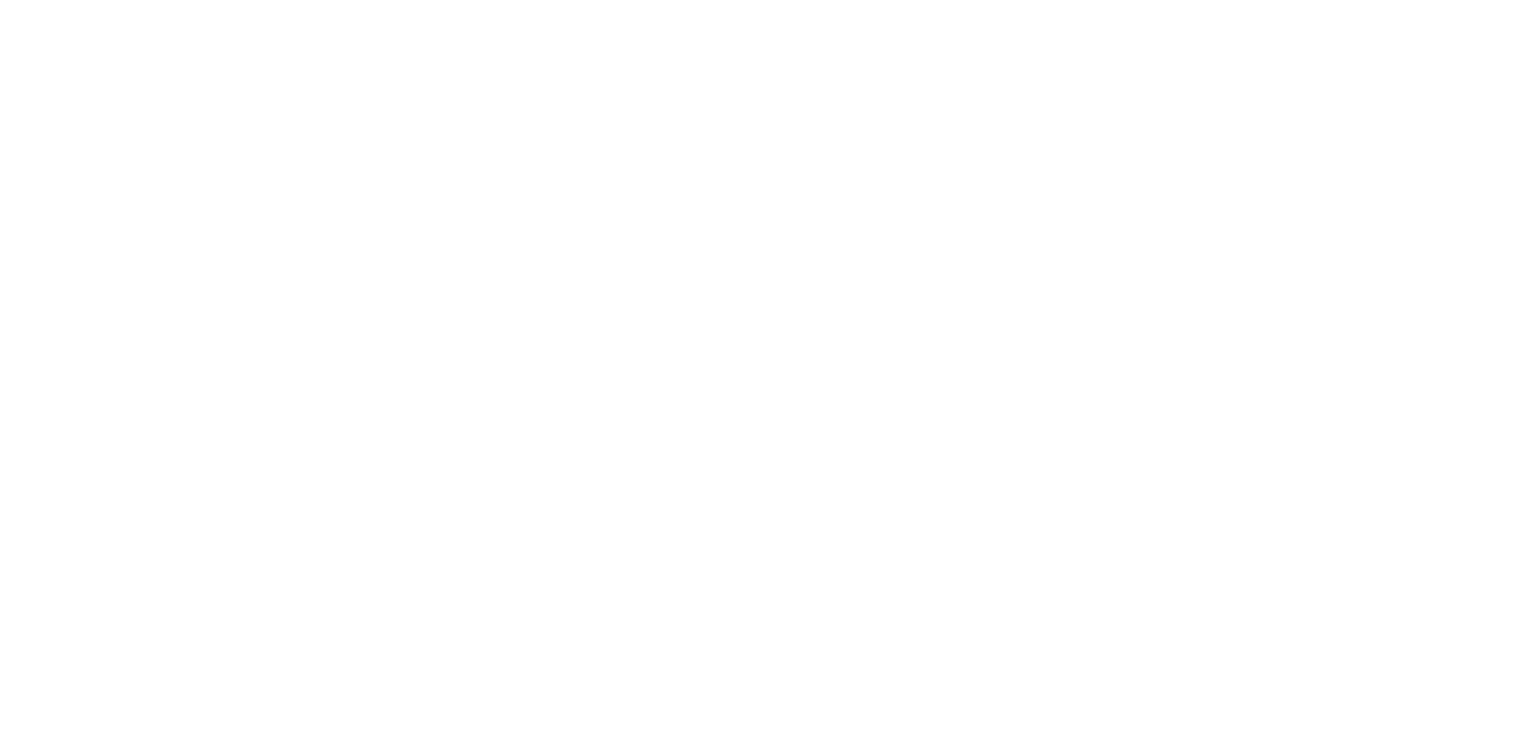 scroll, scrollTop: 0, scrollLeft: 0, axis: both 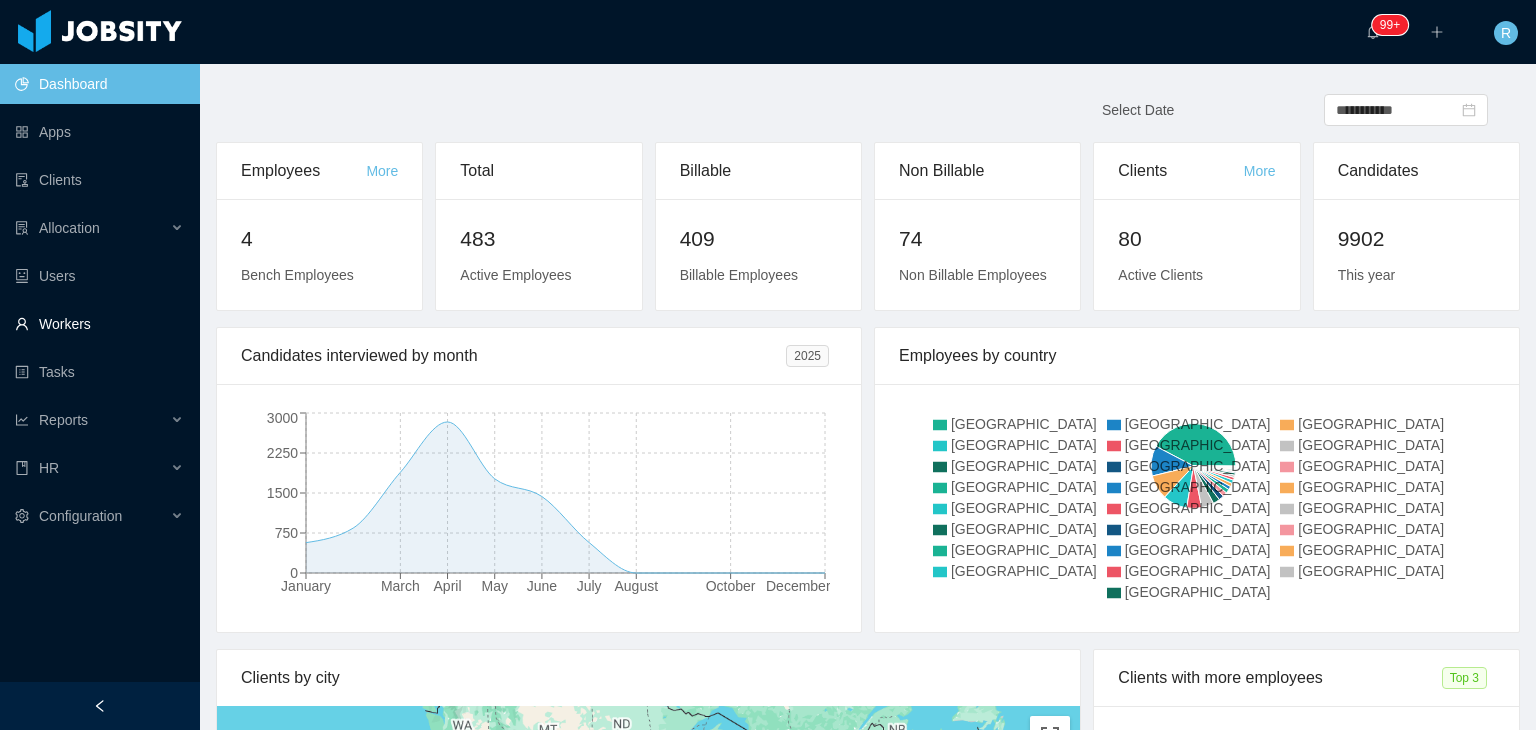 click on "Workers" at bounding box center [99, 324] 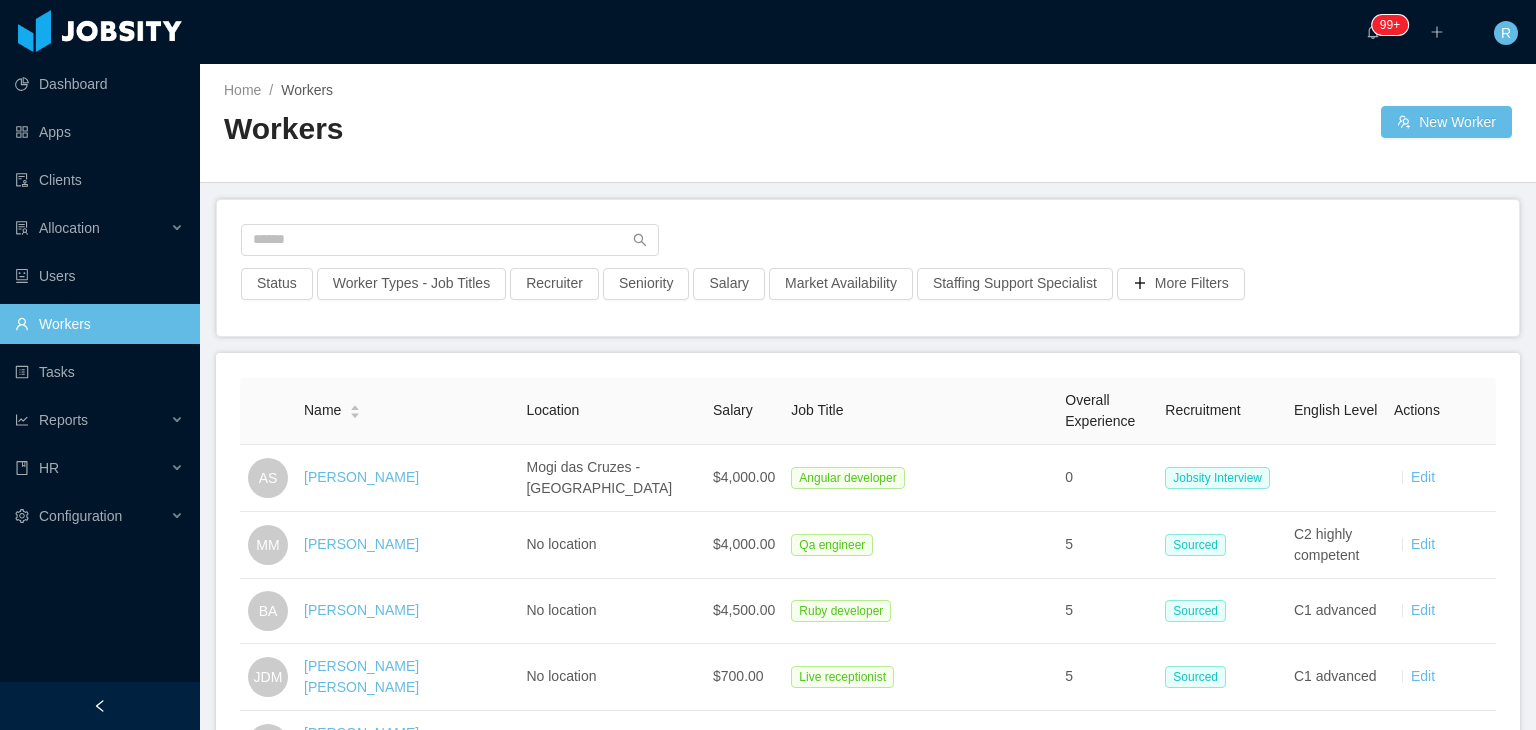 click on "Workers" at bounding box center (99, 324) 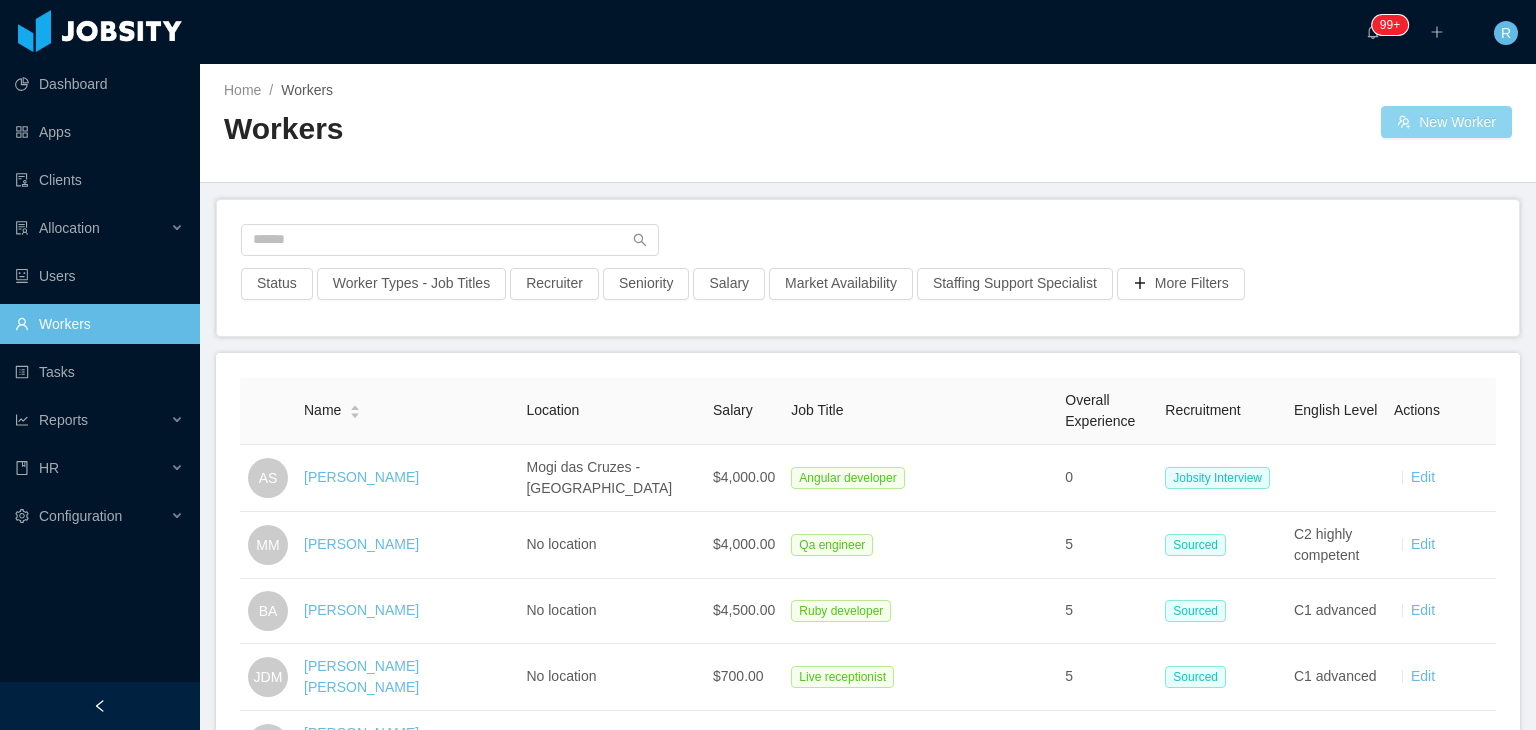 click on "New Worker" at bounding box center [1446, 122] 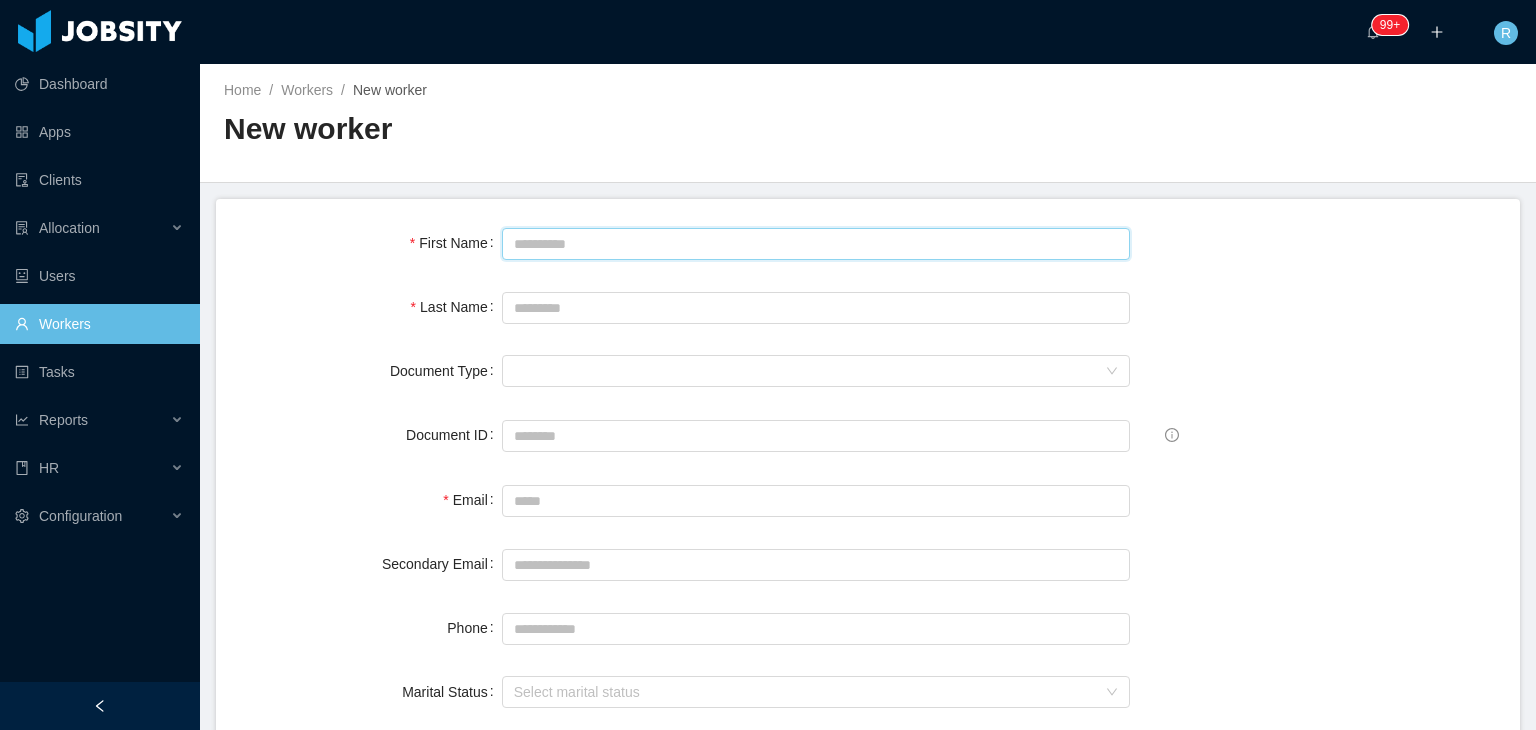click on "First Name" at bounding box center [816, 244] 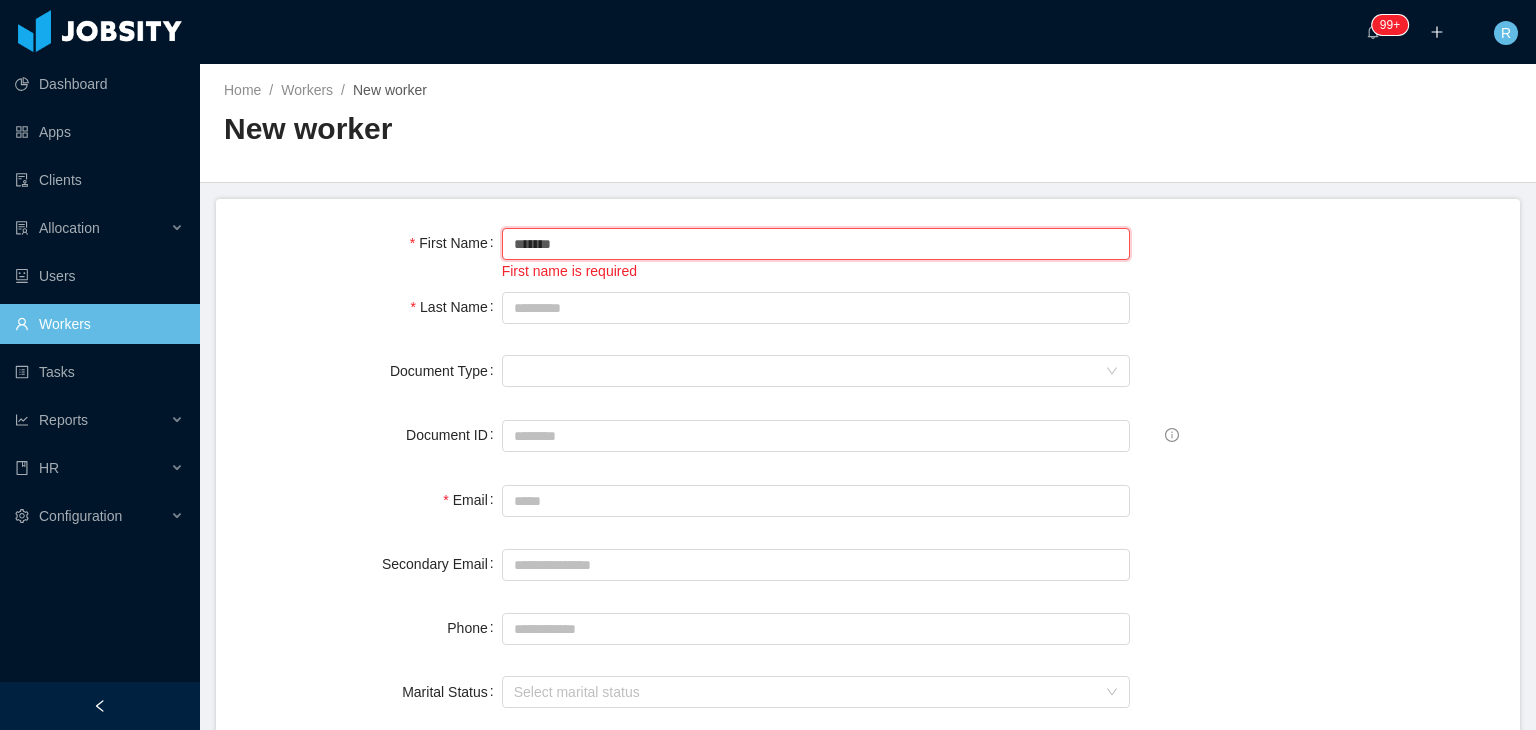 type on "*******" 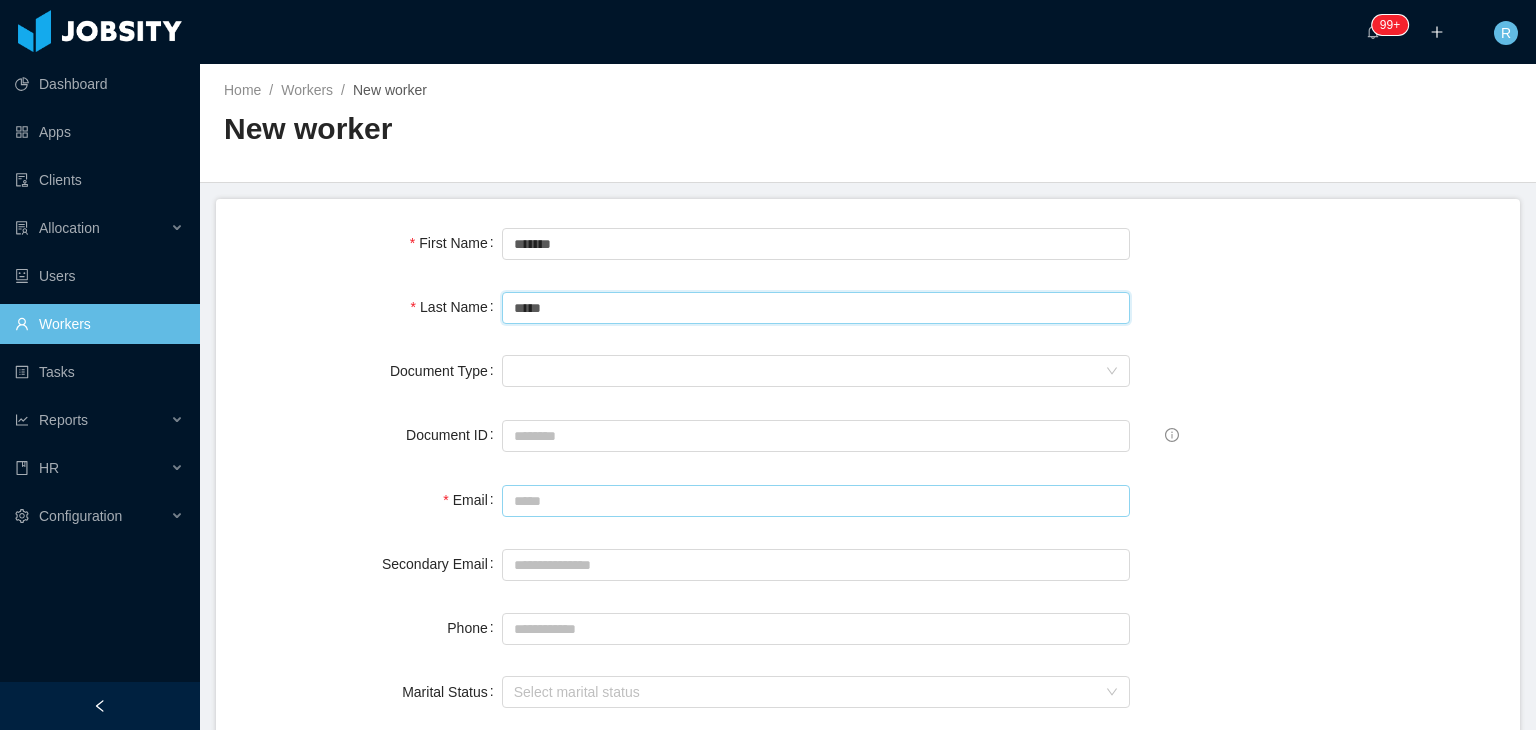 type on "*****" 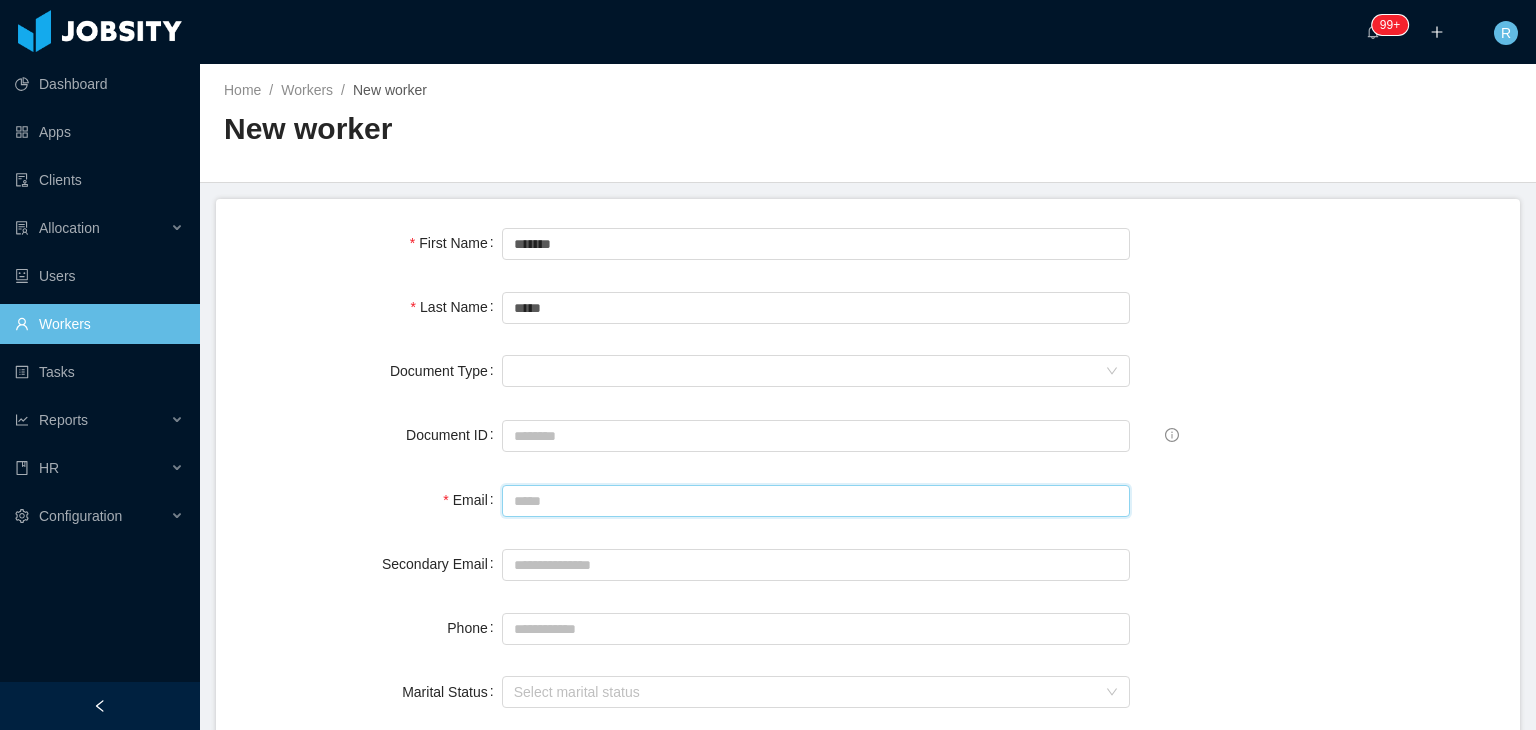 paste on "**********" 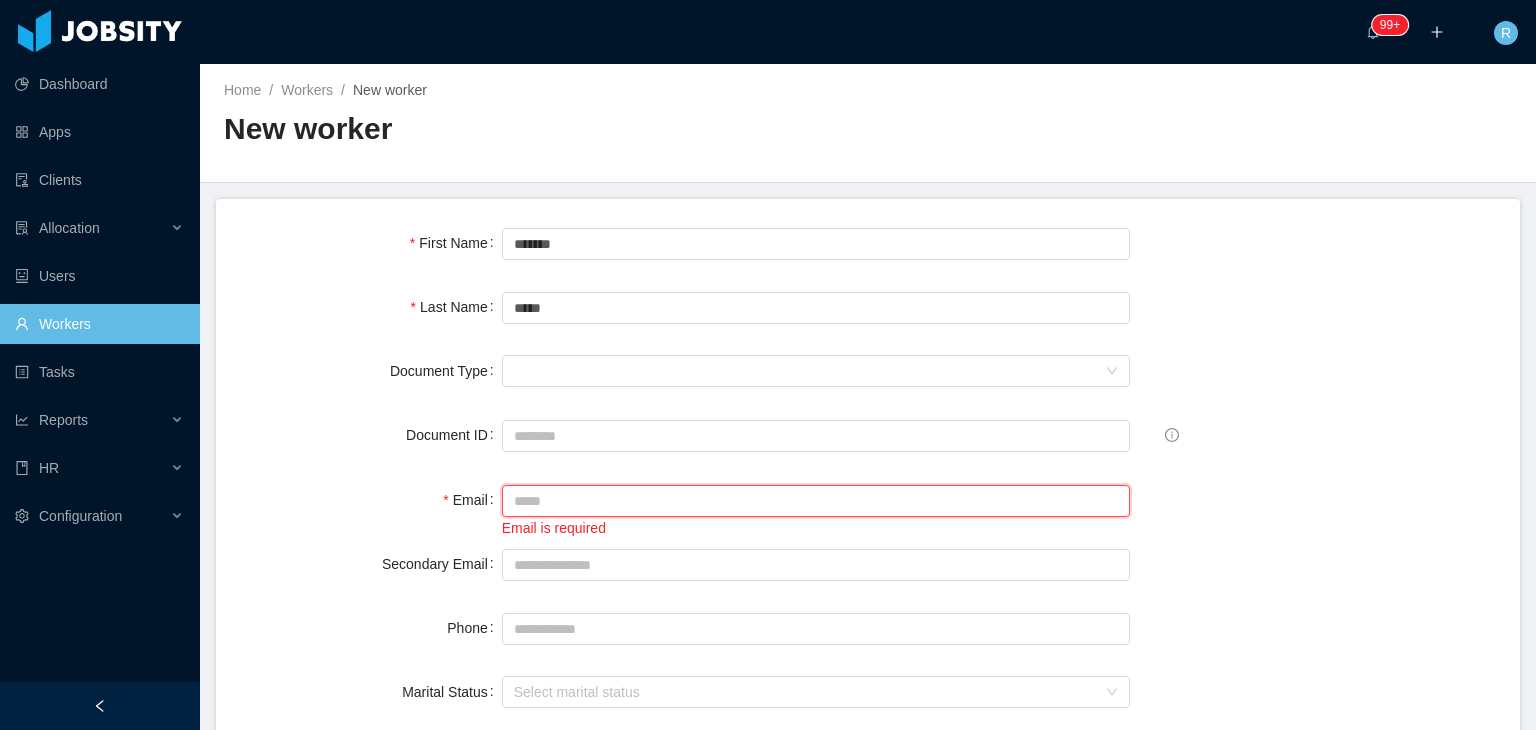 type on "*" 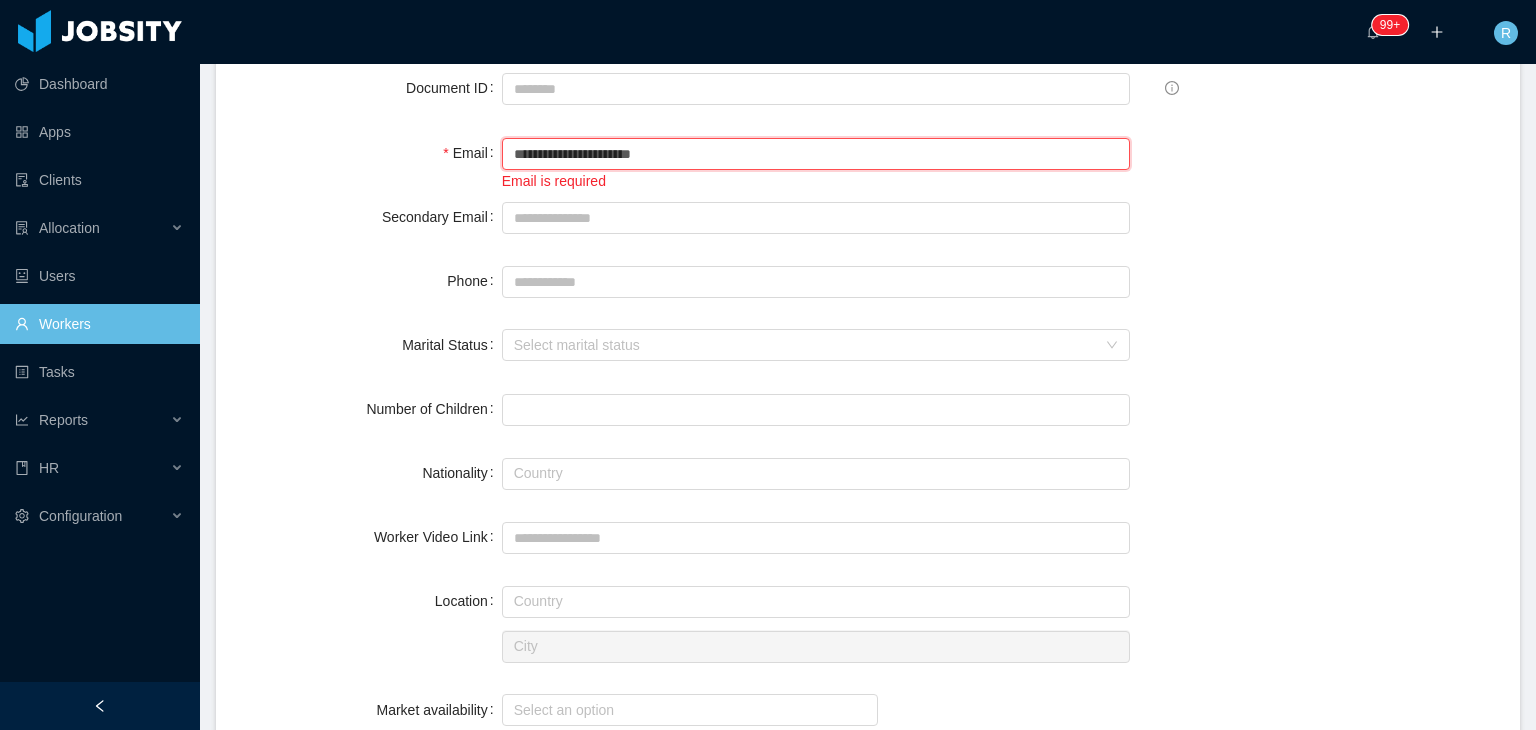 scroll, scrollTop: 348, scrollLeft: 0, axis: vertical 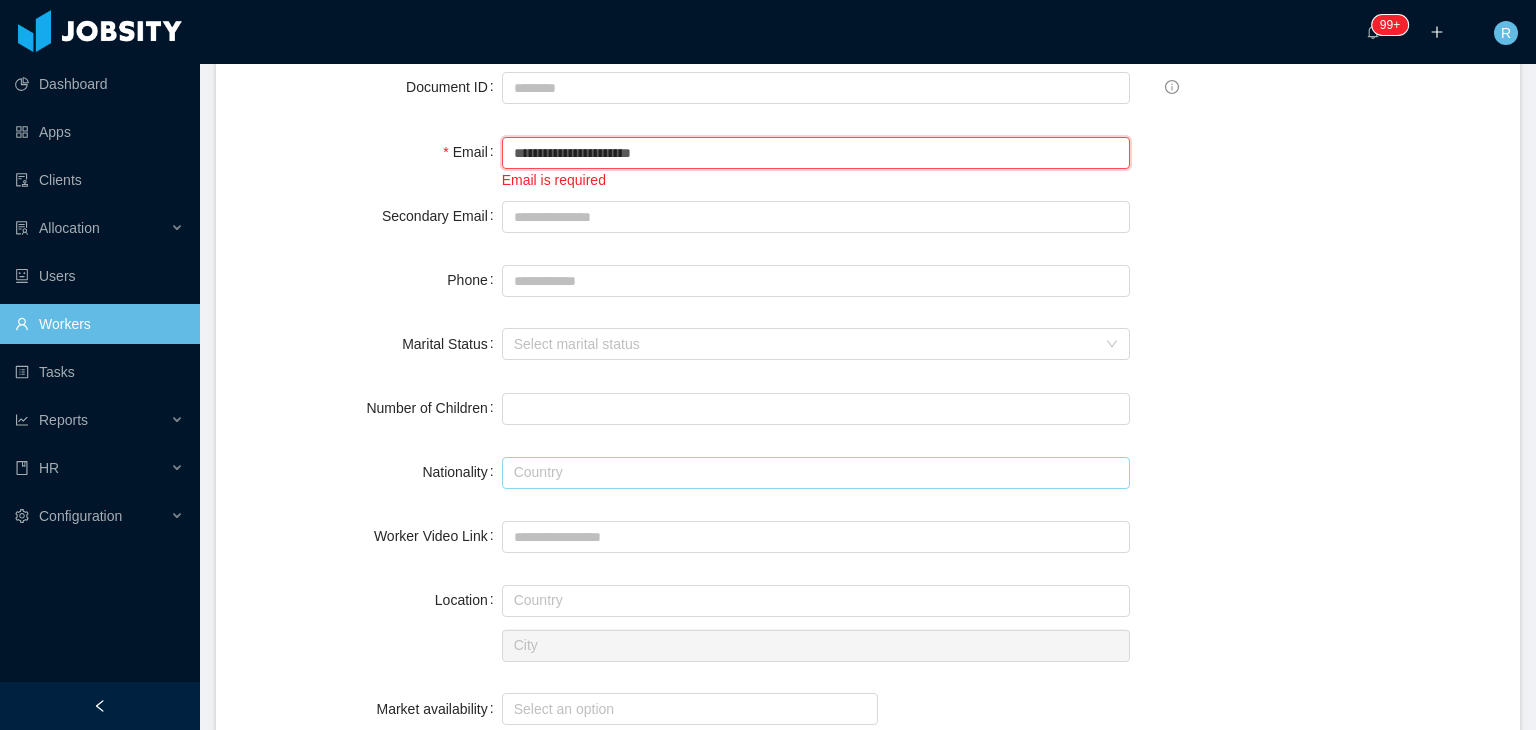 type on "**********" 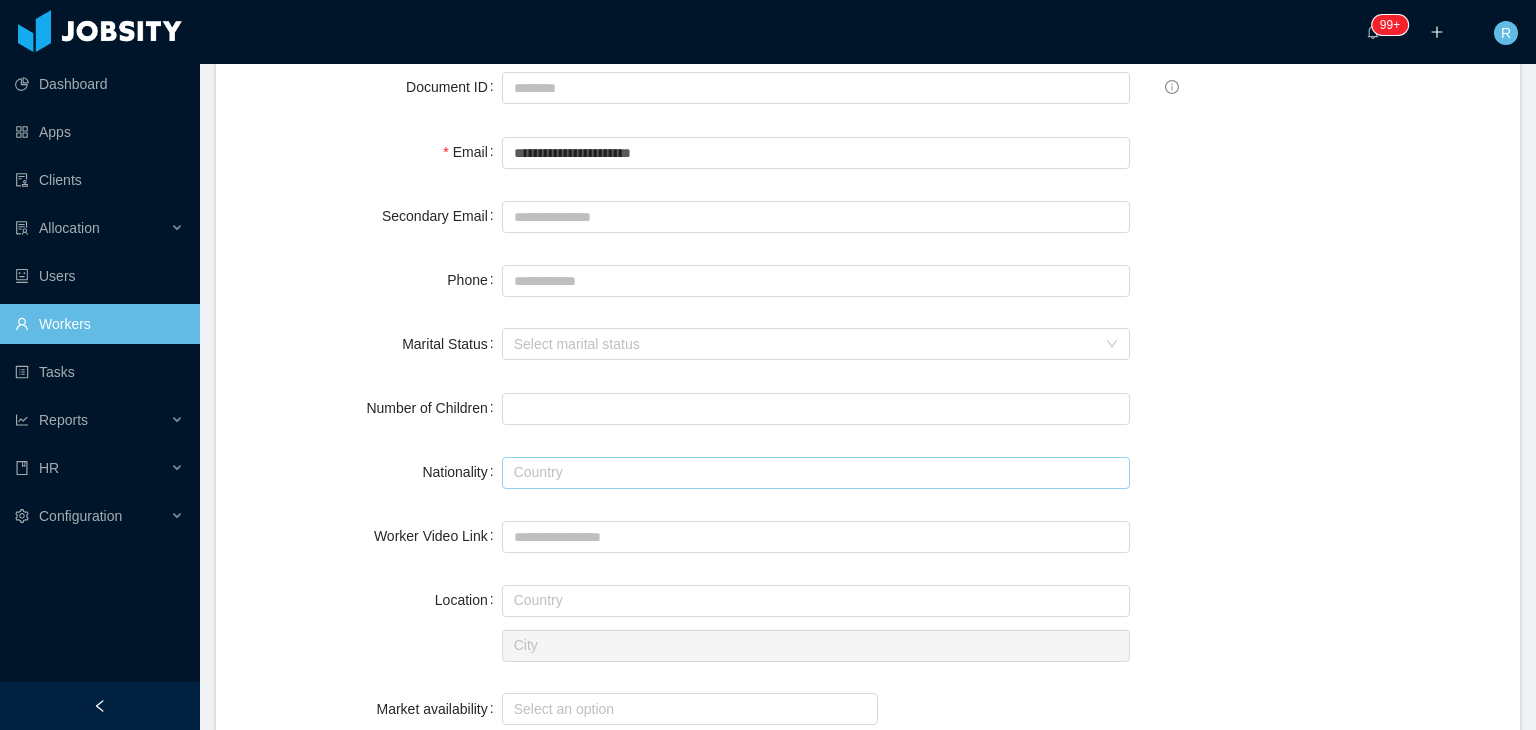 click at bounding box center (816, 473) 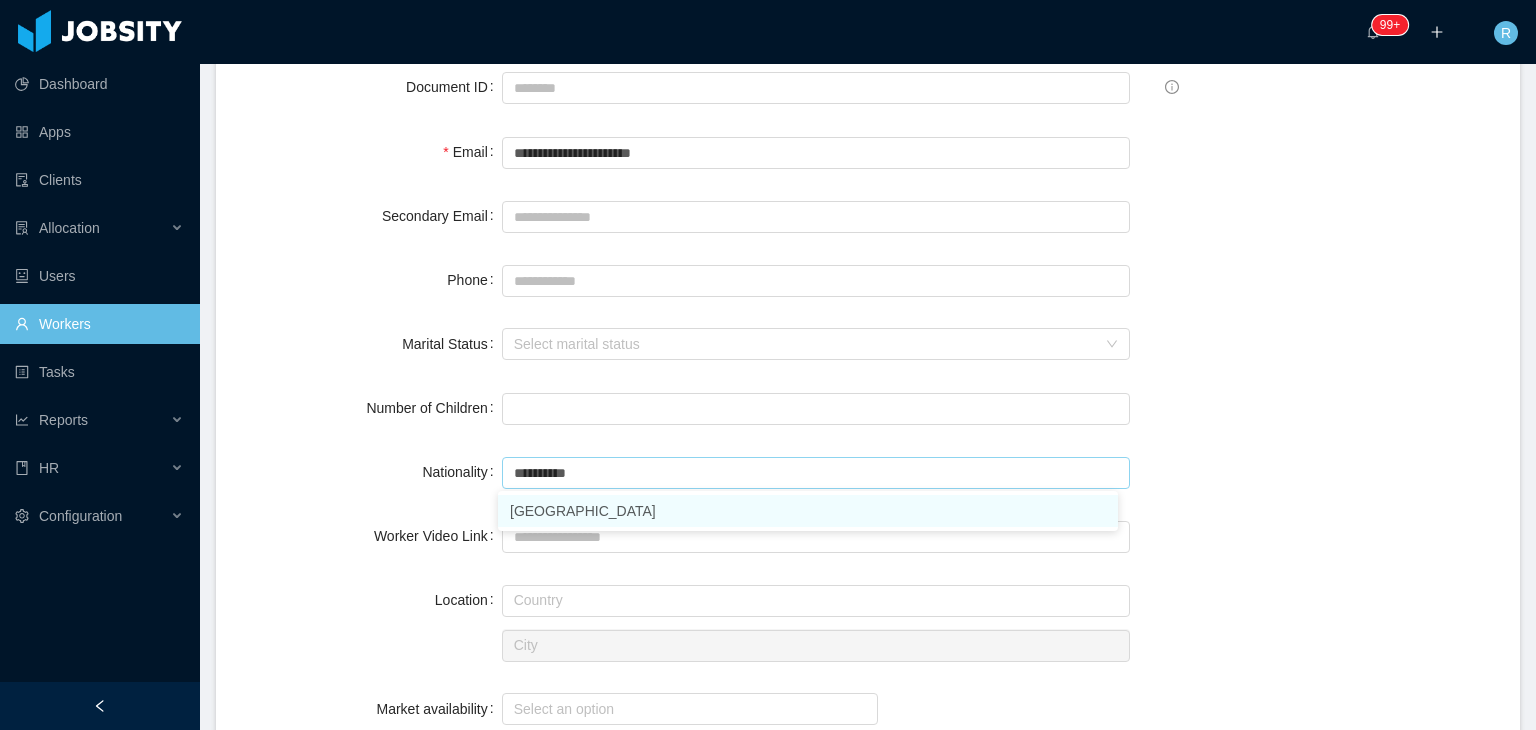 click on "[PERSON_NAME][GEOGRAPHIC_DATA]" at bounding box center [808, 511] 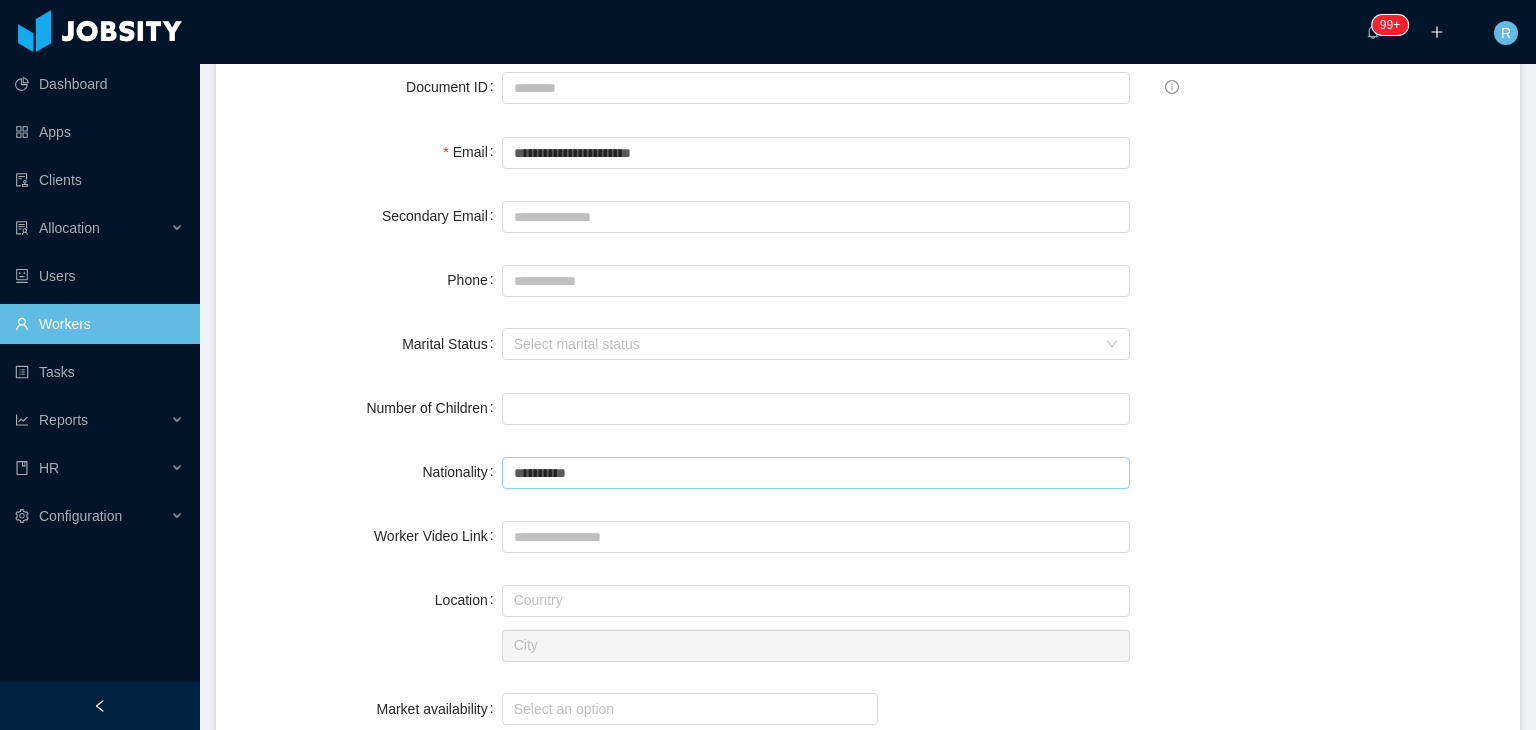 type on "**********" 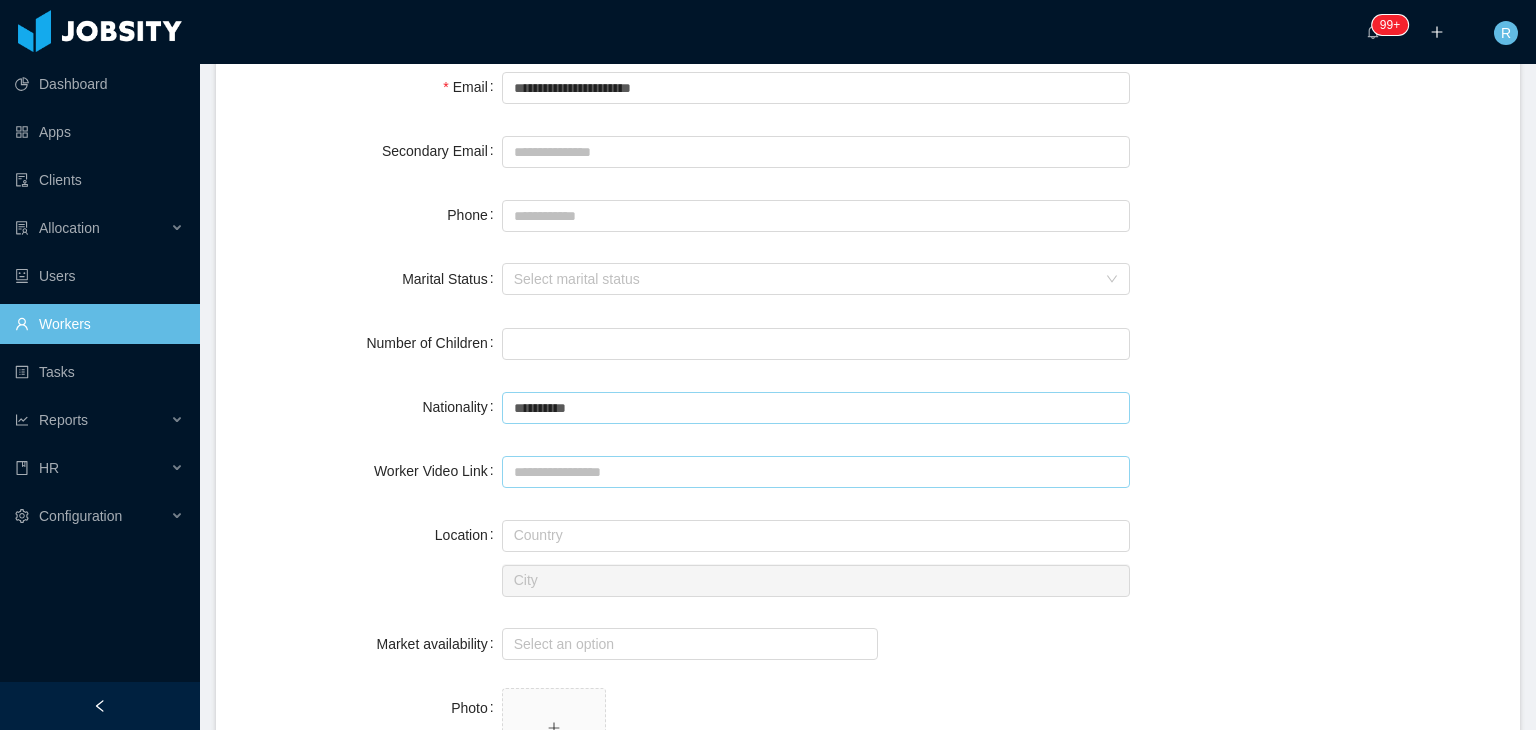 scroll, scrollTop: 448, scrollLeft: 0, axis: vertical 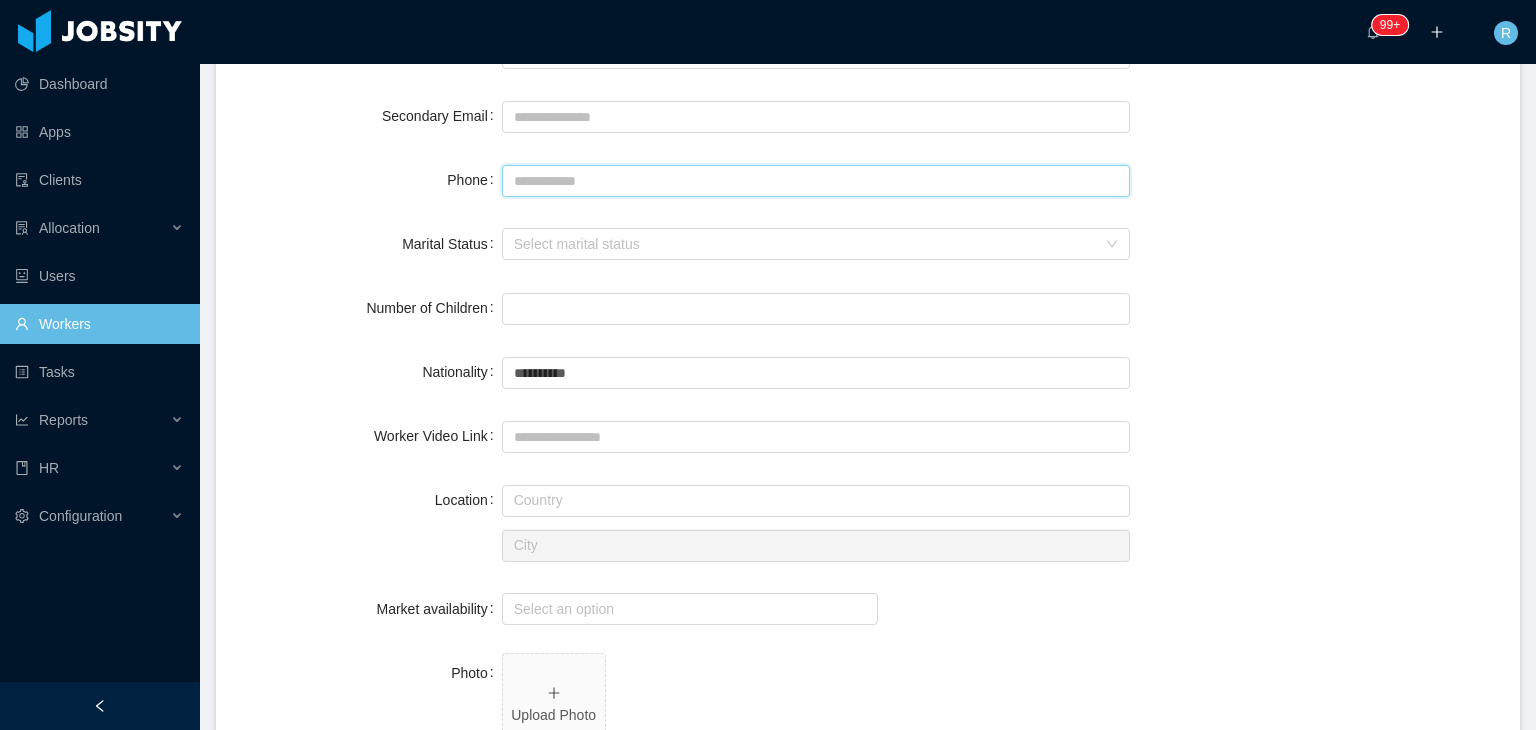 click on "Phone" at bounding box center [816, 181] 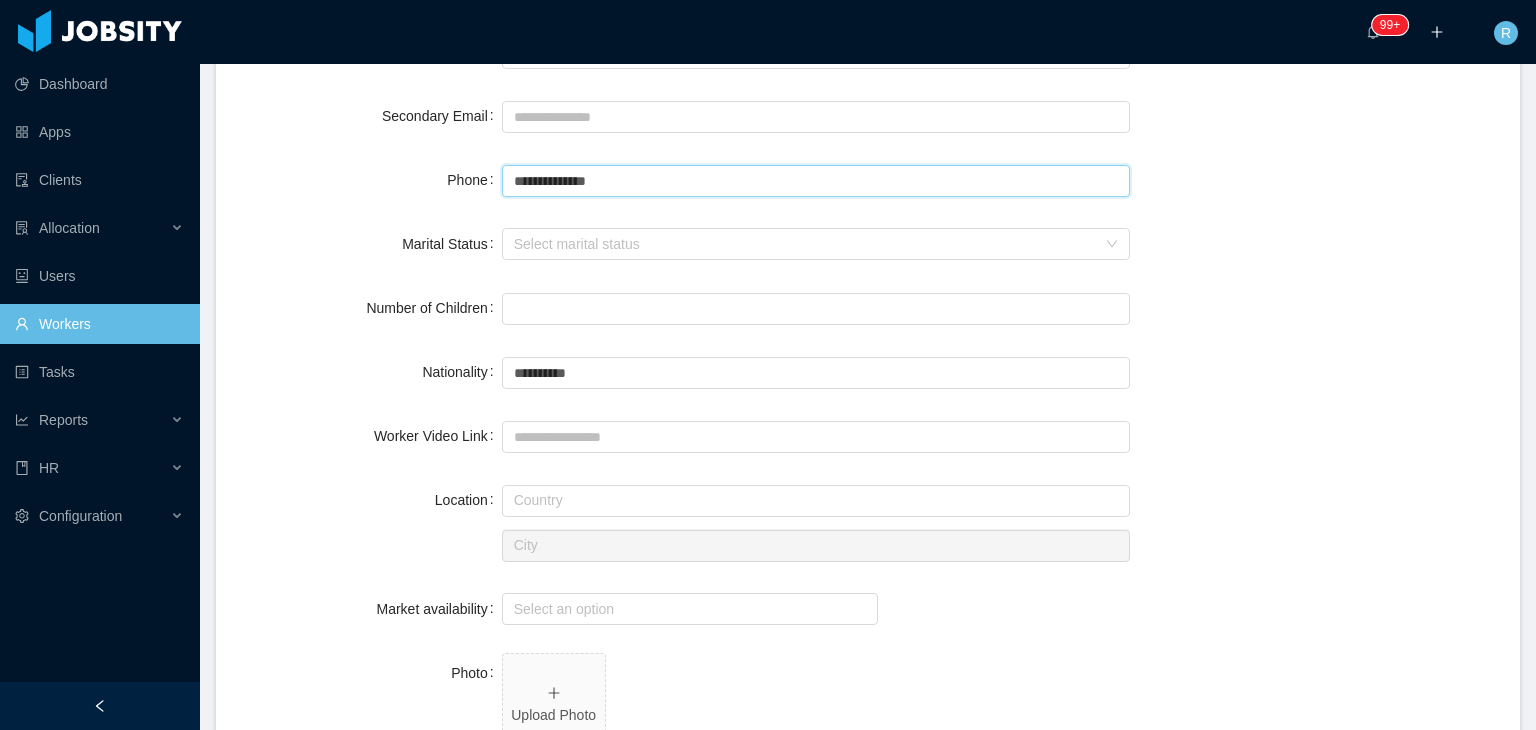 type on "**********" 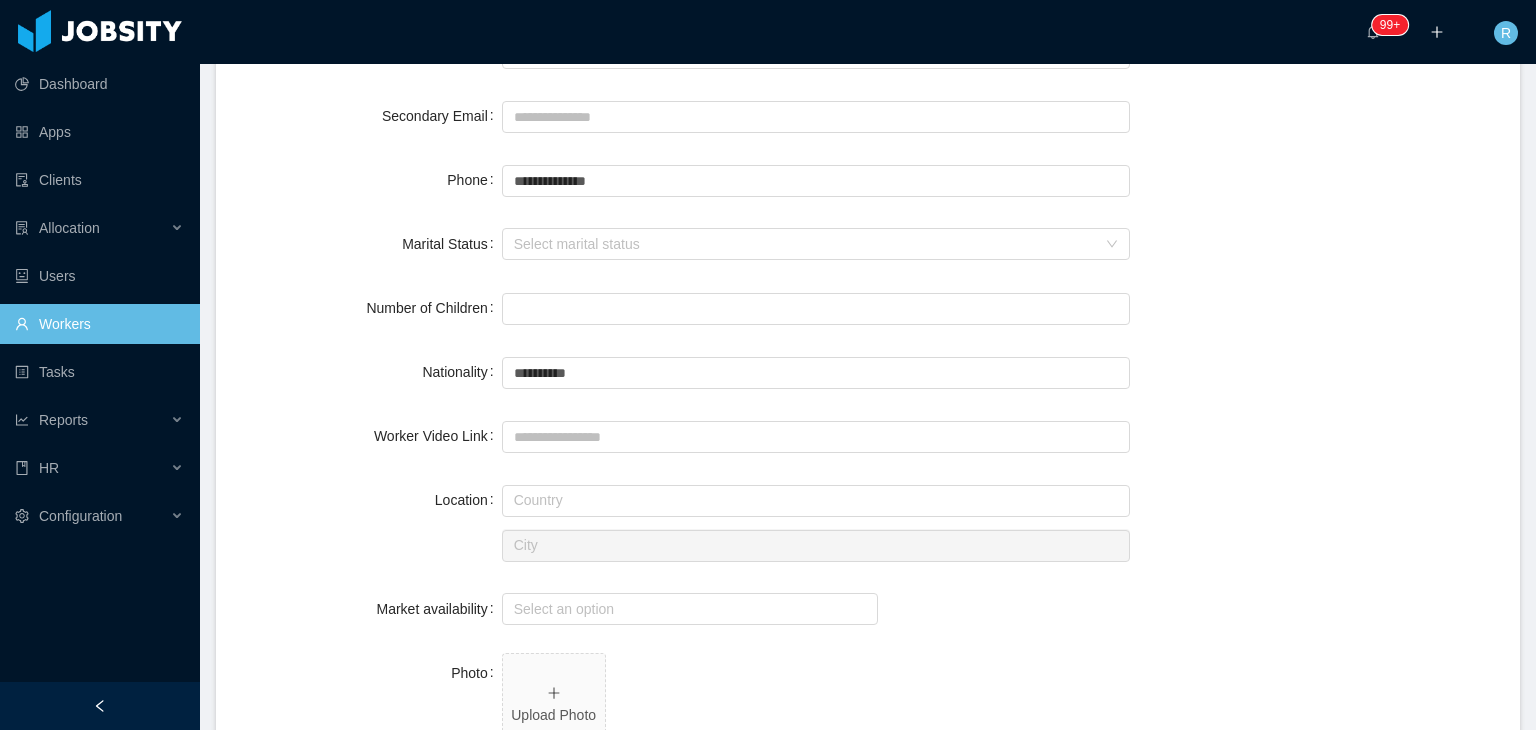 click on "Worker Video Link" at bounding box center (371, 436) 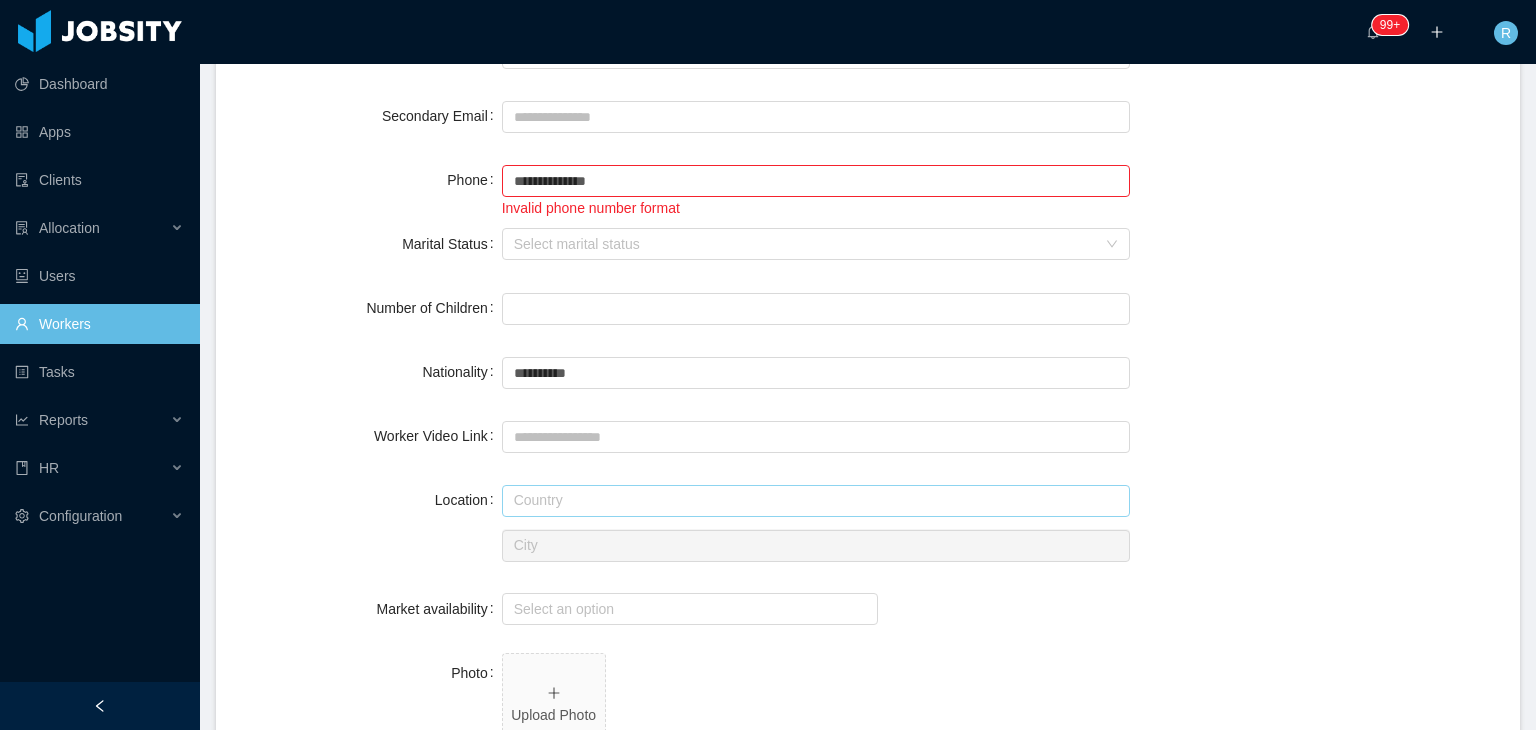 click at bounding box center (816, 501) 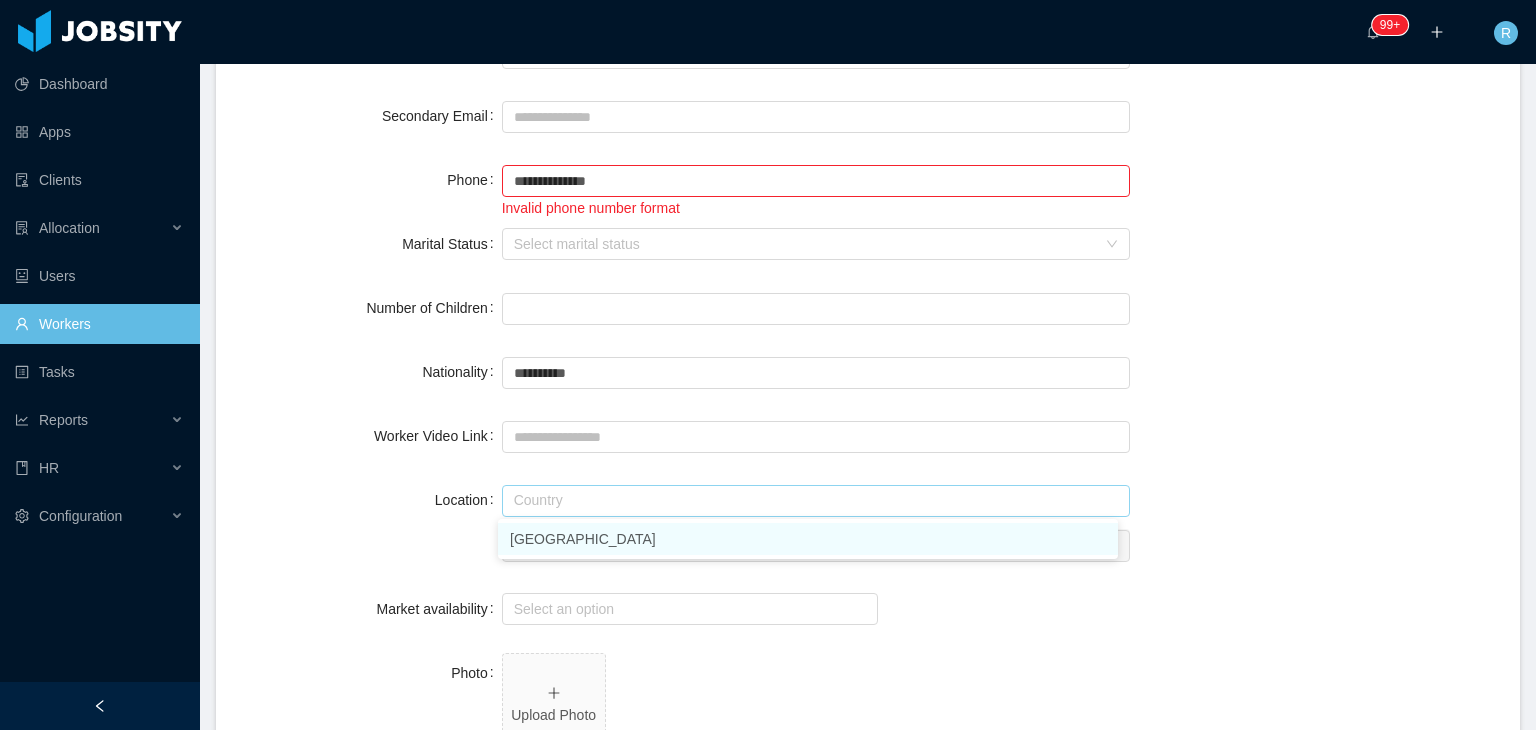 click on "[PERSON_NAME][GEOGRAPHIC_DATA]" at bounding box center (808, 539) 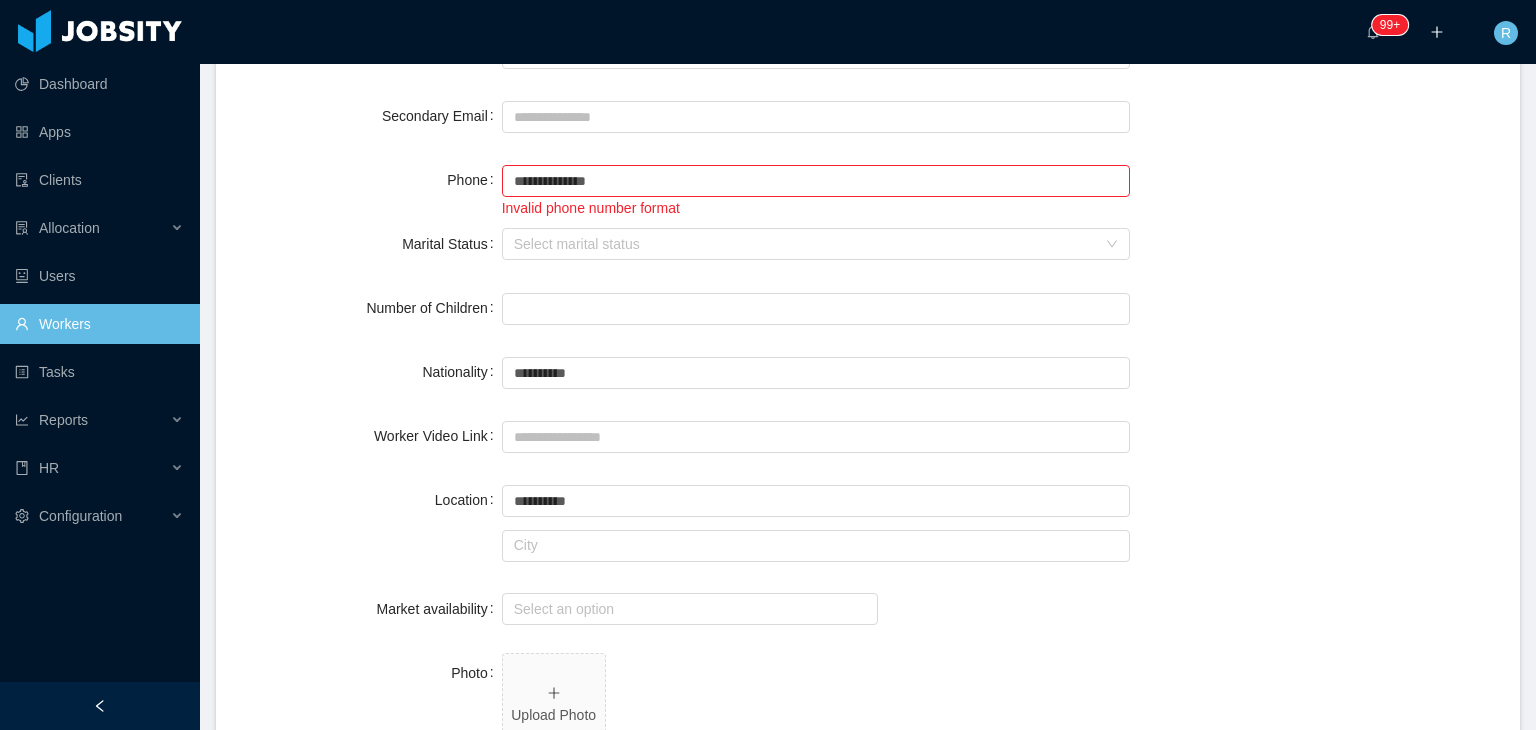 click on "Location" at bounding box center [371, 500] 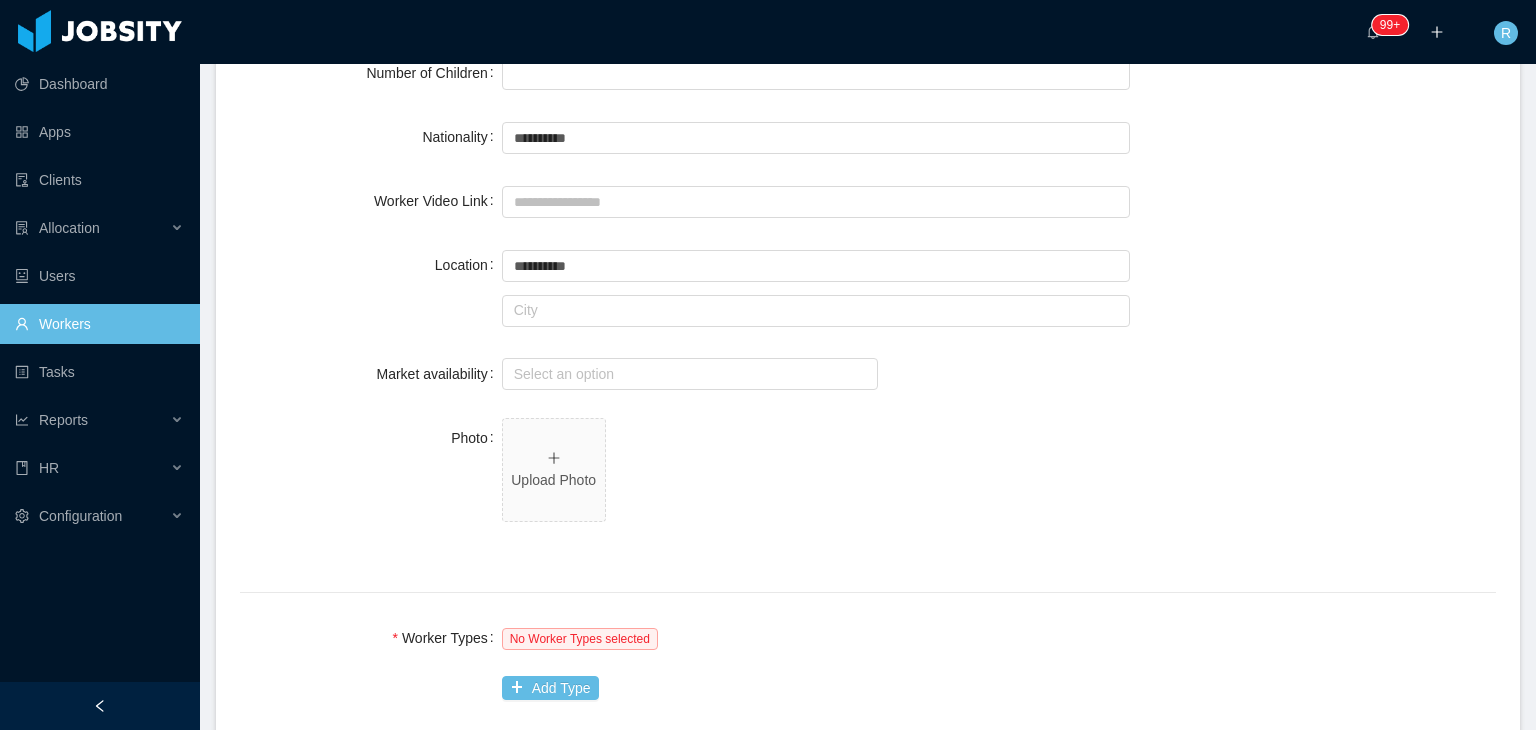 scroll, scrollTop: 848, scrollLeft: 0, axis: vertical 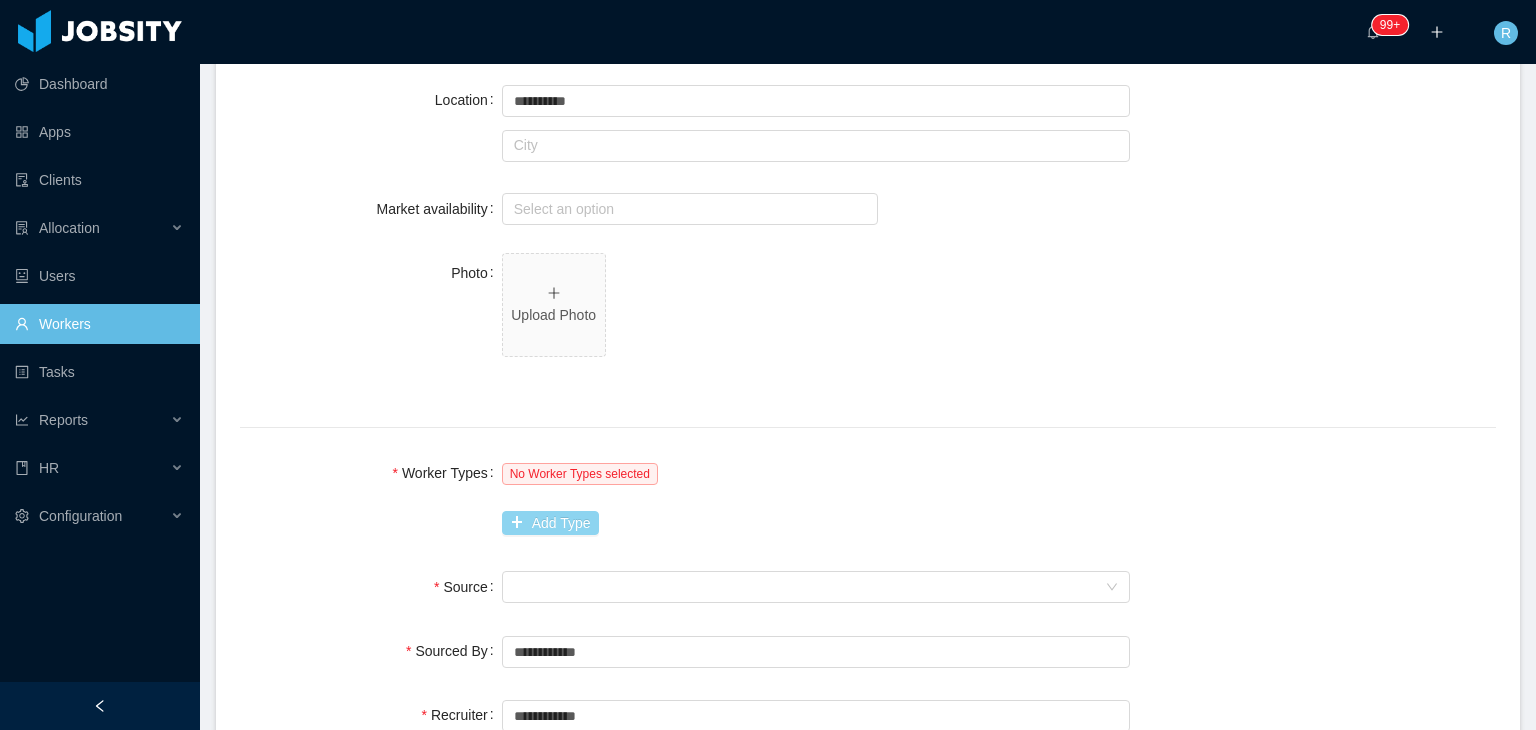 click on "Add Type" at bounding box center (550, 523) 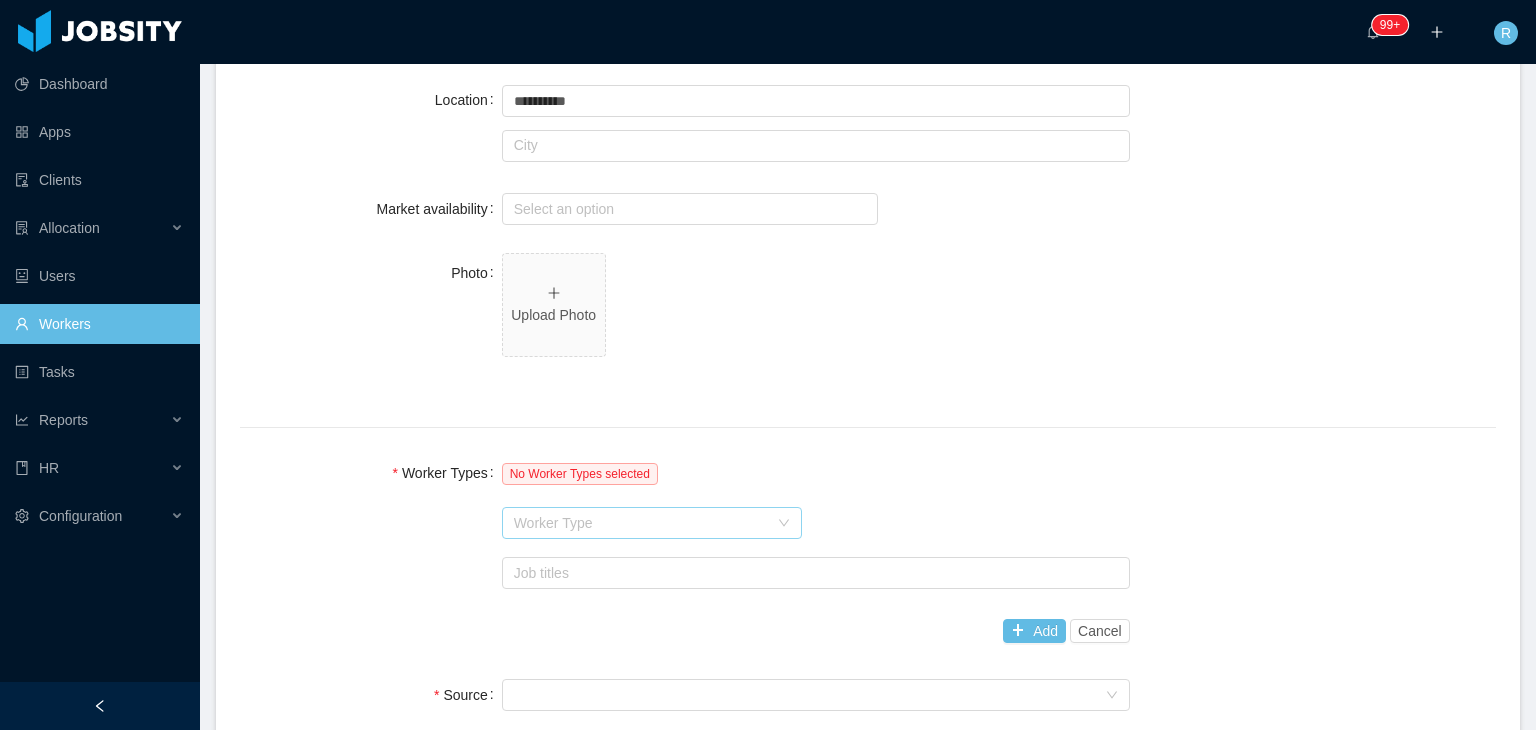 click on "Worker Type" at bounding box center [641, 523] 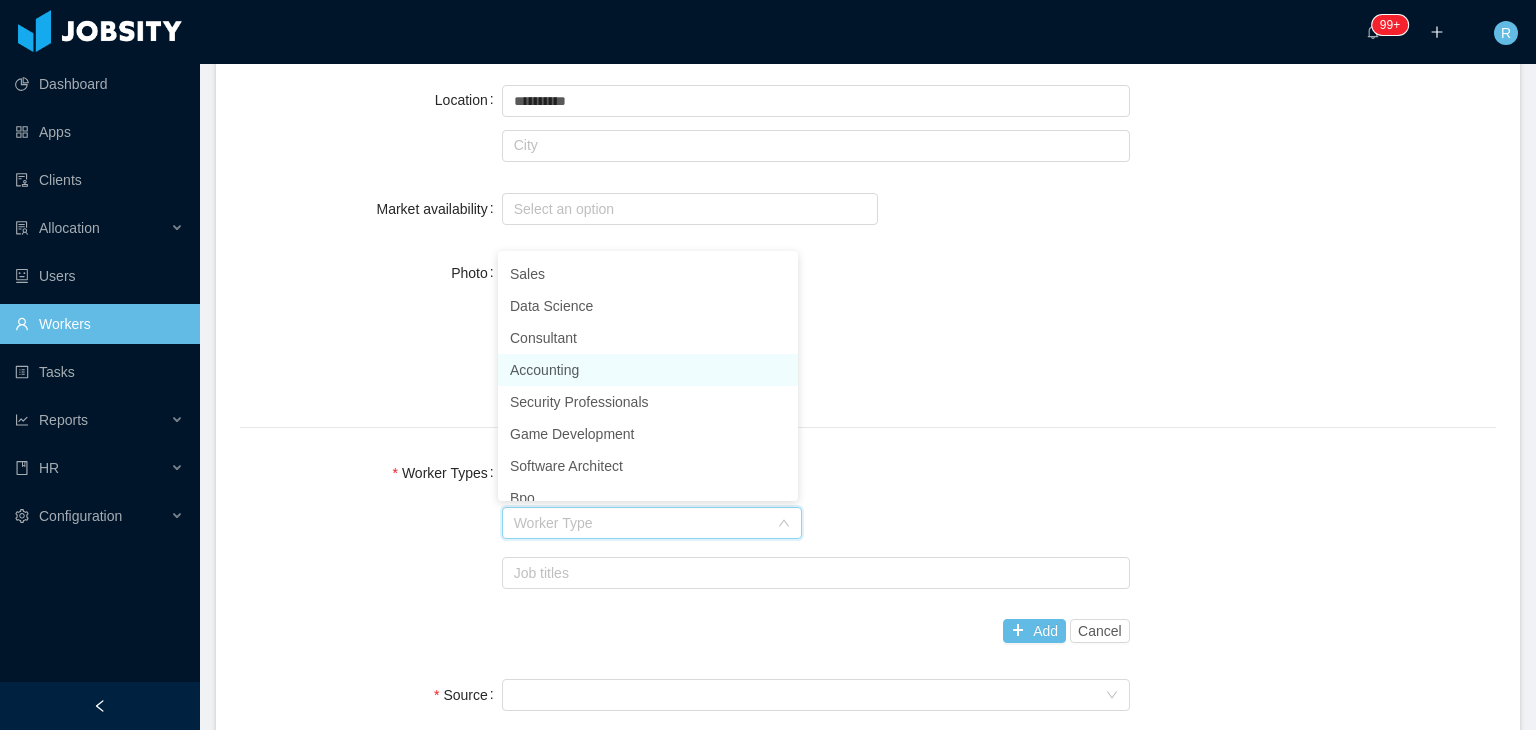 scroll, scrollTop: 89, scrollLeft: 0, axis: vertical 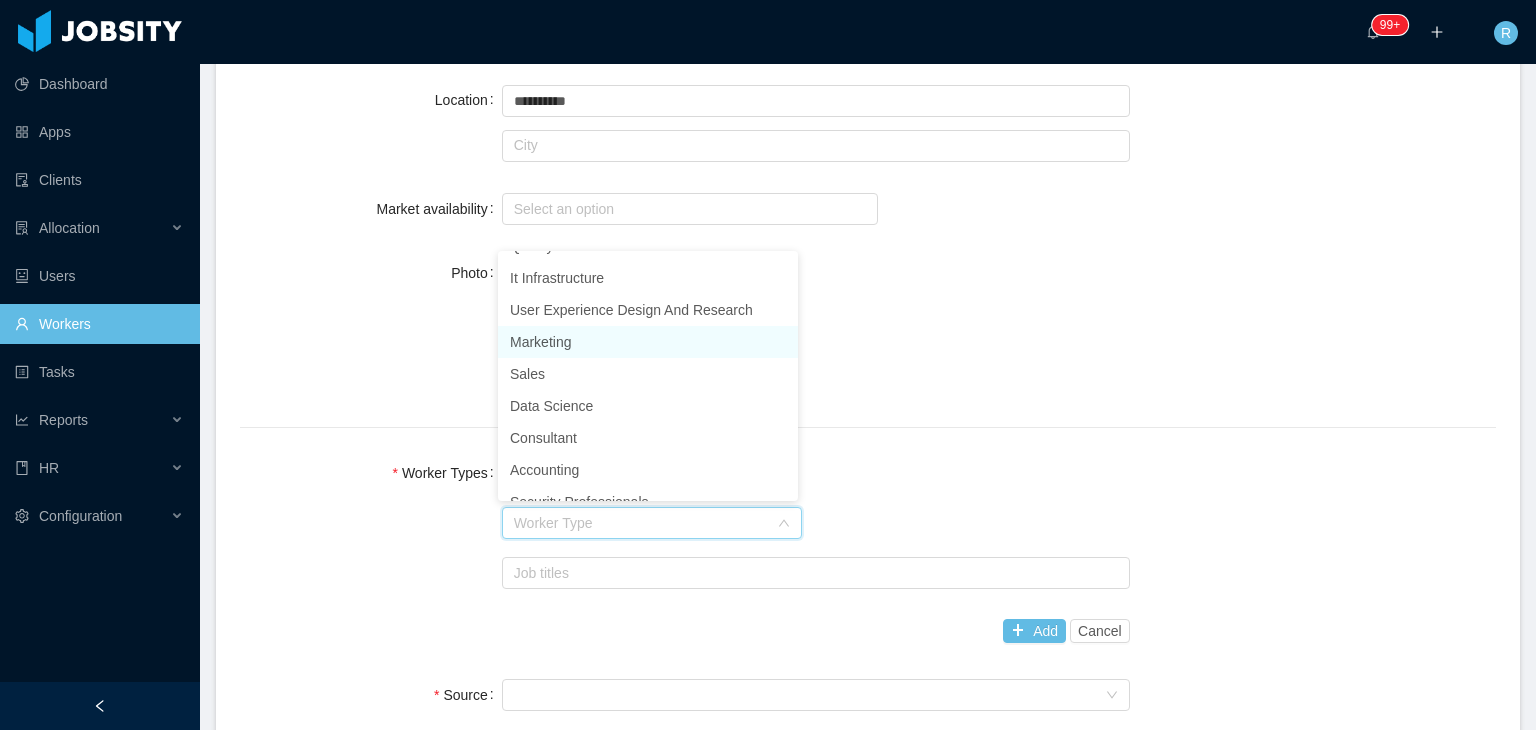 click on "Marketing" at bounding box center [648, 342] 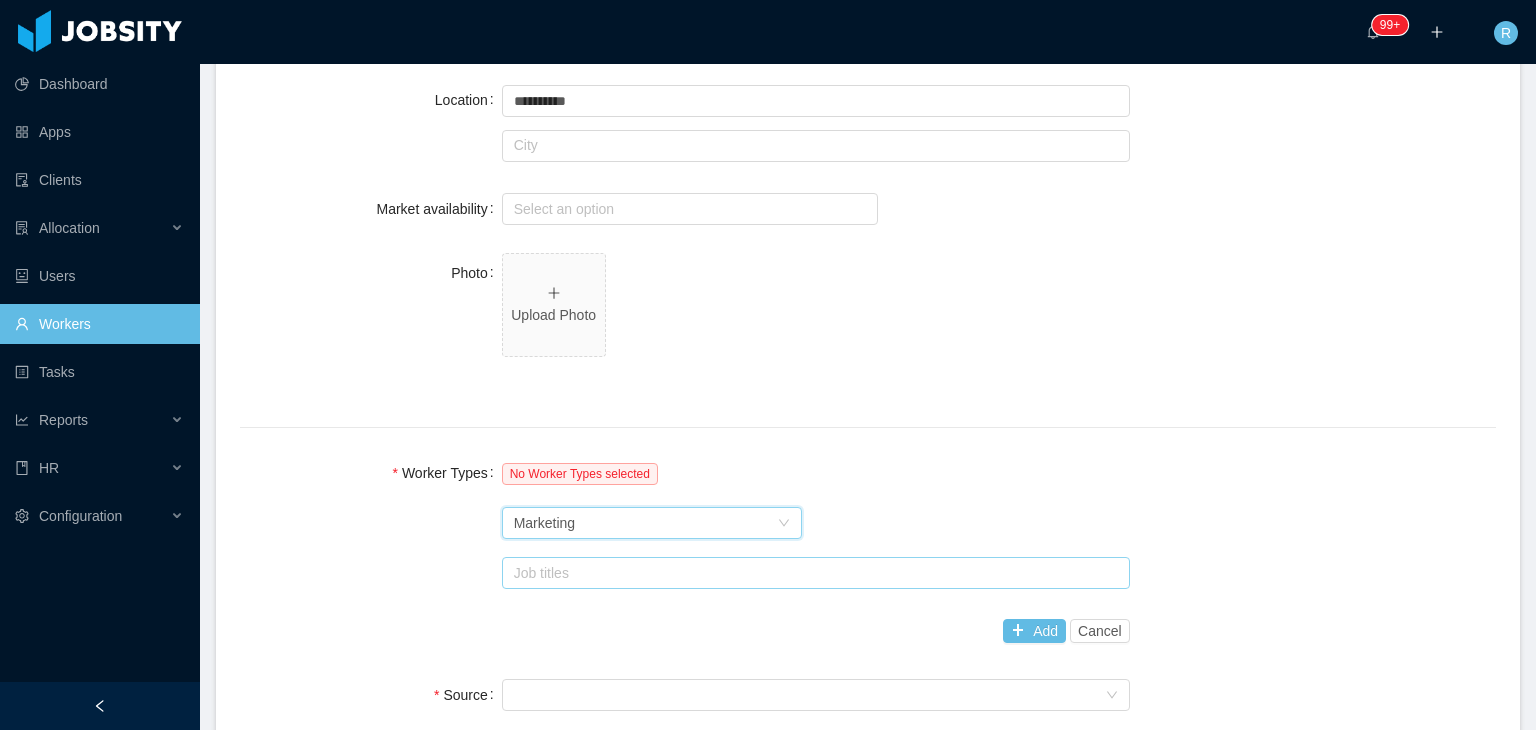click on "Job titles" at bounding box center [811, 573] 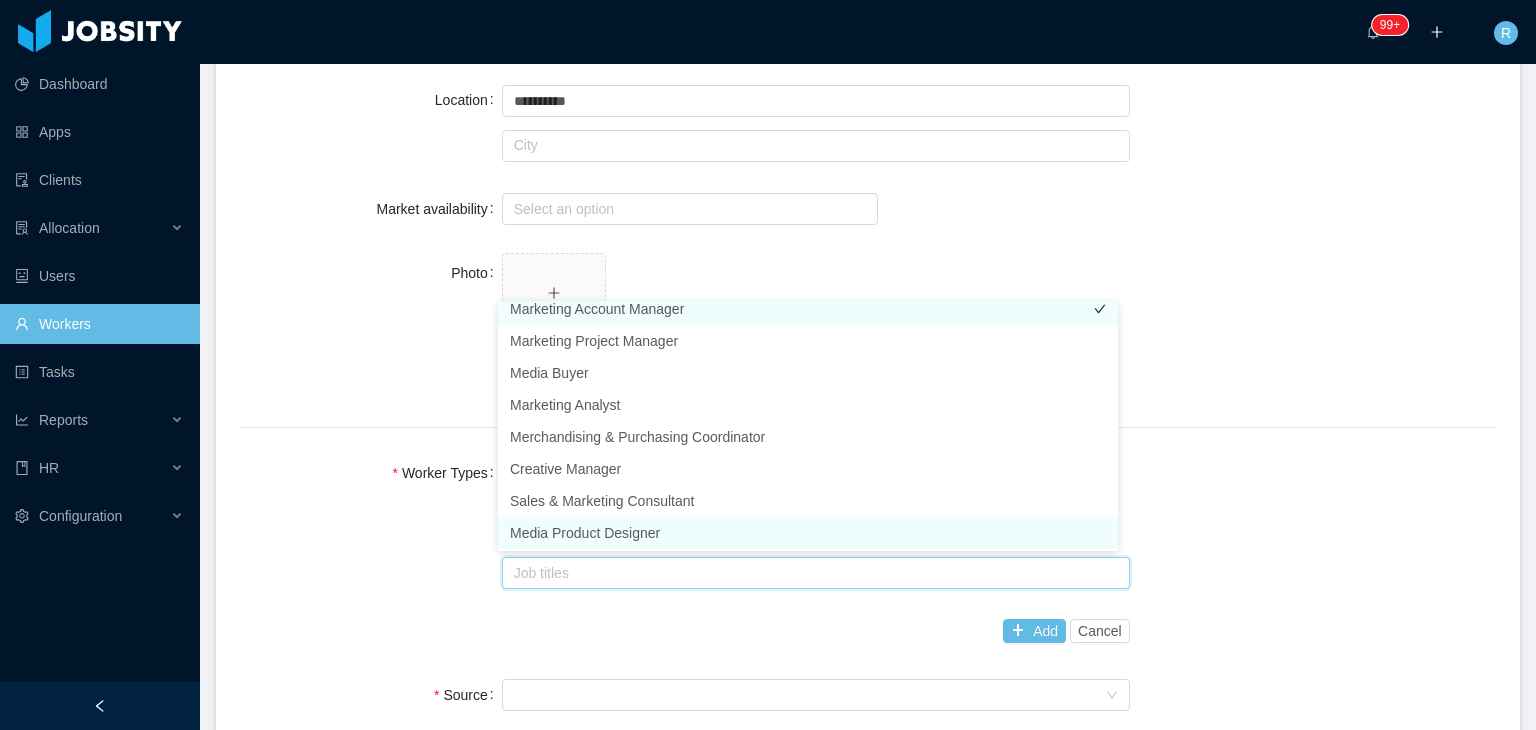 scroll, scrollTop: 521, scrollLeft: 0, axis: vertical 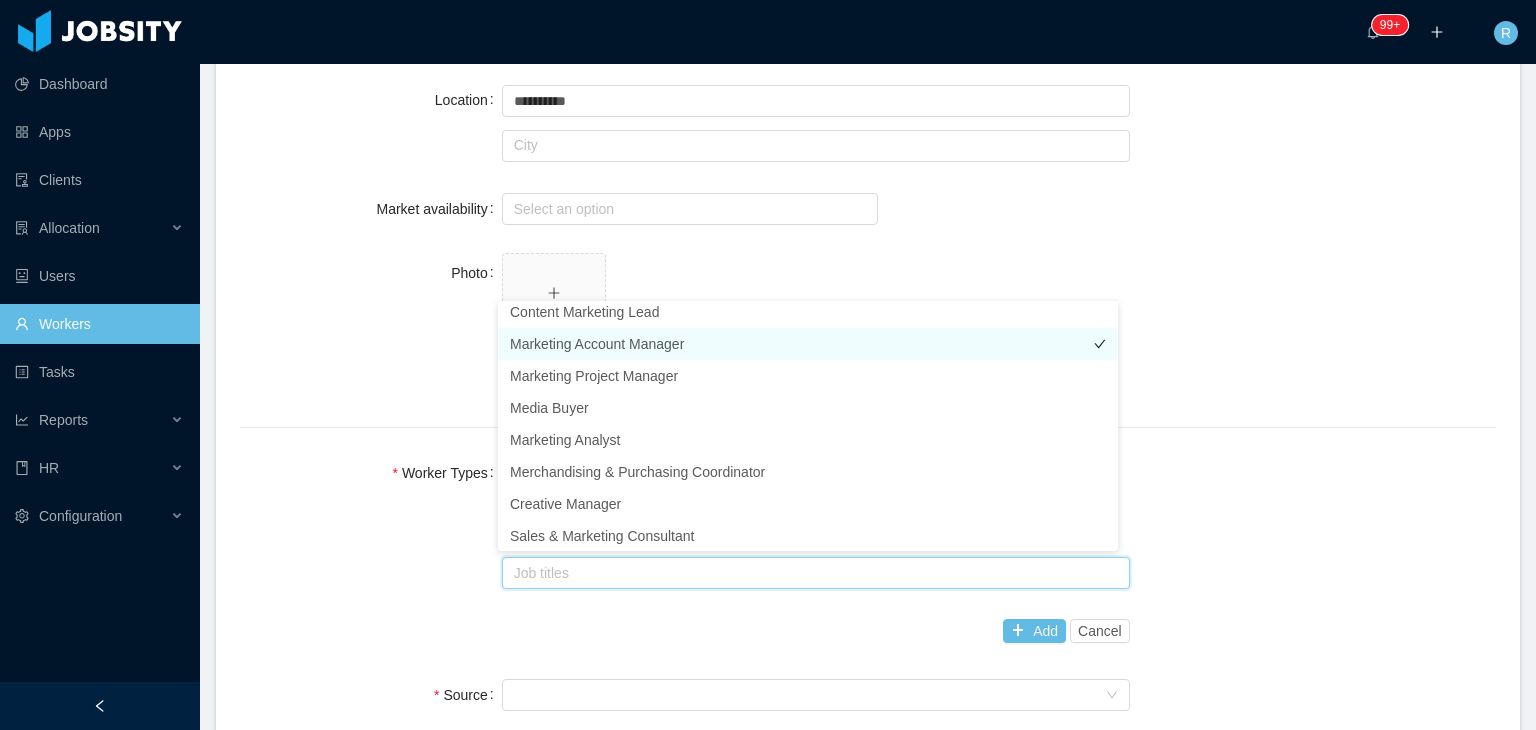 click on "Marketing Account Manager" at bounding box center (808, 344) 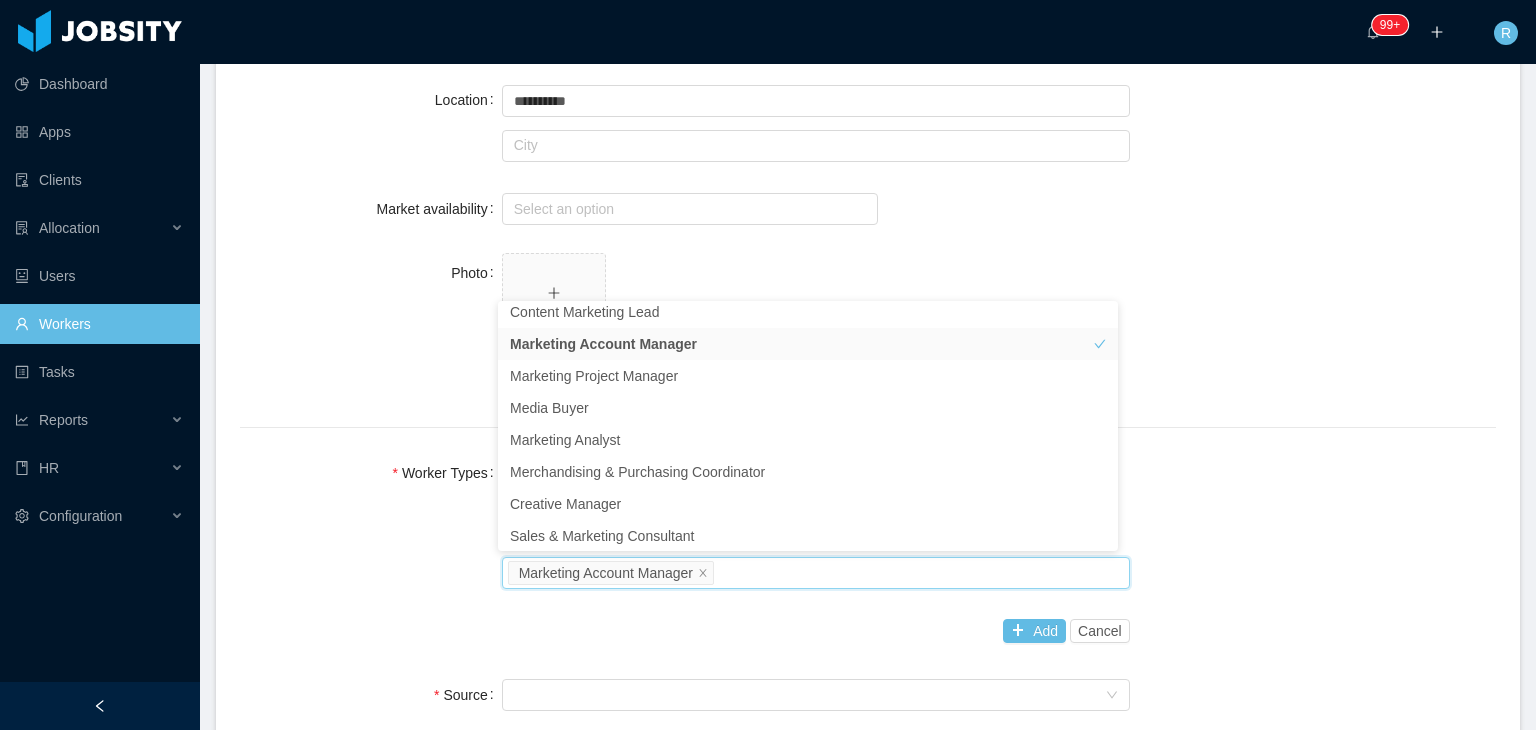 click on "Worker Types" at bounding box center (446, 473) 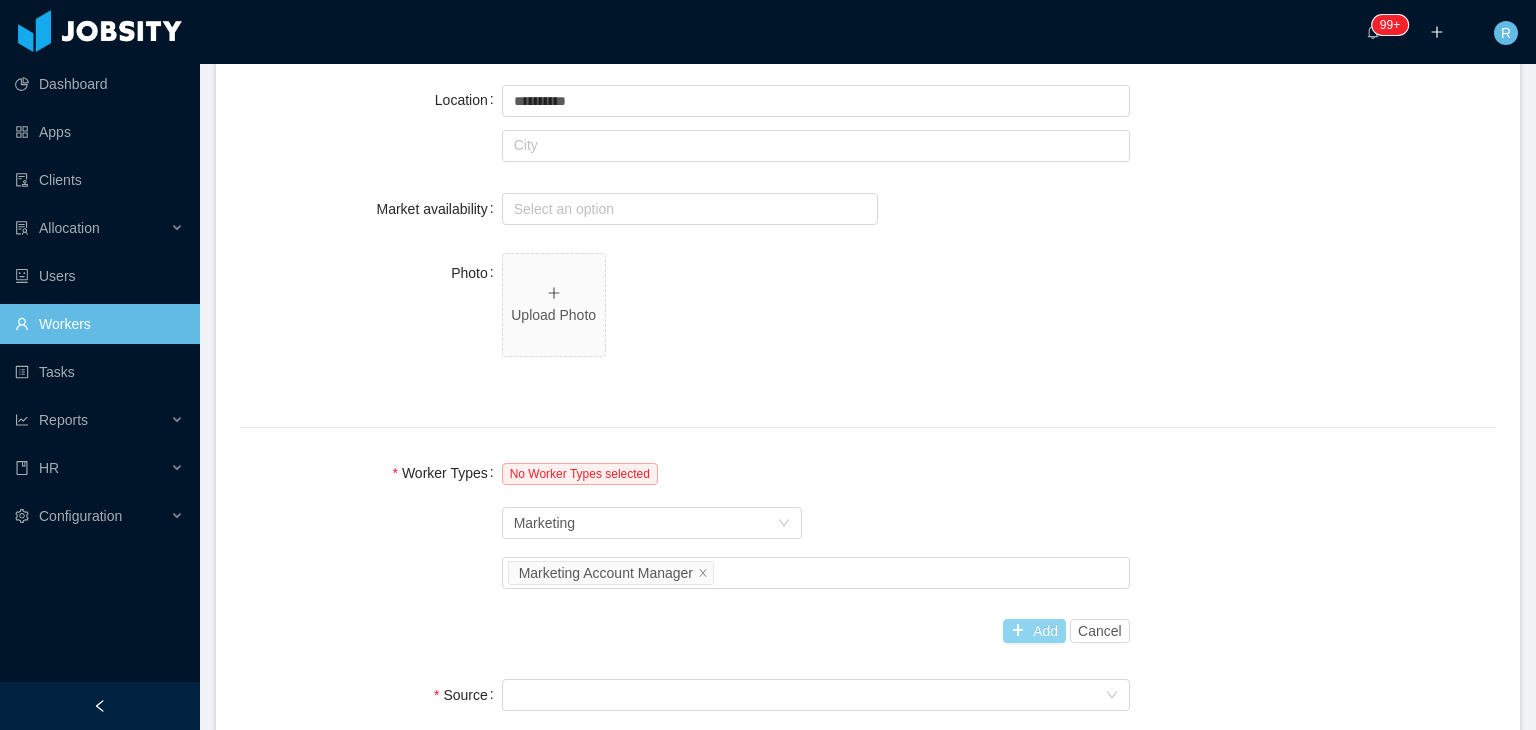 click on "Add" at bounding box center [1034, 631] 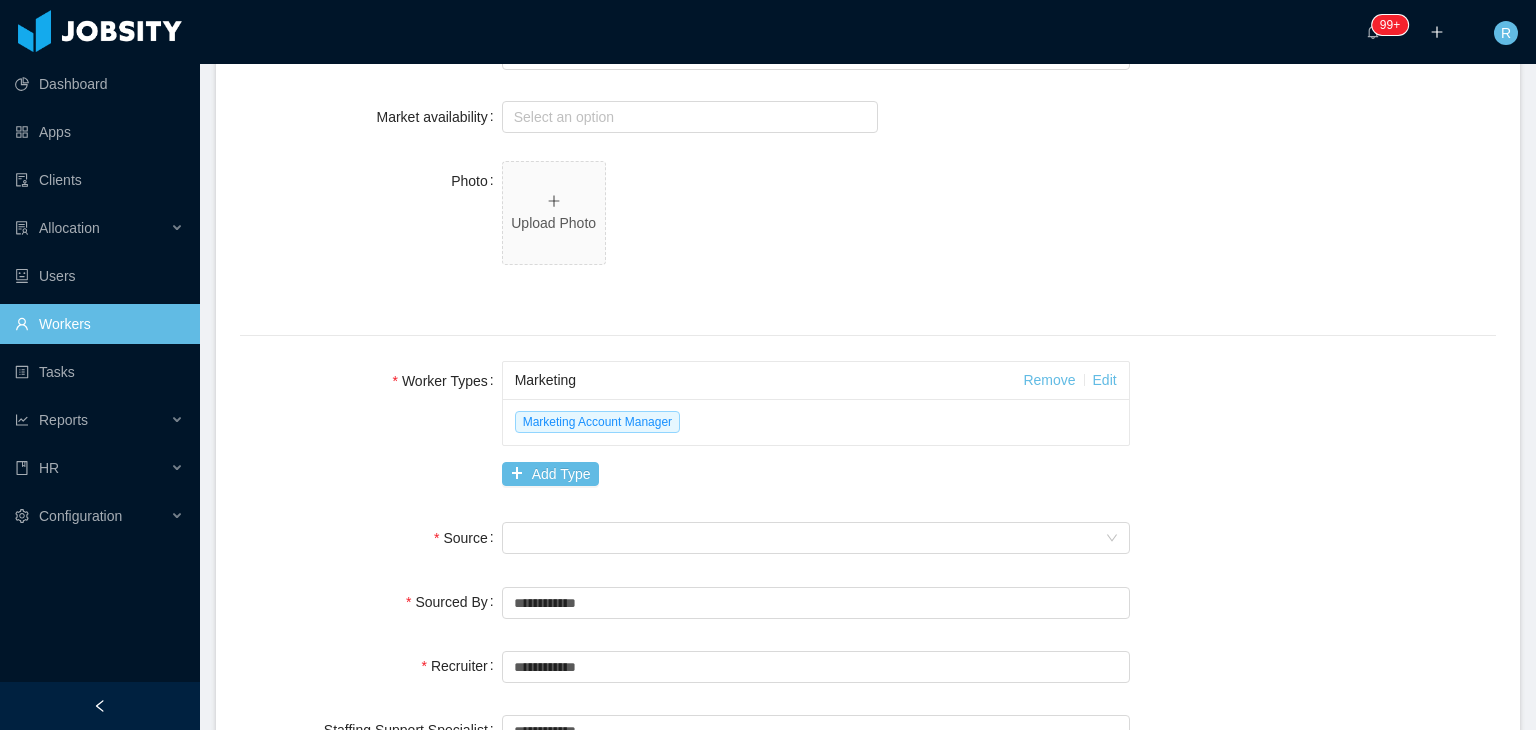 scroll, scrollTop: 1048, scrollLeft: 0, axis: vertical 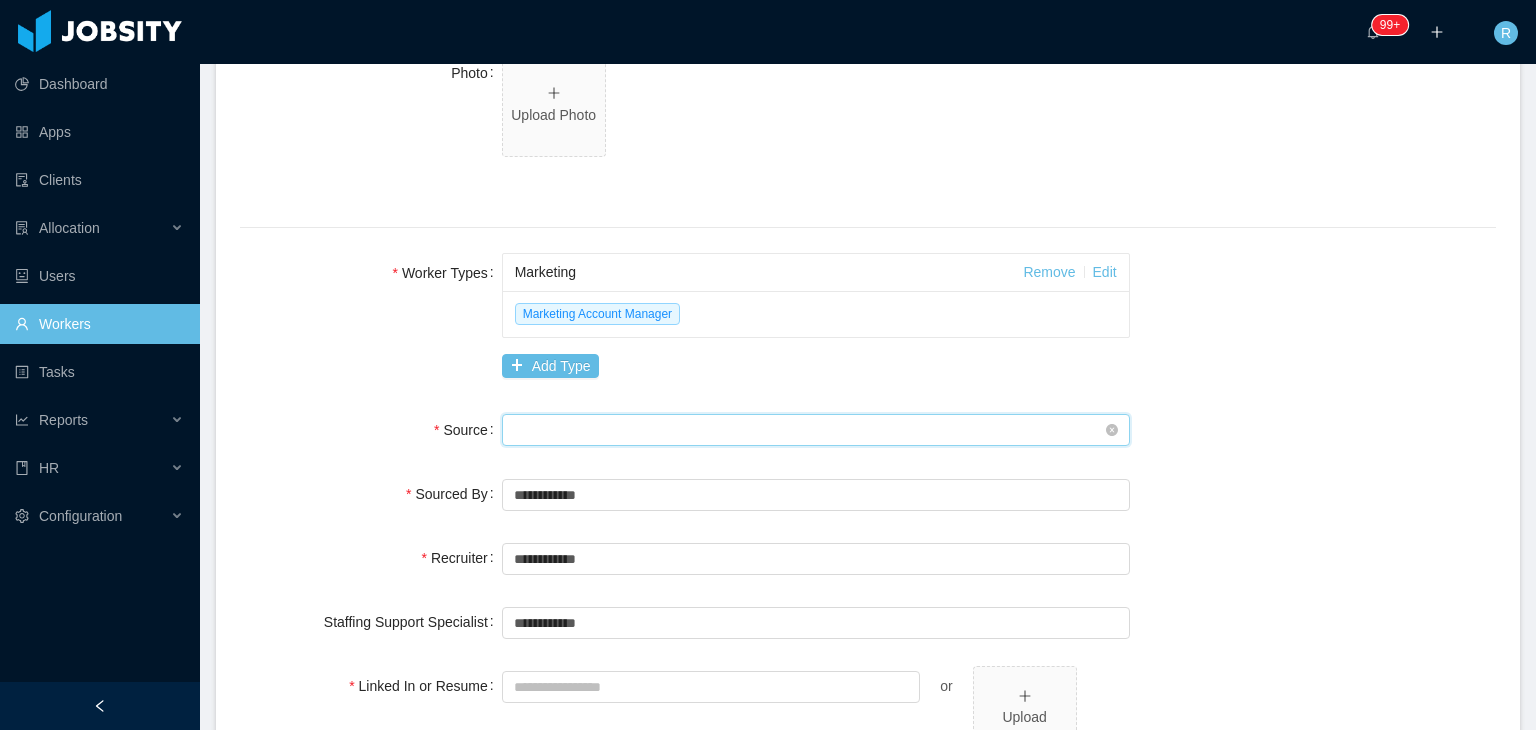 click on "Seniority" at bounding box center [809, 430] 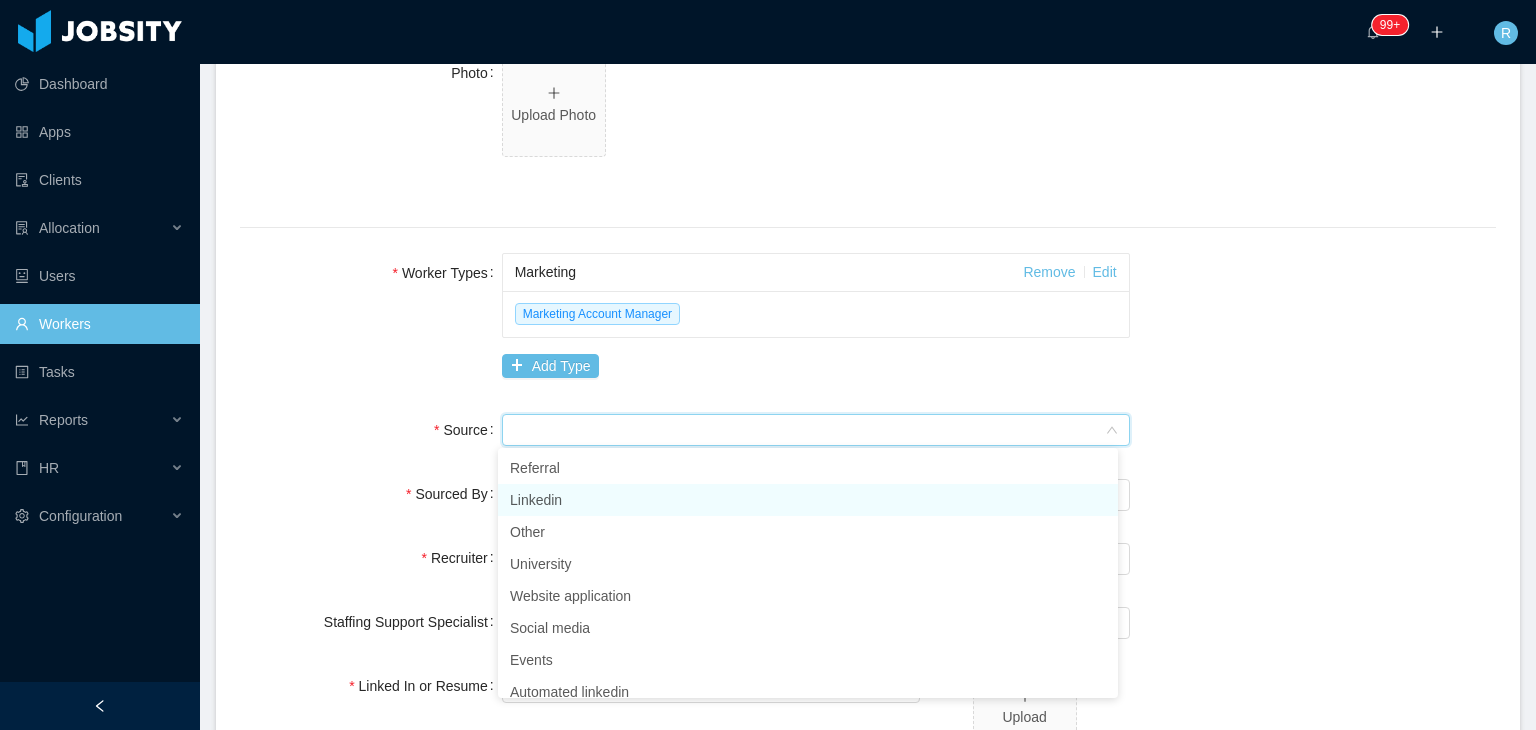 click on "Linkedin" at bounding box center [808, 500] 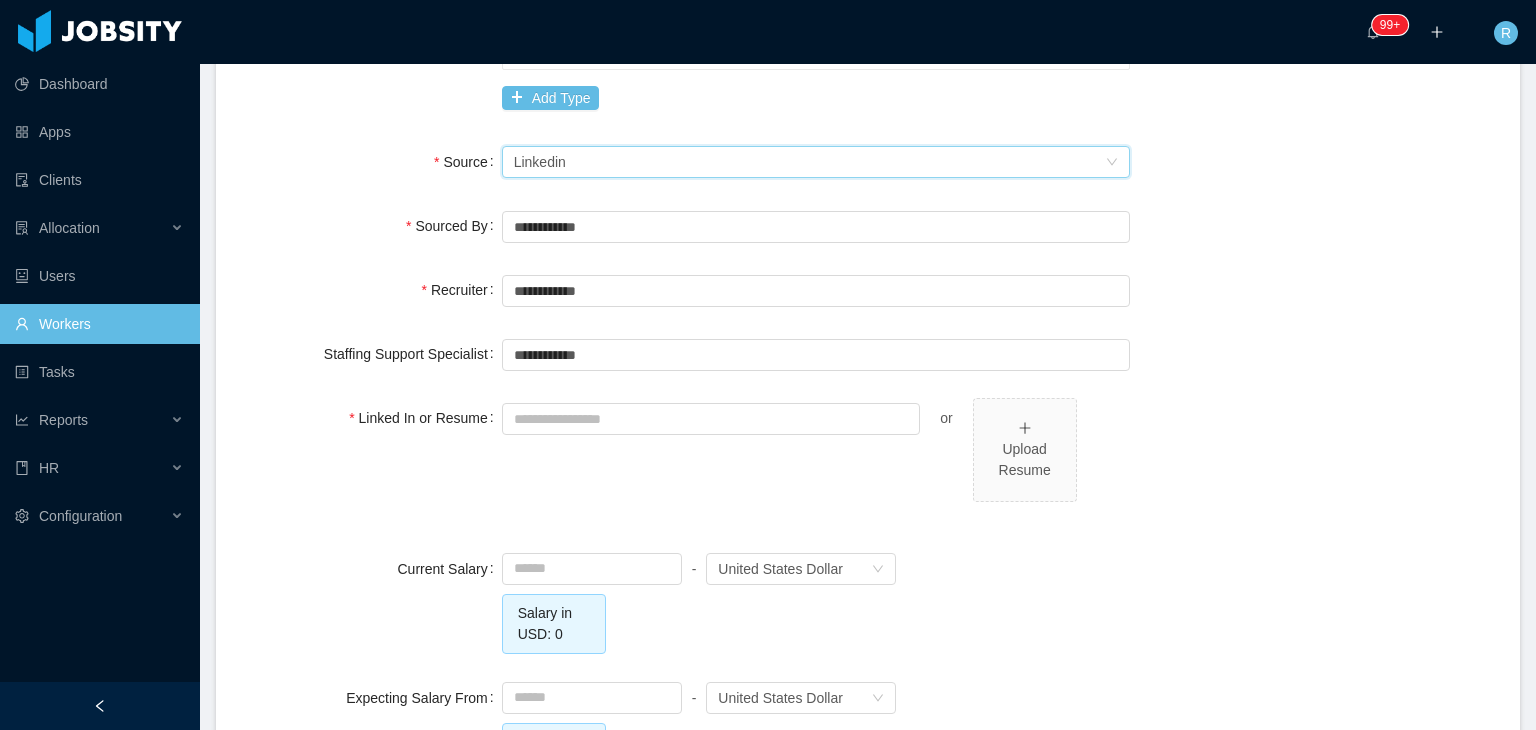 scroll, scrollTop: 1348, scrollLeft: 0, axis: vertical 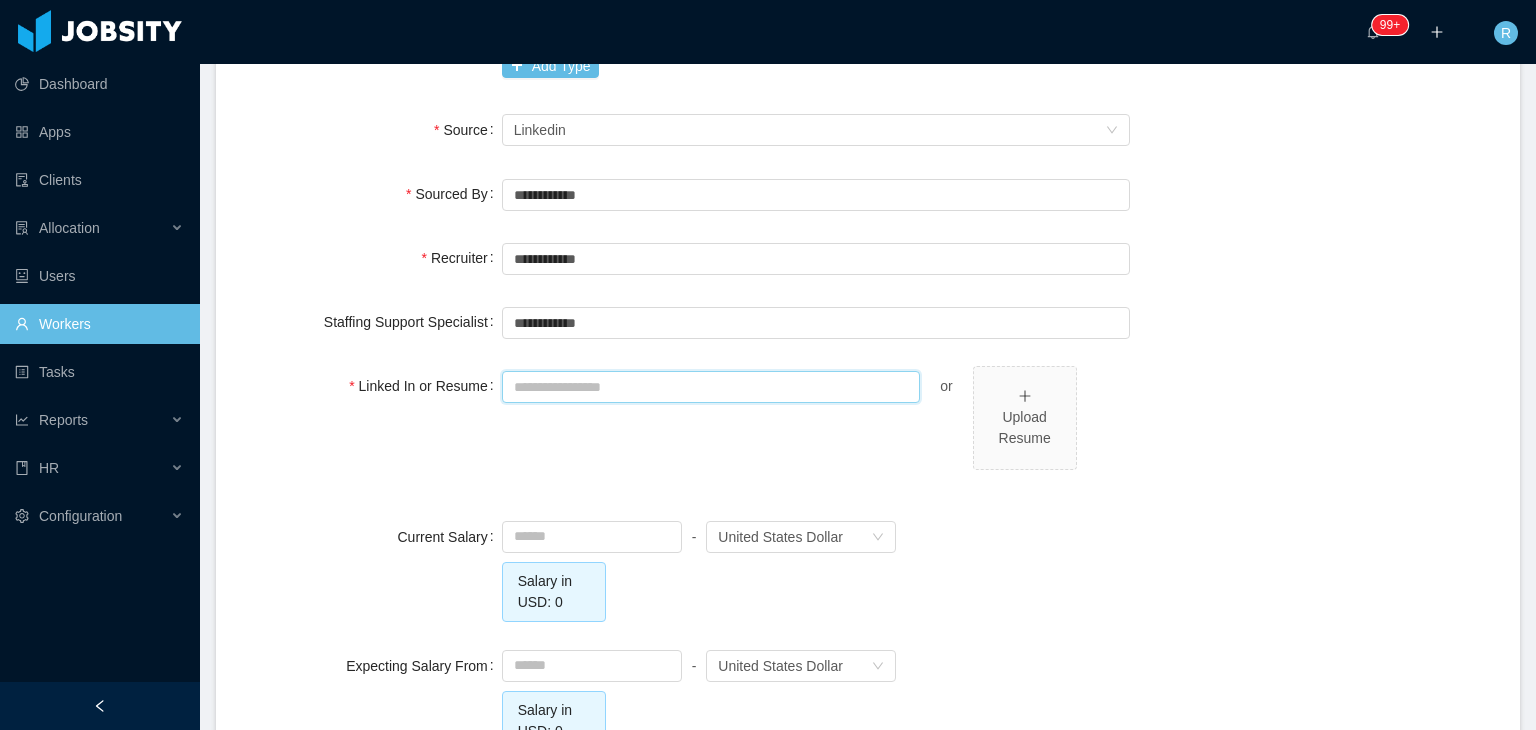 click on "Linked In or Resume" at bounding box center [711, 387] 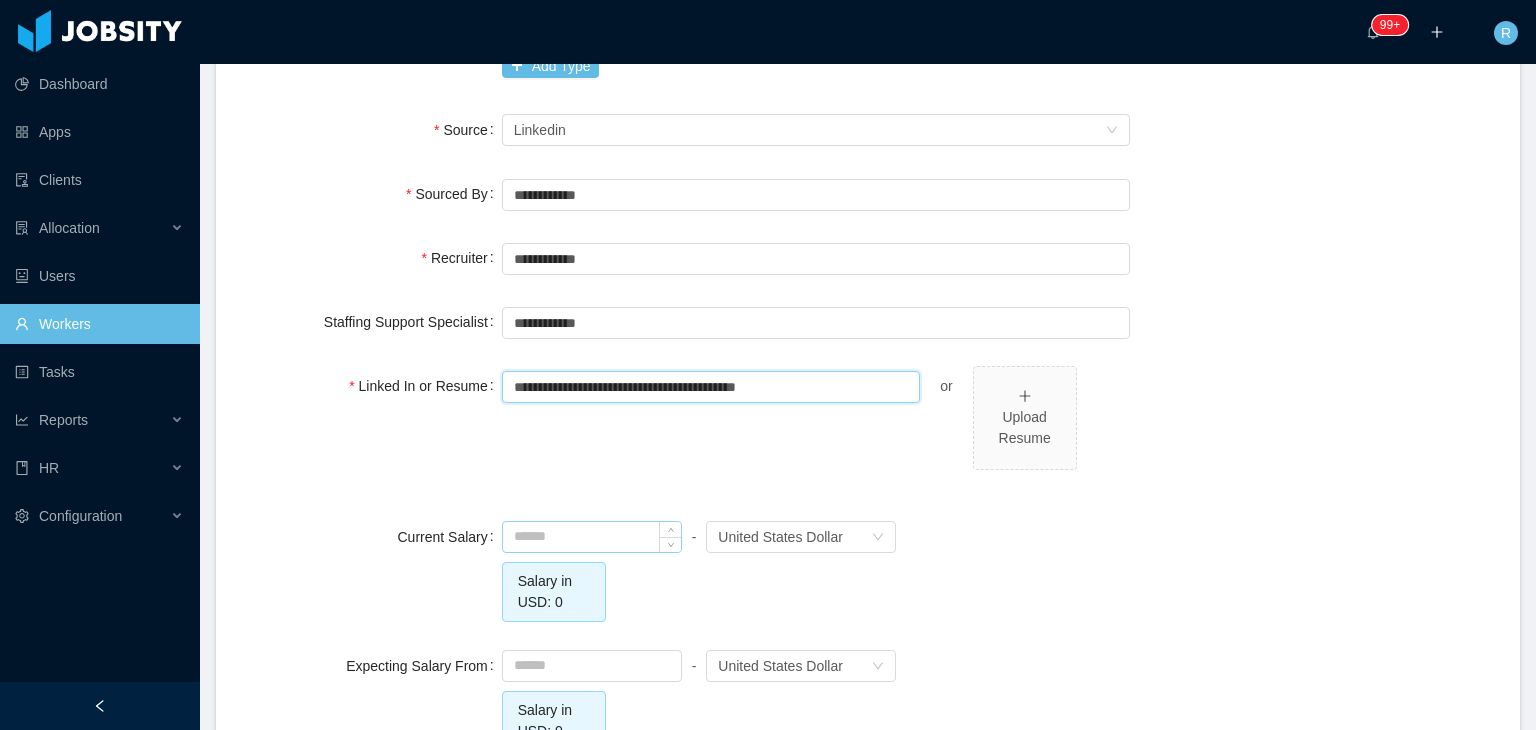 type on "**********" 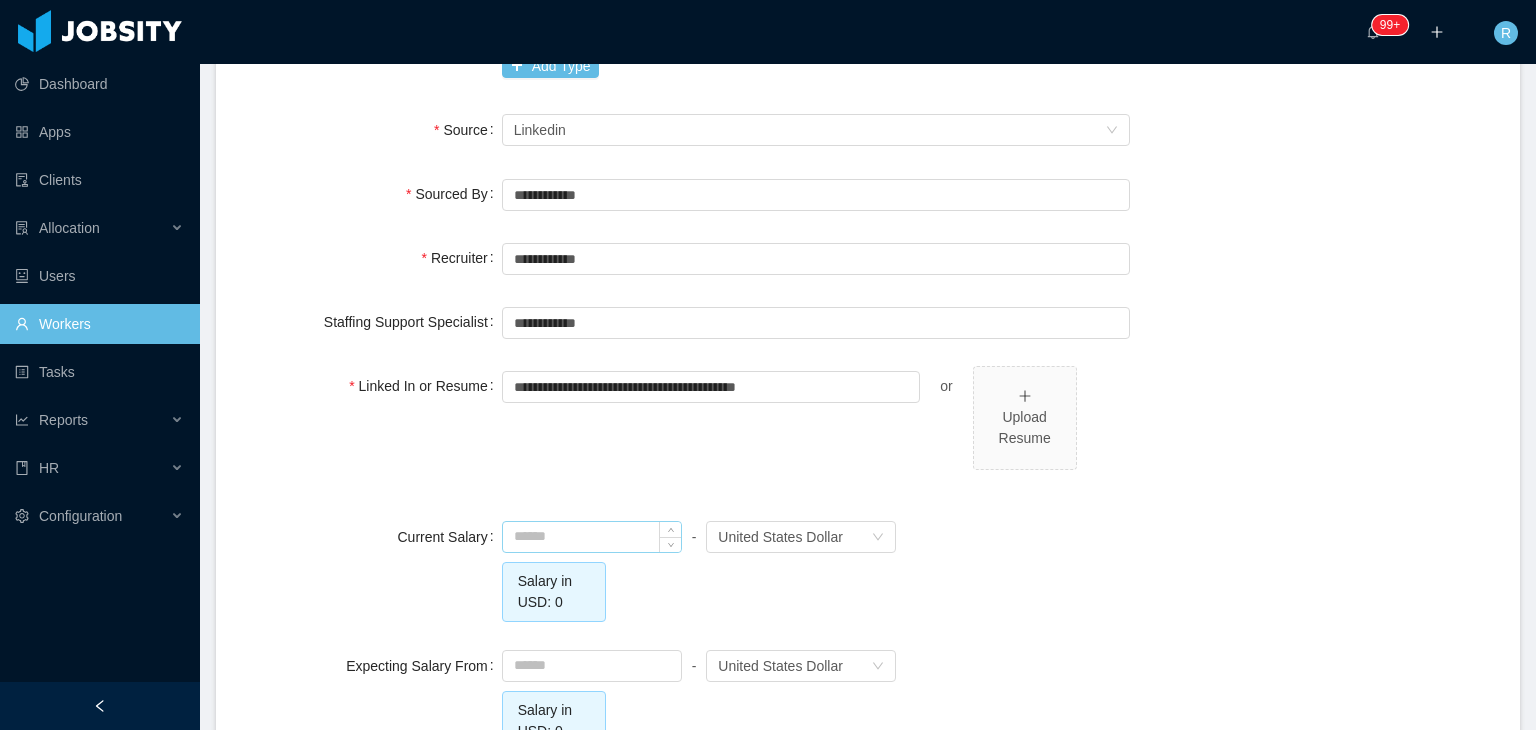 click at bounding box center (592, 537) 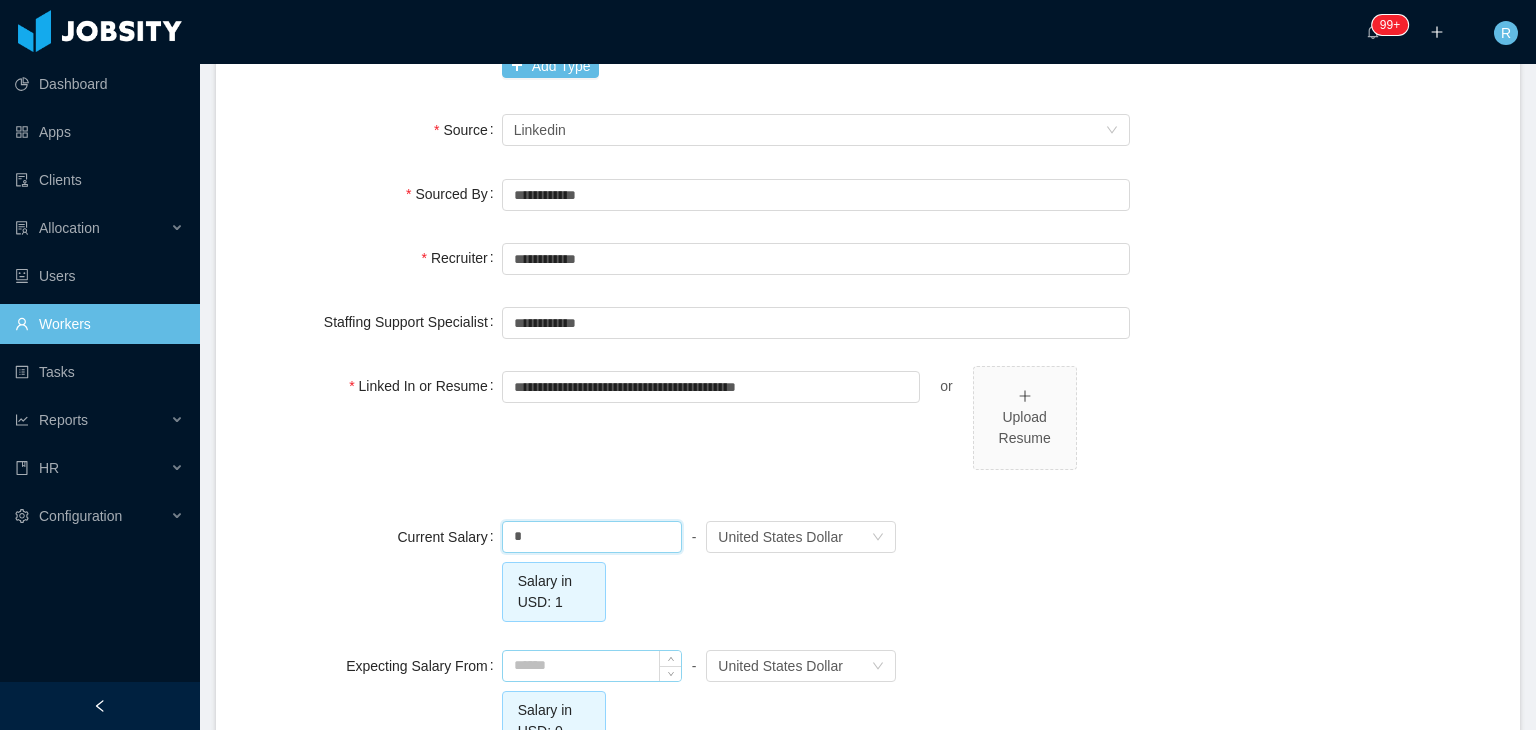 type on "****" 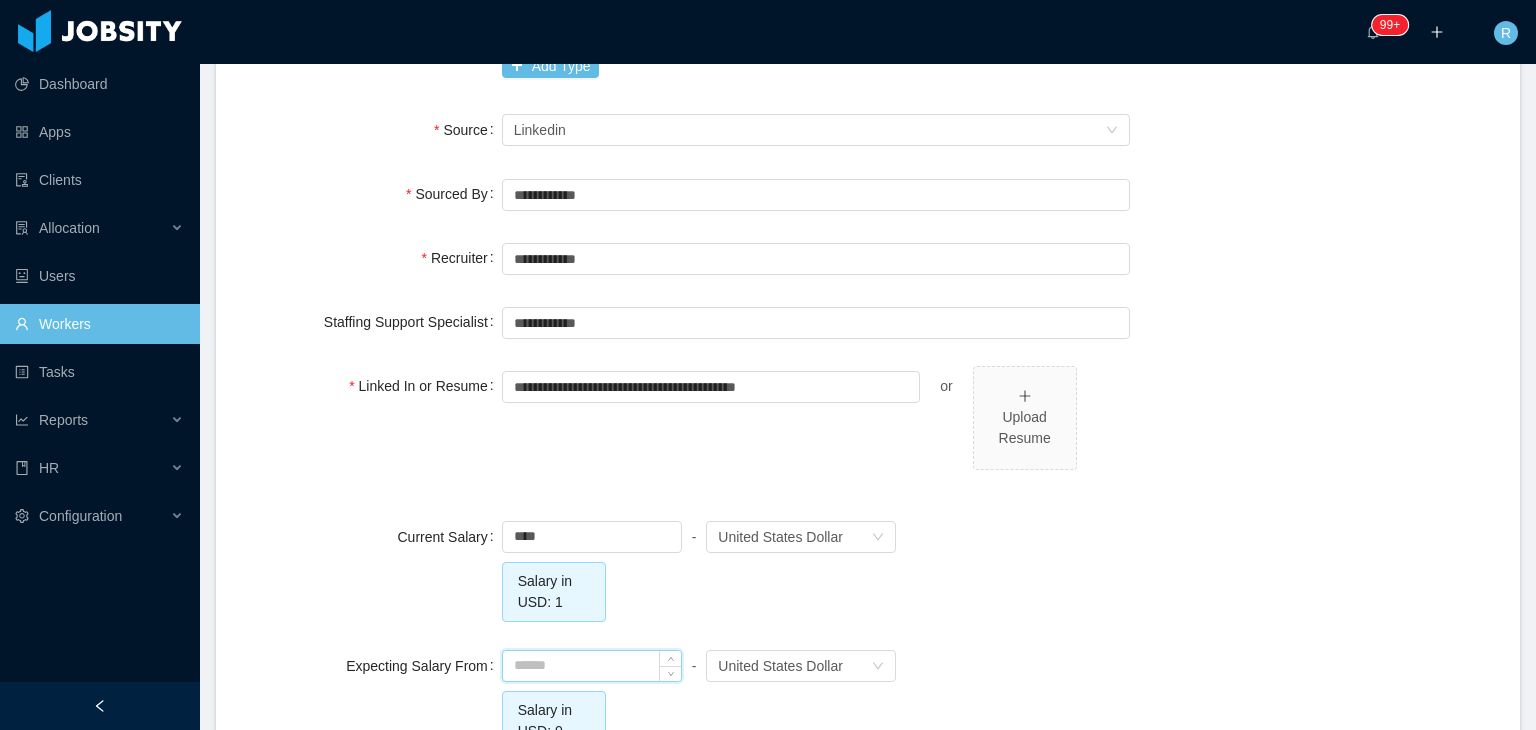 click at bounding box center [592, 666] 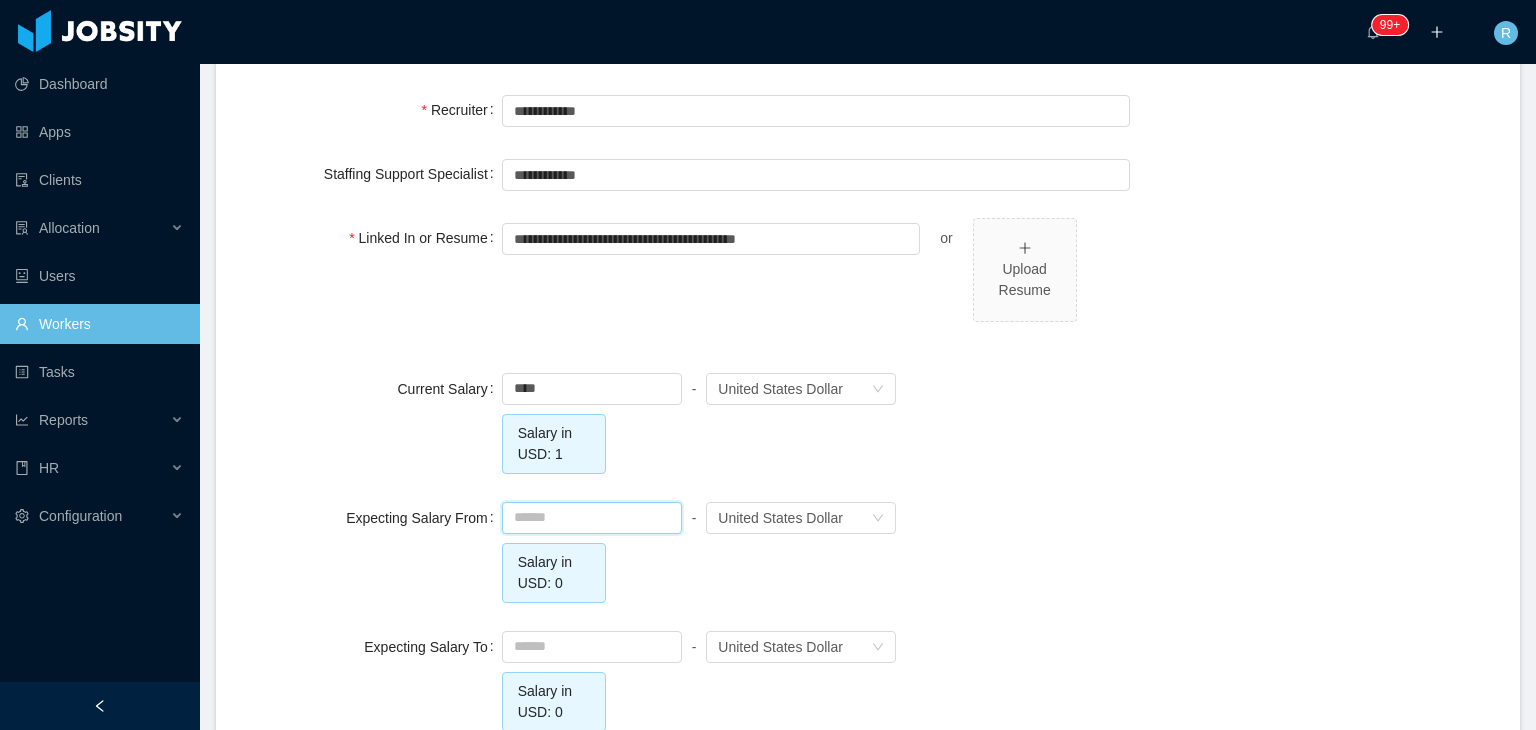 scroll, scrollTop: 1548, scrollLeft: 0, axis: vertical 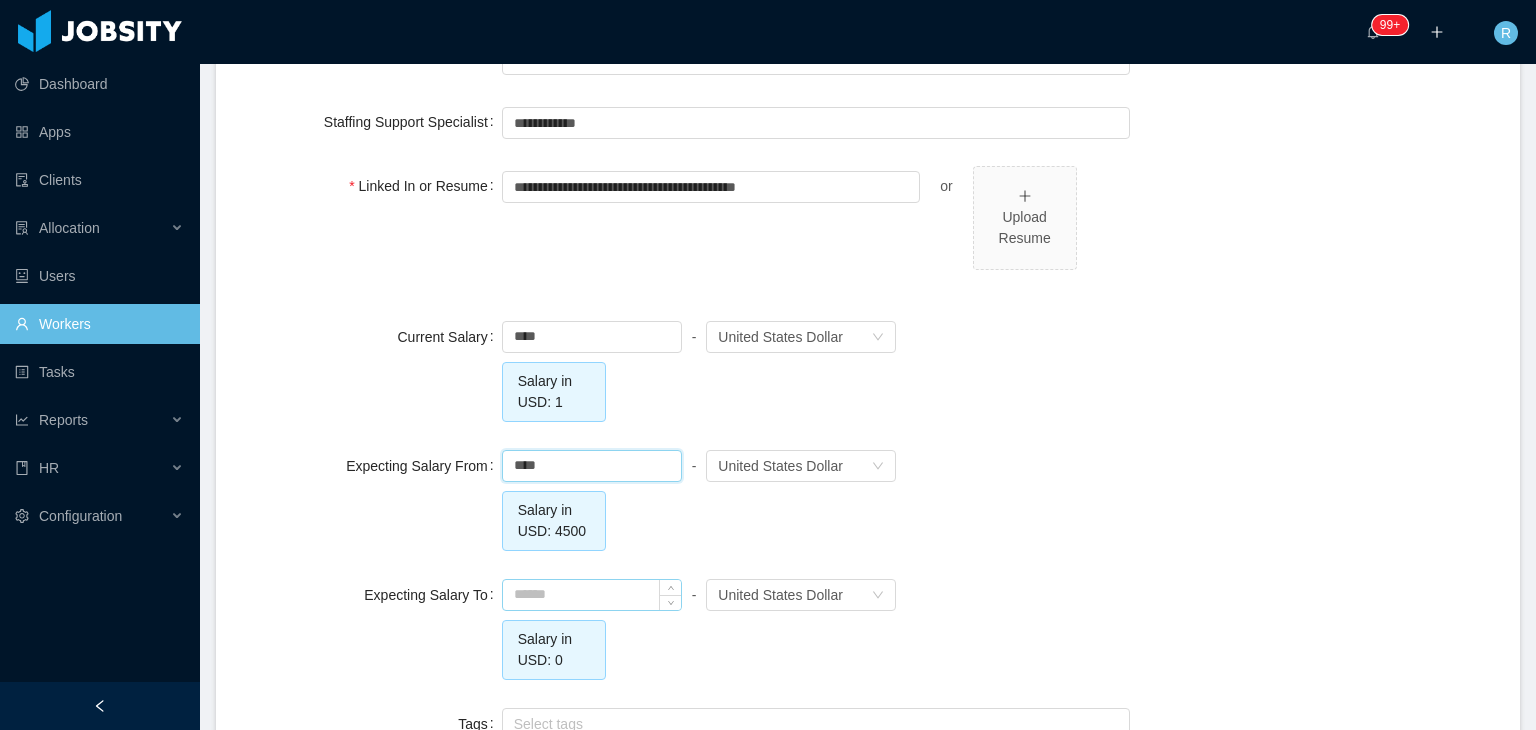 type on "*******" 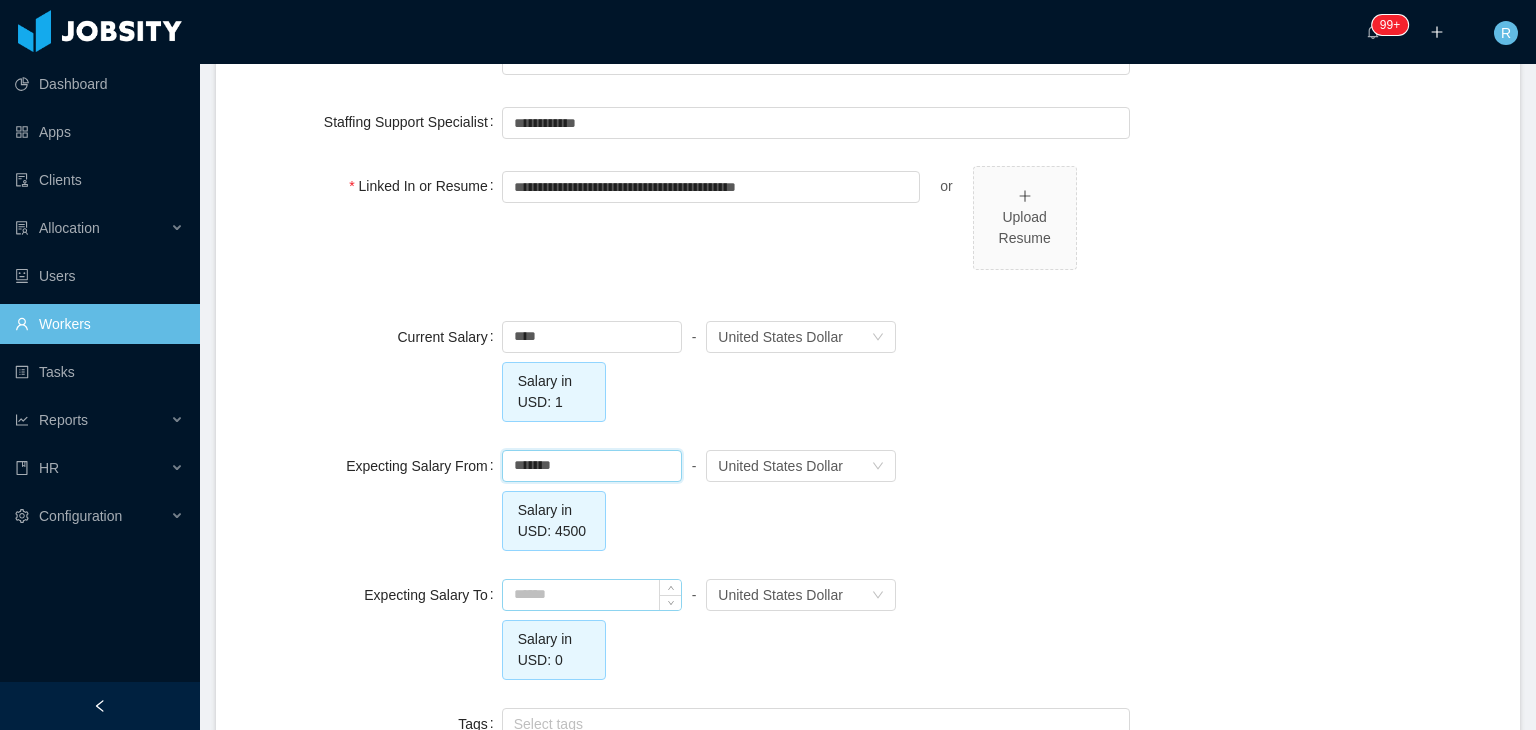 click at bounding box center (592, 595) 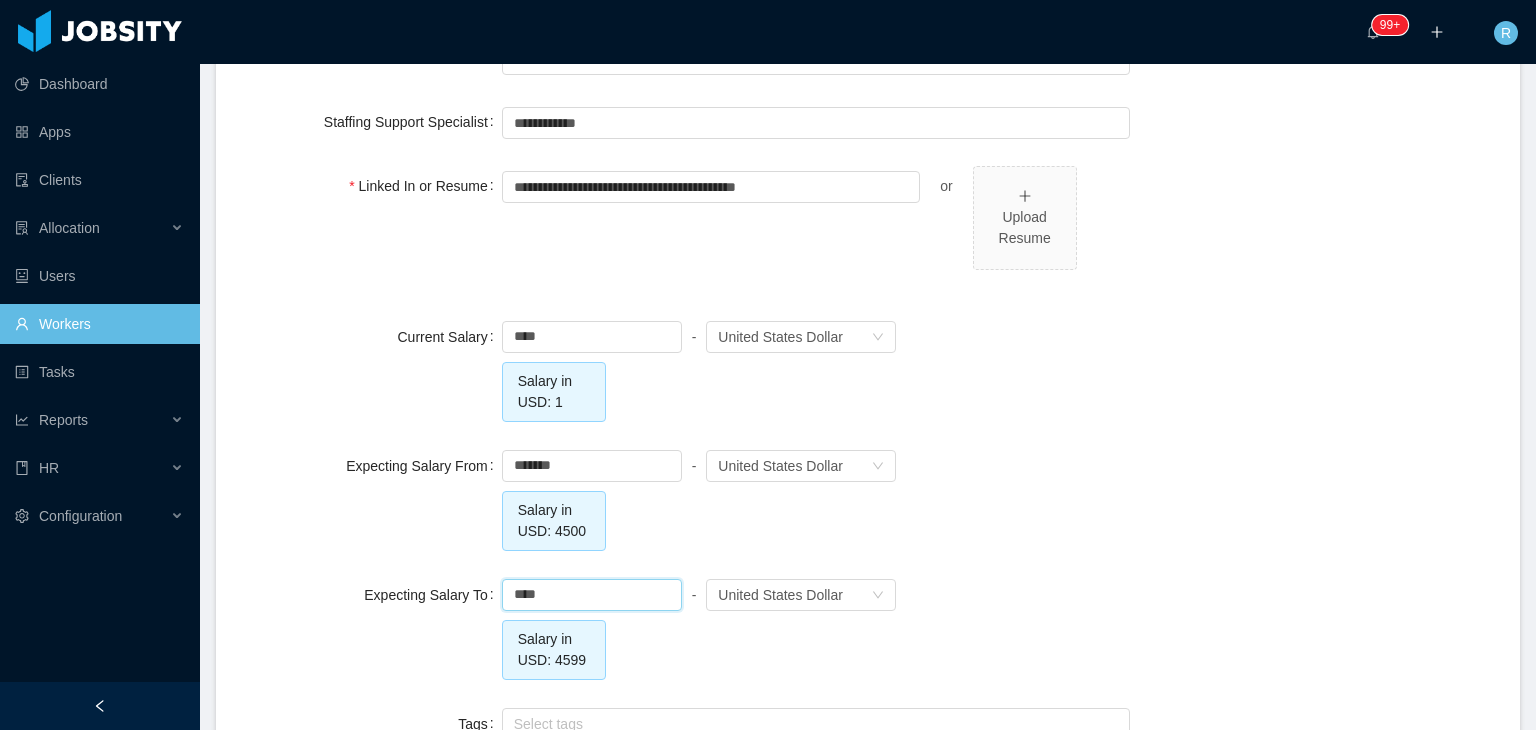 type on "*******" 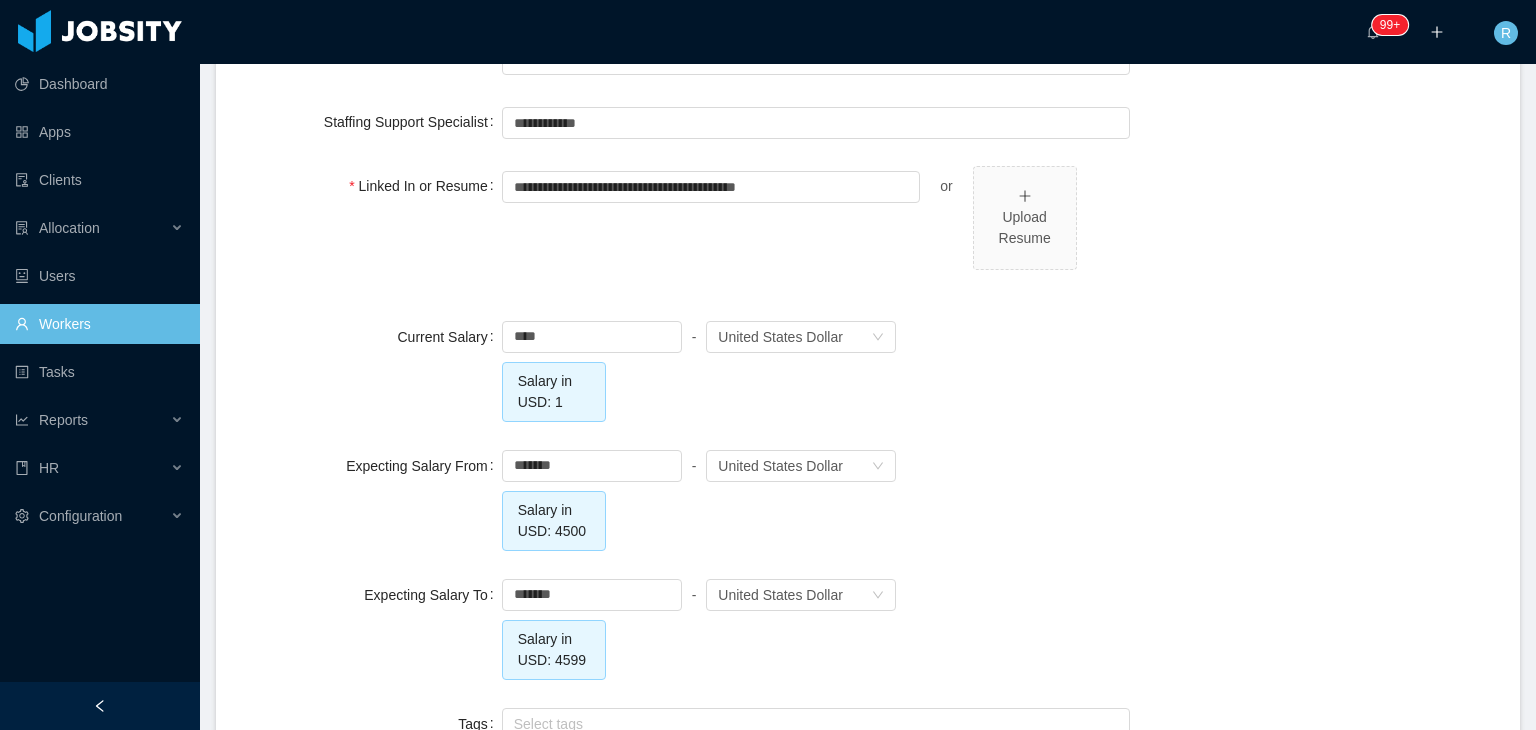 click on "**********" at bounding box center [868, -122] 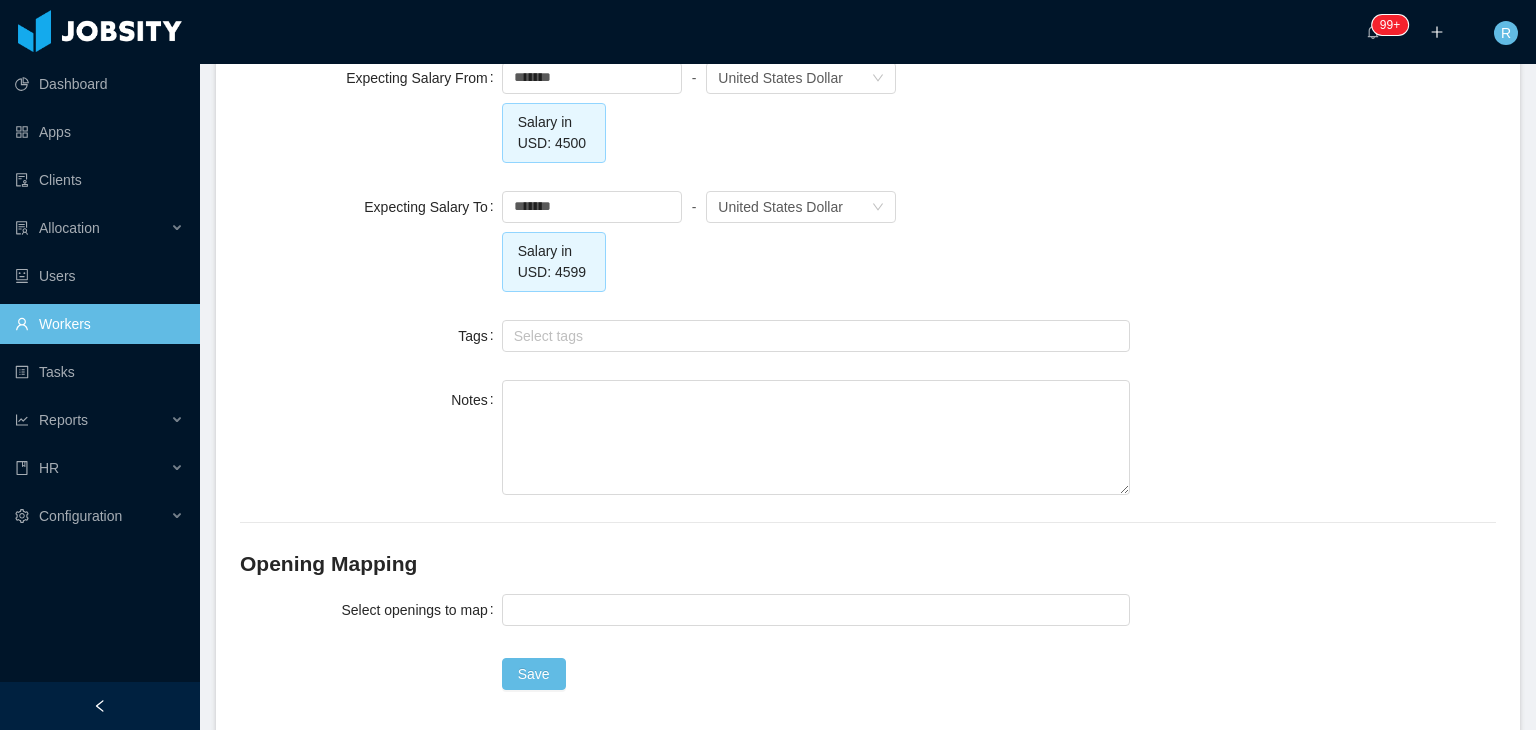 scroll, scrollTop: 2029, scrollLeft: 0, axis: vertical 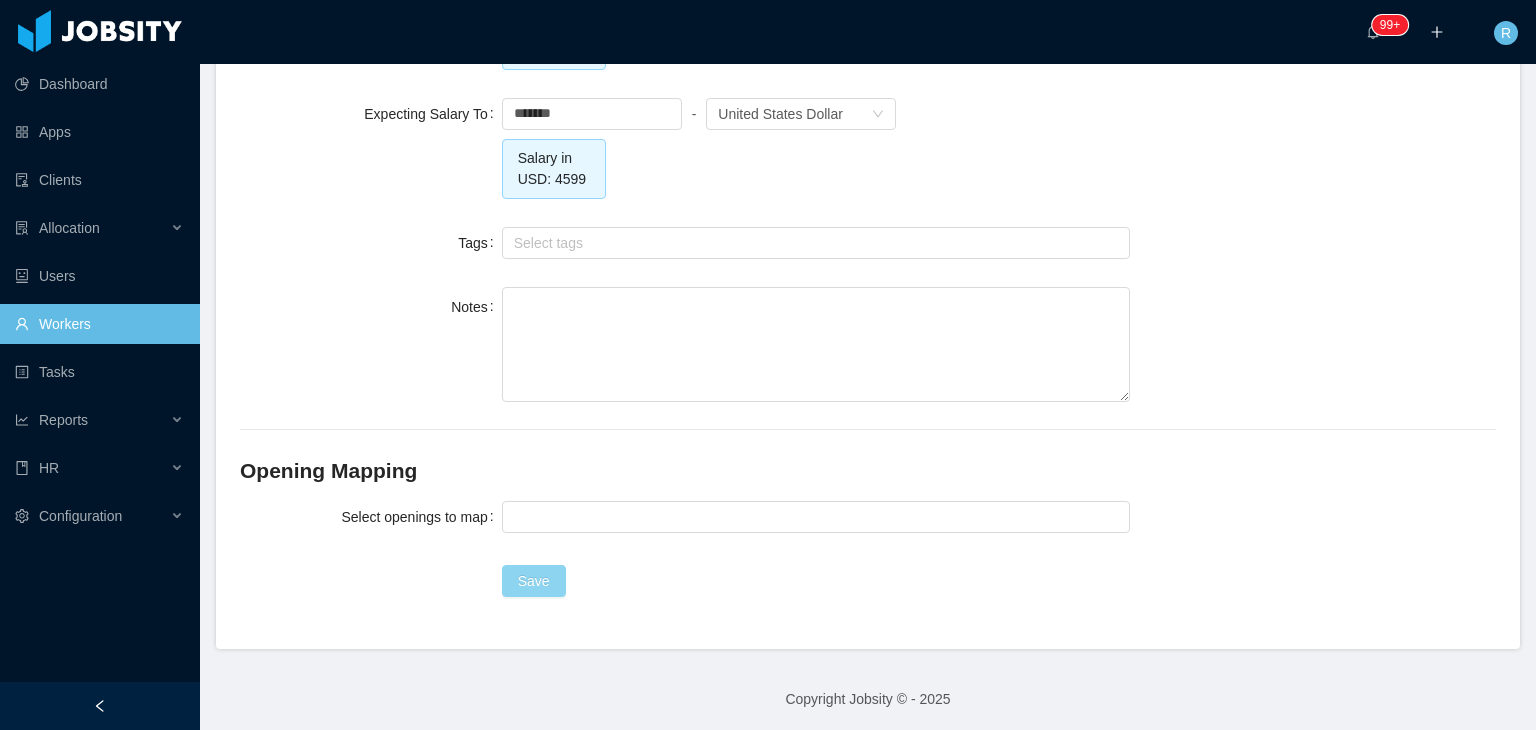 click on "Save" at bounding box center [534, 581] 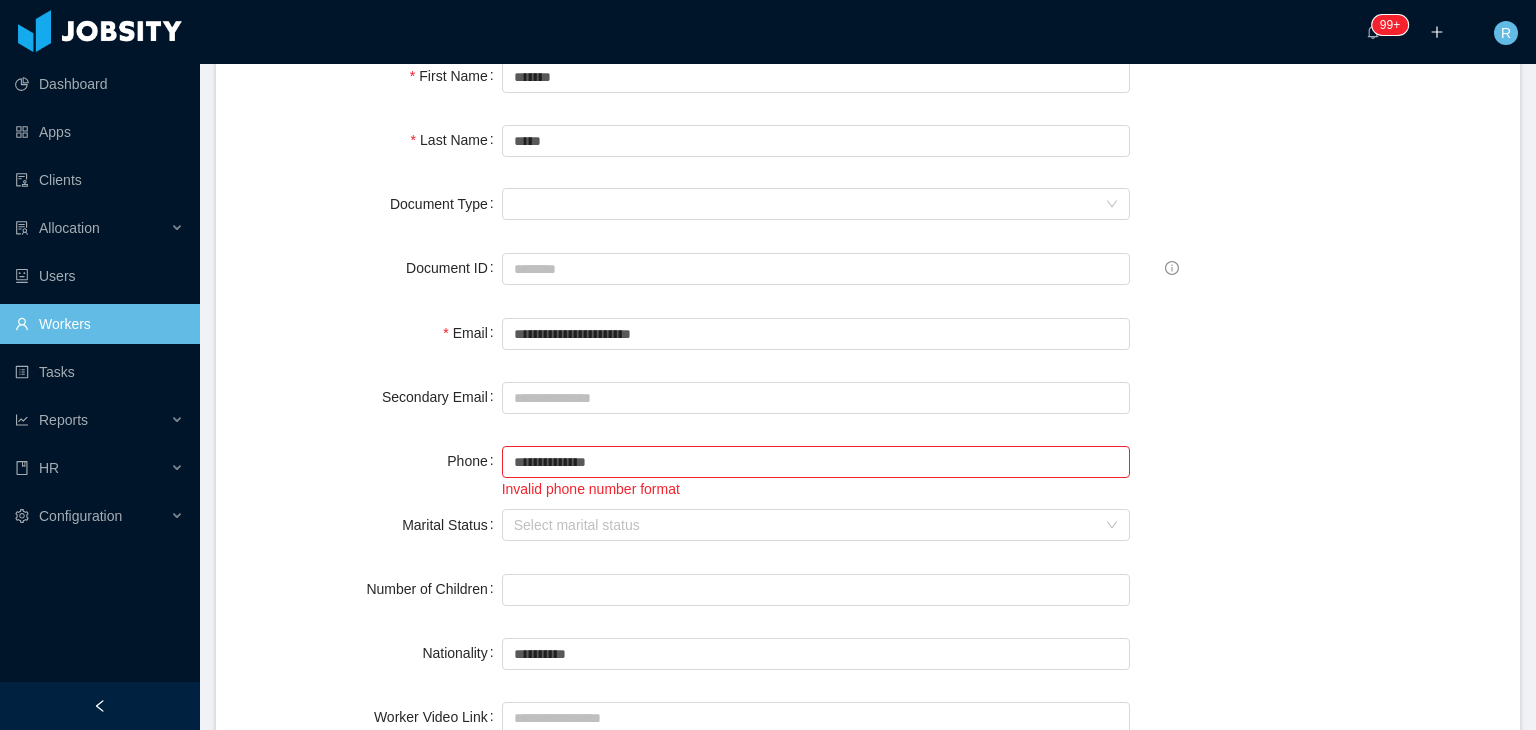 scroll, scrollTop: 166, scrollLeft: 0, axis: vertical 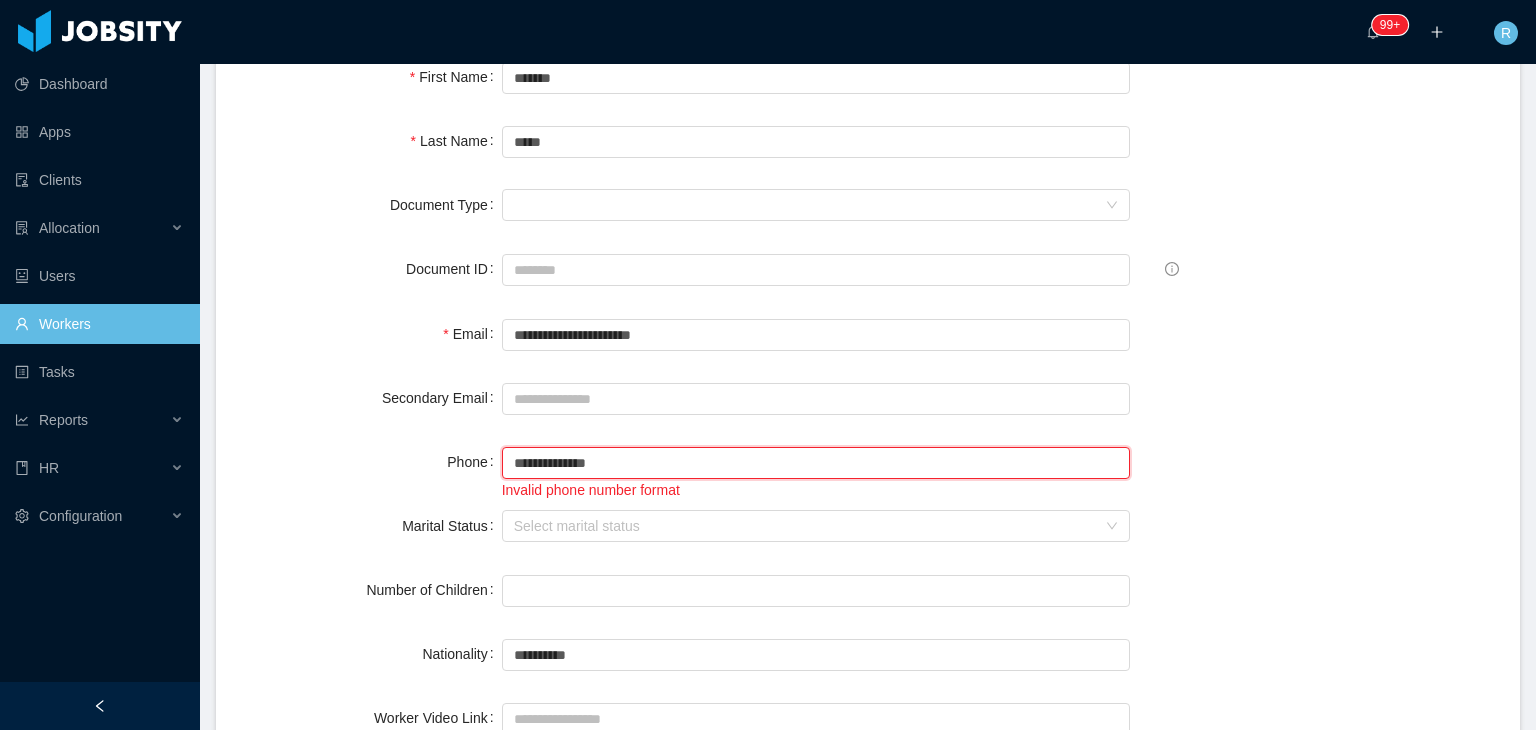 click on "**********" at bounding box center [816, 463] 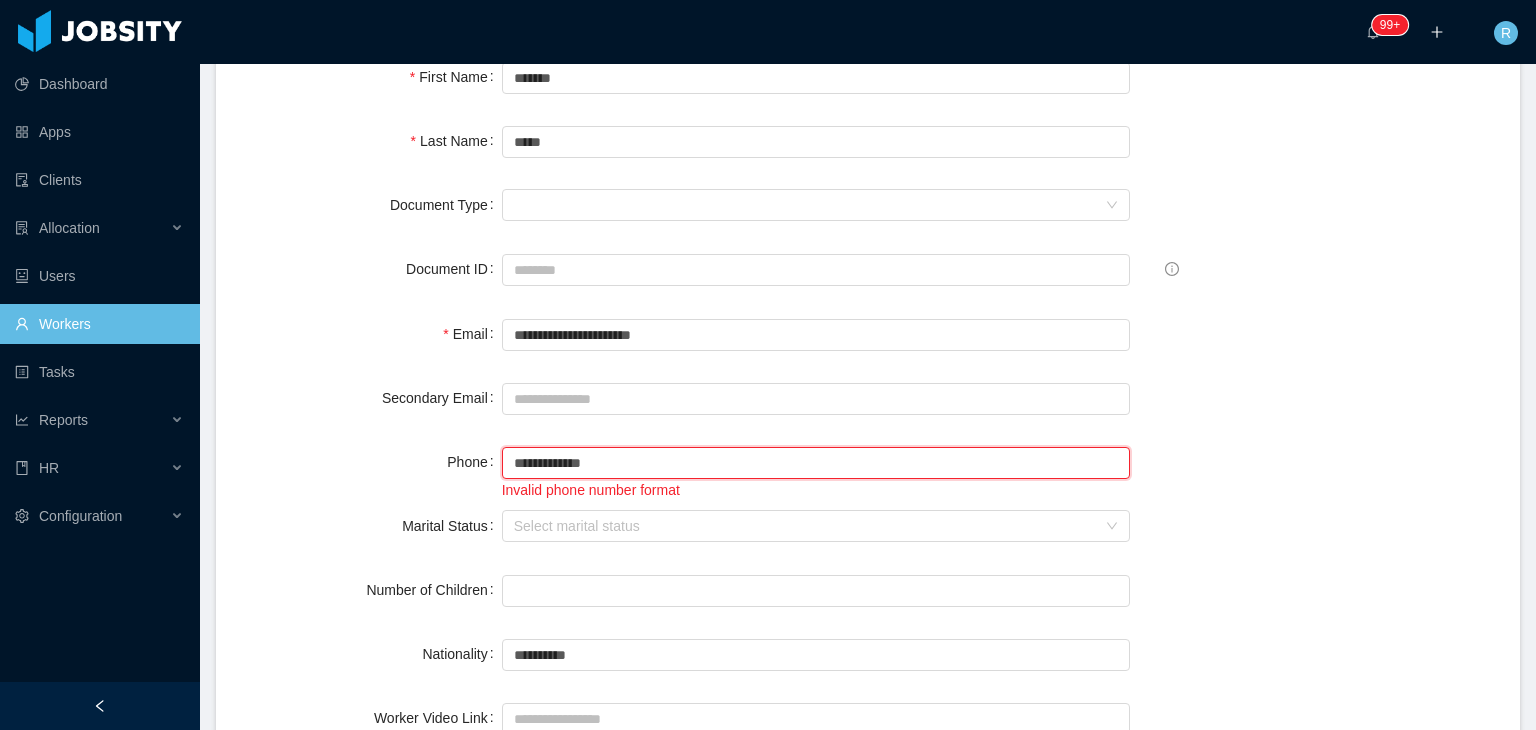 click on "**********" at bounding box center [816, 463] 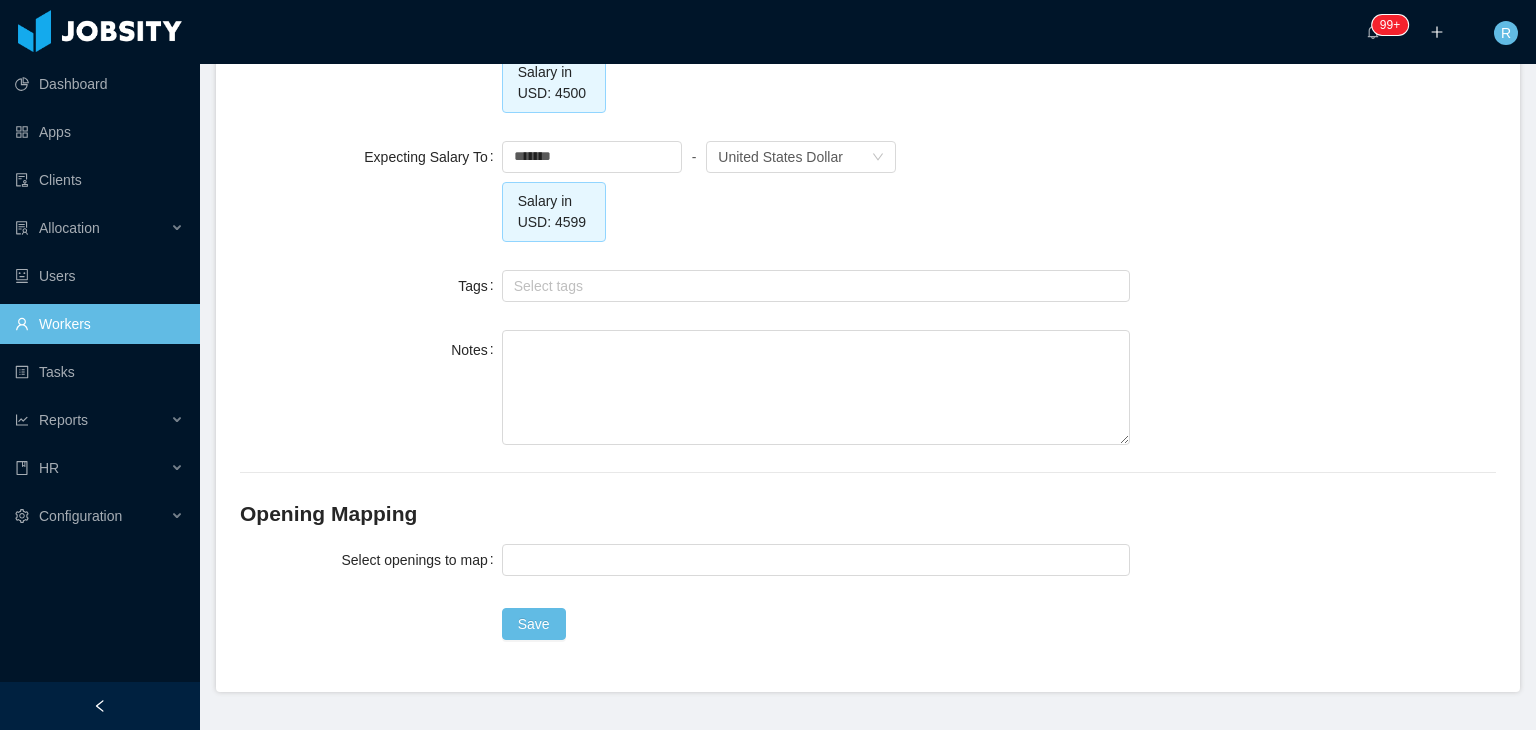 scroll, scrollTop: 2029, scrollLeft: 0, axis: vertical 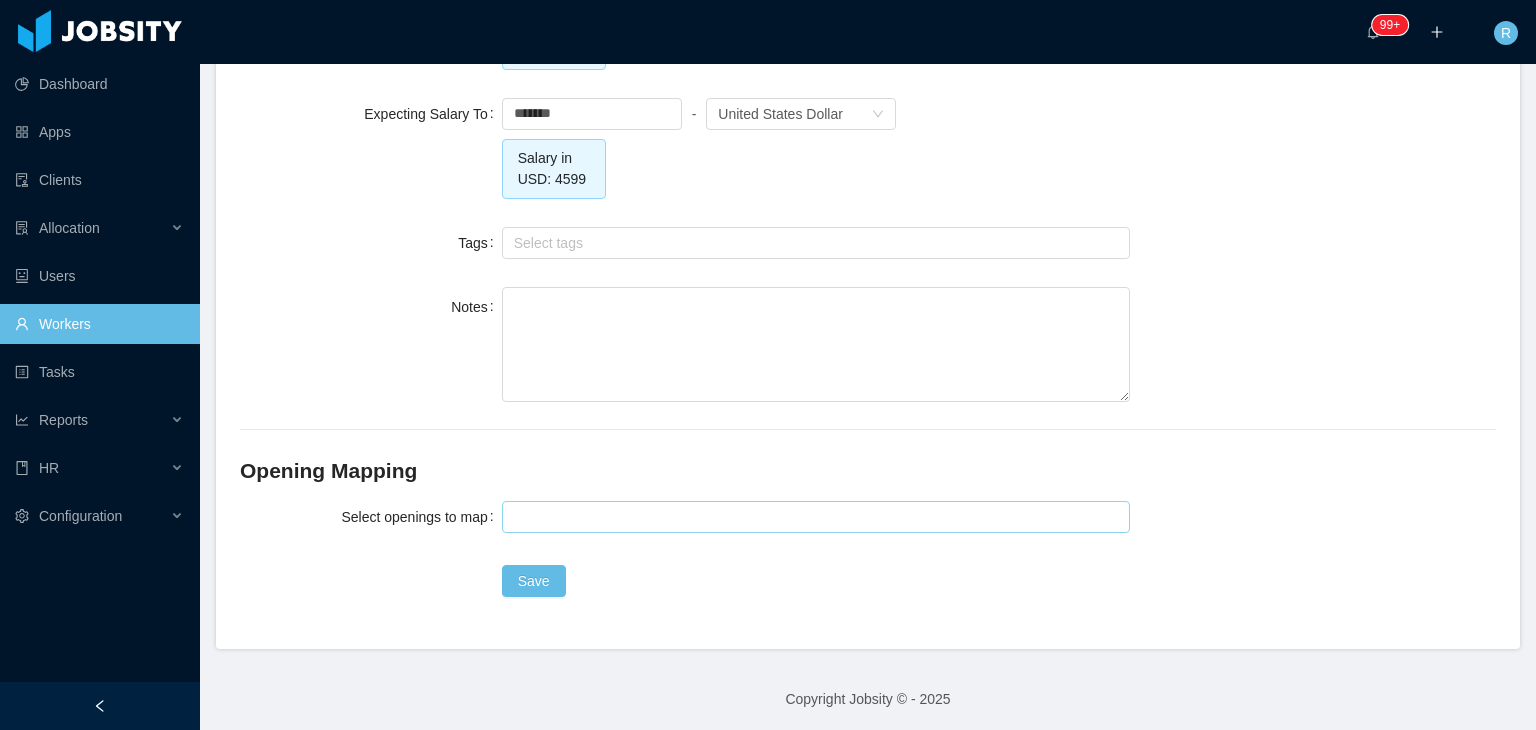 type on "**********" 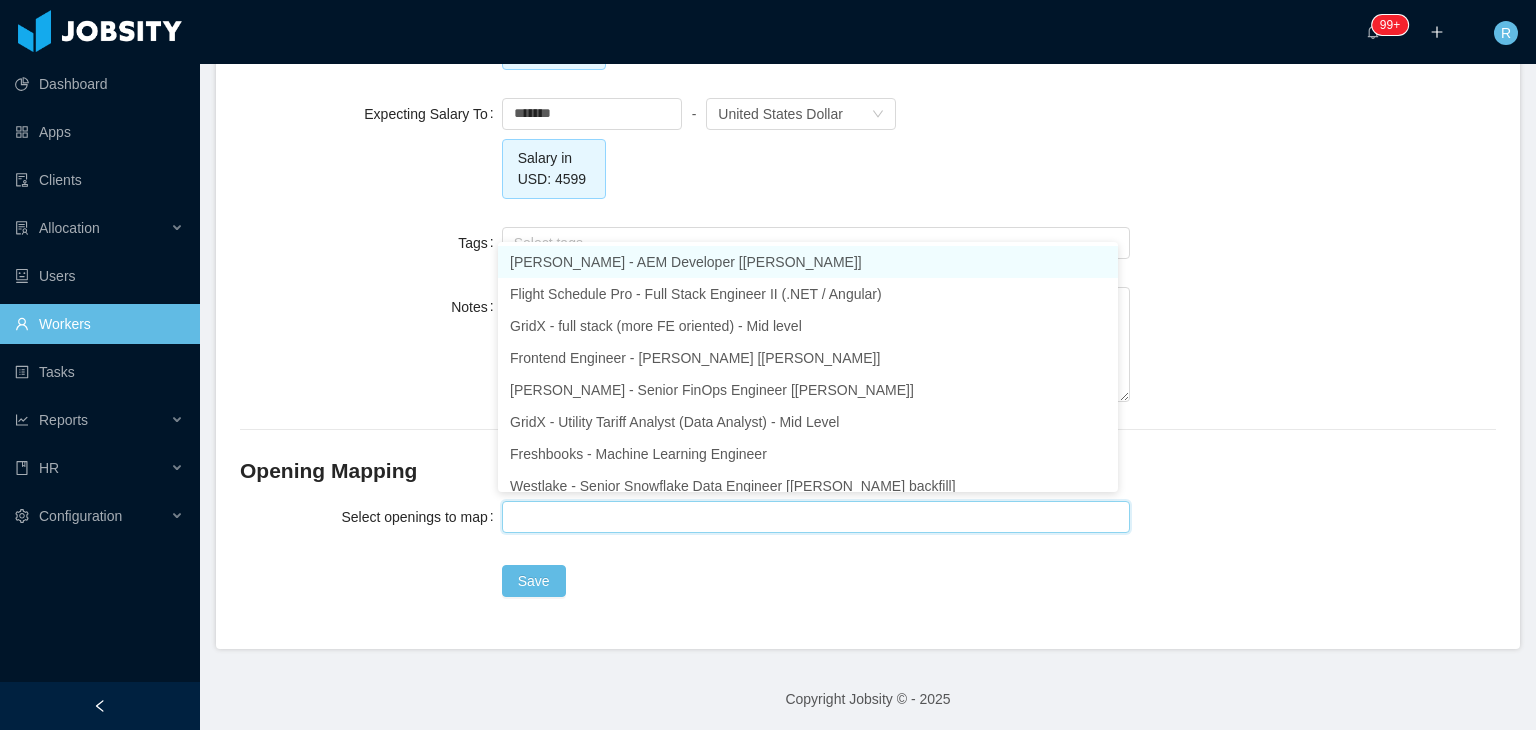 type on "*" 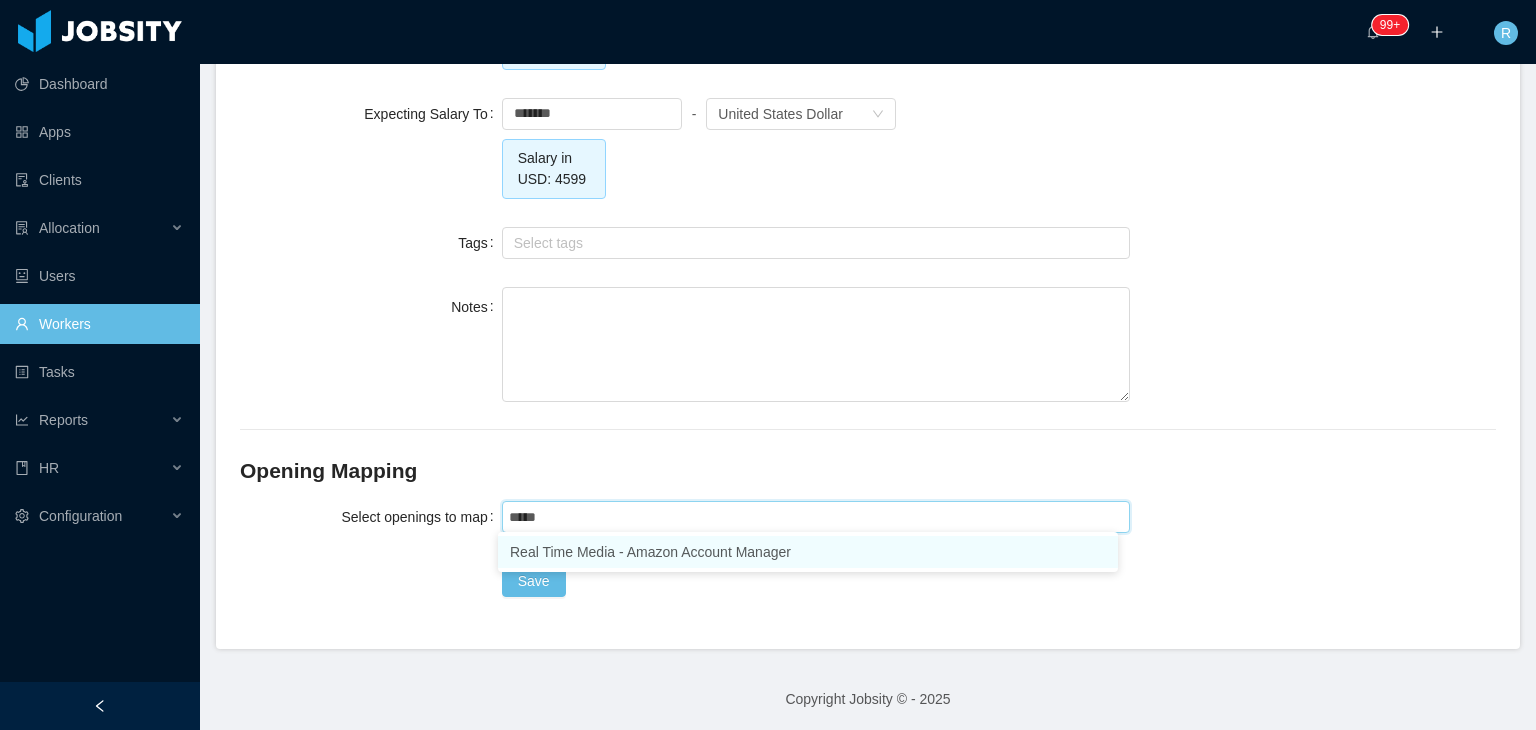 type on "******" 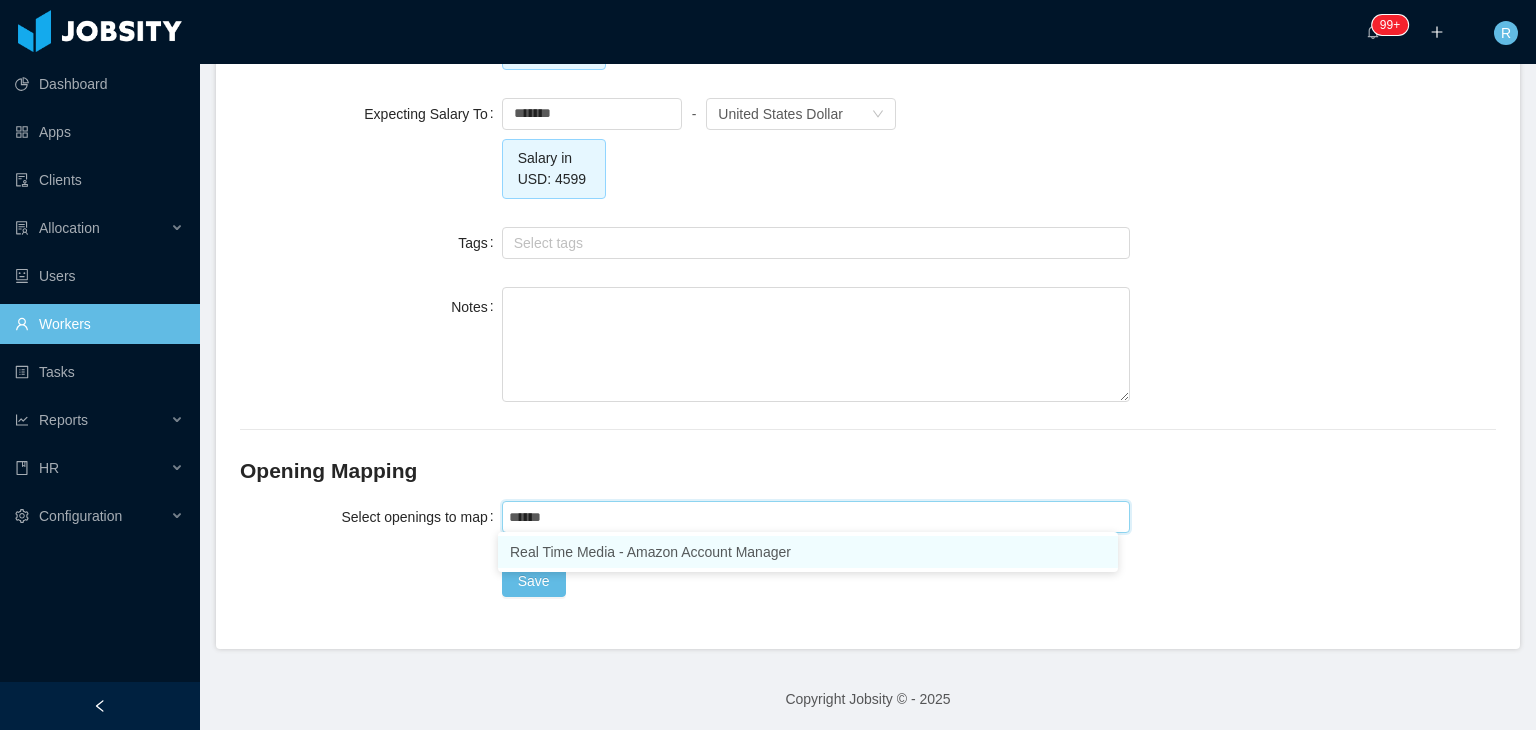 type 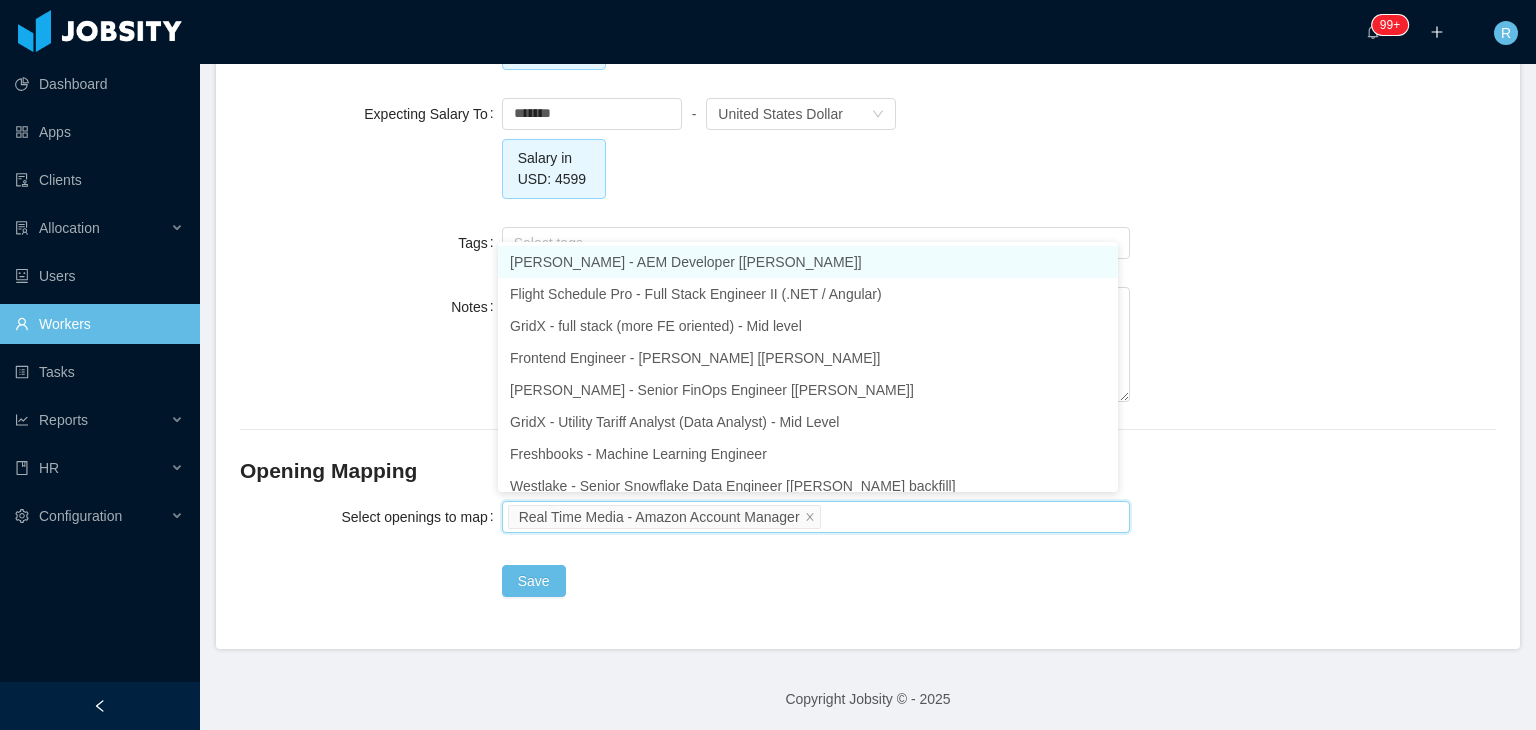 click on "Save" at bounding box center (816, 581) 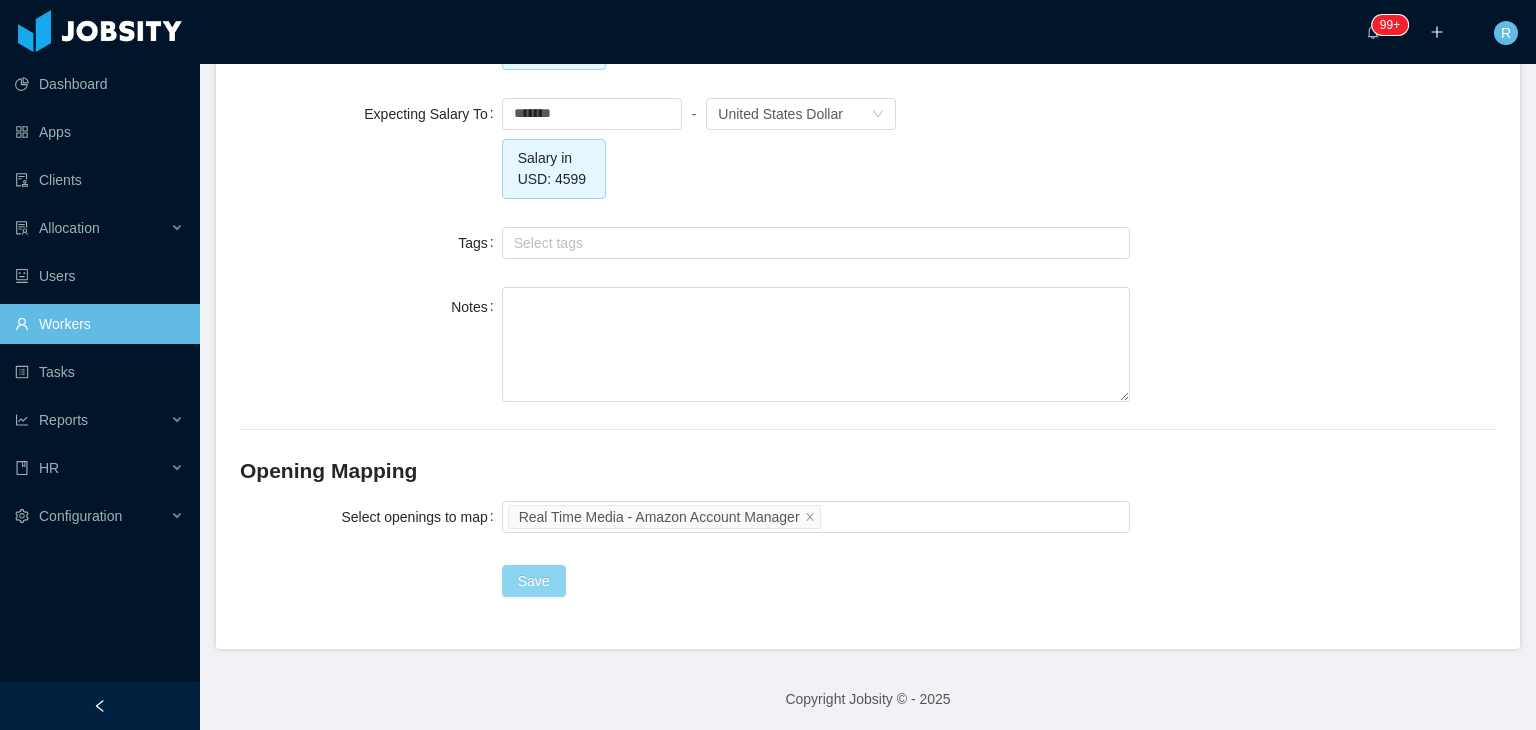 click on "Save" at bounding box center [534, 581] 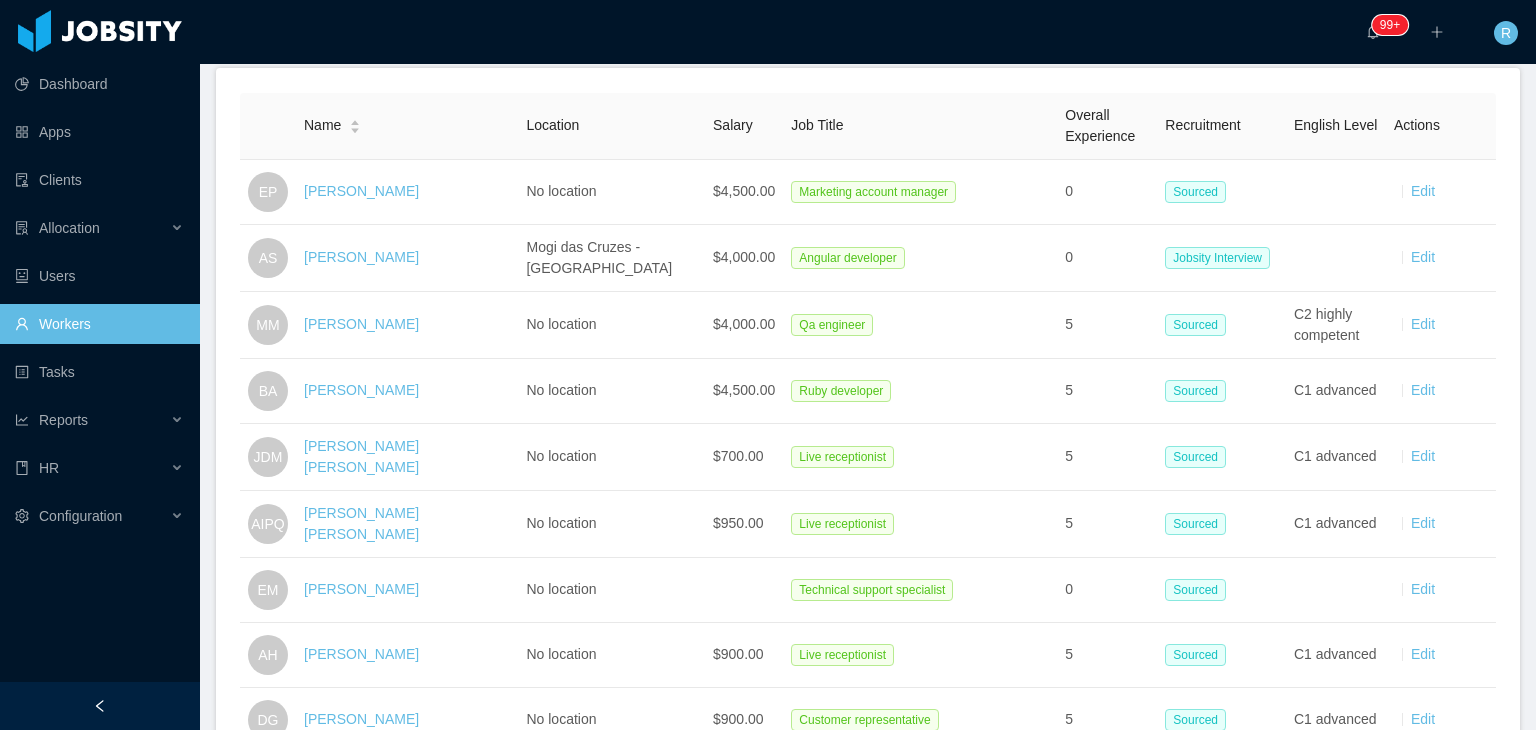 scroll, scrollTop: 0, scrollLeft: 0, axis: both 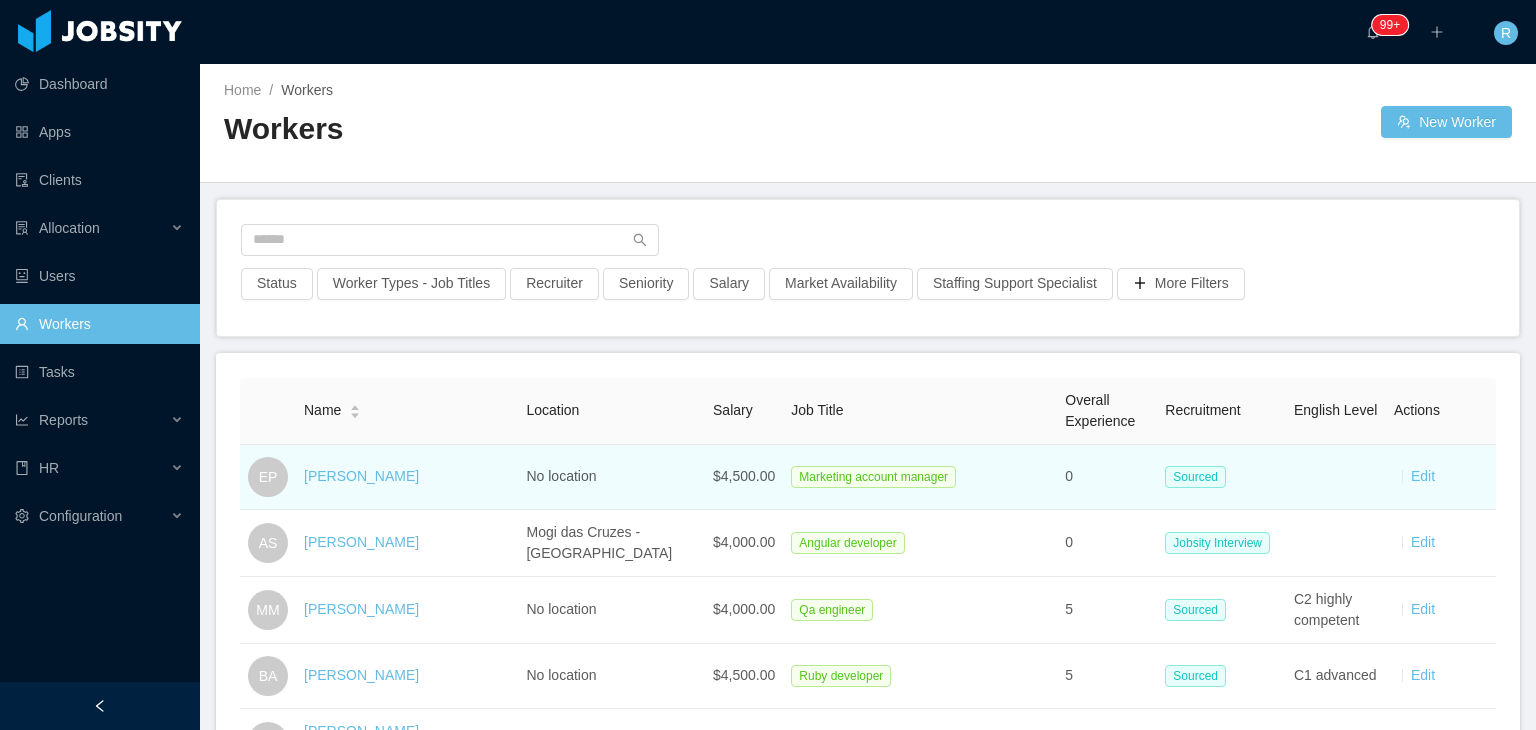 click on "[PERSON_NAME]" at bounding box center (407, 477) 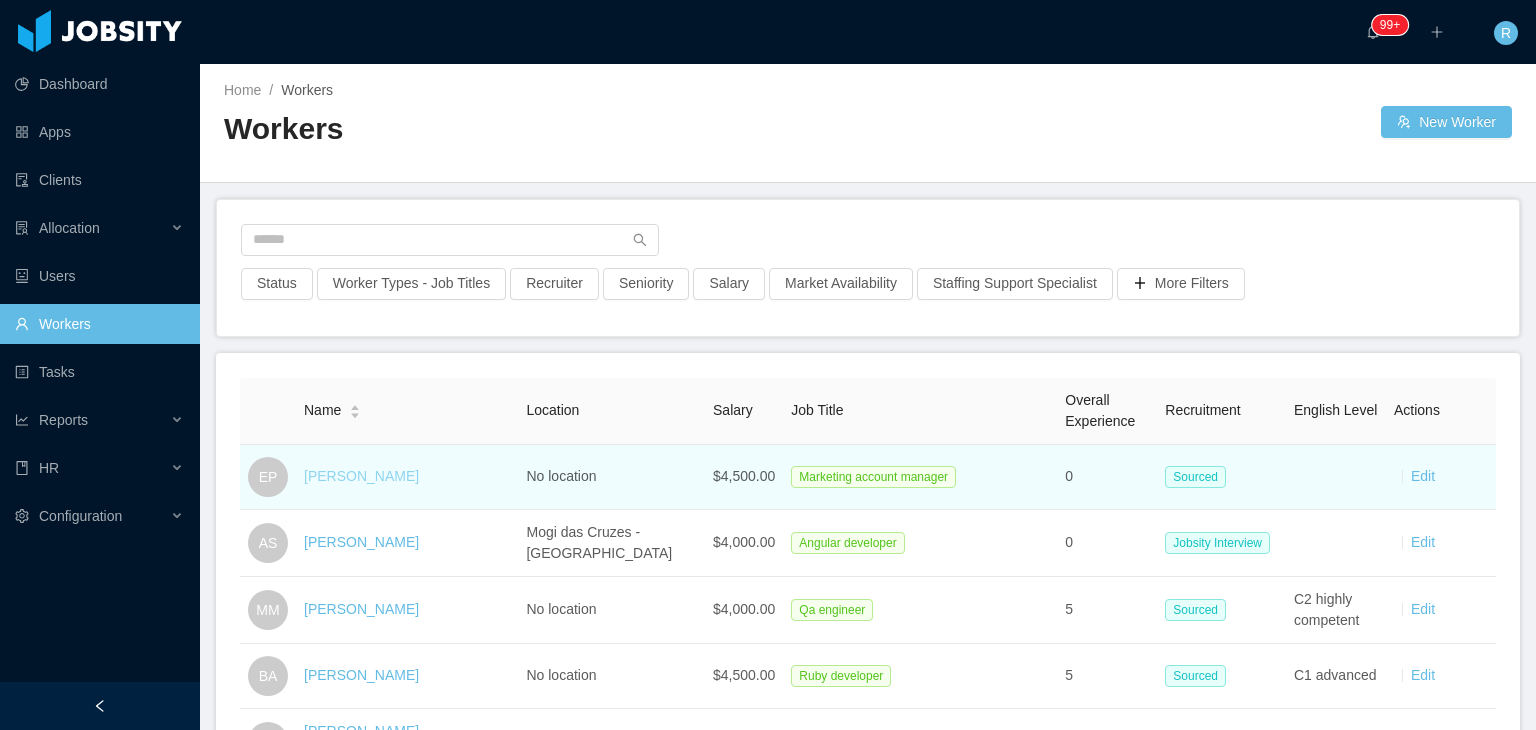 click on "[PERSON_NAME]" at bounding box center [361, 476] 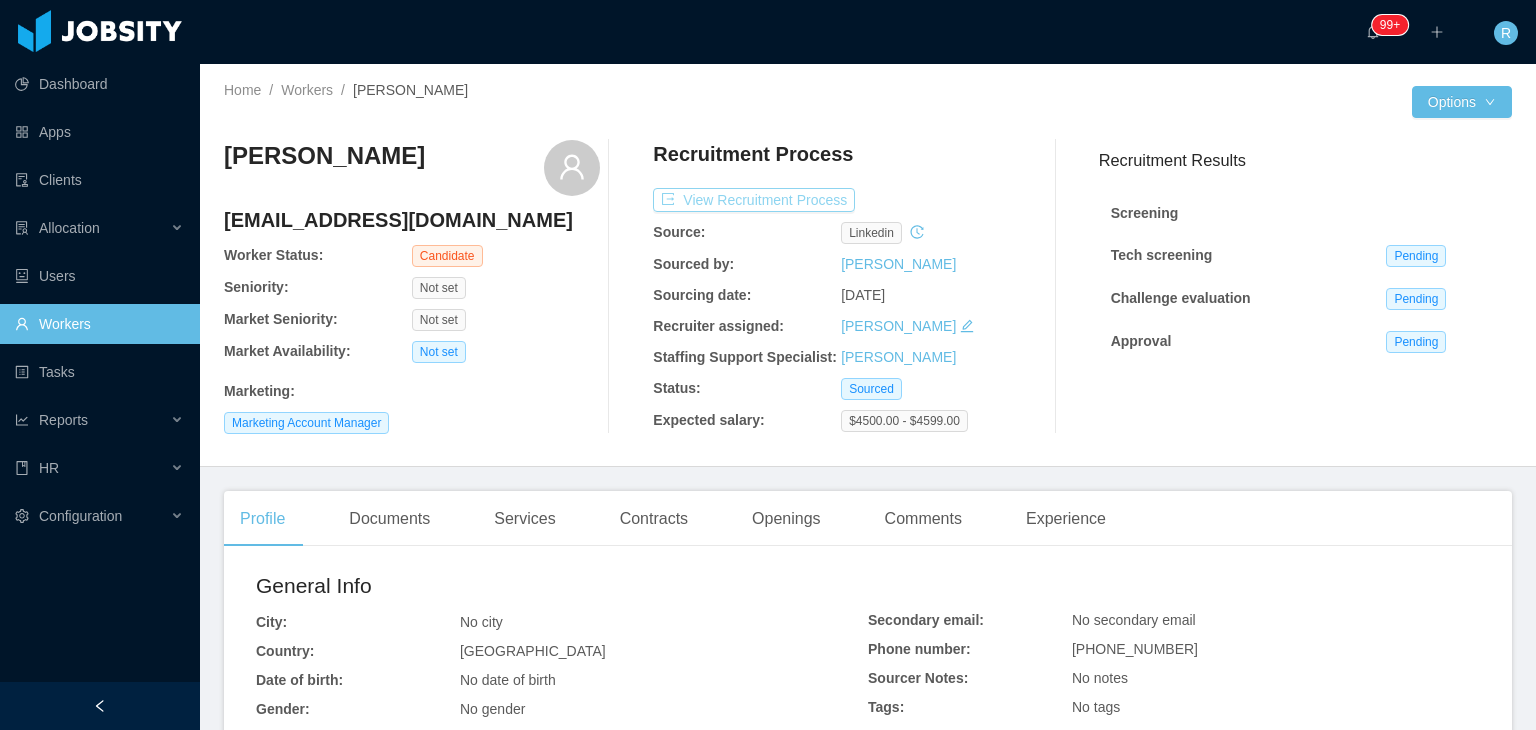 click on "View Recruitment Process" at bounding box center [754, 200] 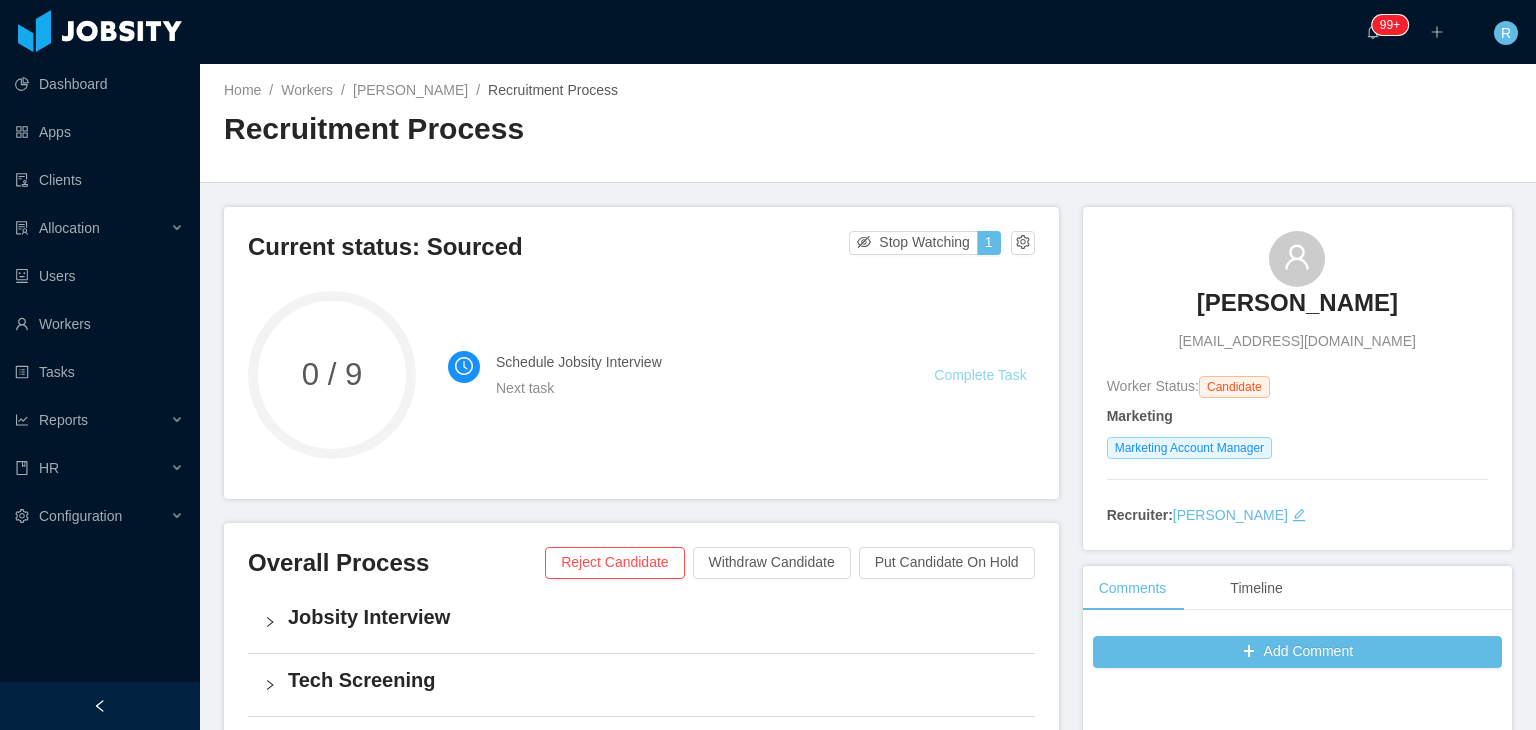 click on "Complete Task" at bounding box center (980, 375) 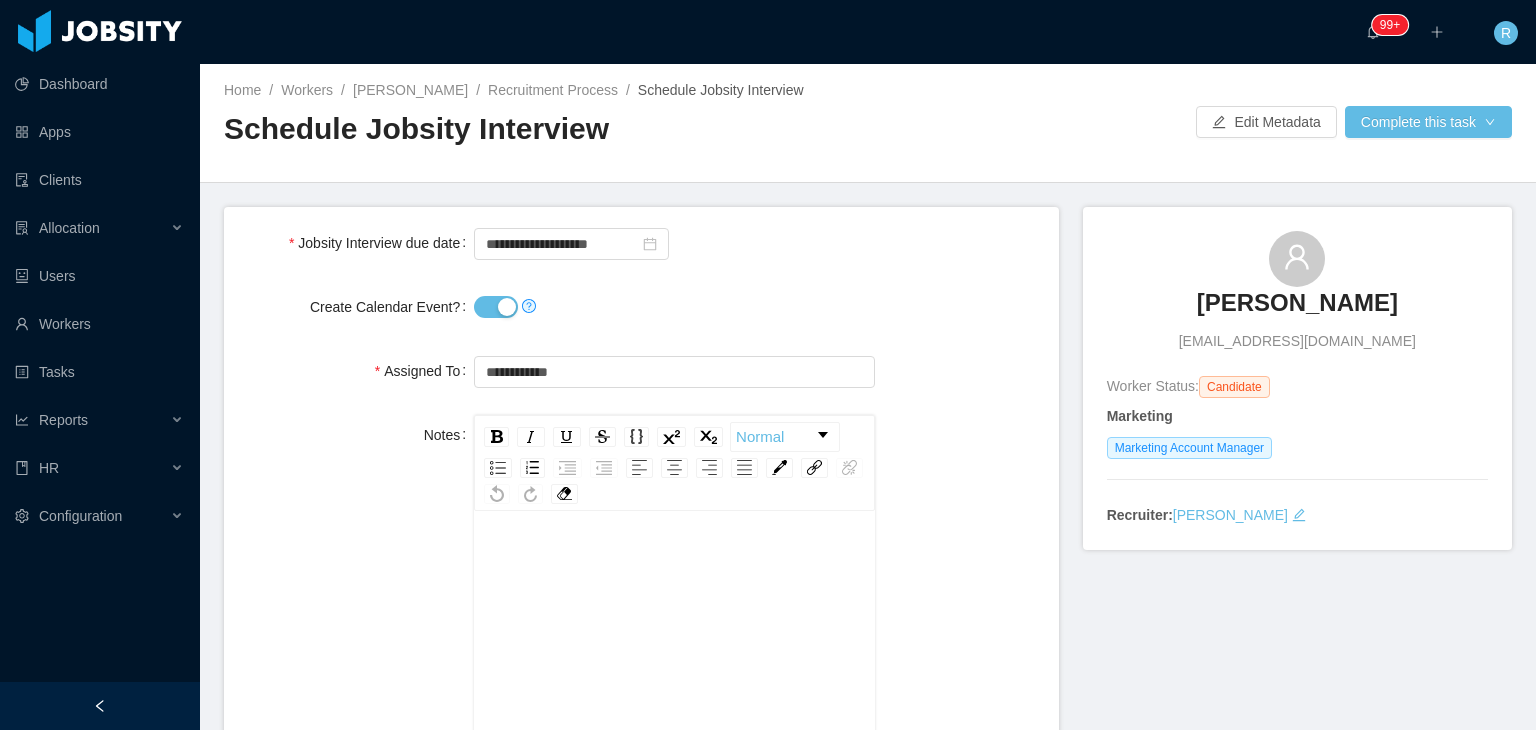 click on "Create Calendar Event?" at bounding box center [496, 307] 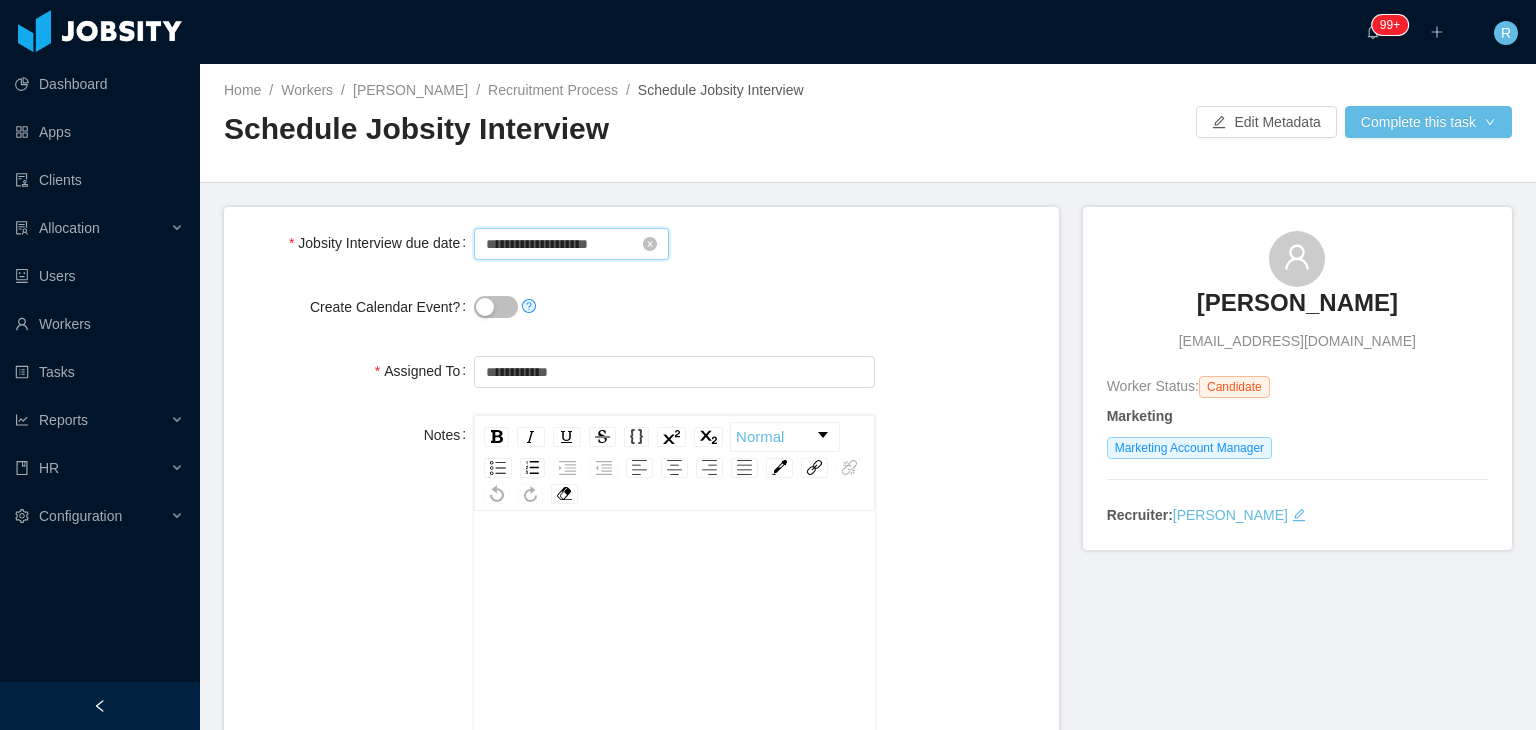 click on "**********" at bounding box center [571, 244] 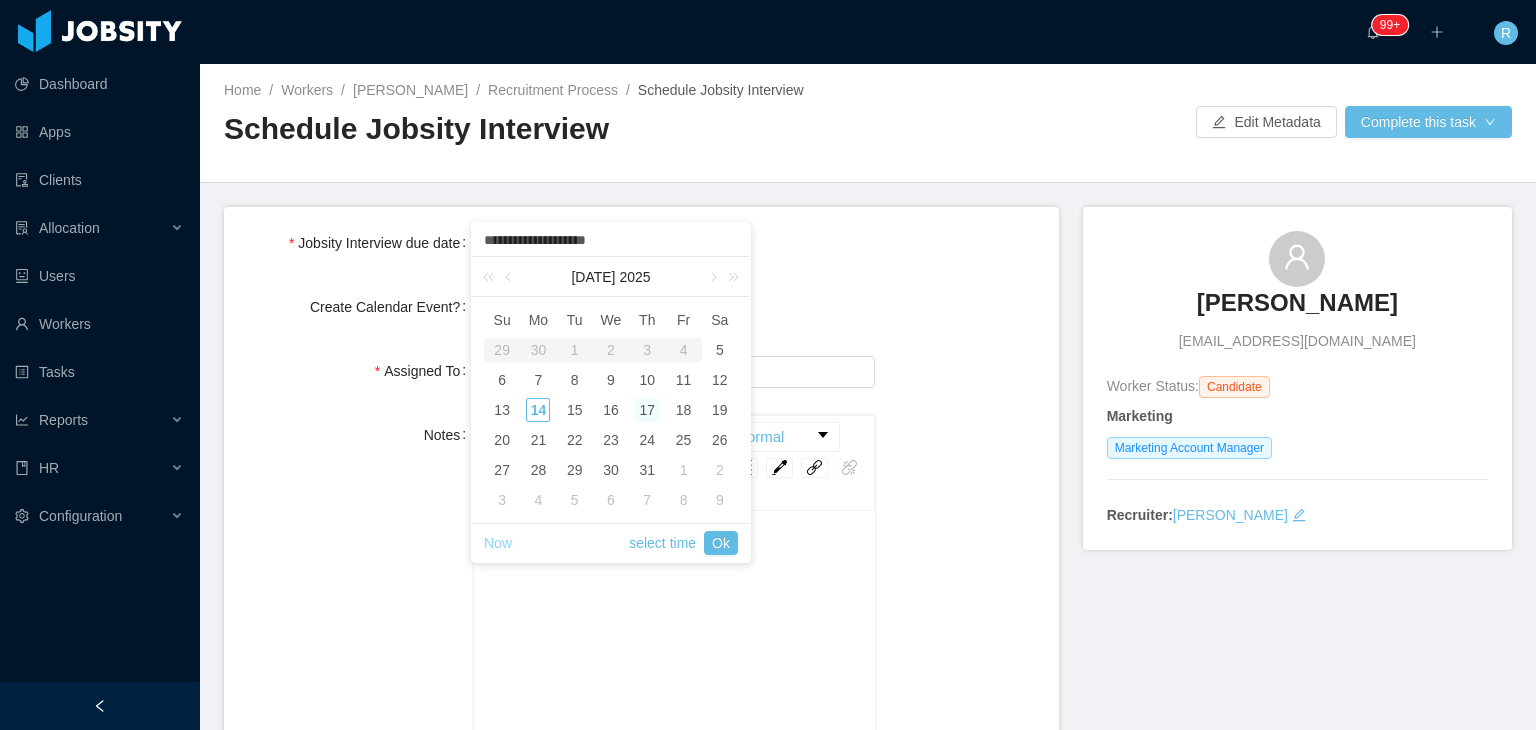 click on "Now" at bounding box center [498, 543] 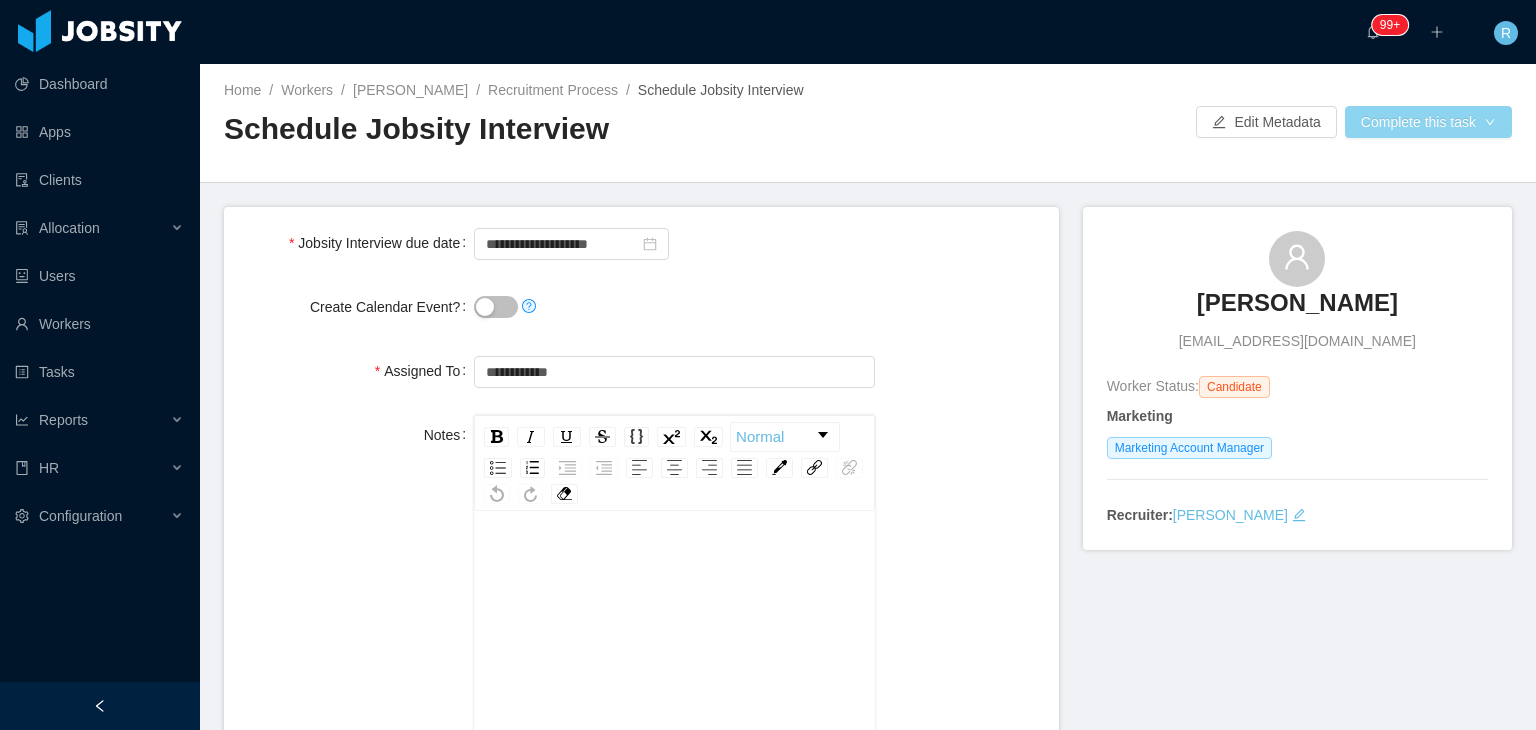 click on "Complete this task" at bounding box center [1428, 122] 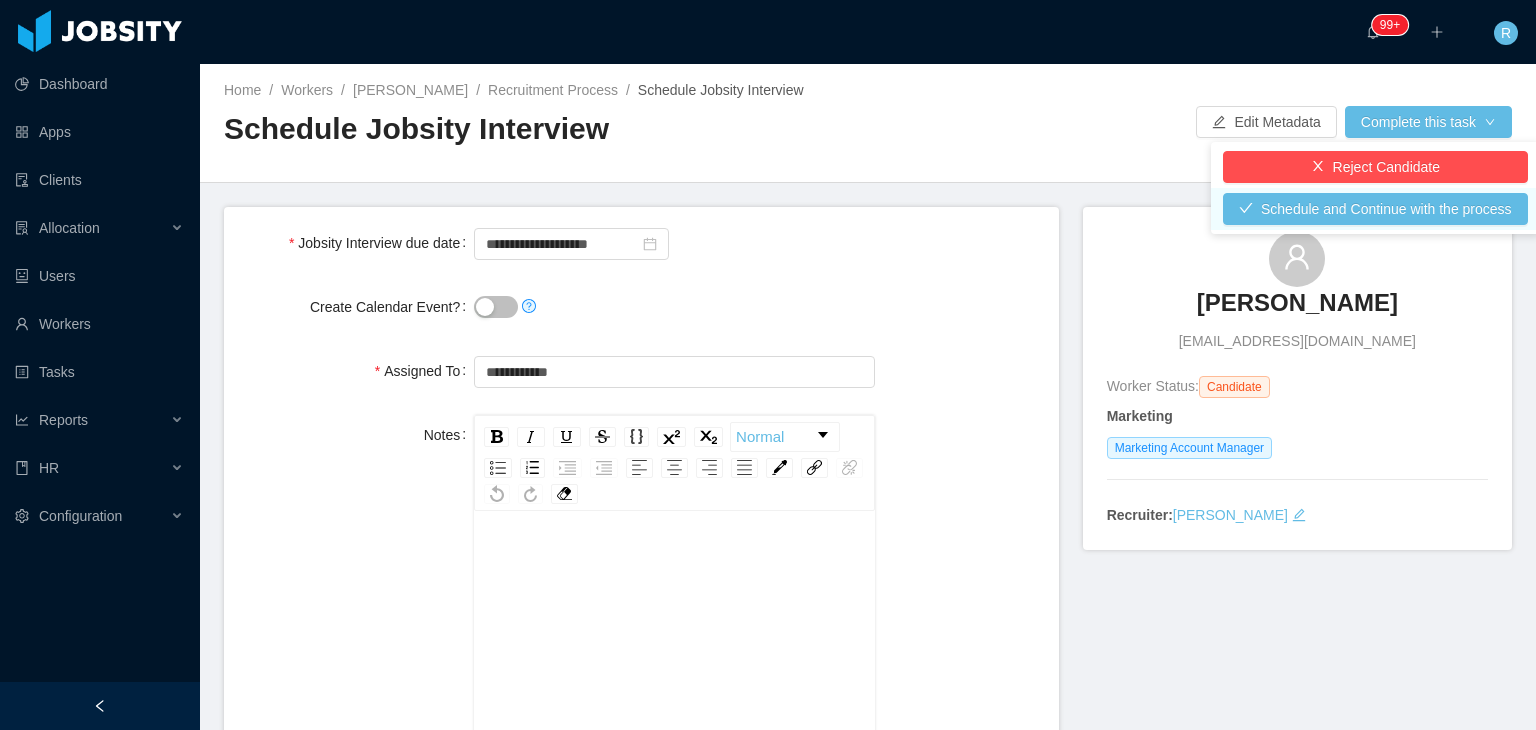 click on "Schedule and Continue with the process" at bounding box center (1375, 209) 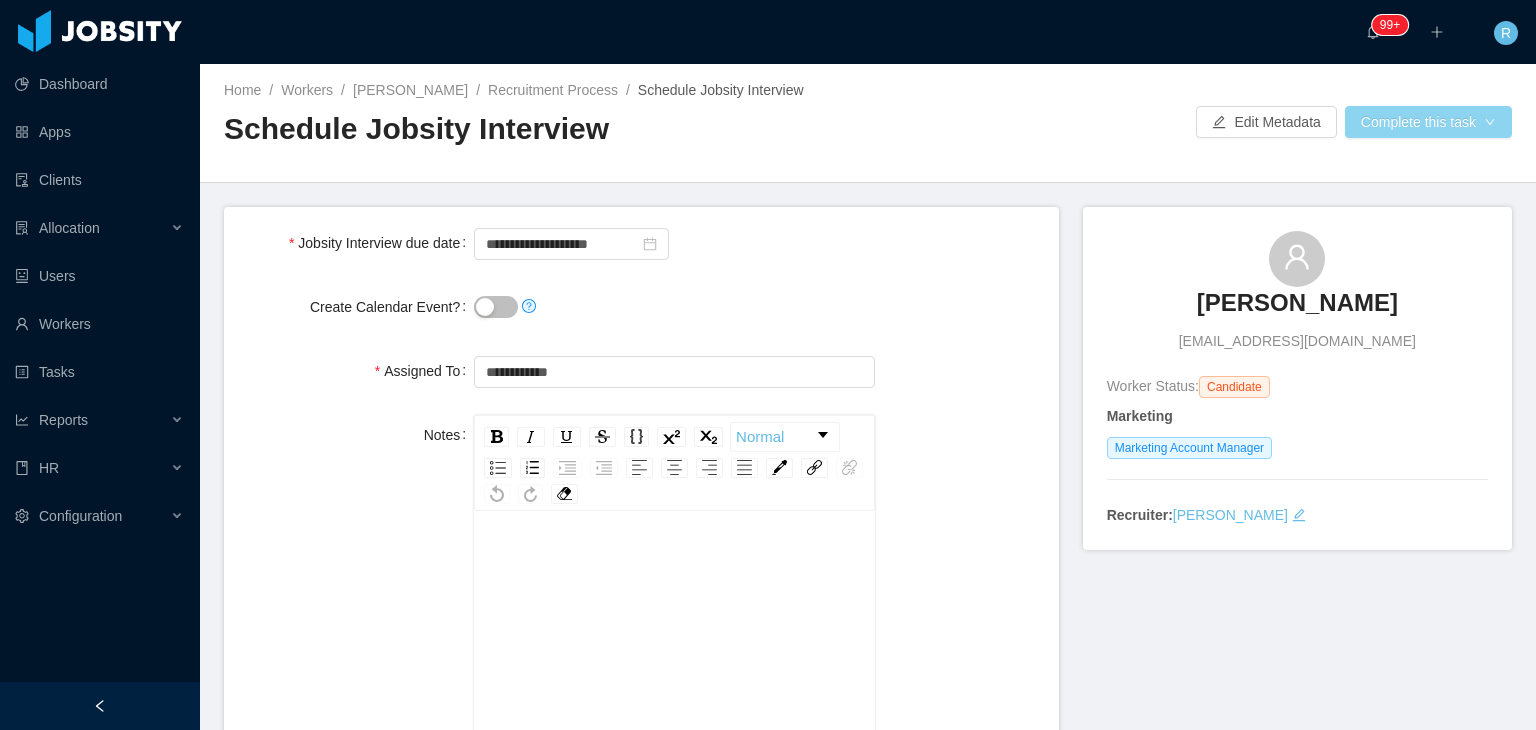 click on "Complete this task" at bounding box center [1428, 122] 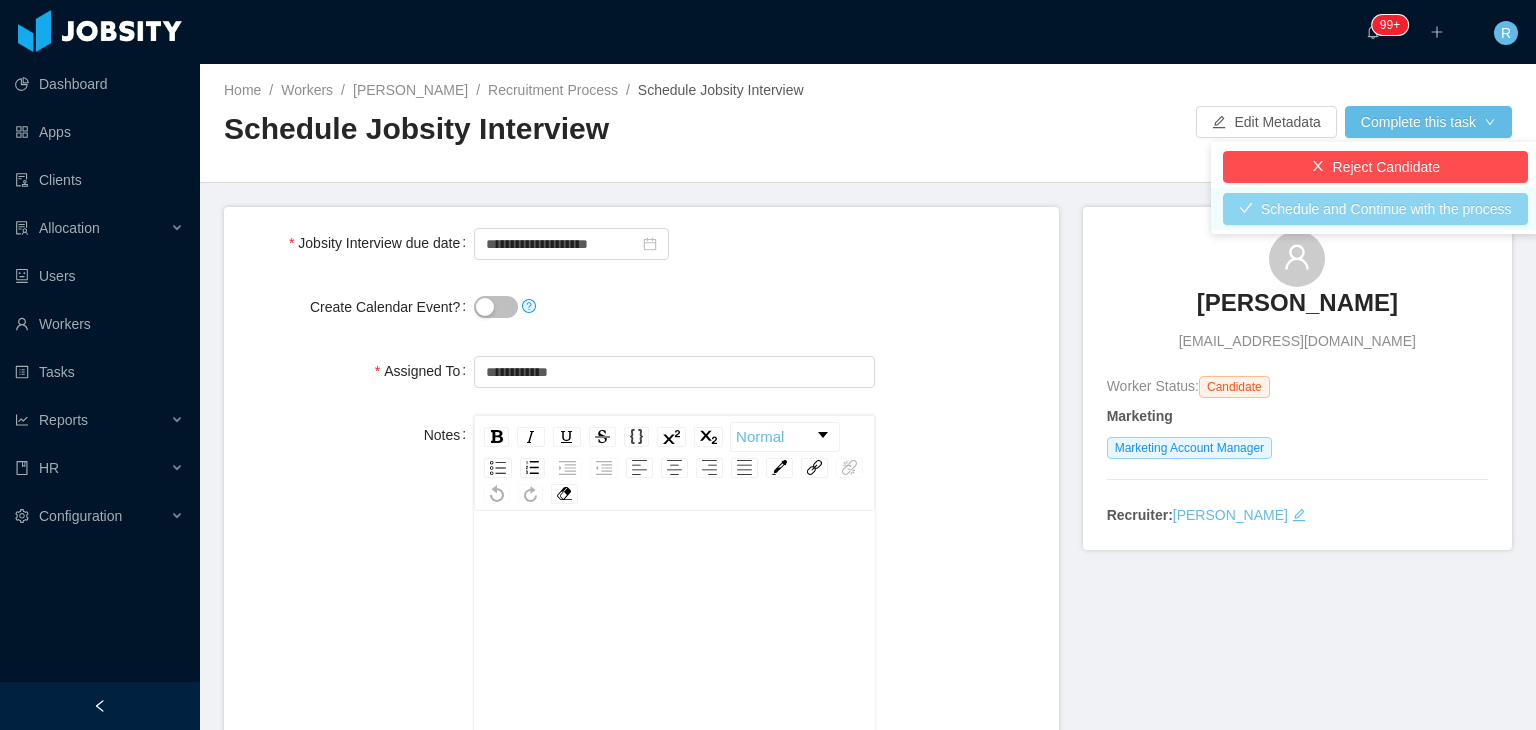 click on "Schedule and Continue with the process" at bounding box center [1375, 209] 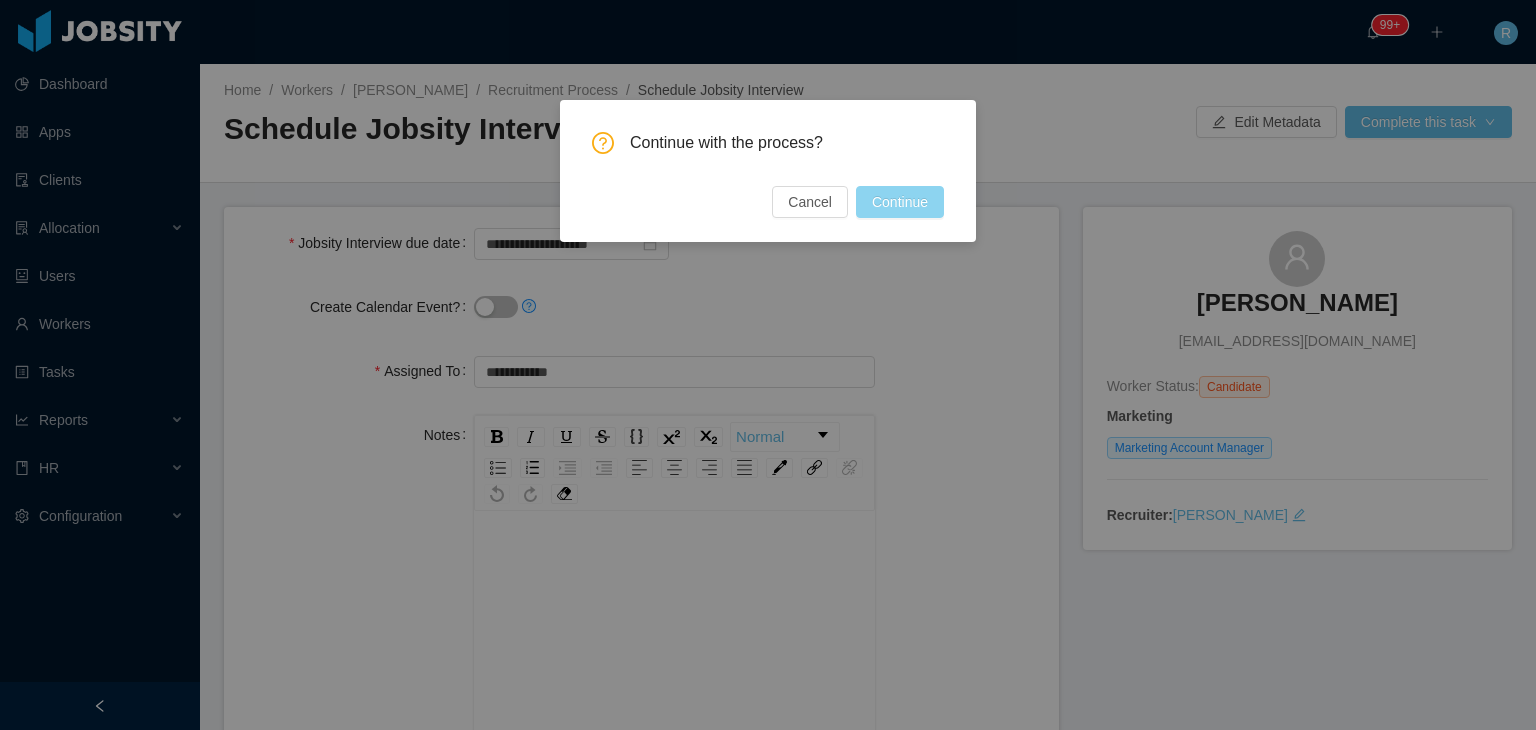 click on "Continue" at bounding box center (900, 202) 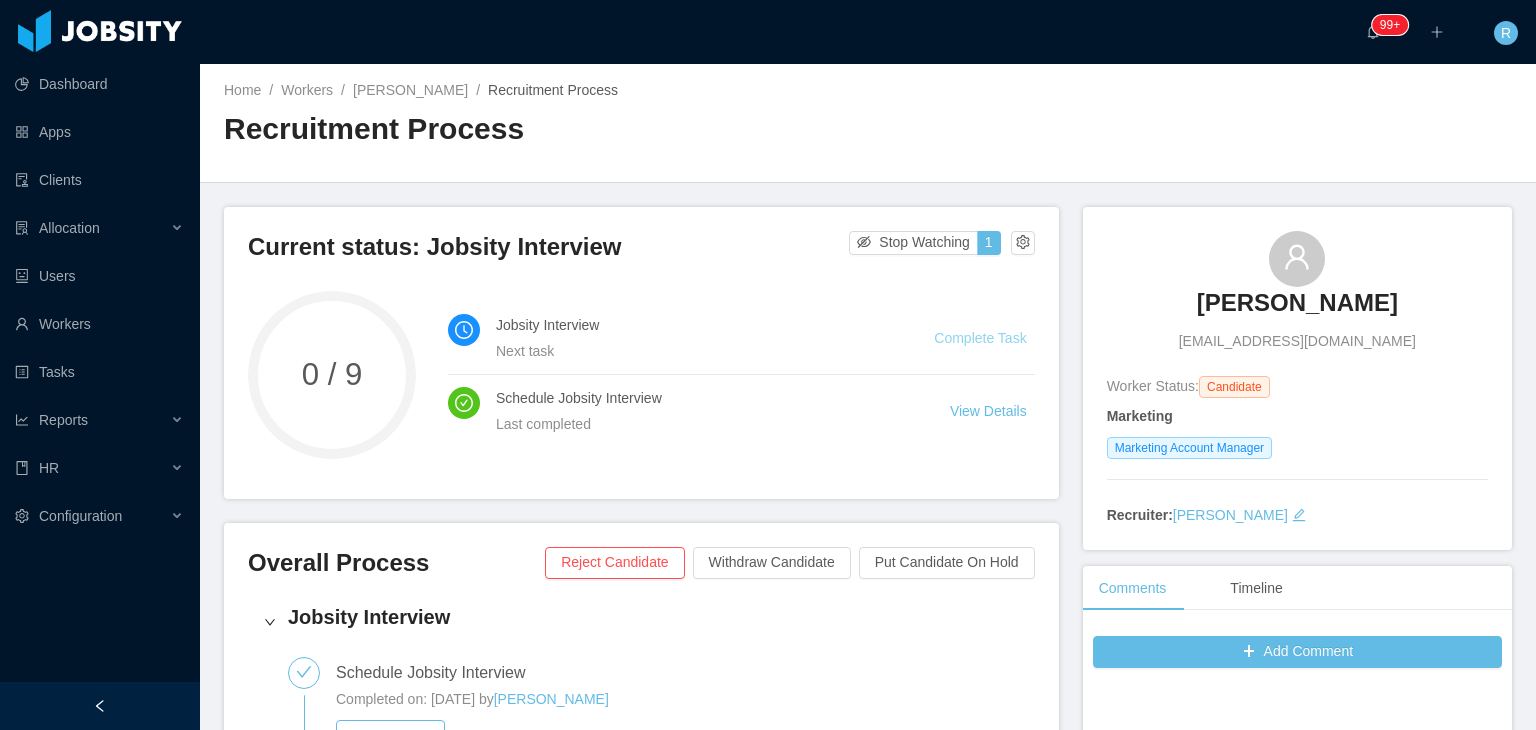 click on "Complete Task" at bounding box center (980, 338) 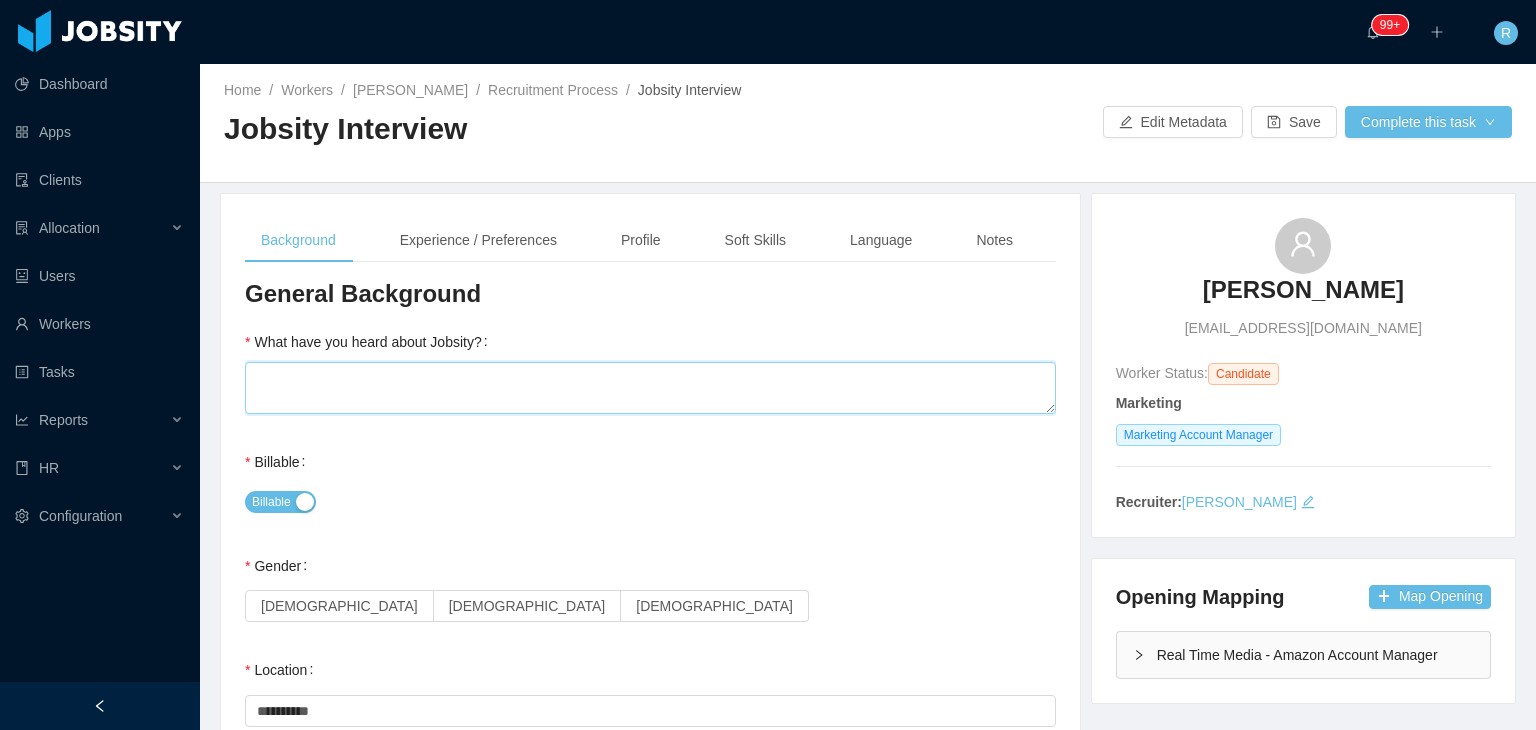click on "What have you heard about Jobsity?" at bounding box center (650, 388) 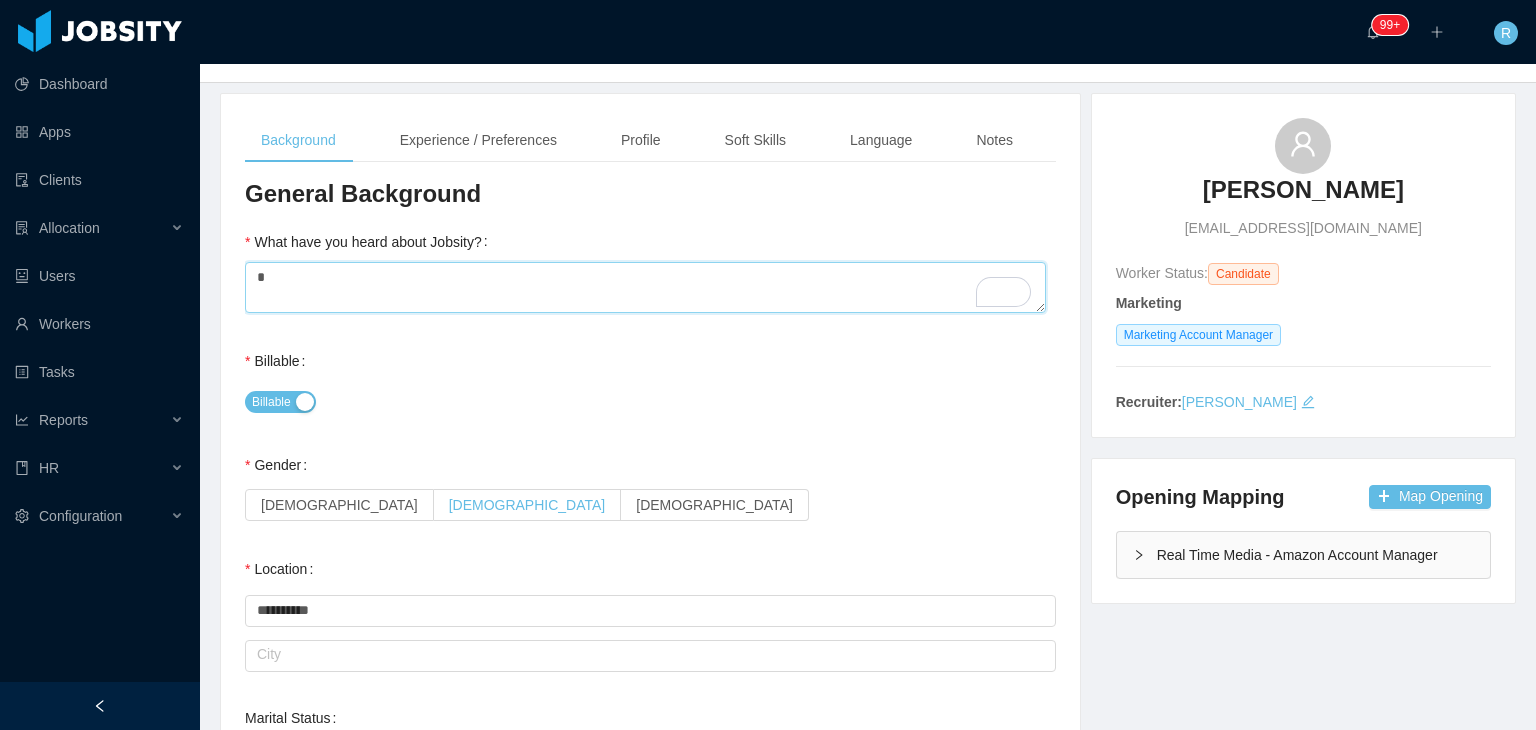 type on "*" 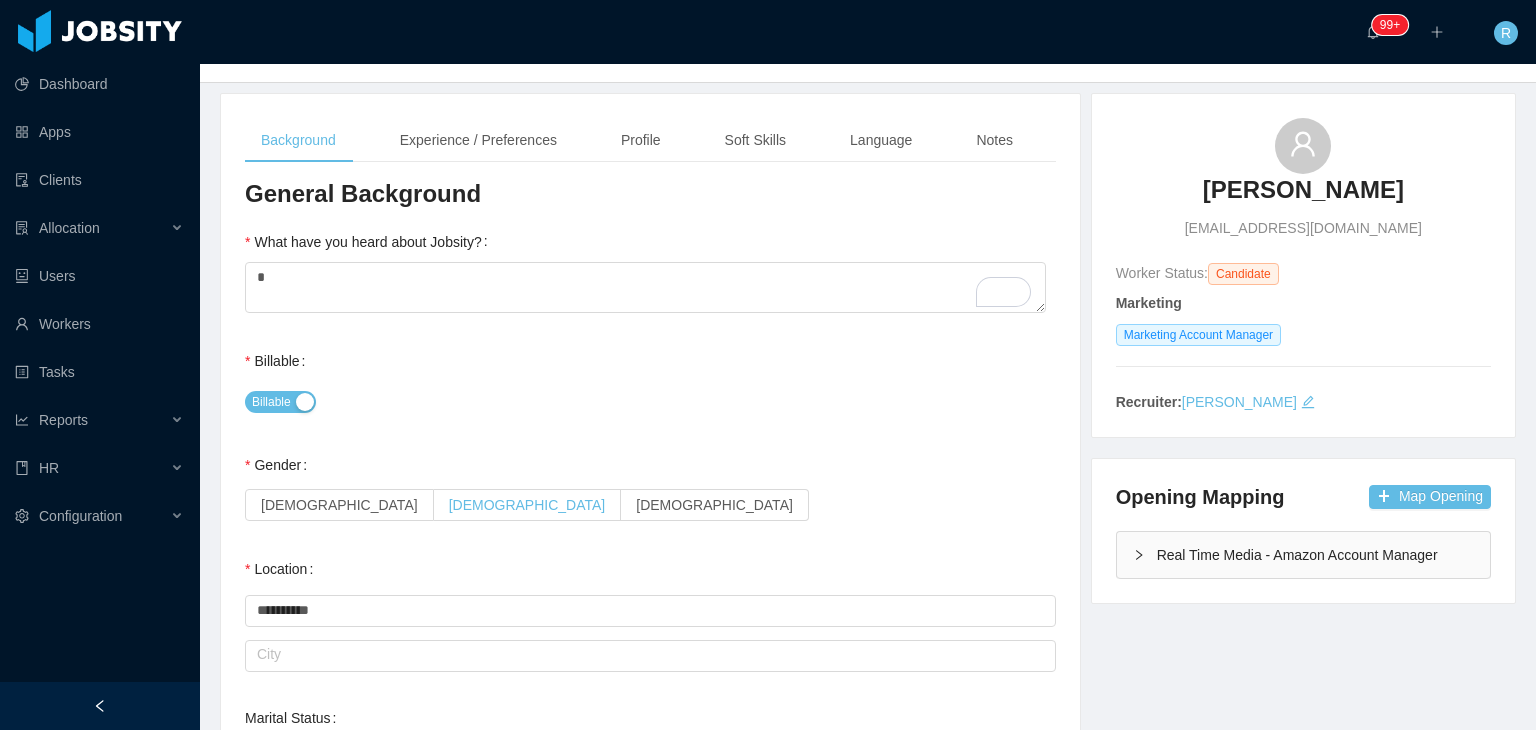 click on "[DEMOGRAPHIC_DATA]" at bounding box center (527, 505) 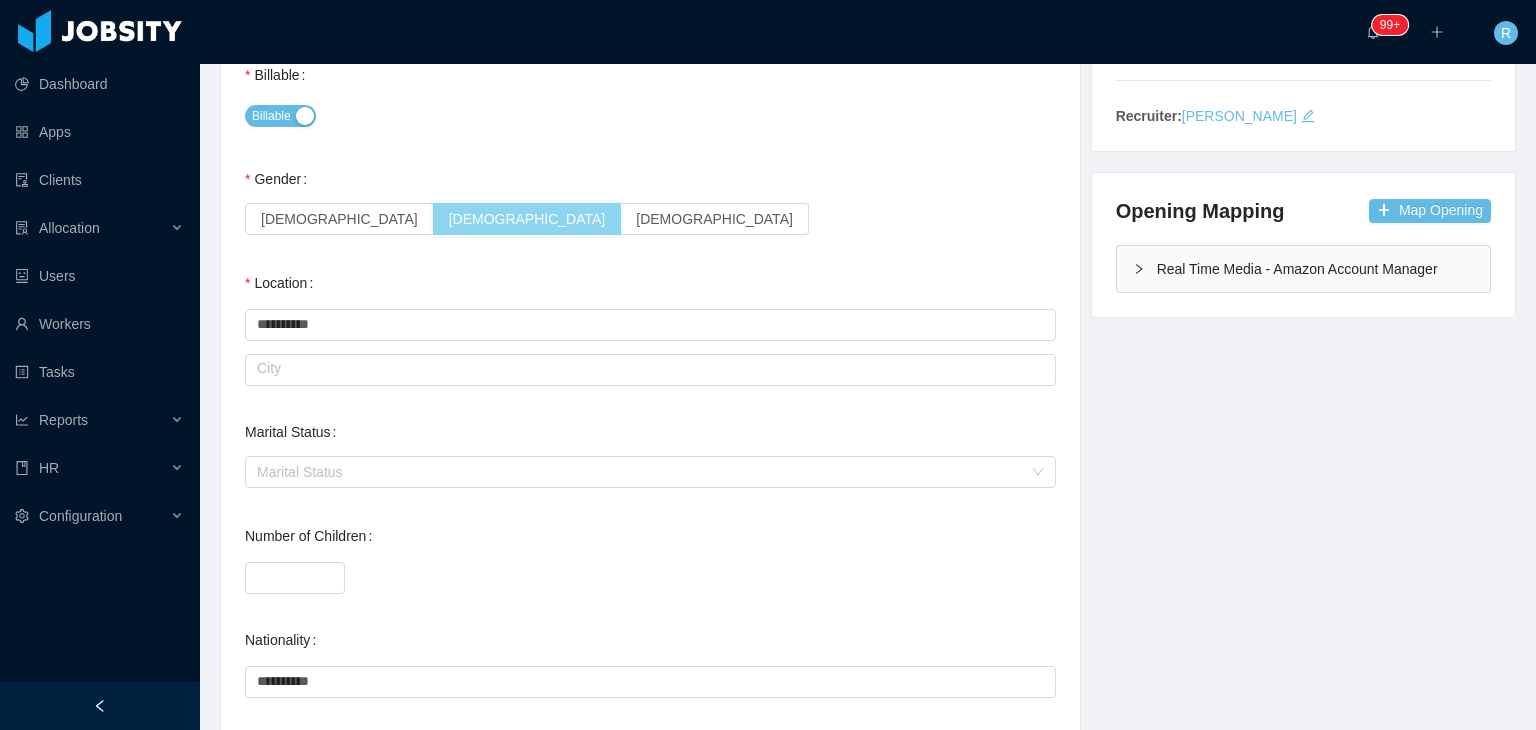 scroll, scrollTop: 400, scrollLeft: 0, axis: vertical 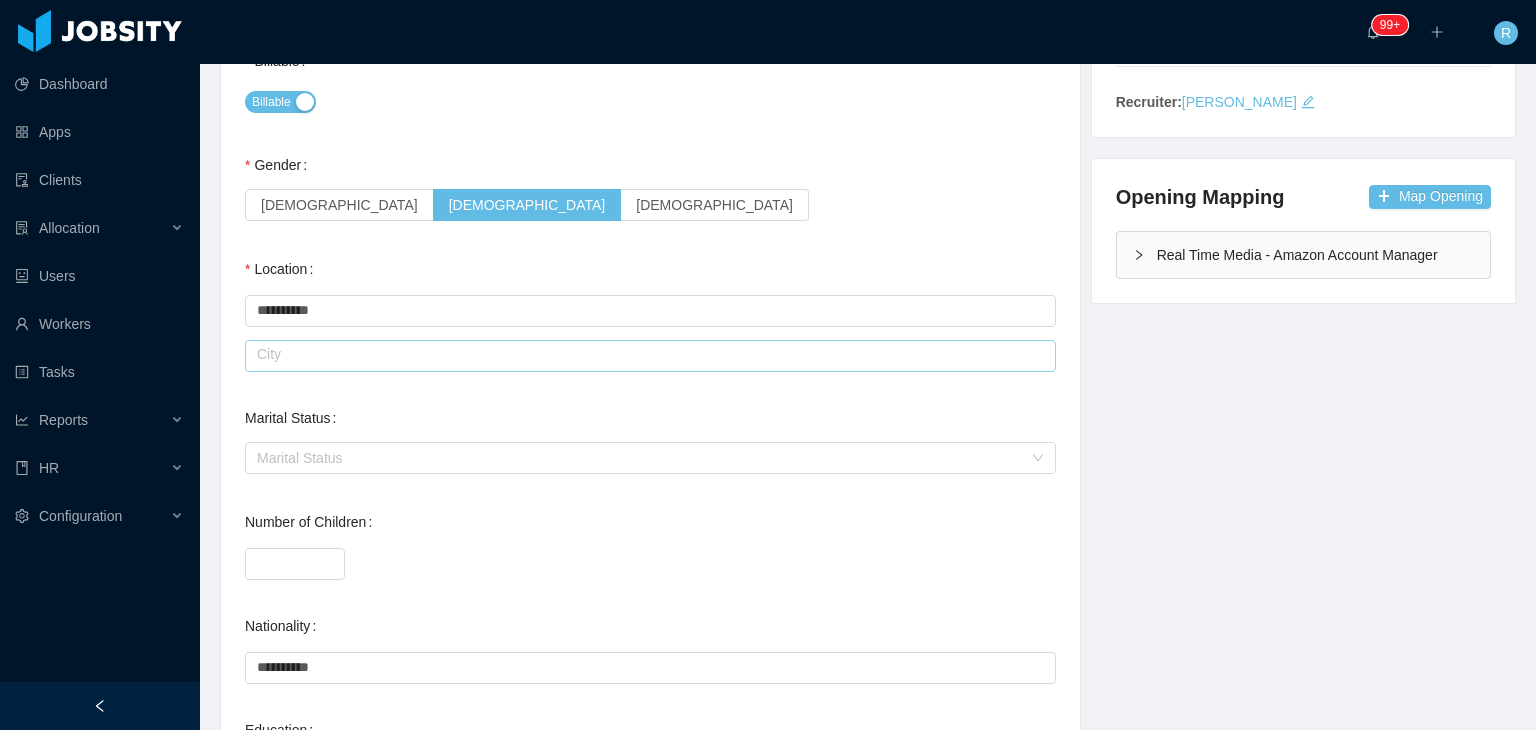 click at bounding box center (650, 356) 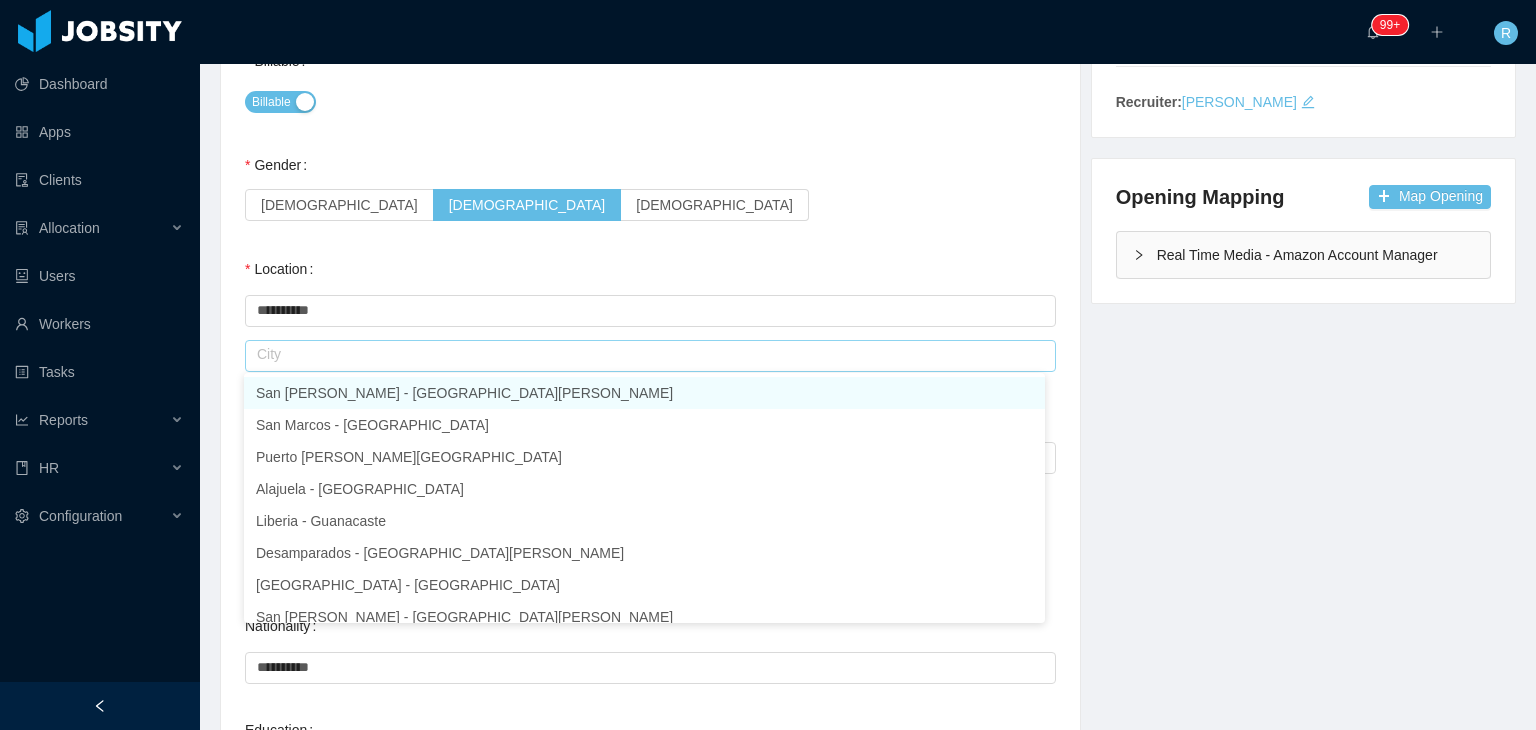 click on "San [PERSON_NAME] - [GEOGRAPHIC_DATA][PERSON_NAME]" at bounding box center [644, 393] 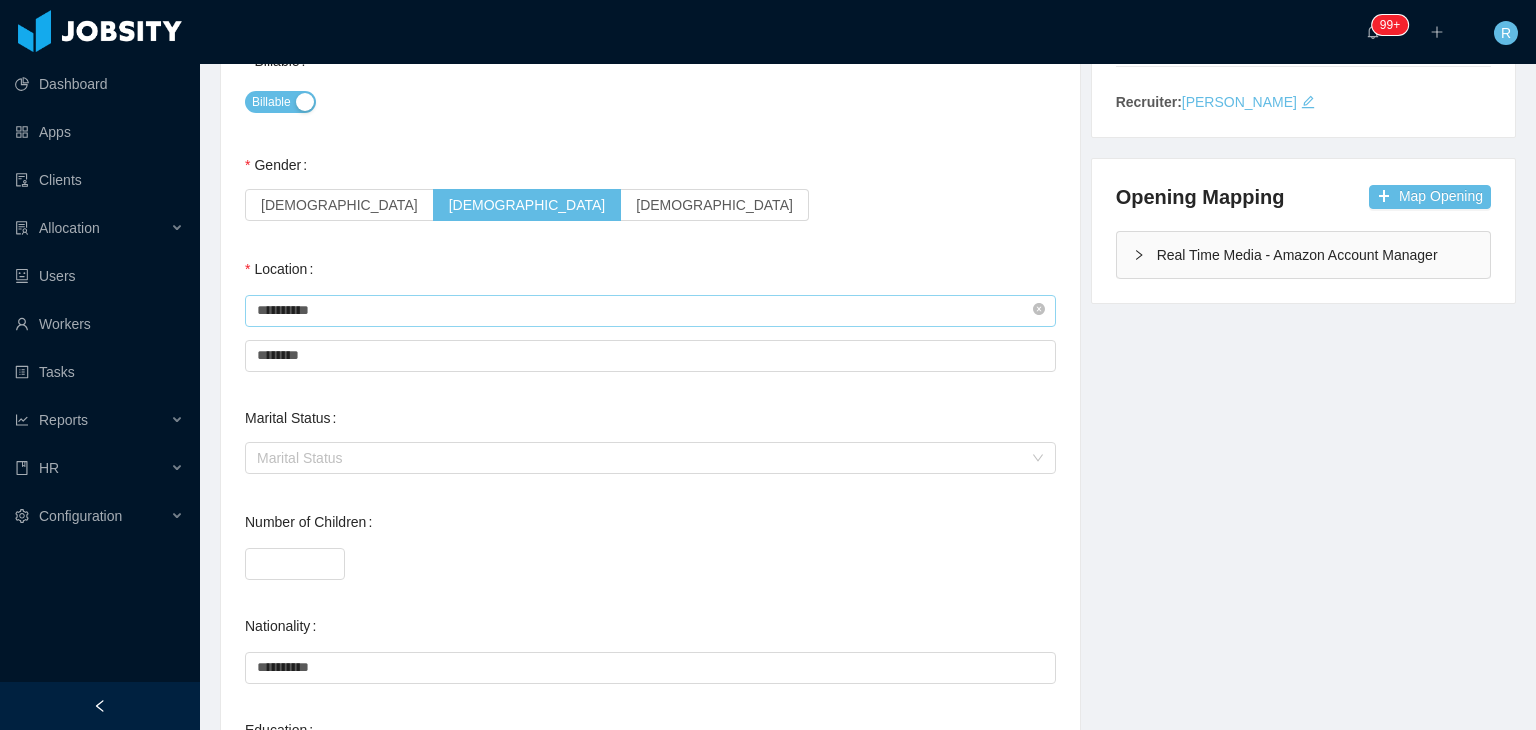 click on "**********" at bounding box center [650, 311] 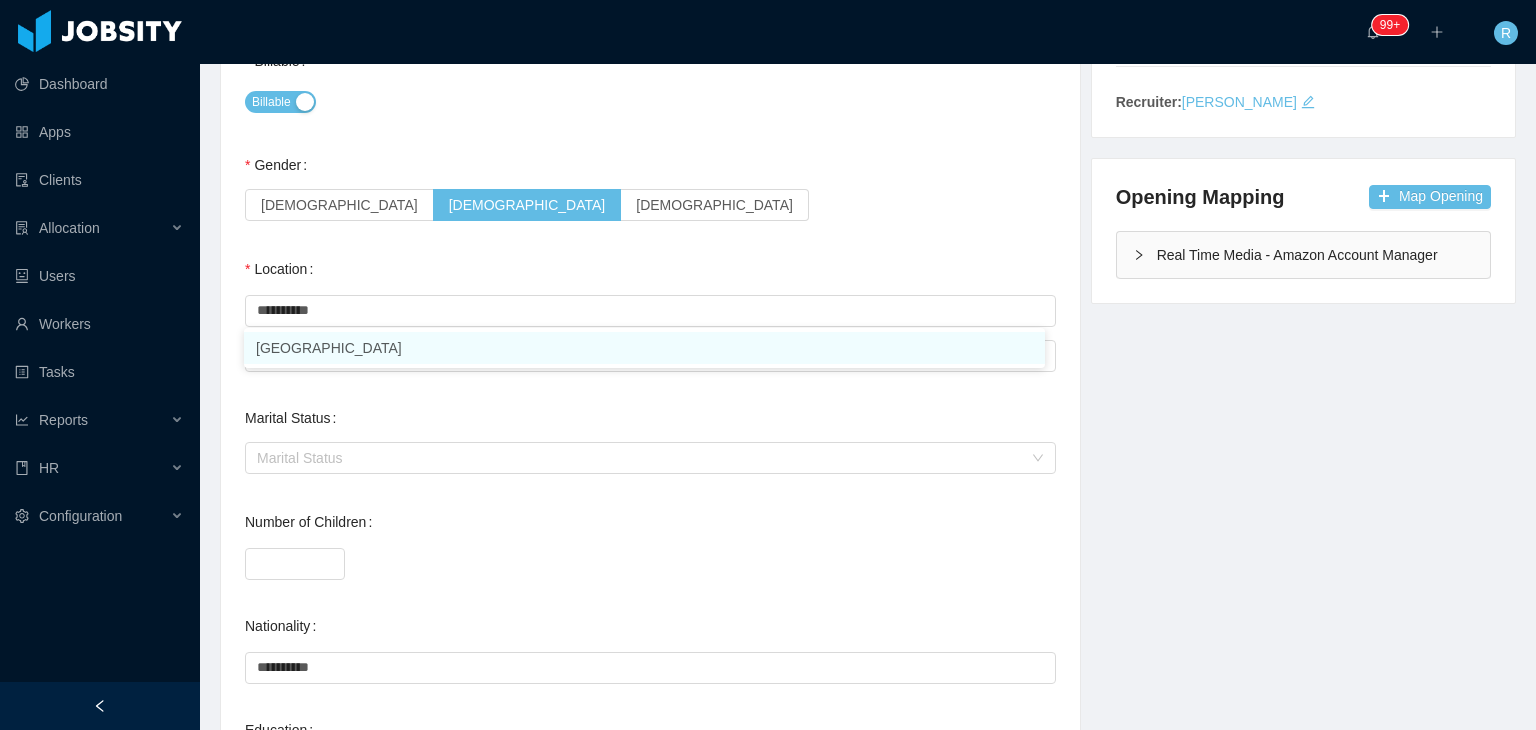 click on "**********" at bounding box center (650, 450) 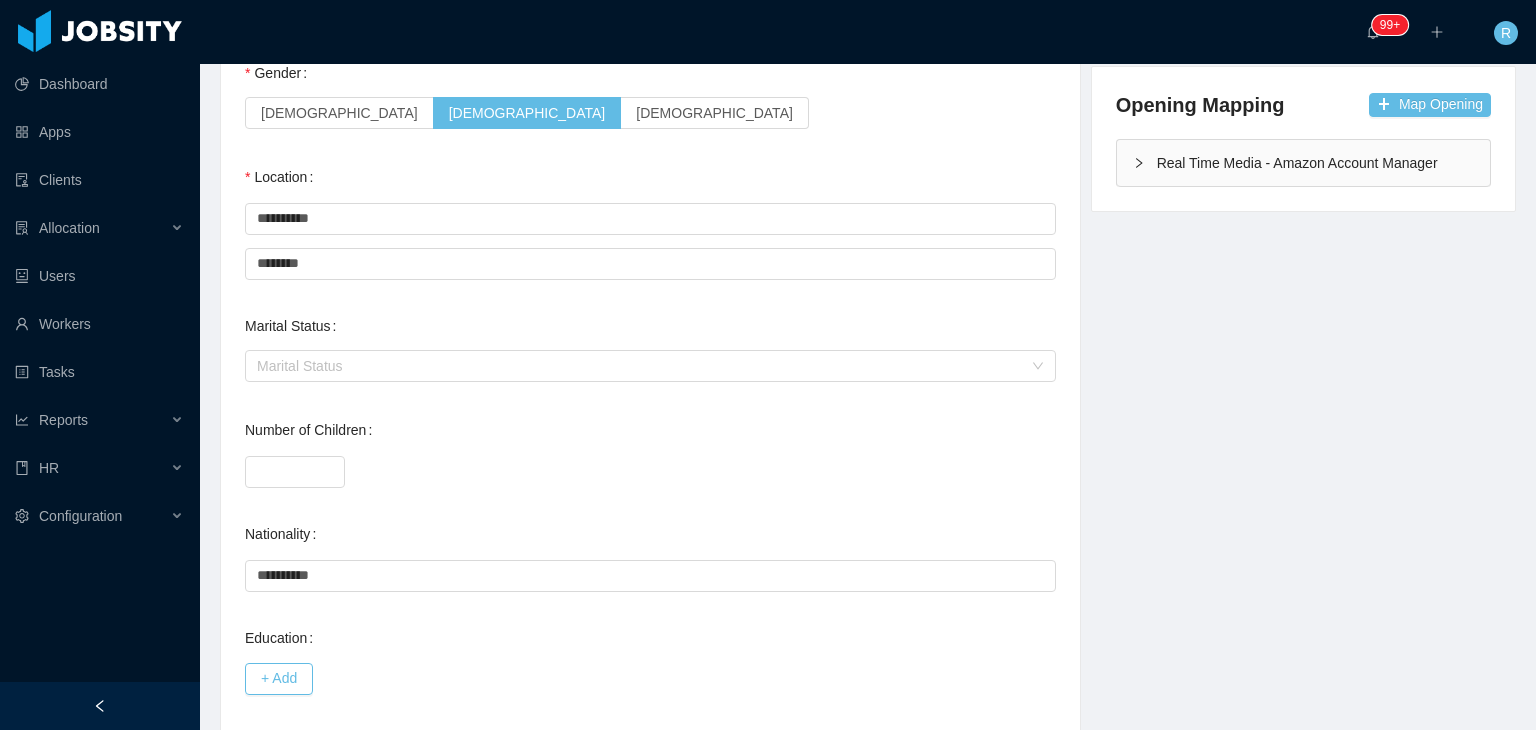 scroll, scrollTop: 786, scrollLeft: 0, axis: vertical 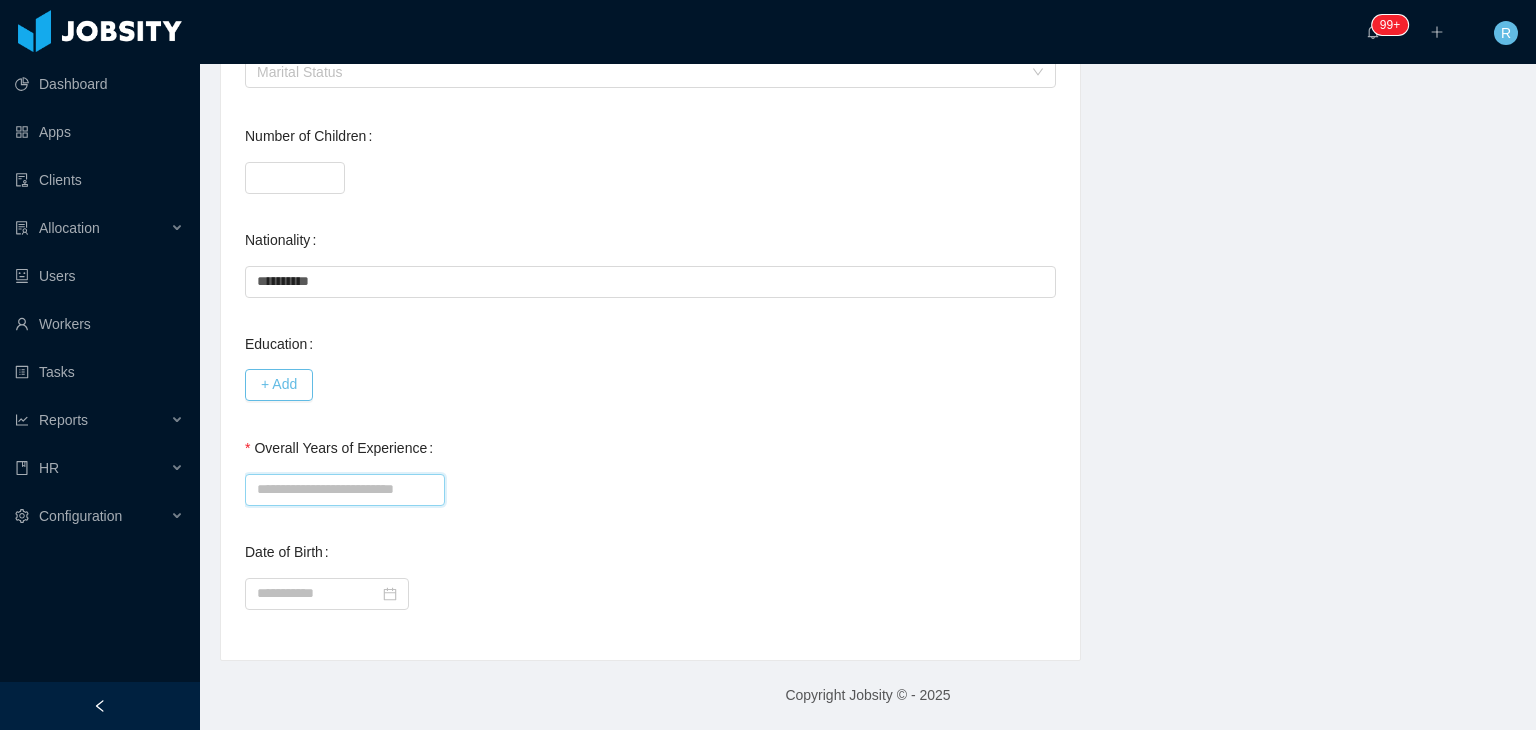 click on "Overall Years of Experience" at bounding box center [345, 490] 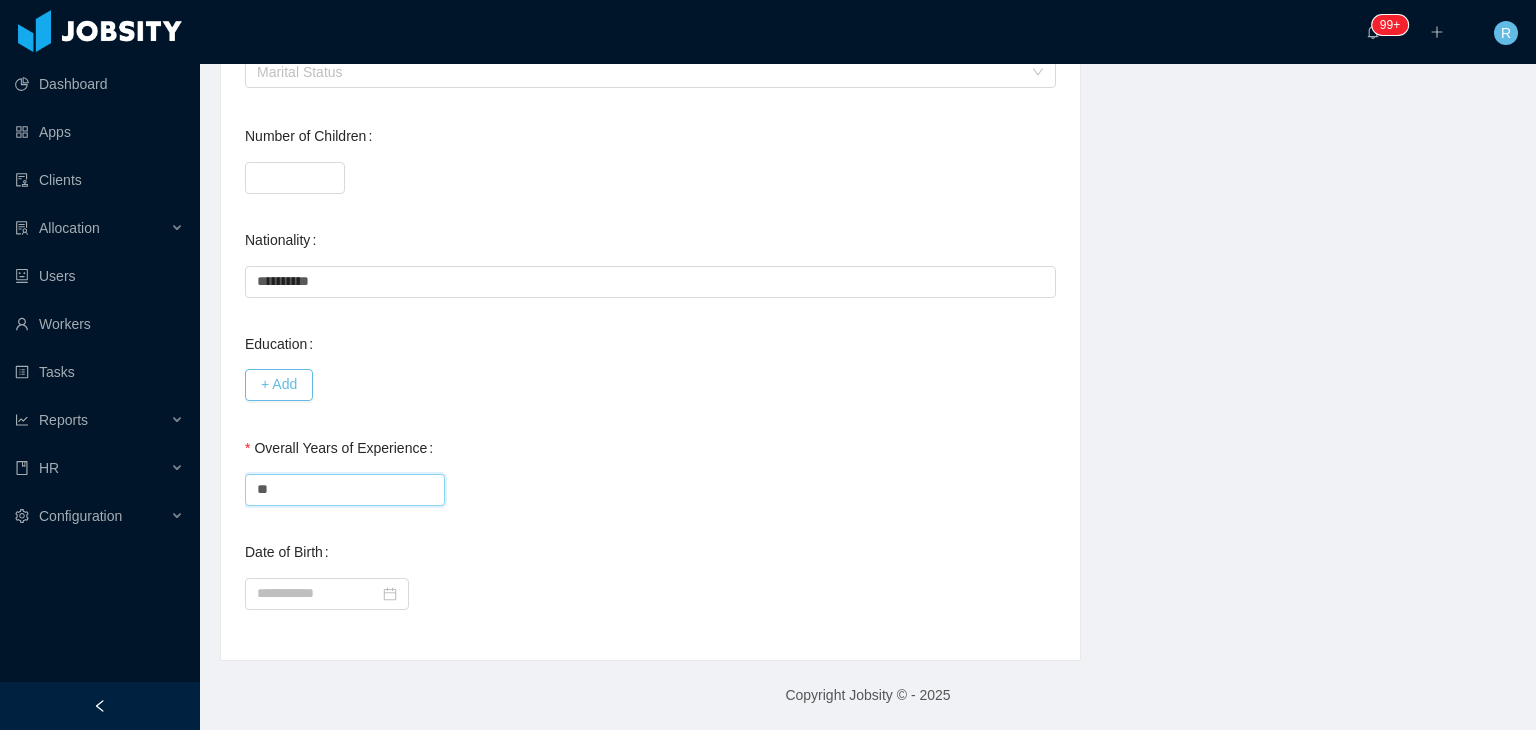 type on "**" 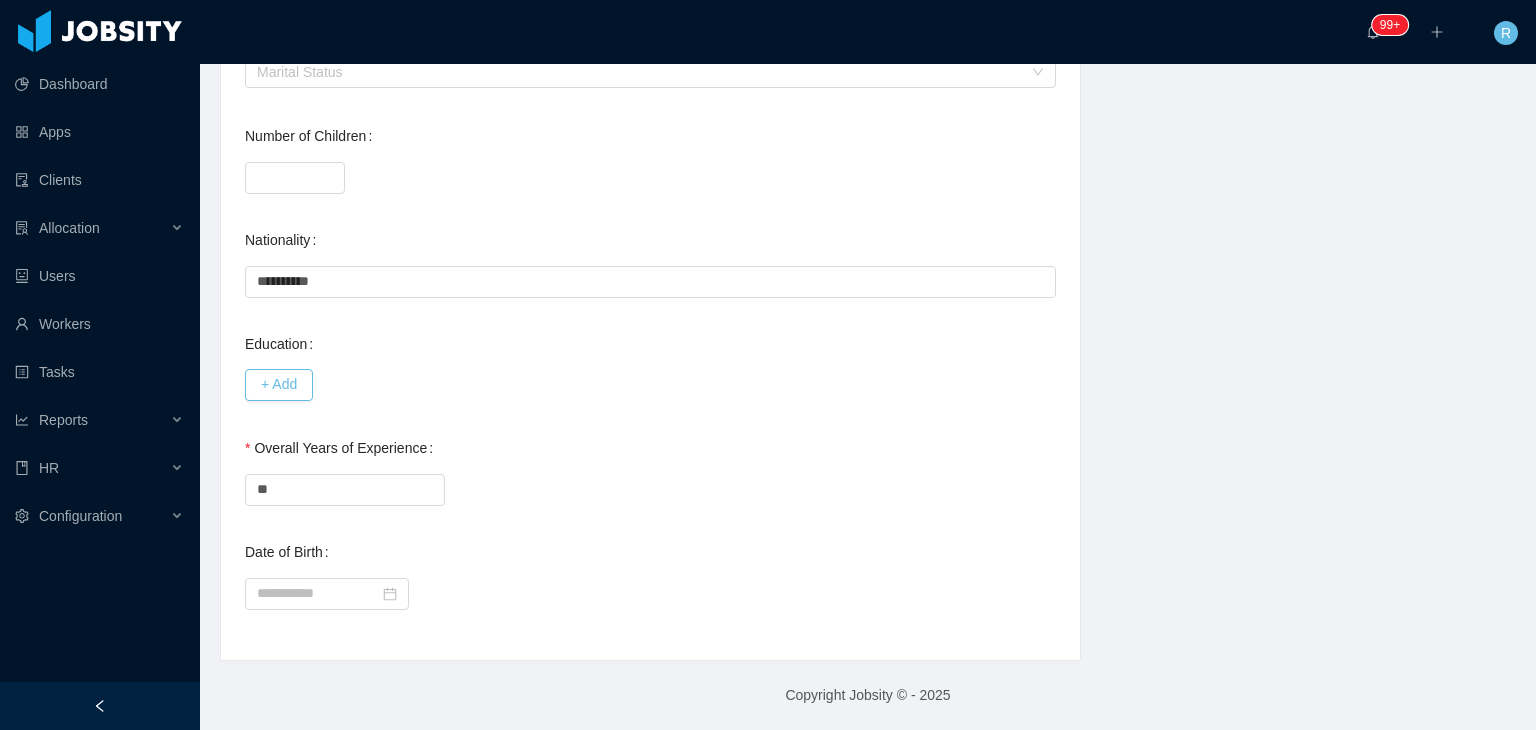 click on "**" at bounding box center (650, 488) 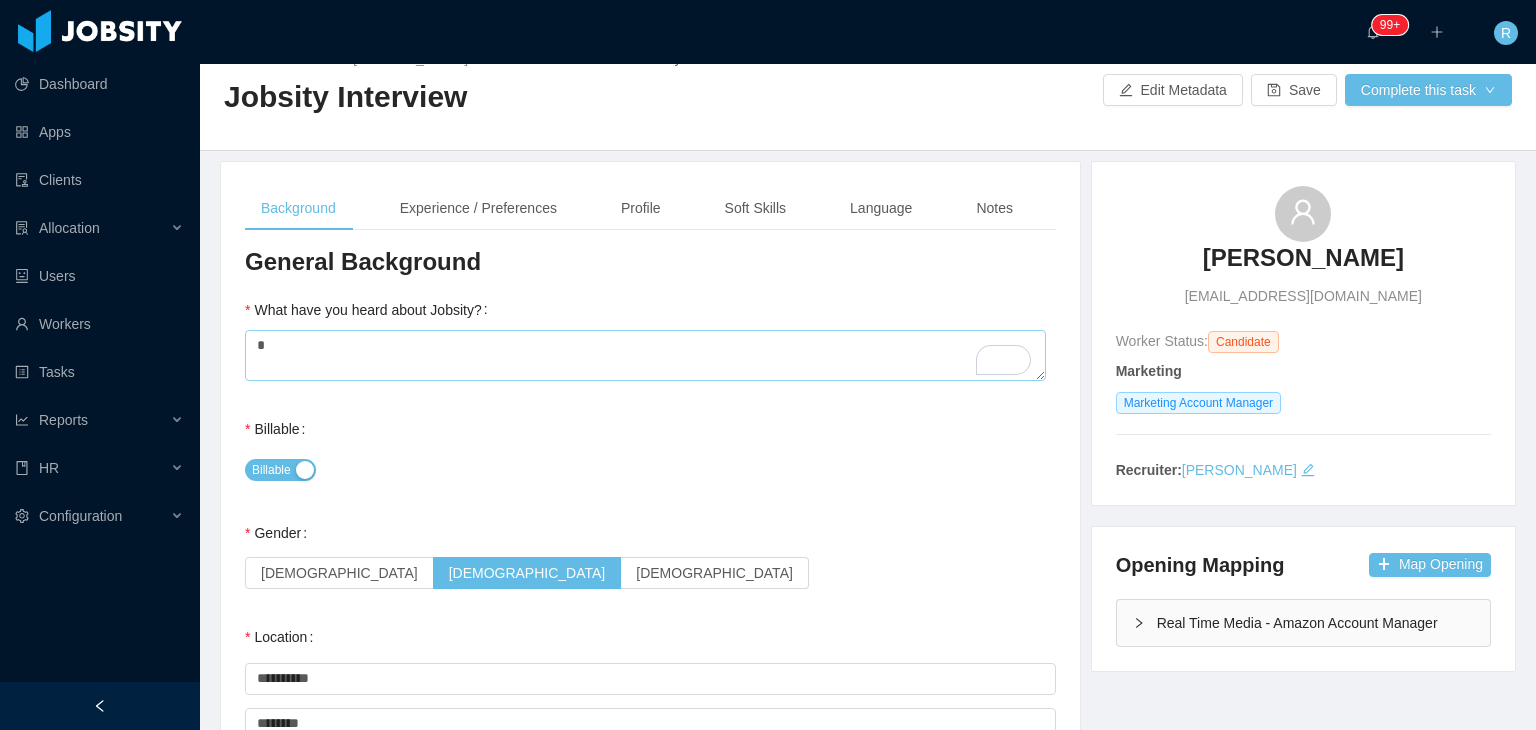 scroll, scrollTop: 0, scrollLeft: 0, axis: both 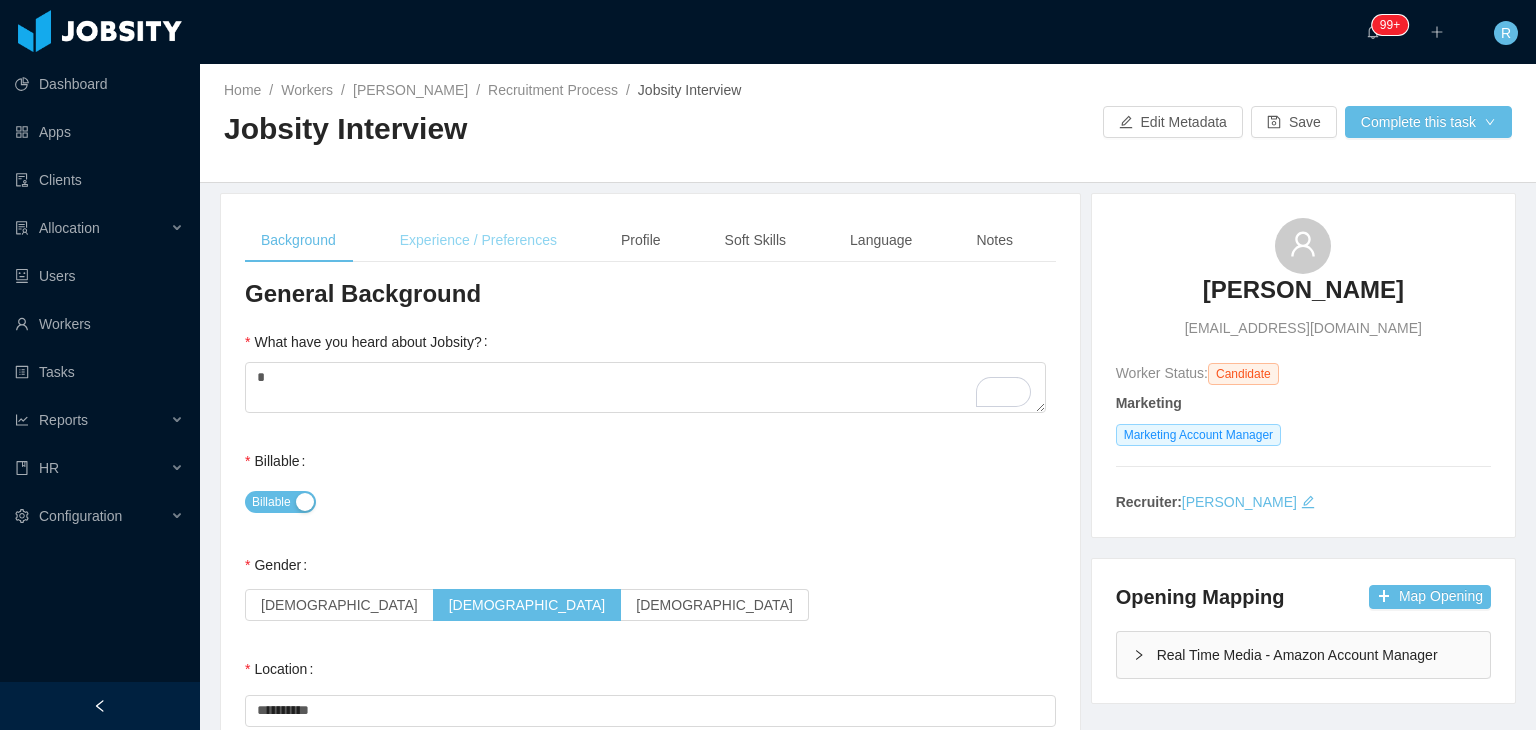 click on "Experience / Preferences" at bounding box center [478, 240] 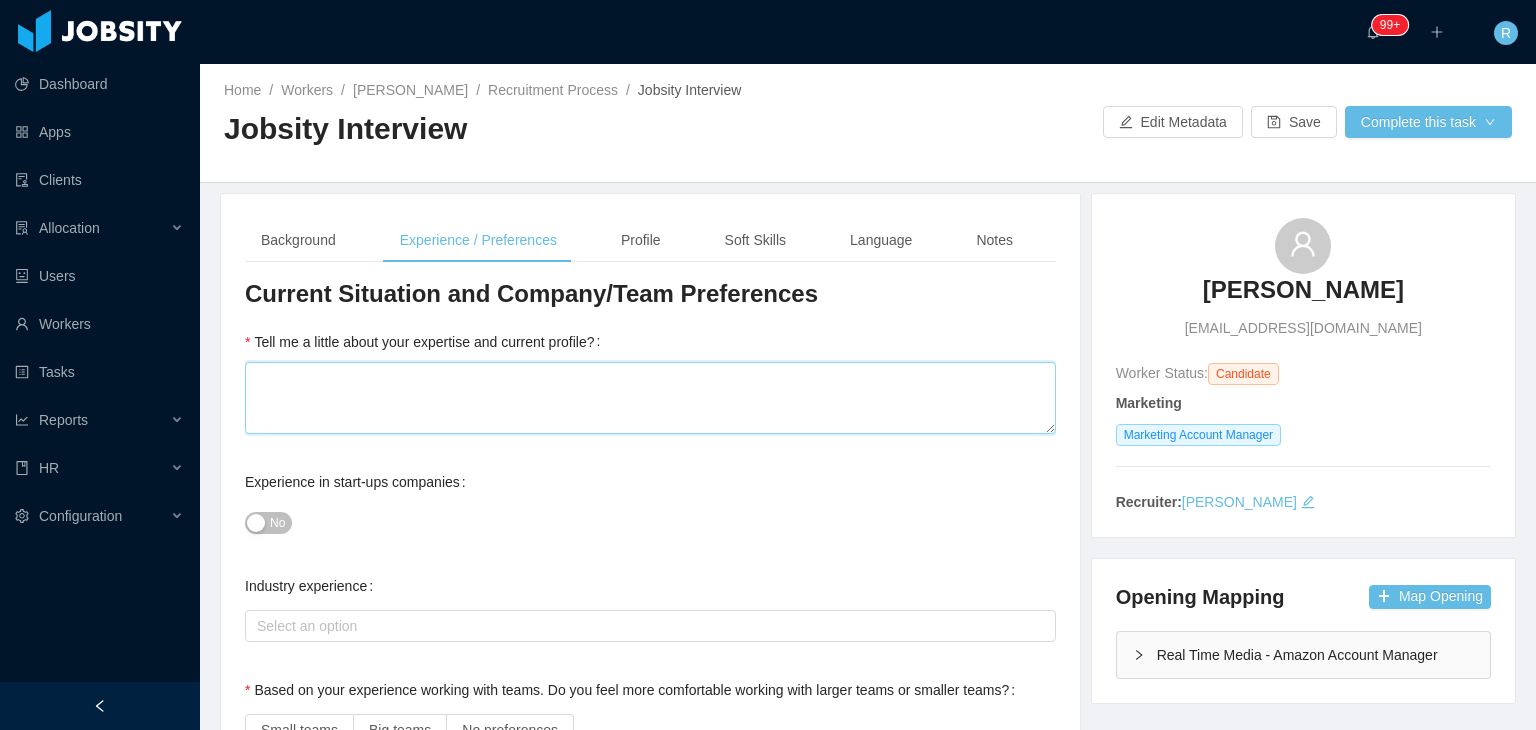 click on "Tell me a little about your expertise and current profile?" at bounding box center [650, 398] 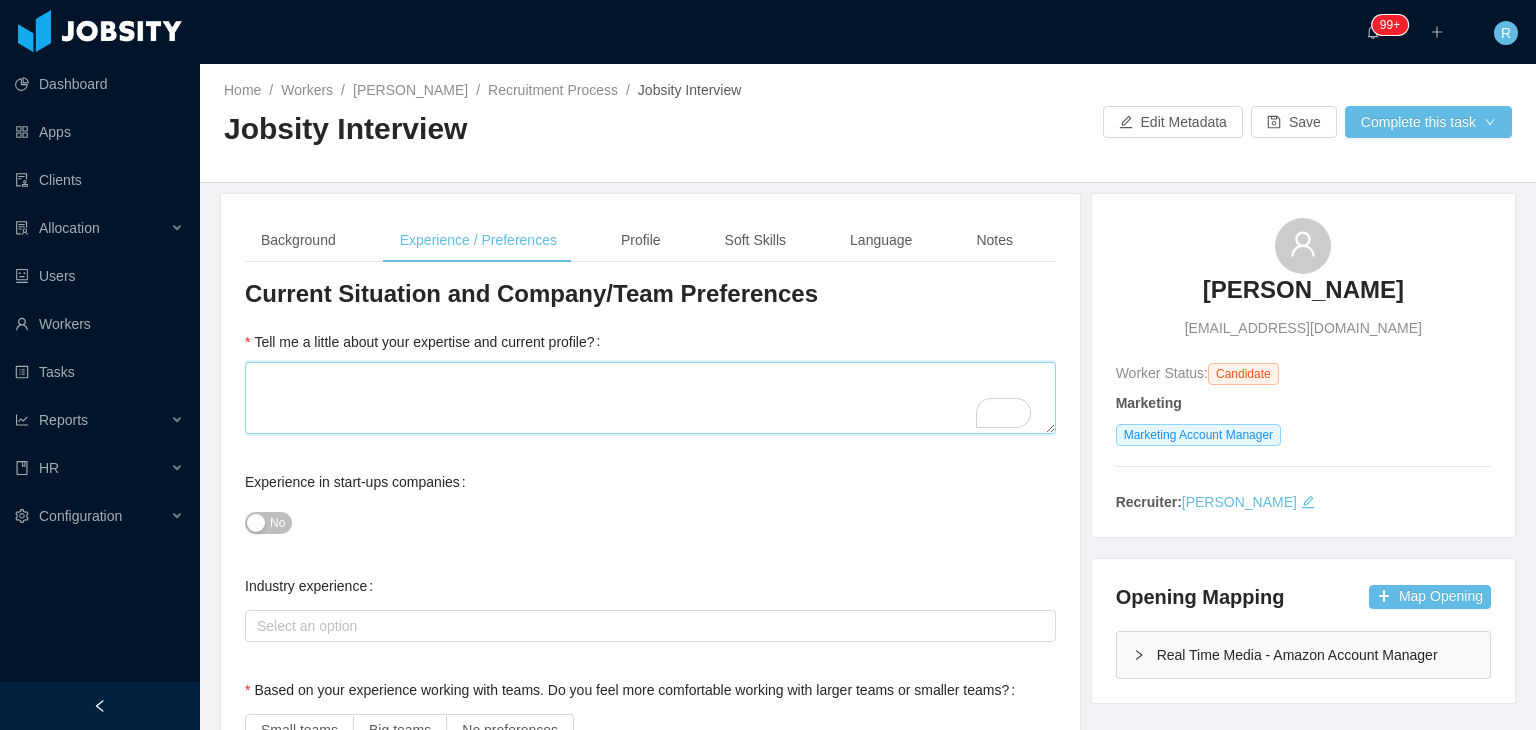 type 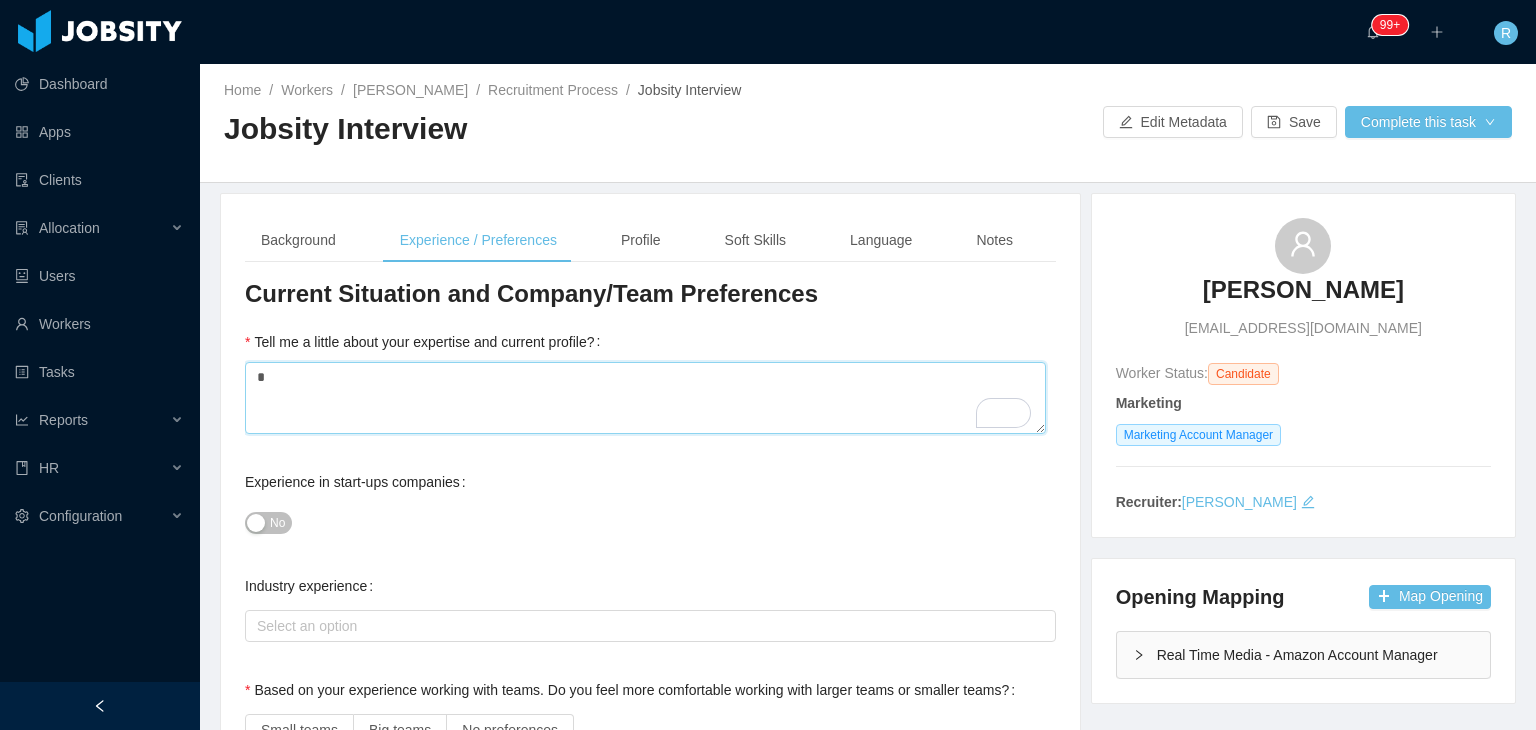 type 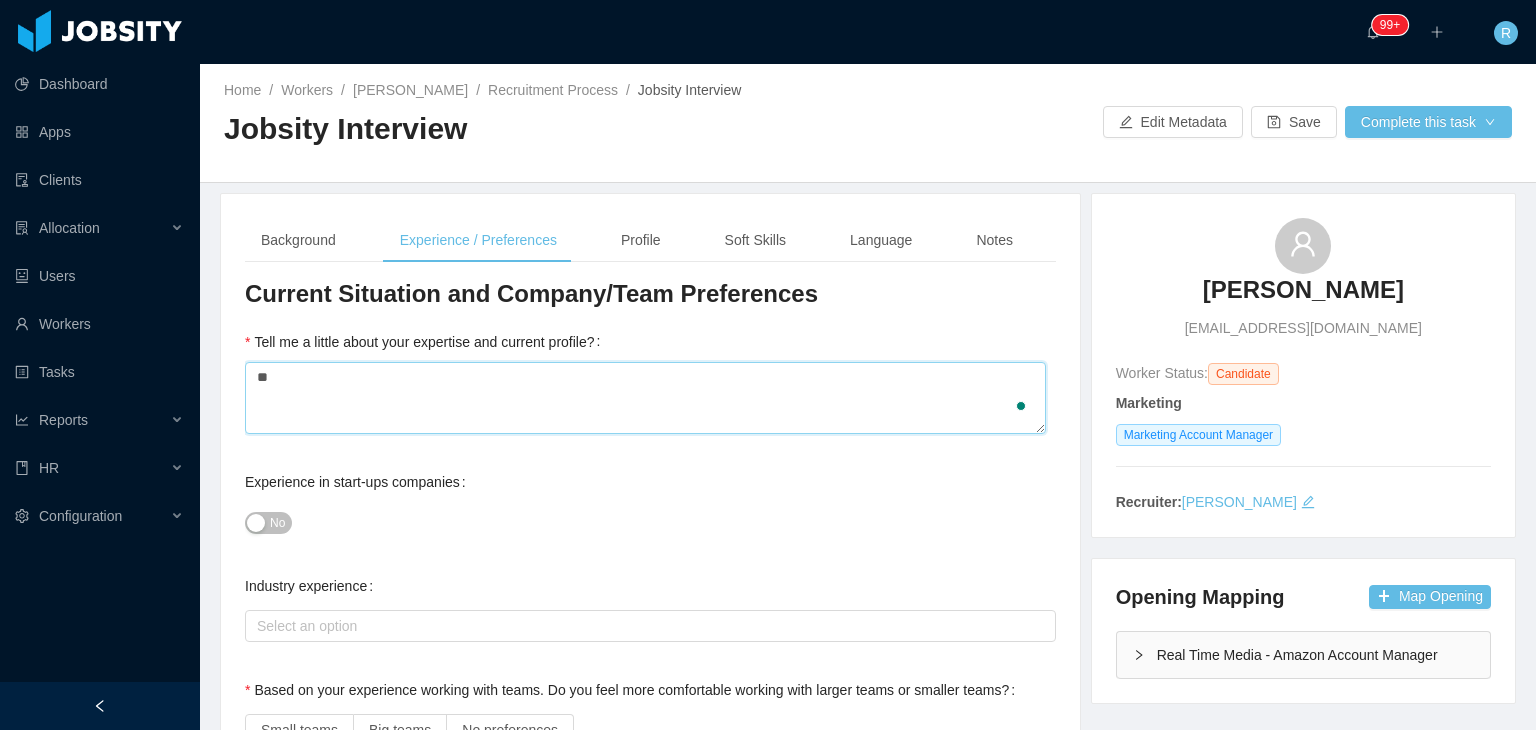 type on "***" 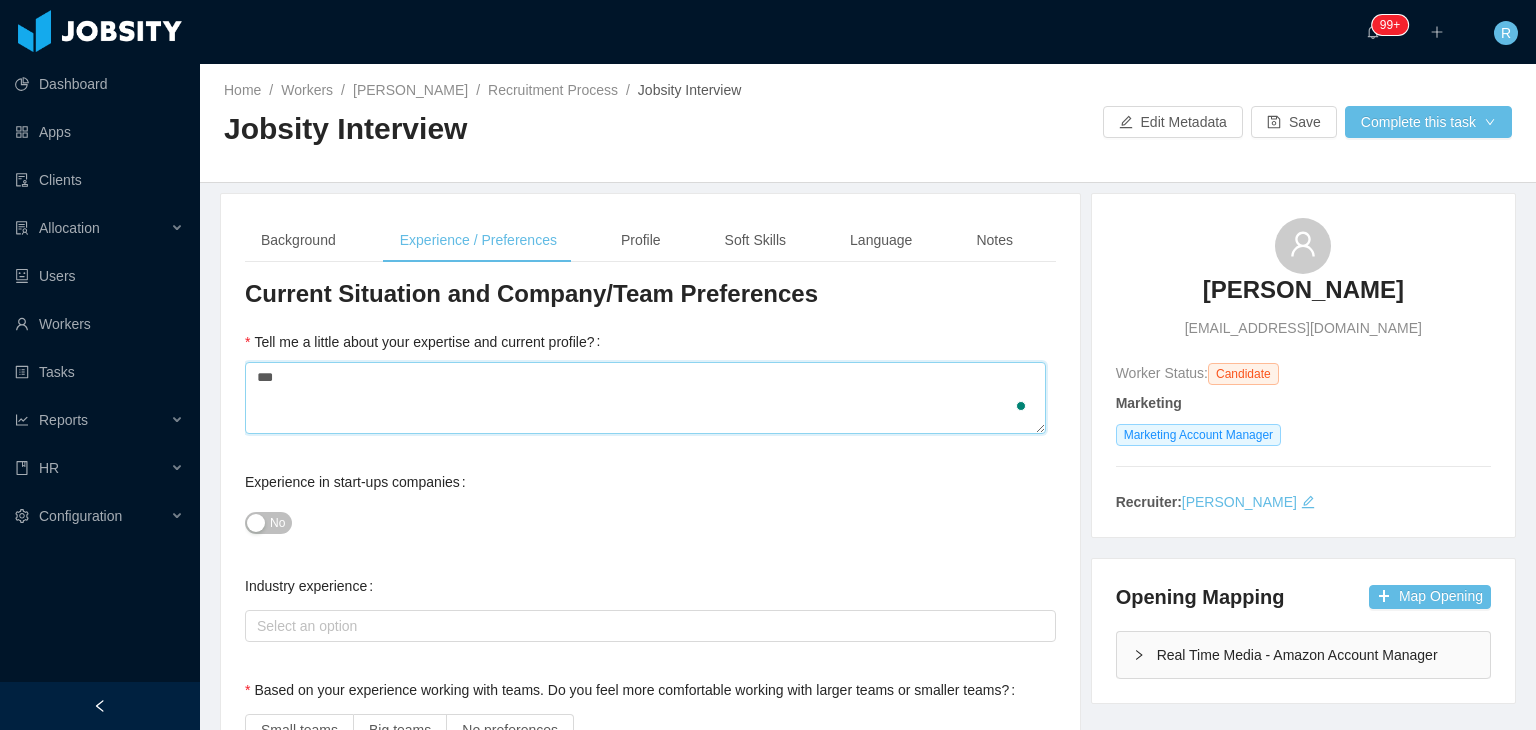 type 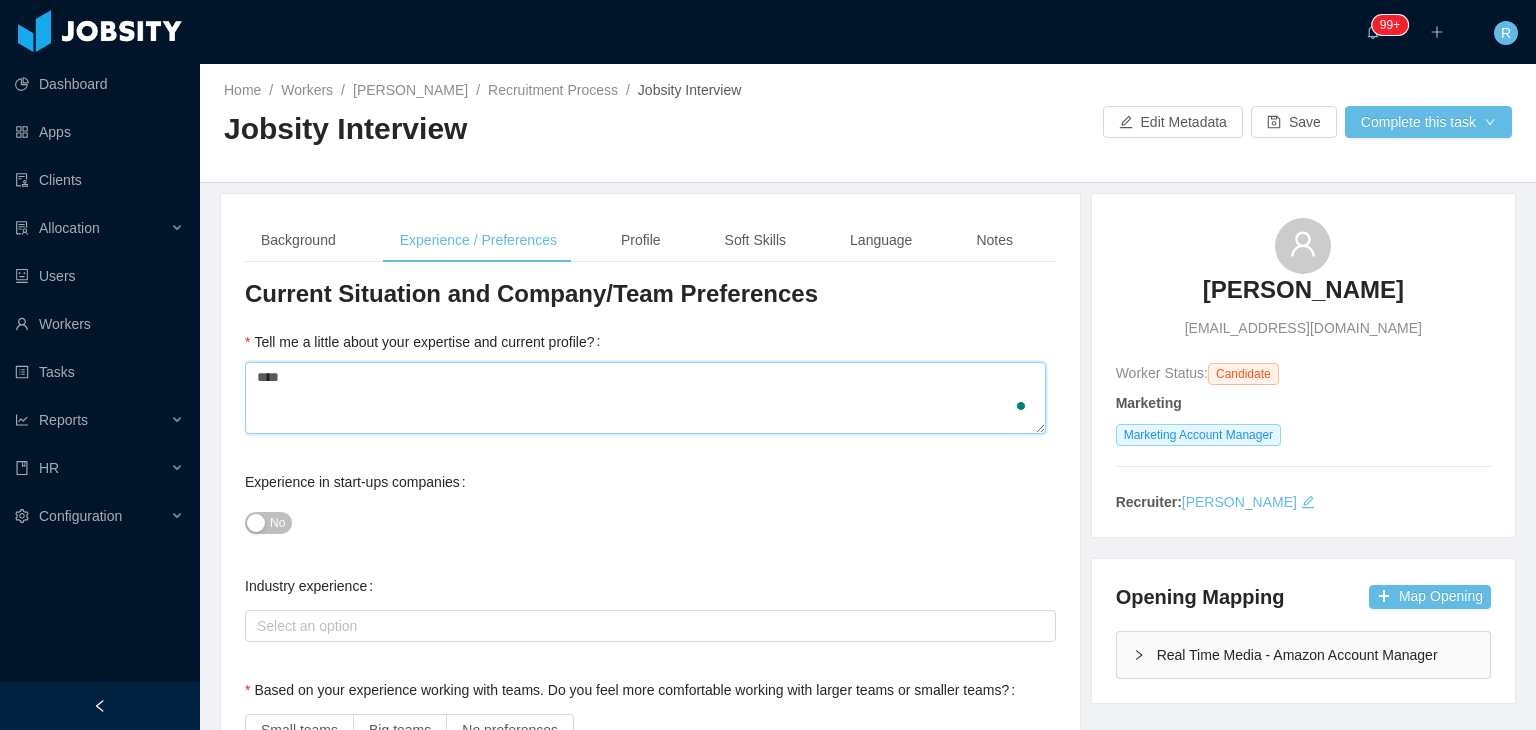 type 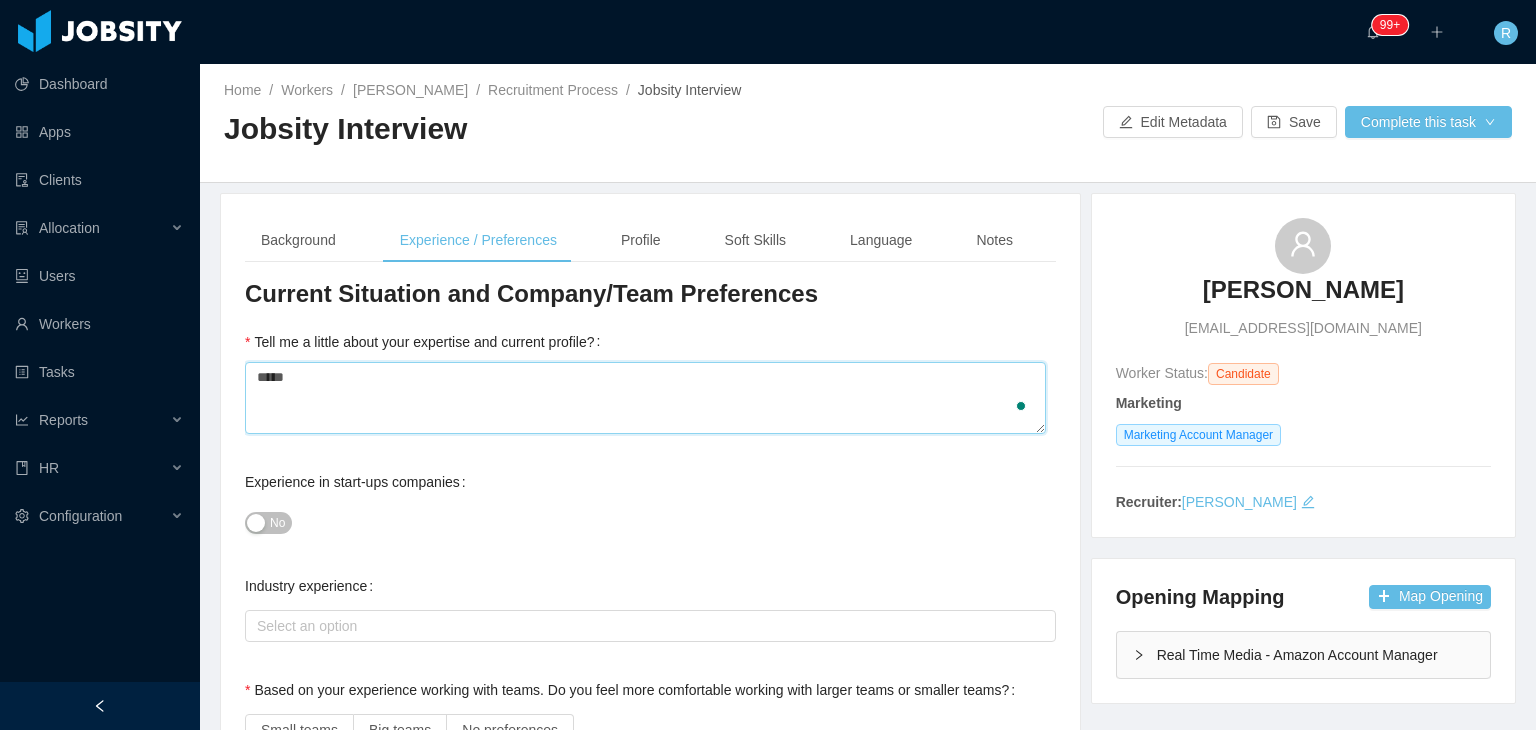 type 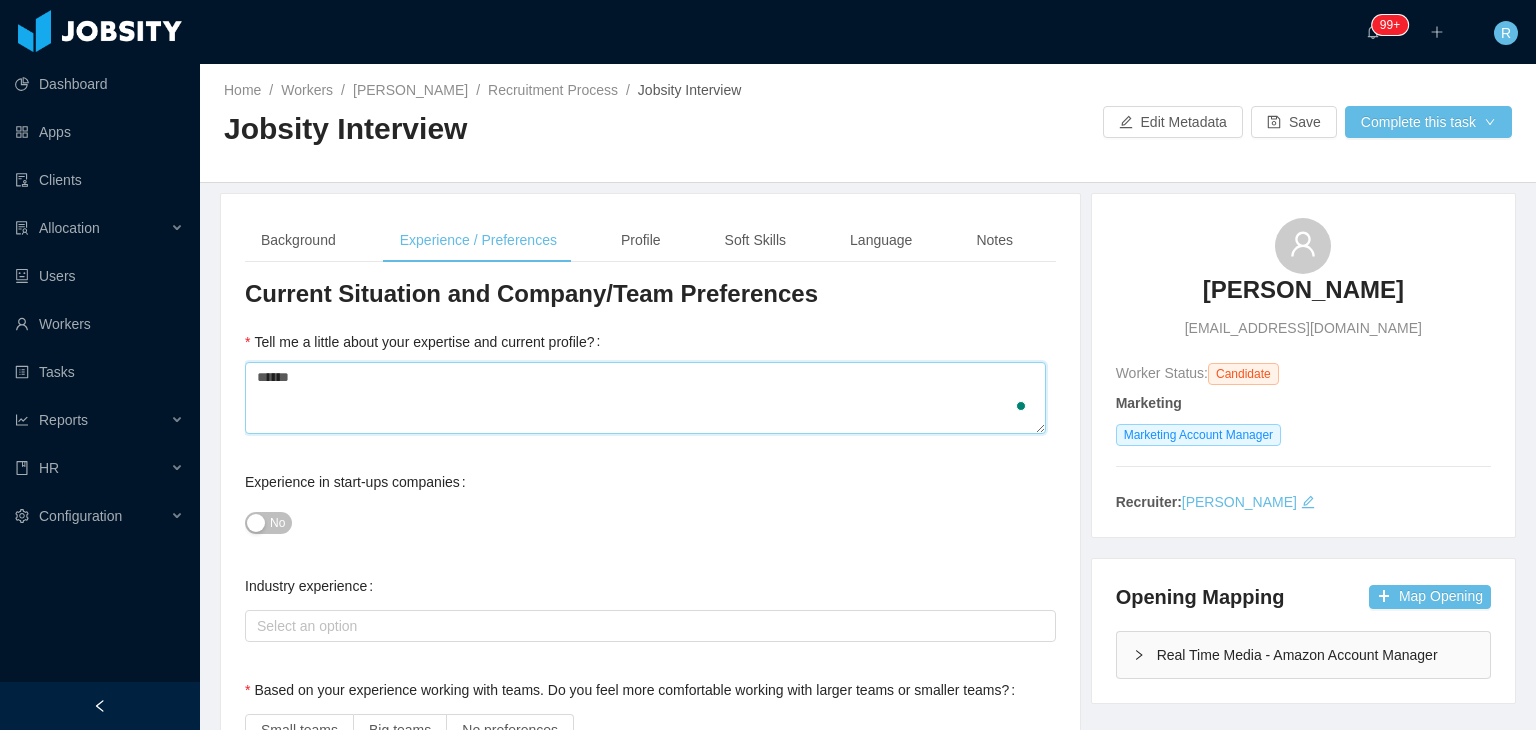 type 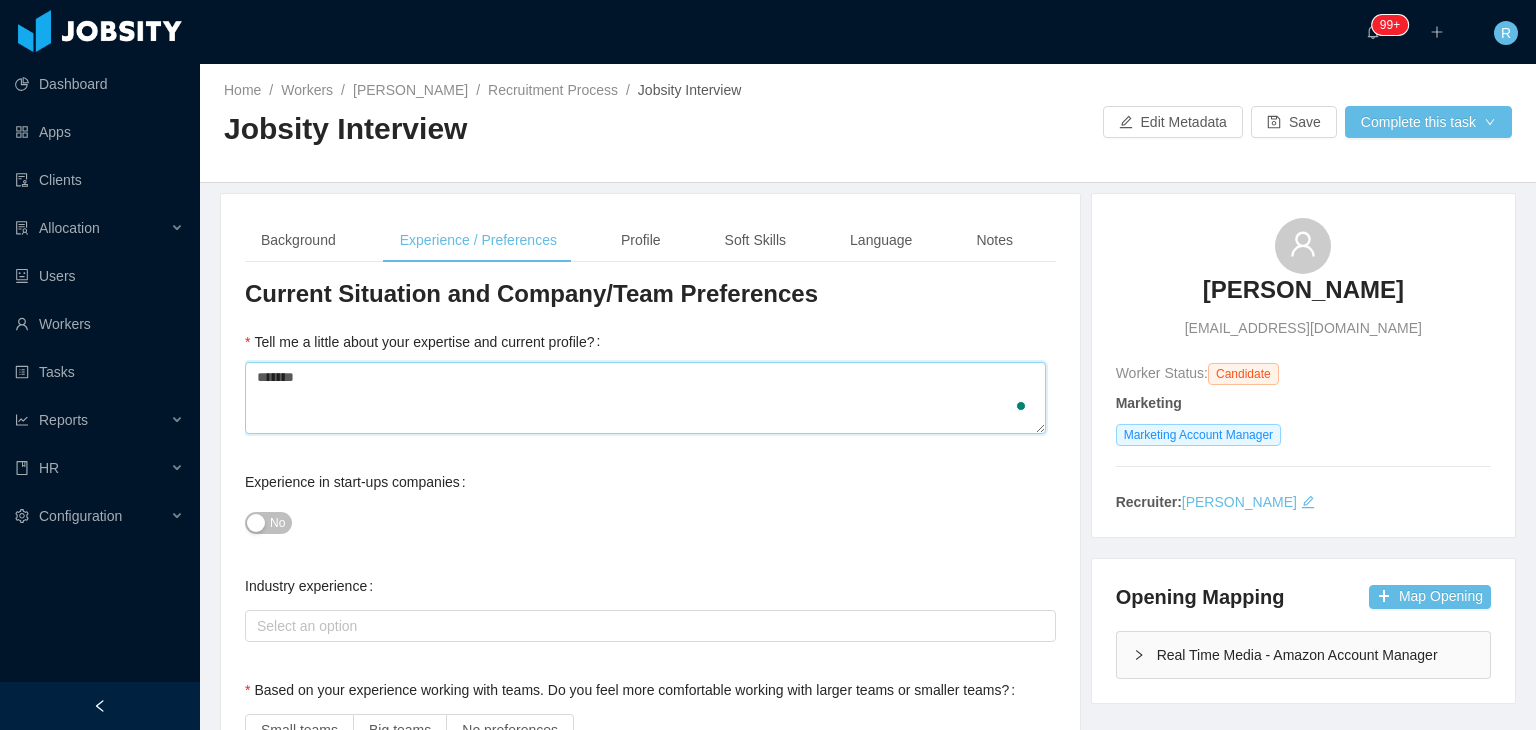 type 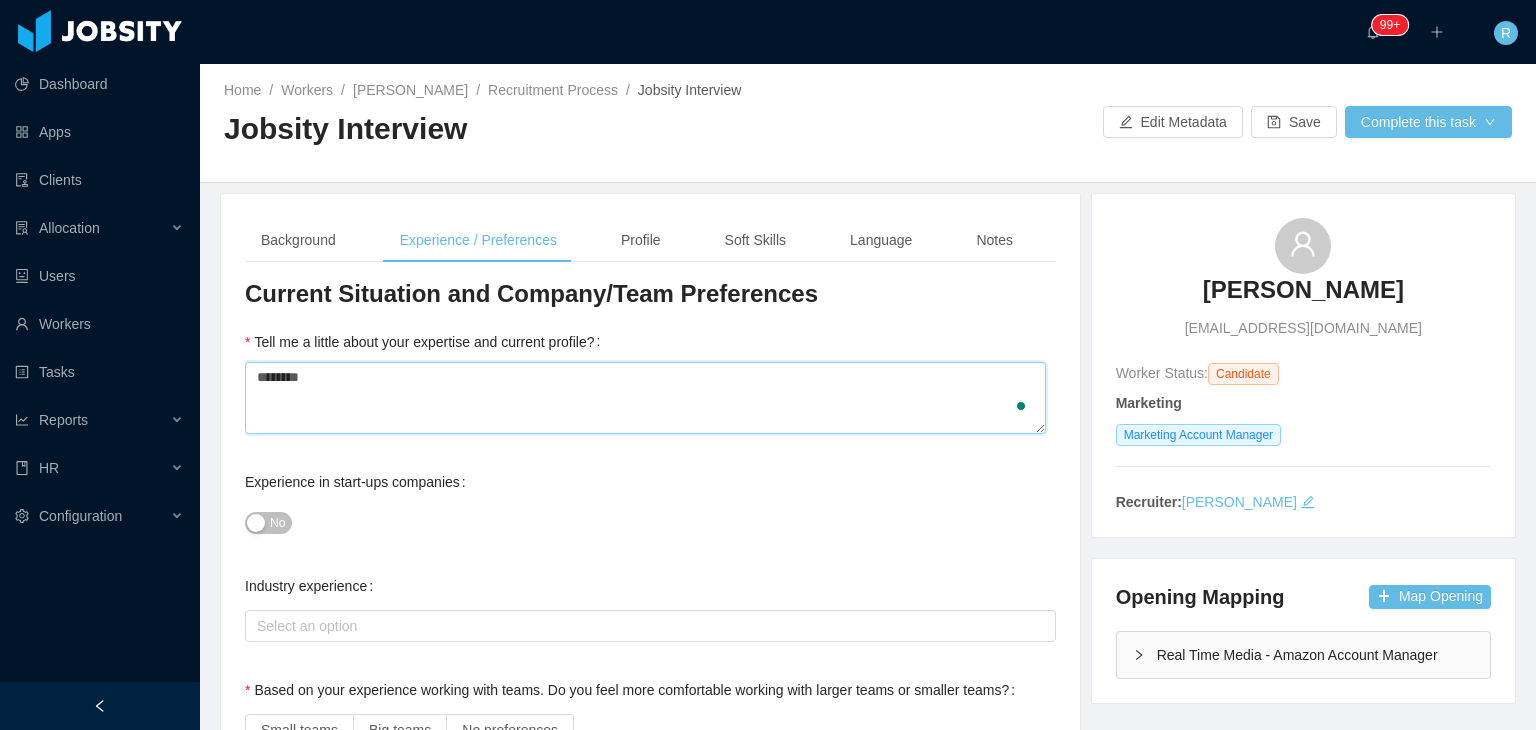 type on "*********" 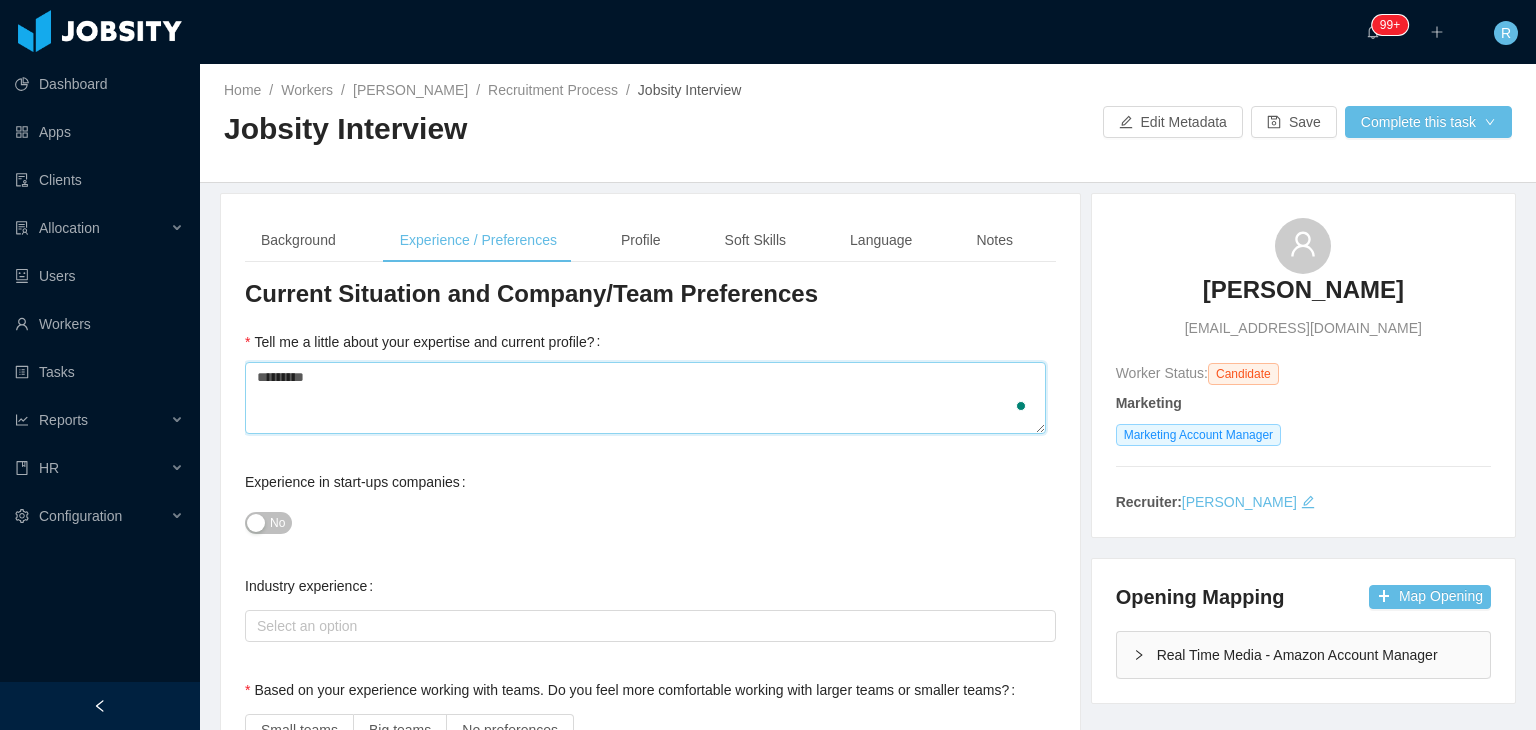 type 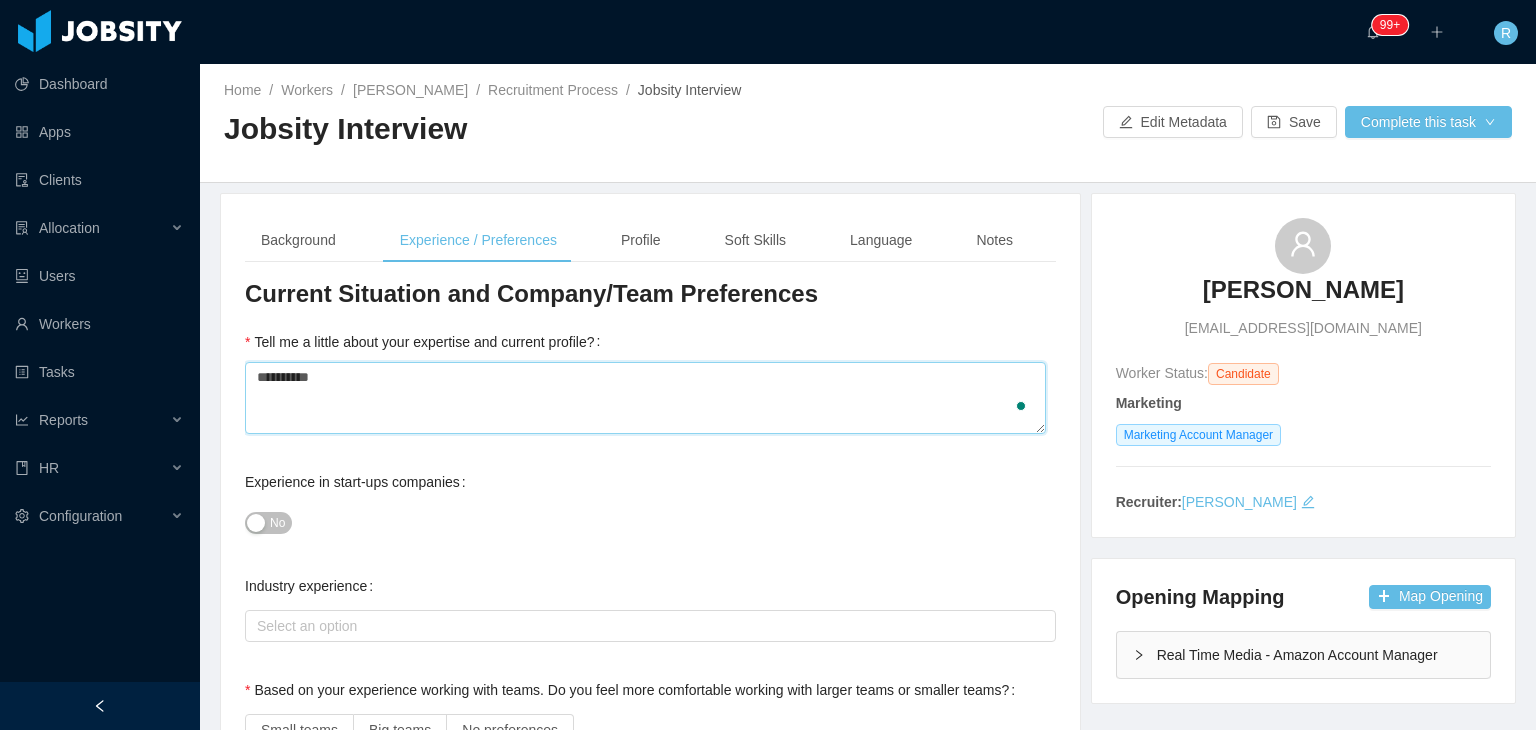 type 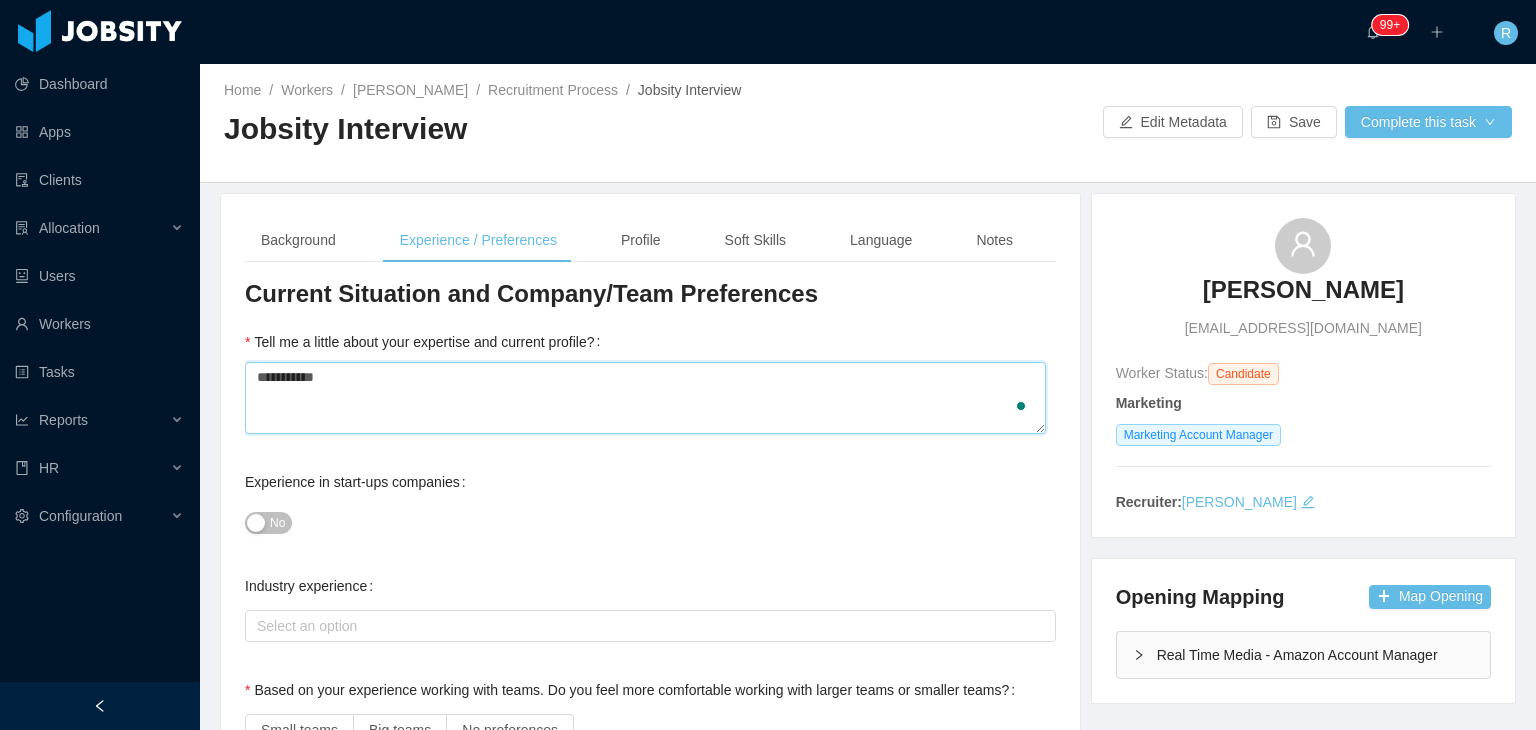 type 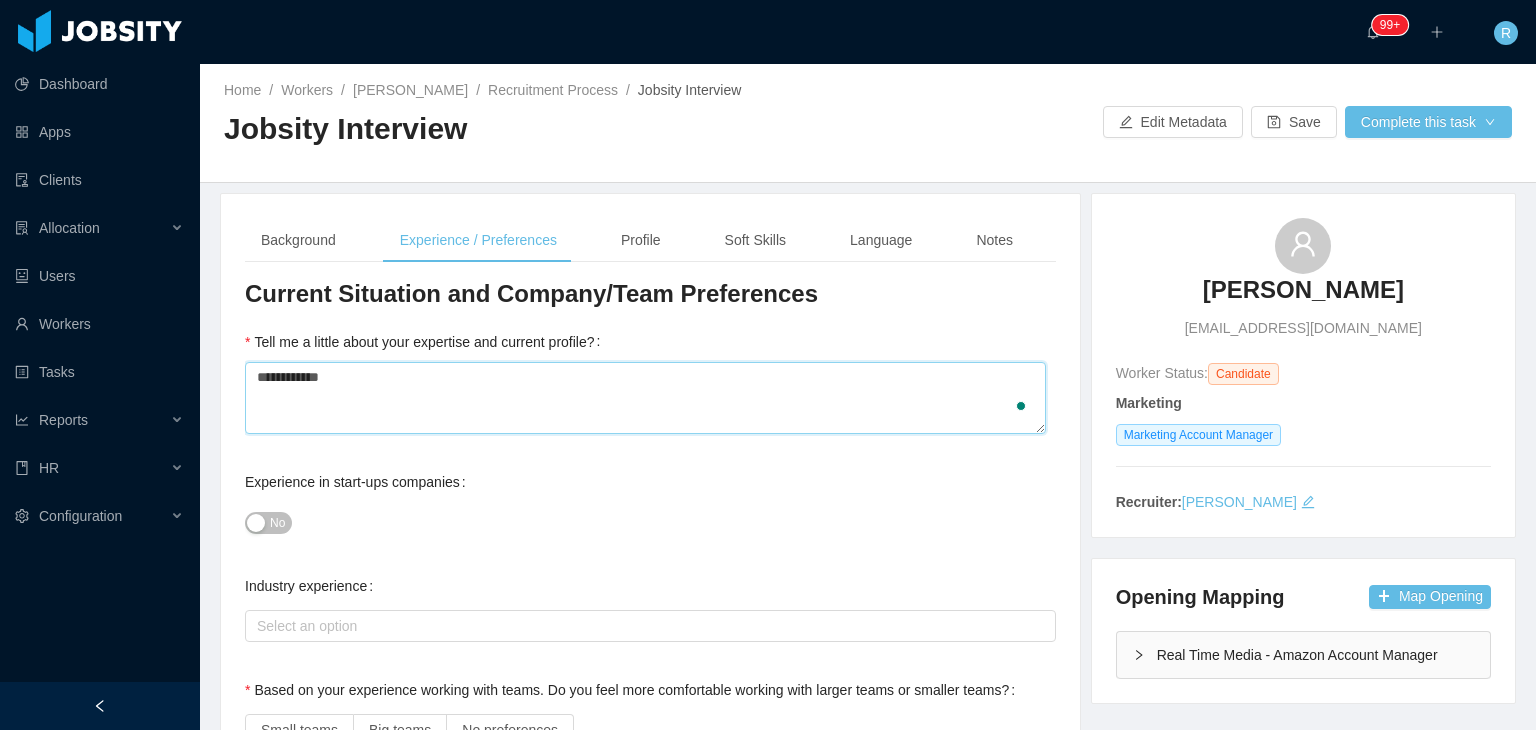 type 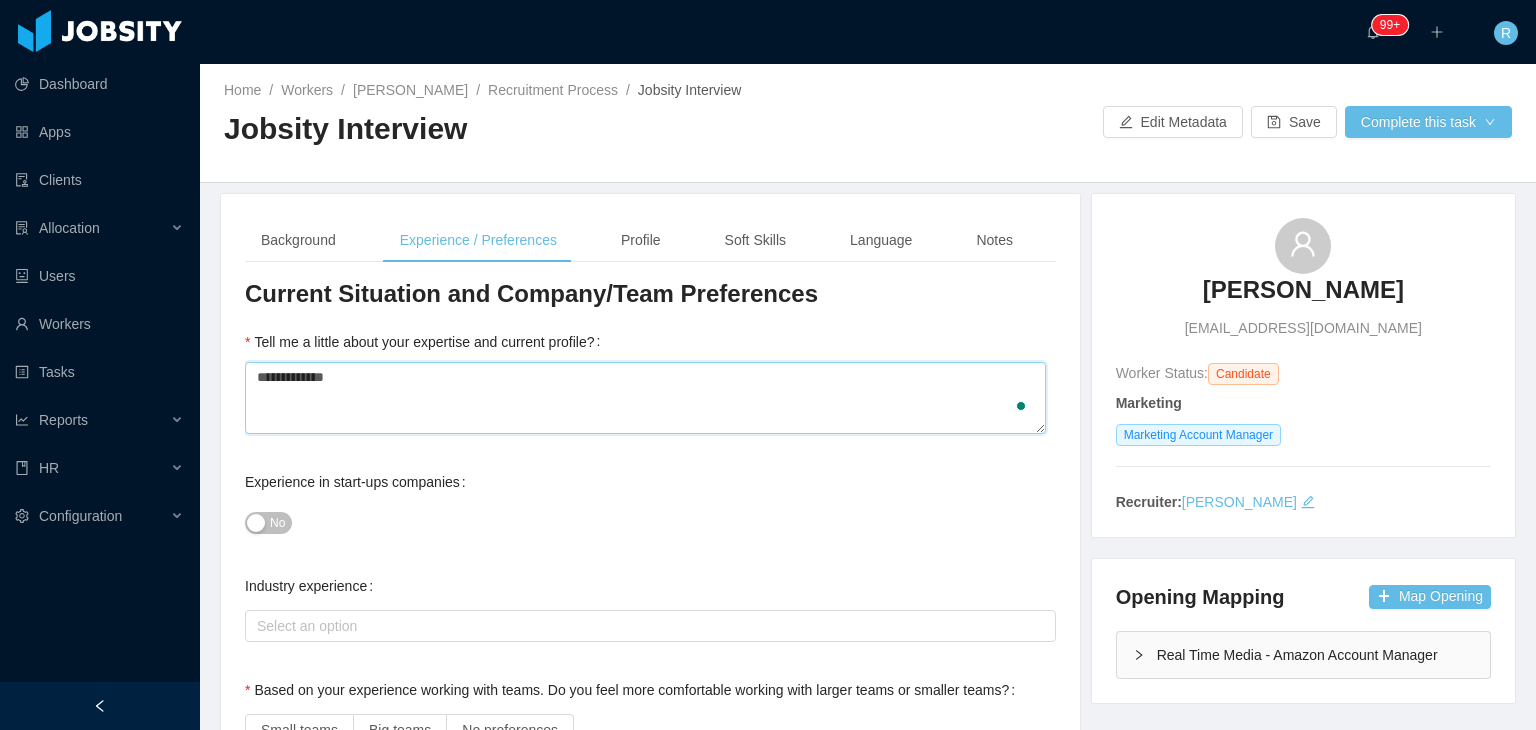 type 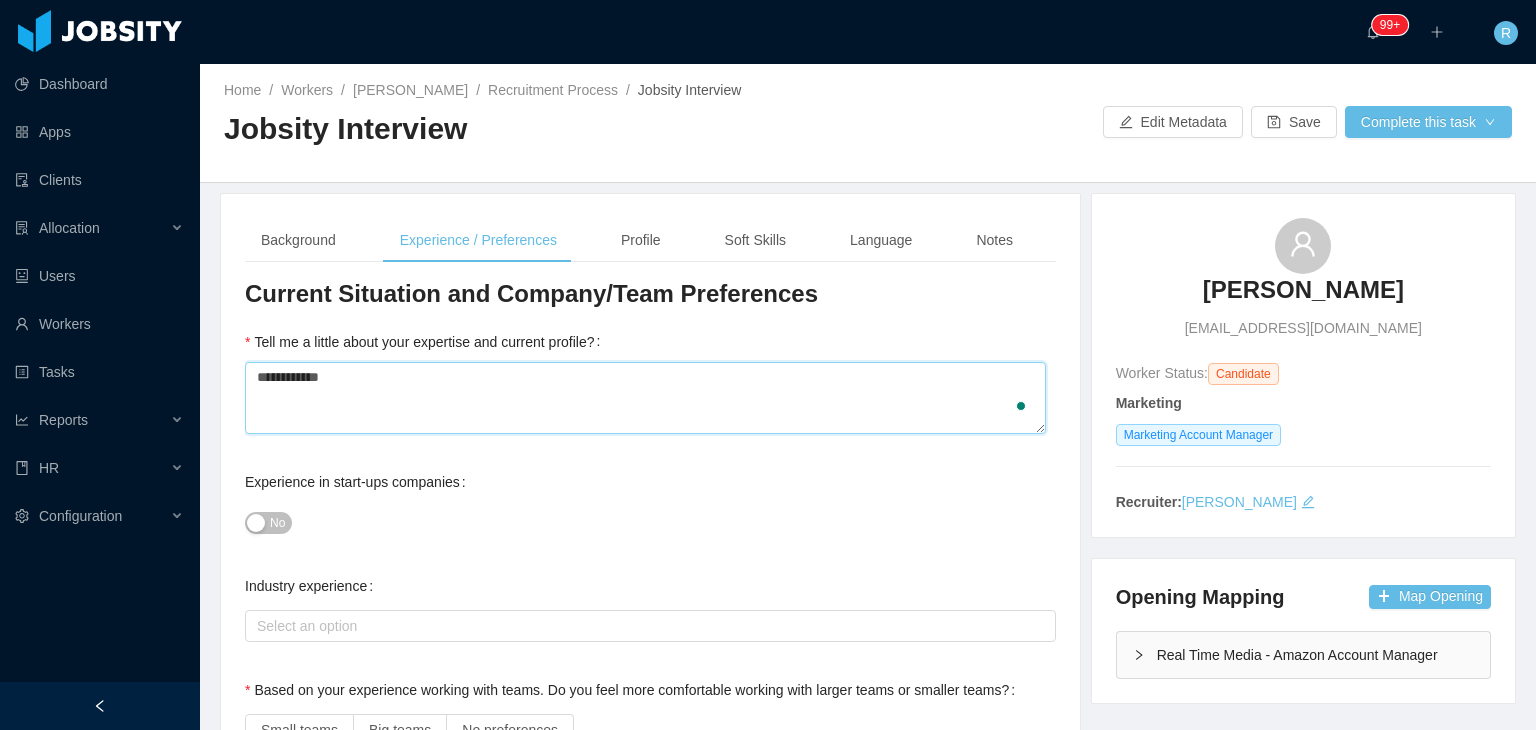 type 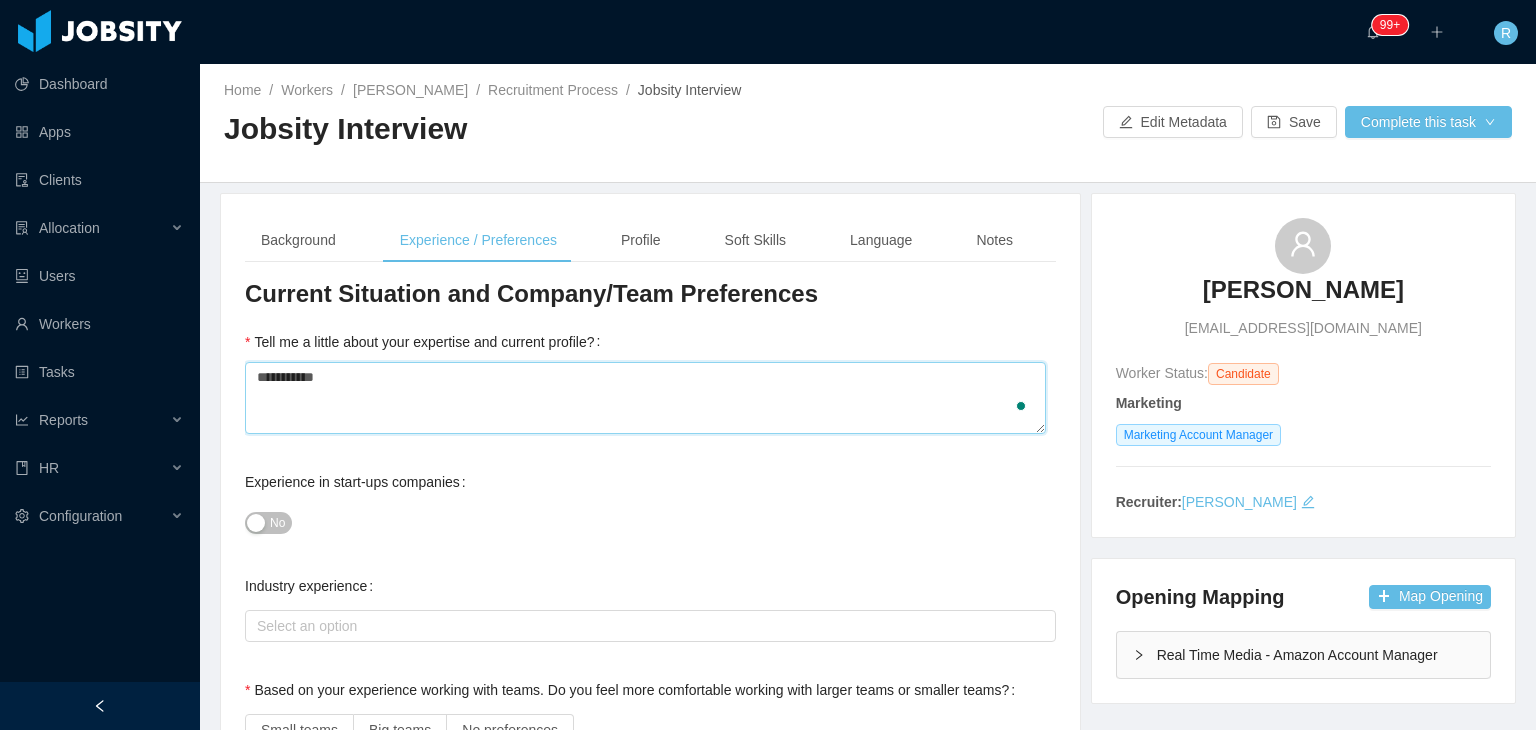 type 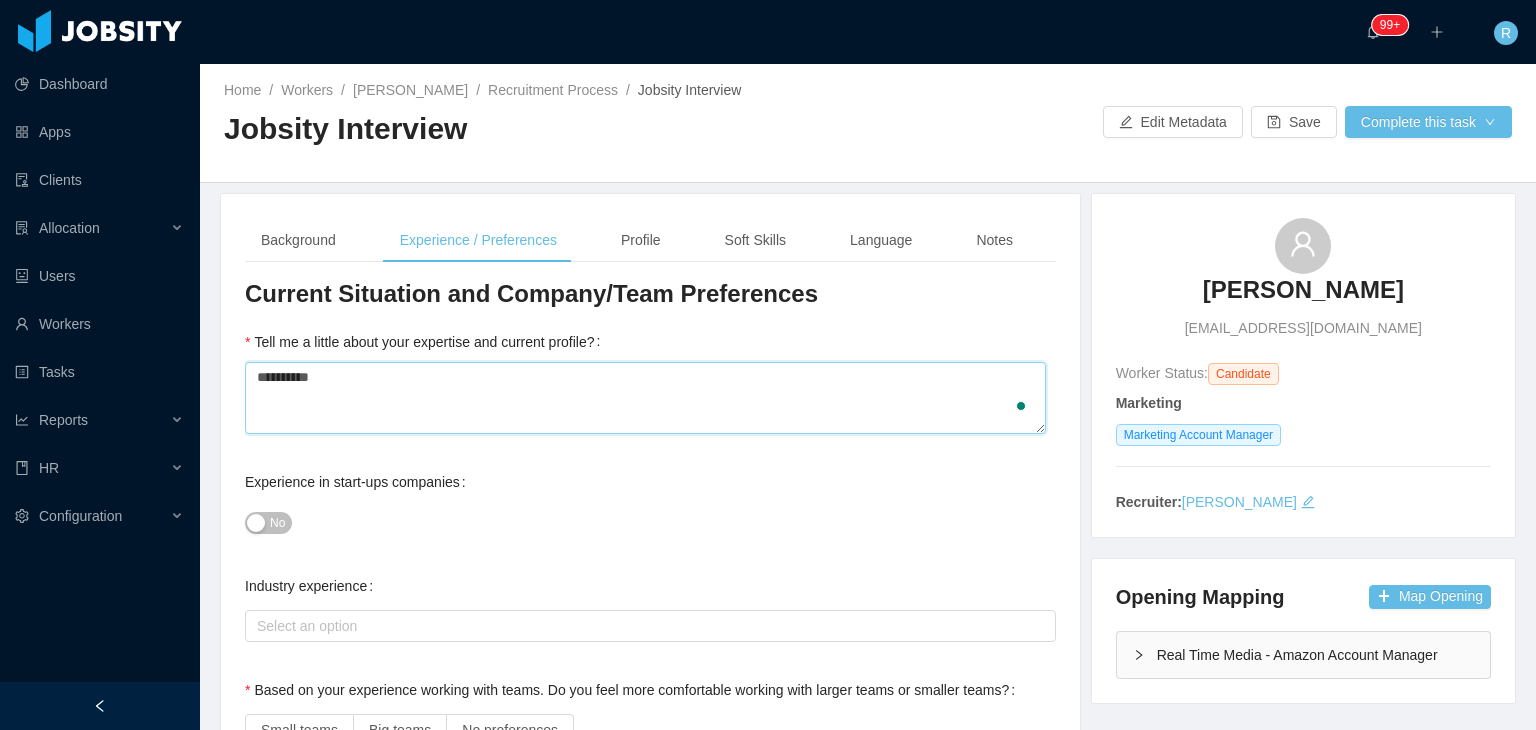 type 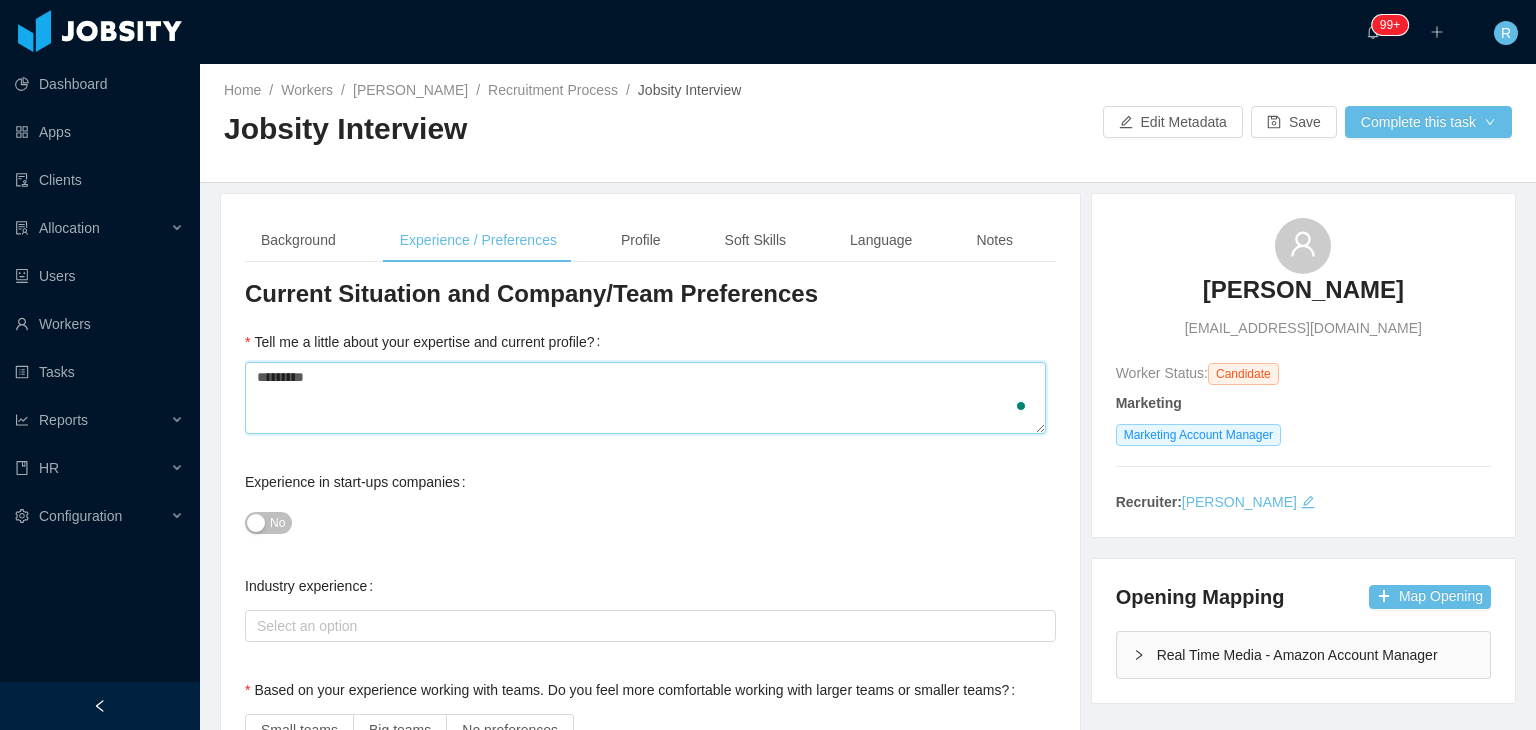 type 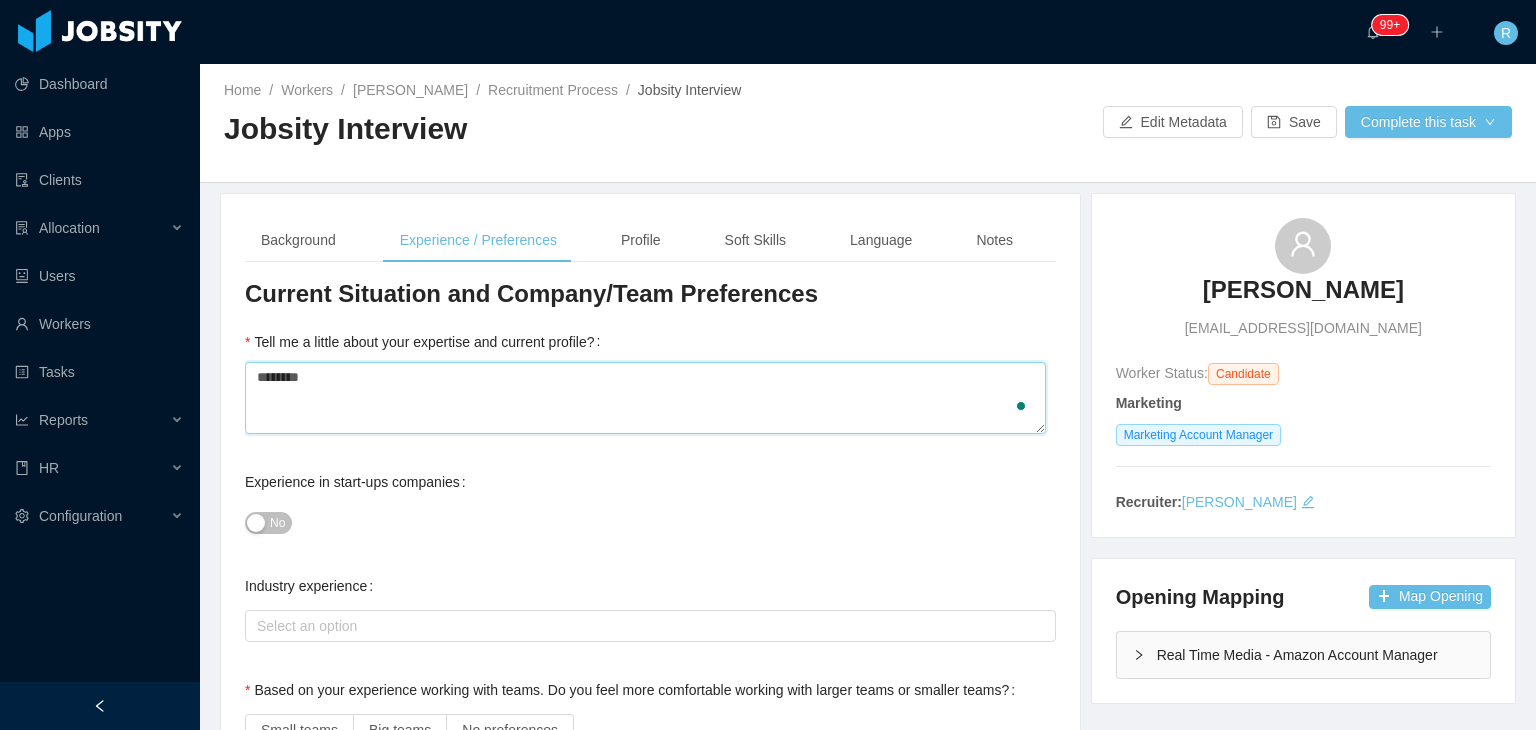 type 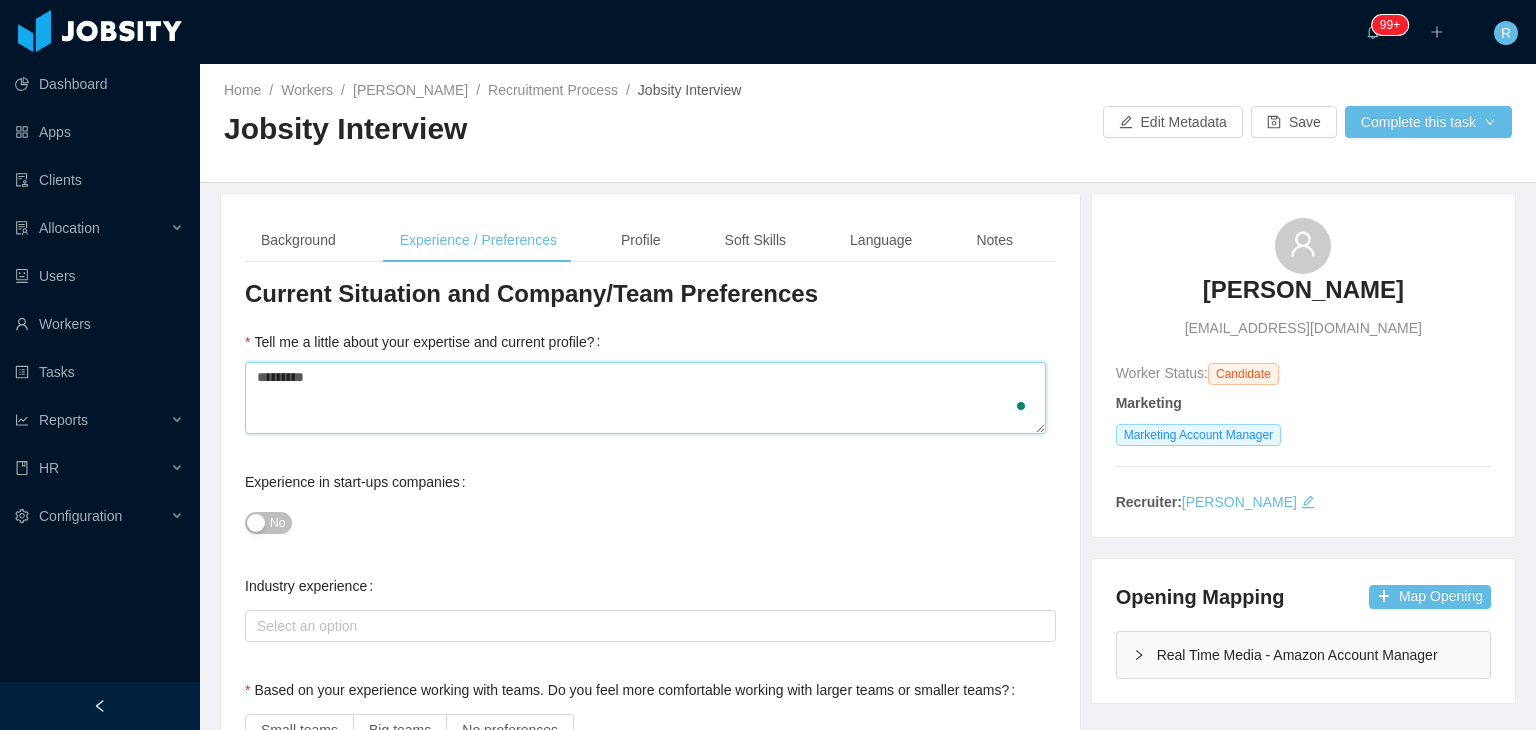 type 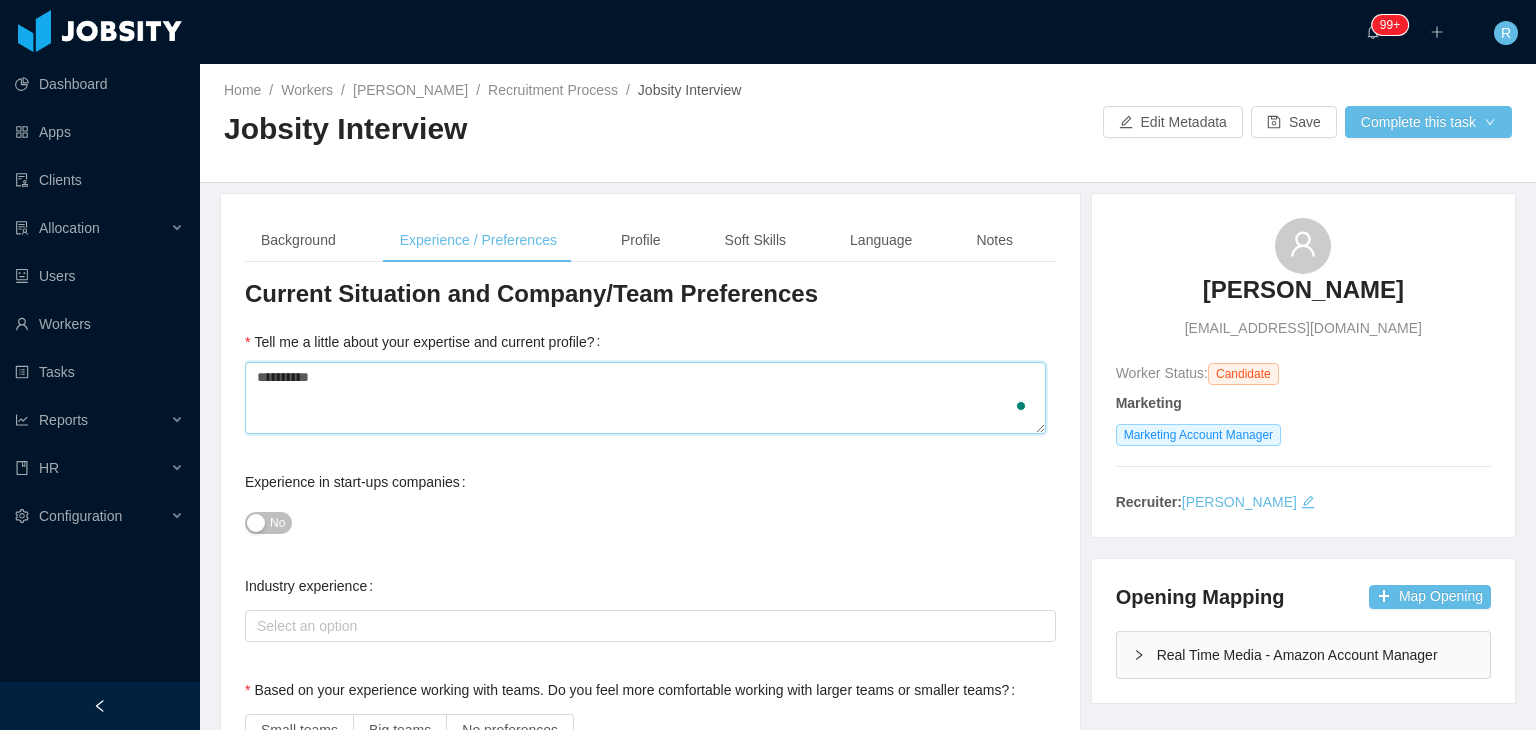 type 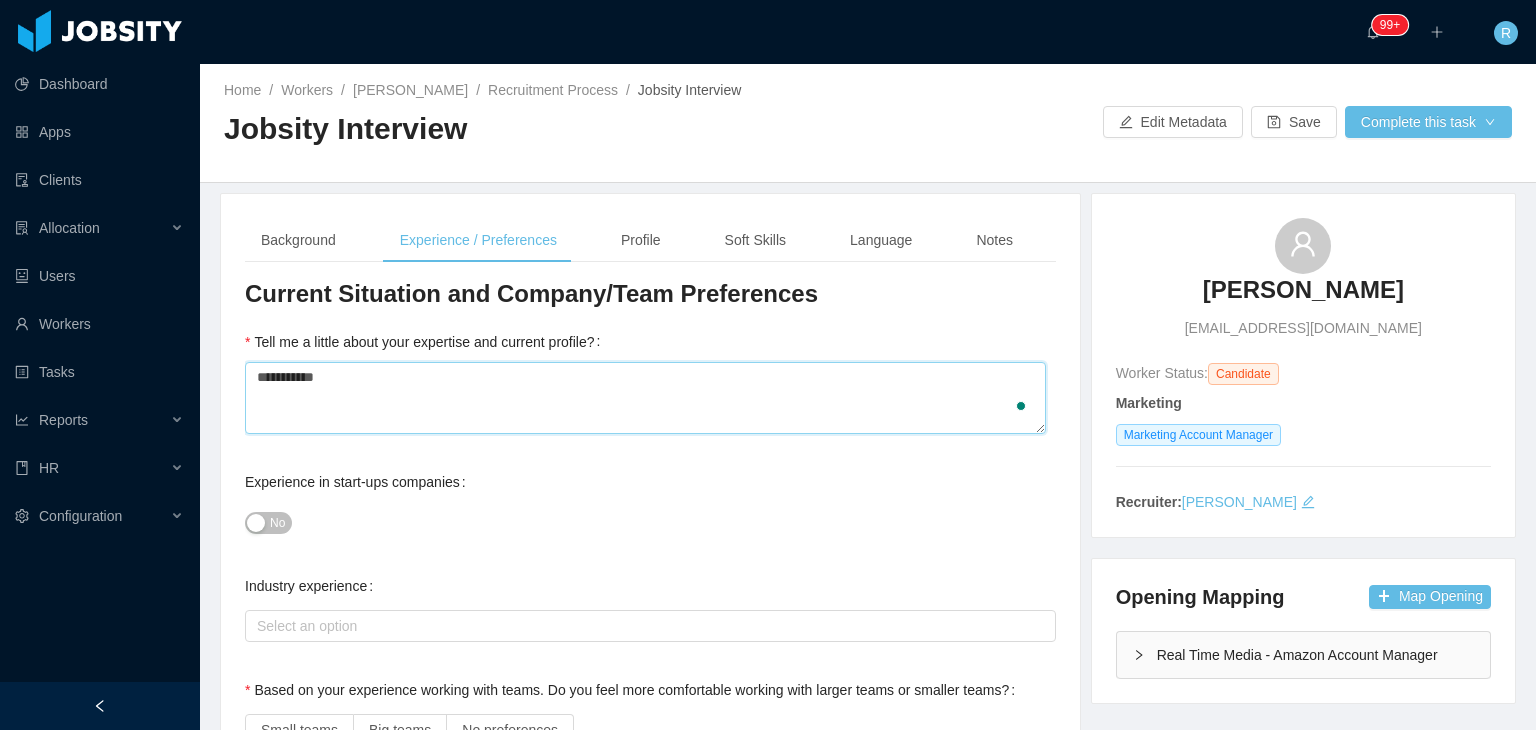 type 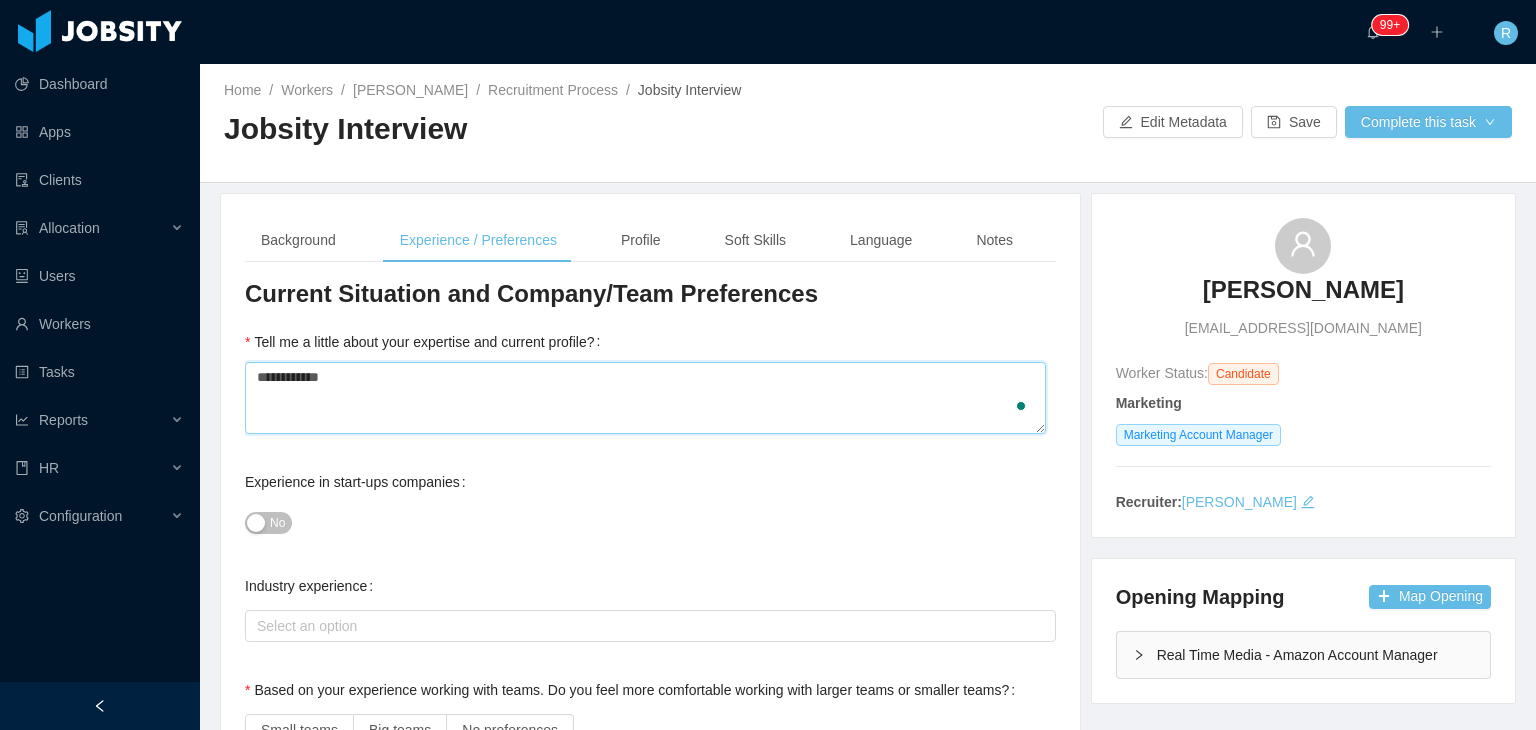 type 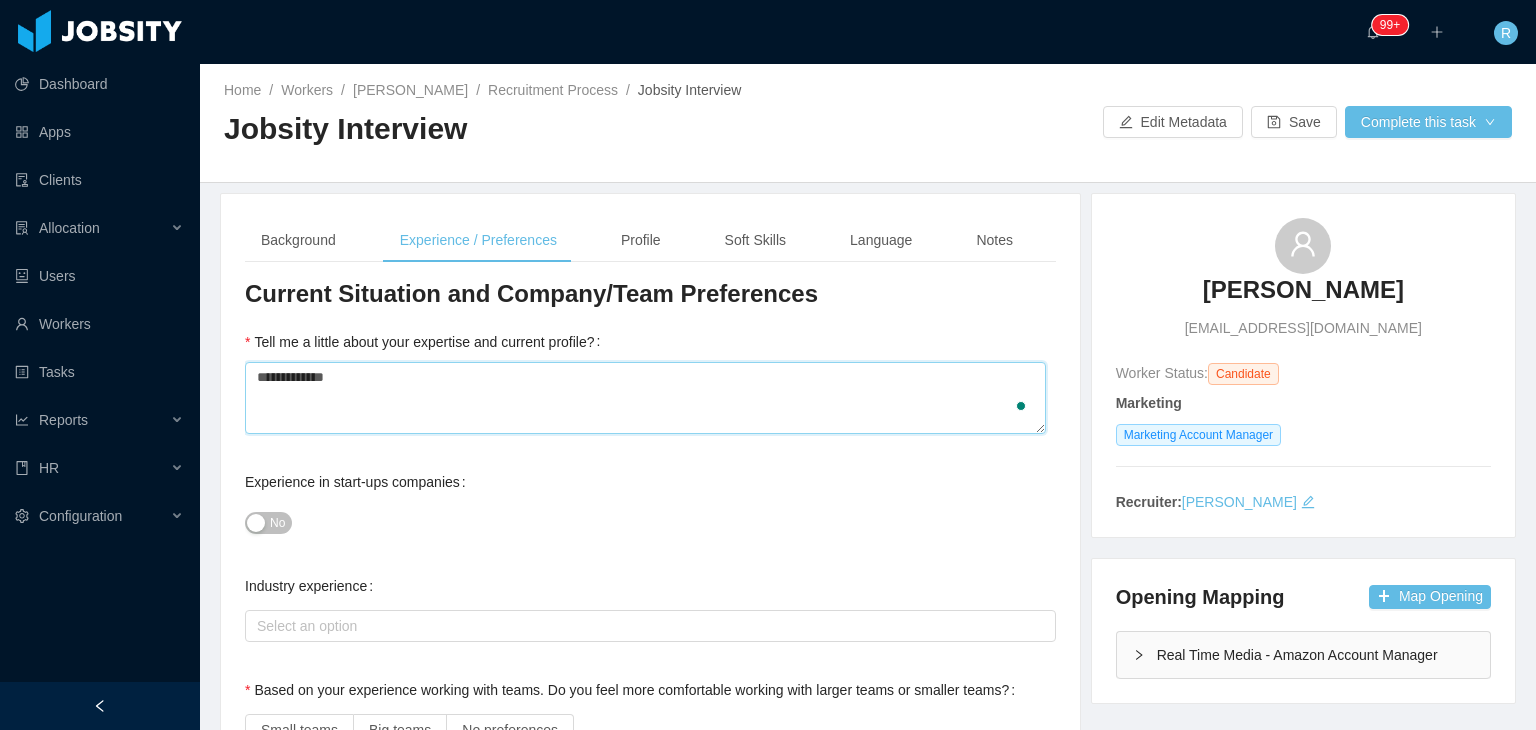 type on "**********" 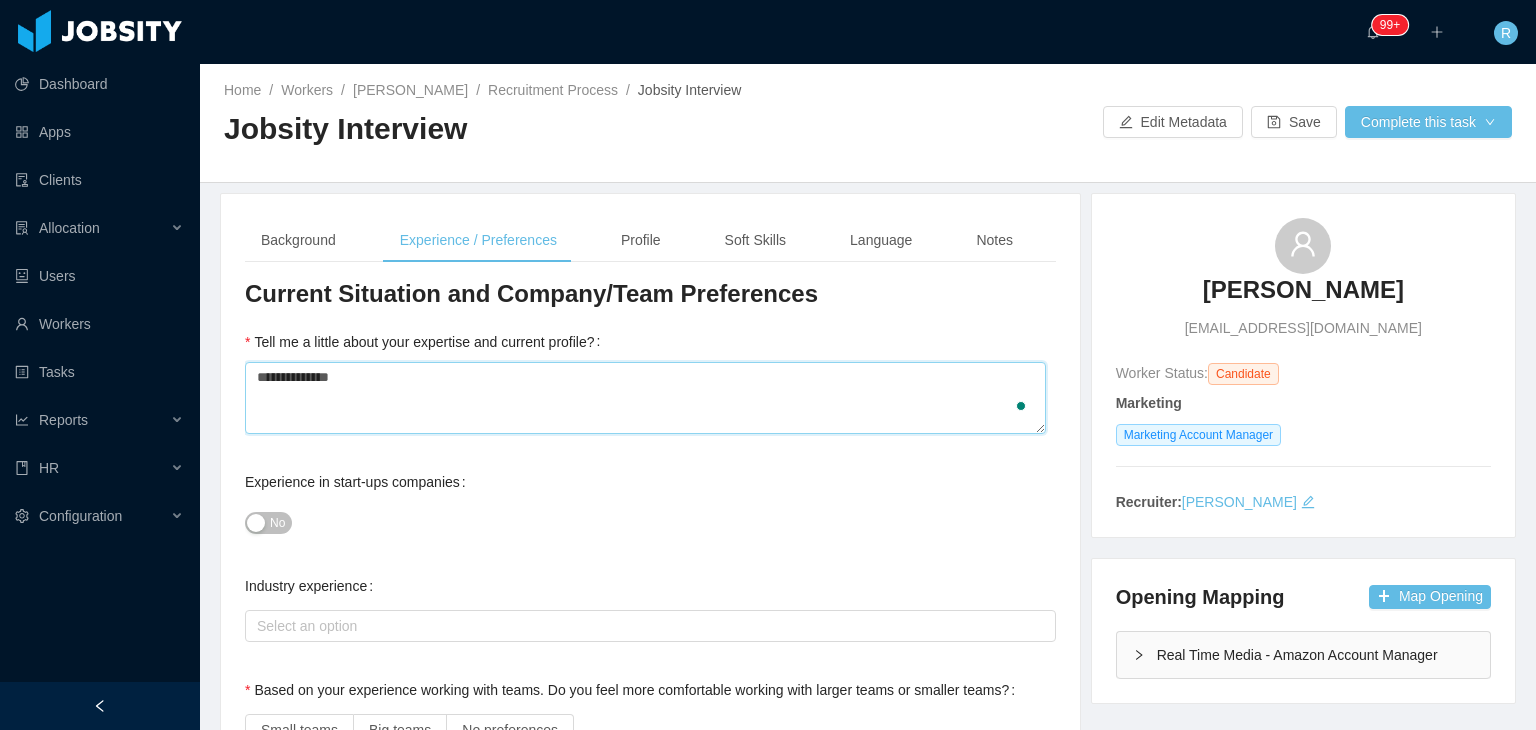 type 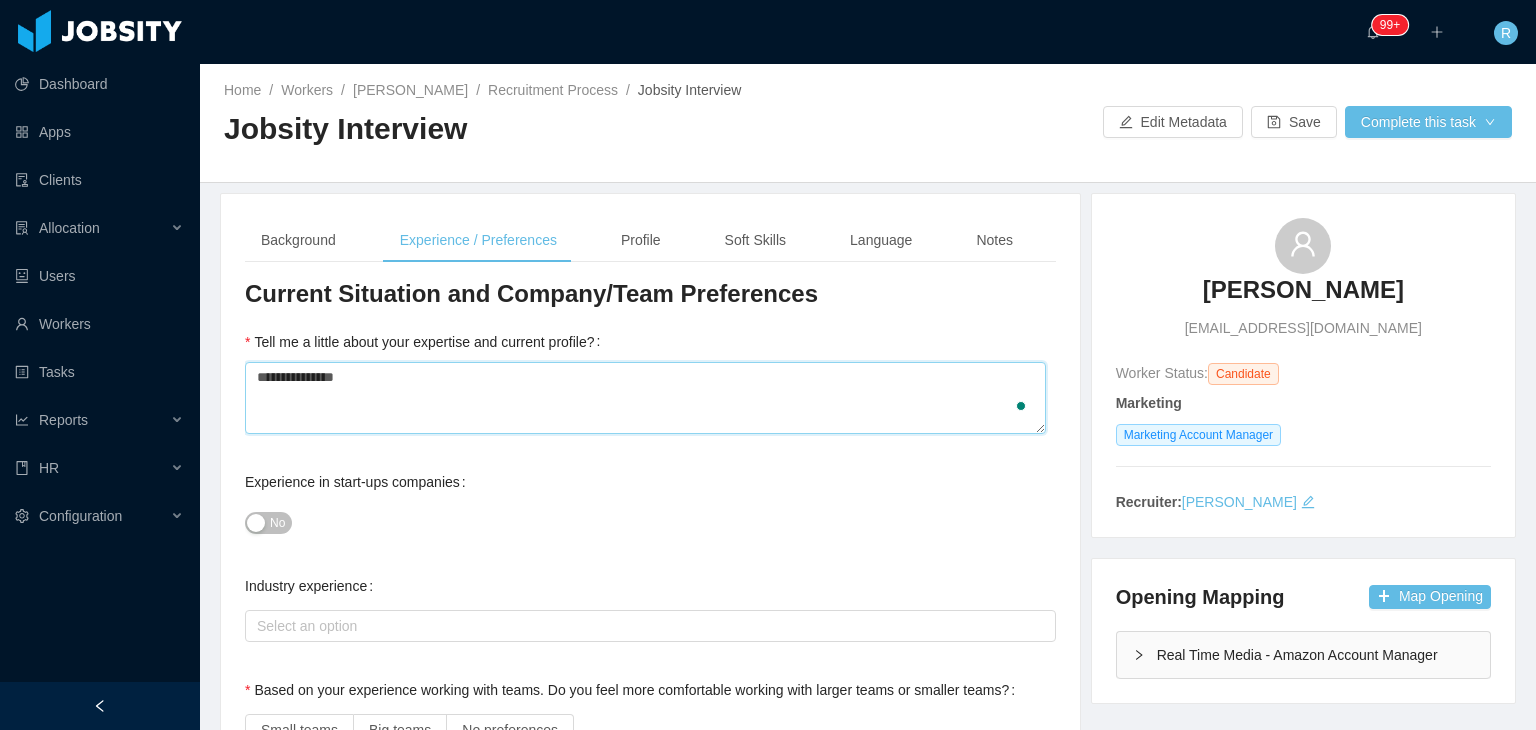 type 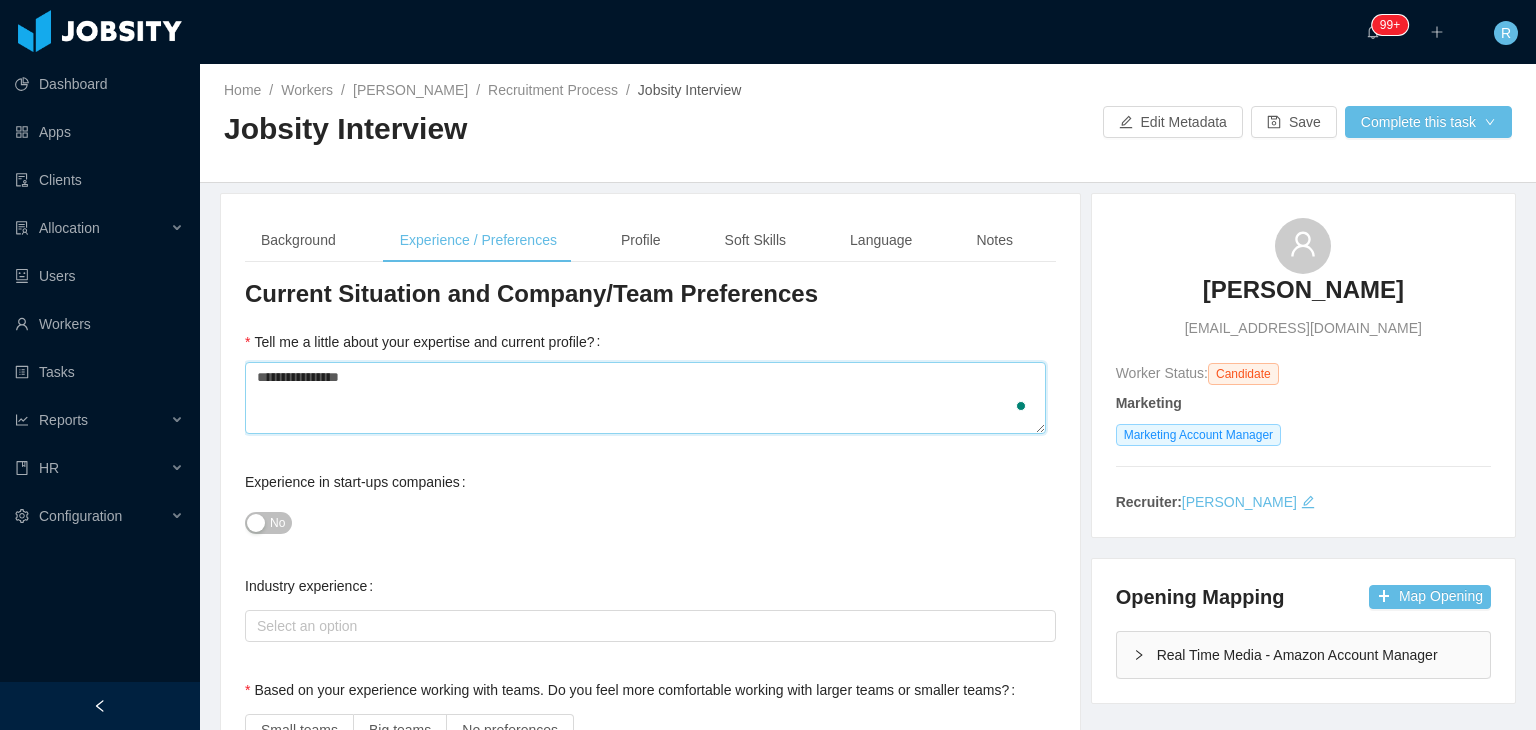 type 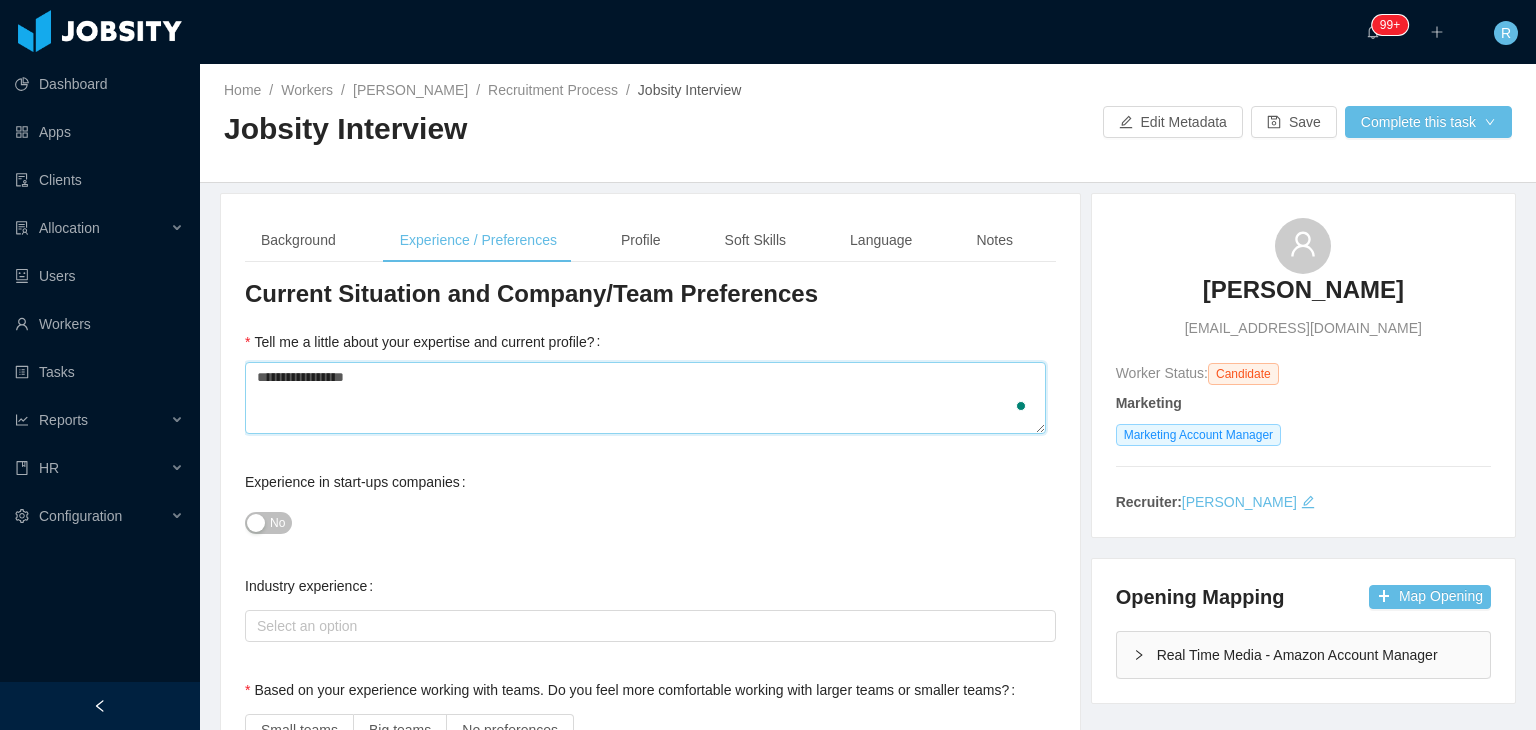 type 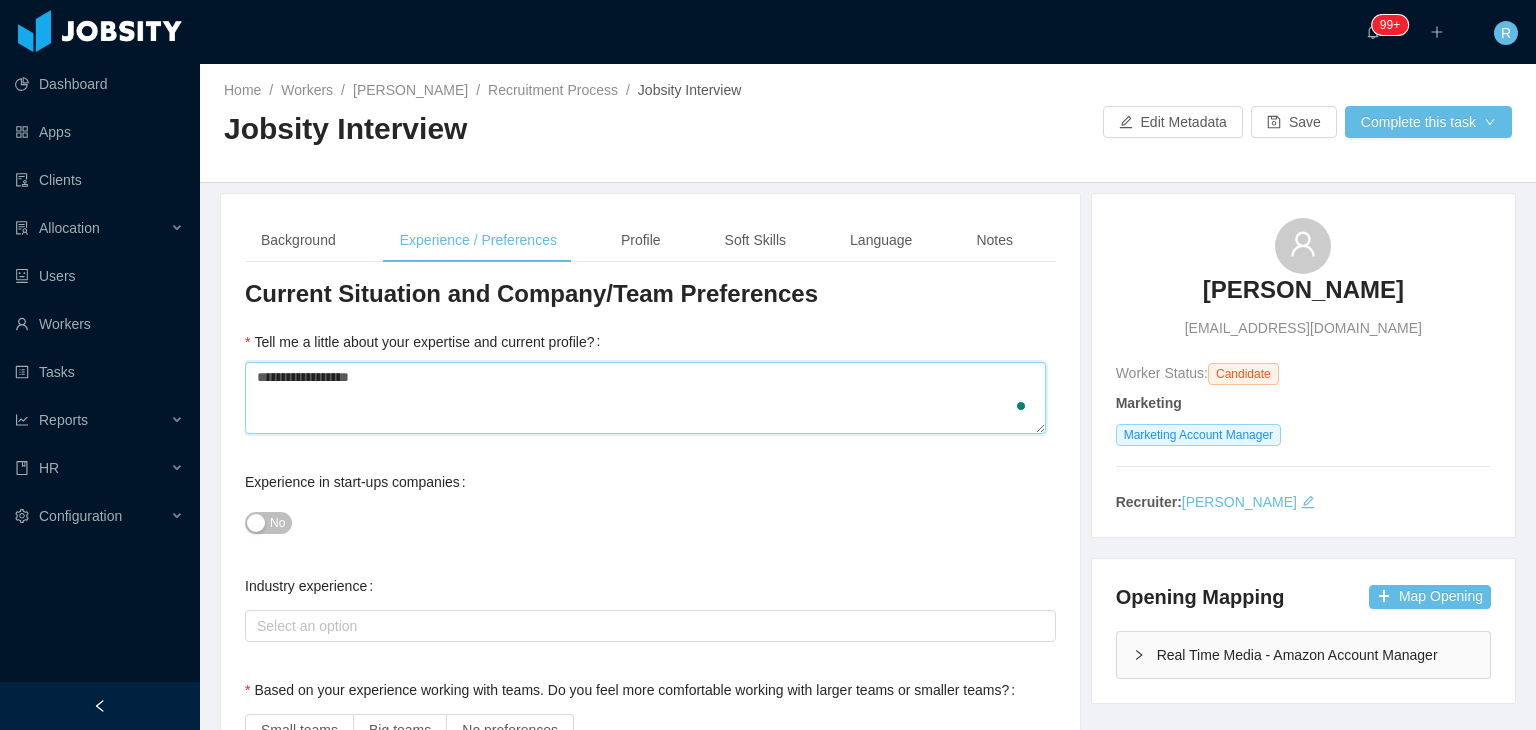 type 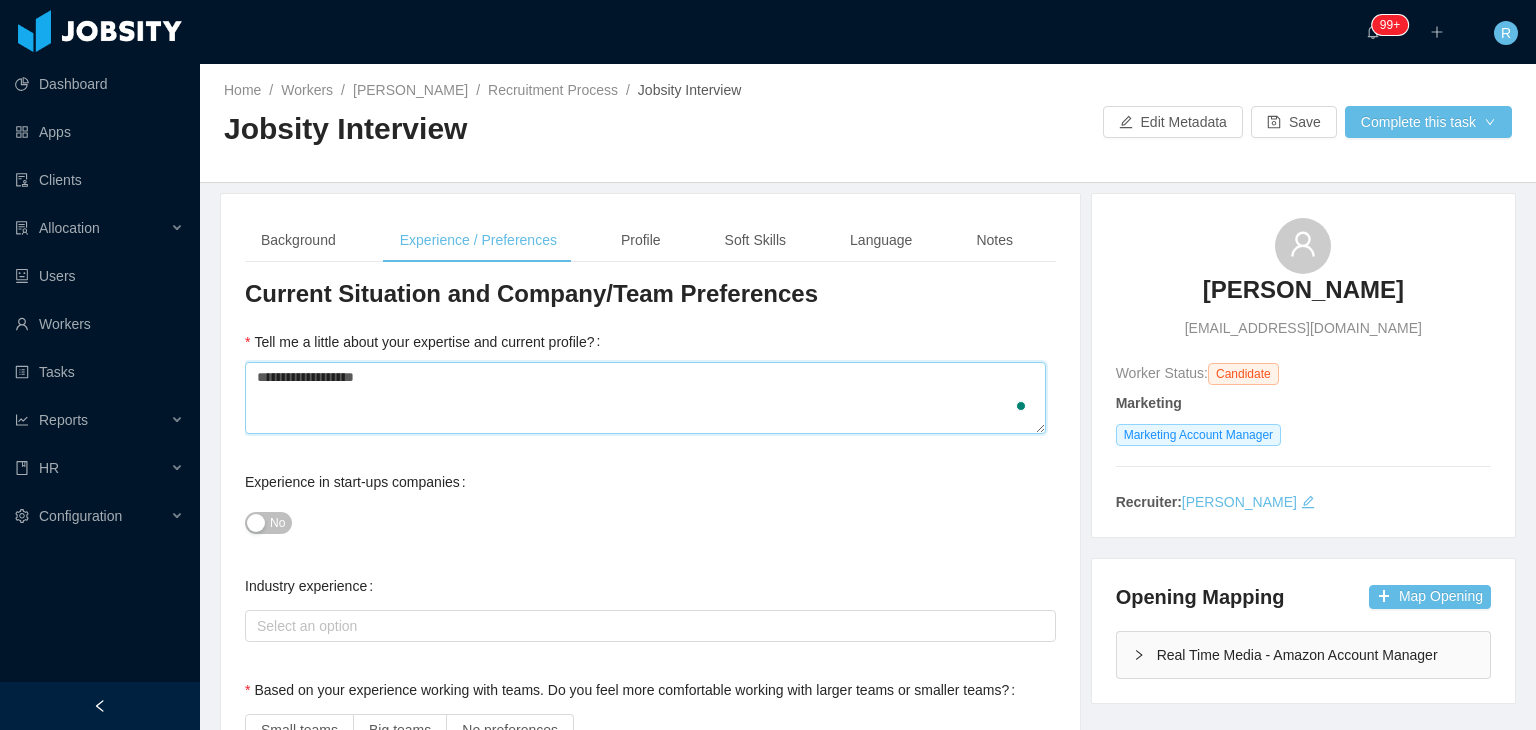 type 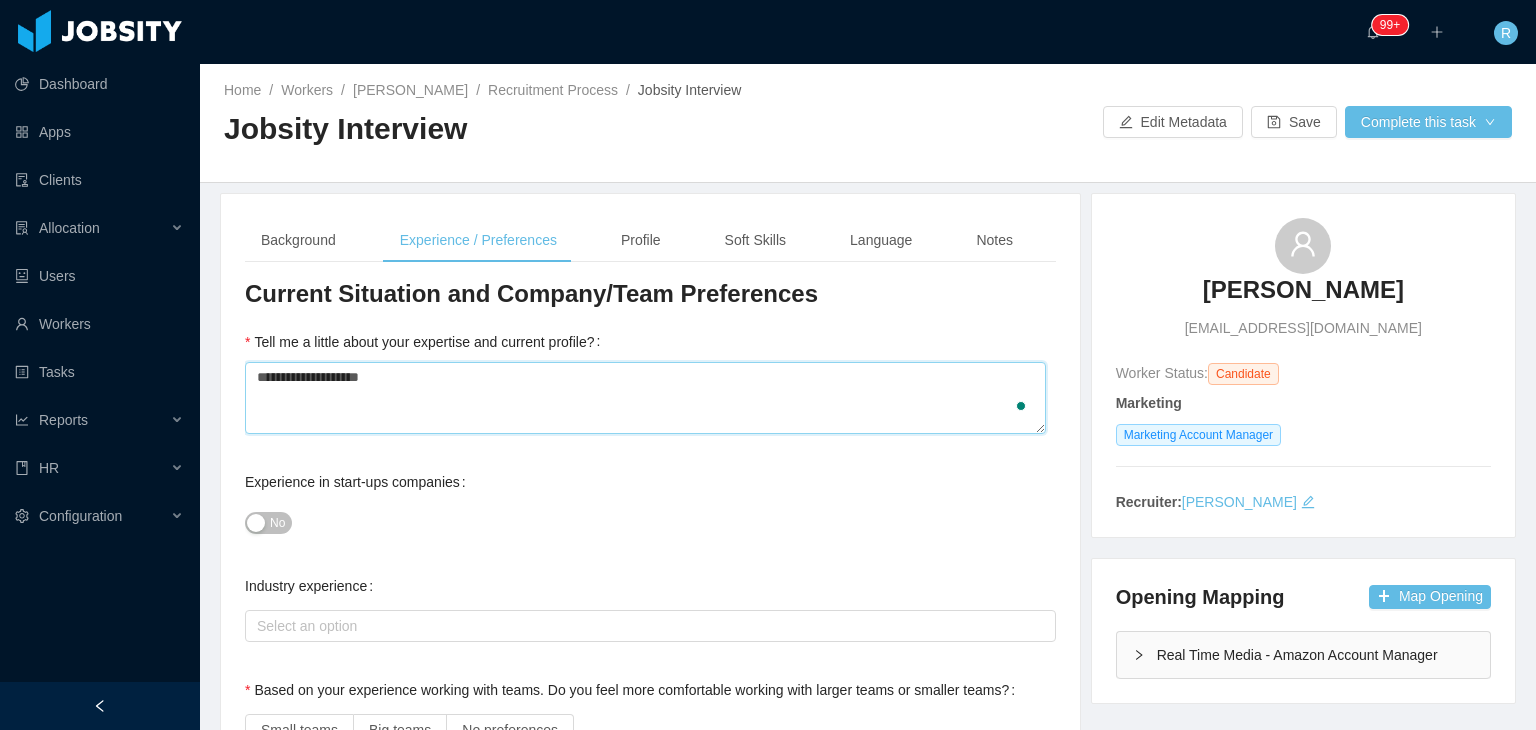 type 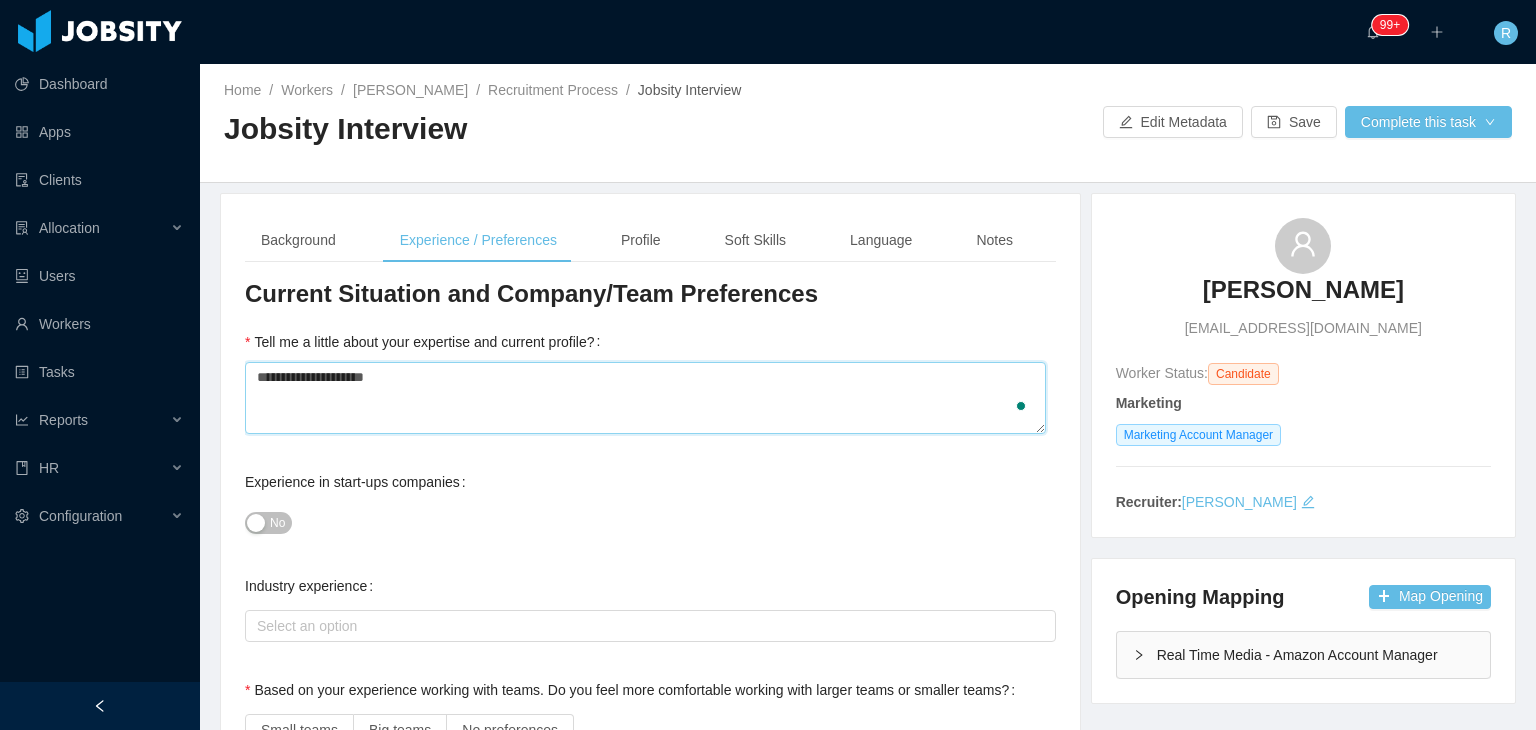 type 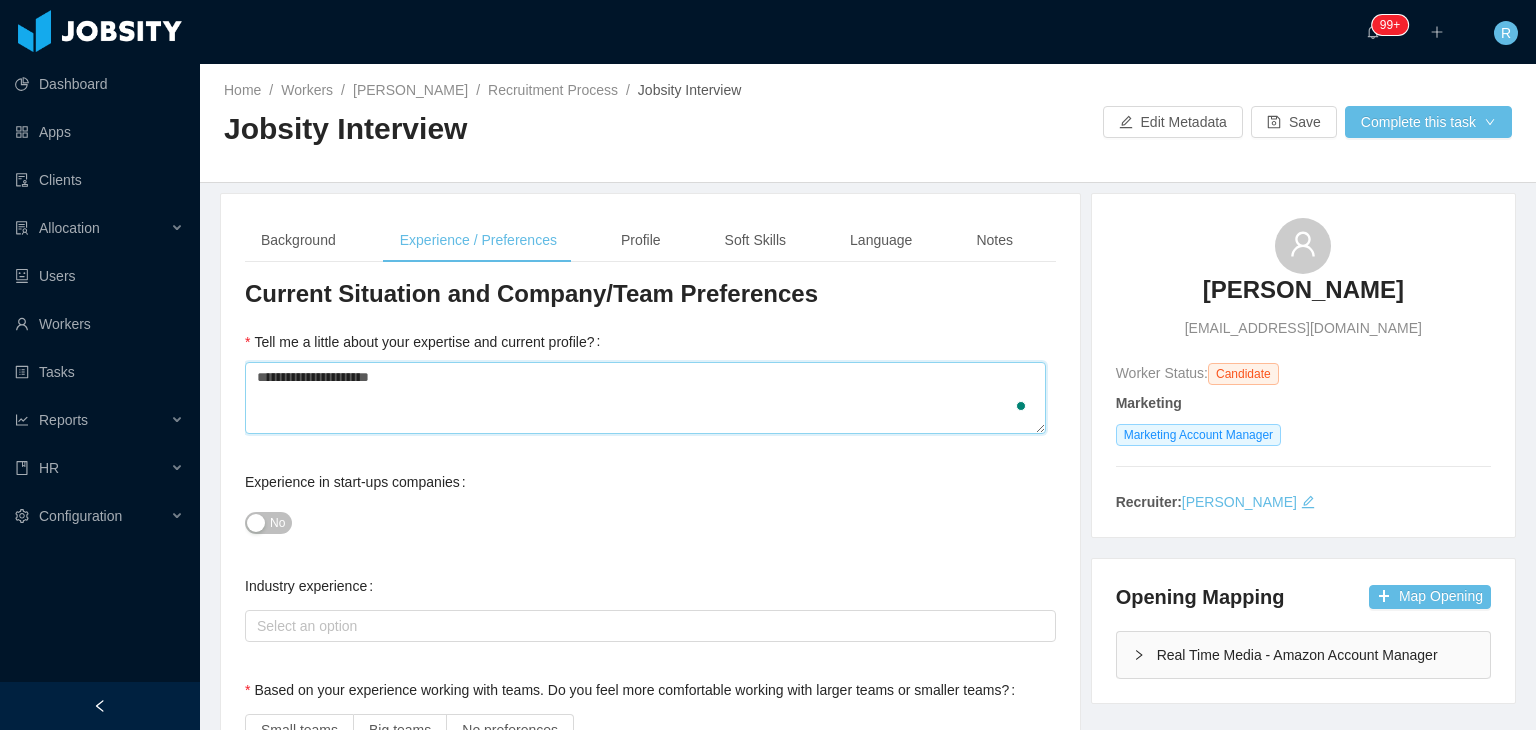 type 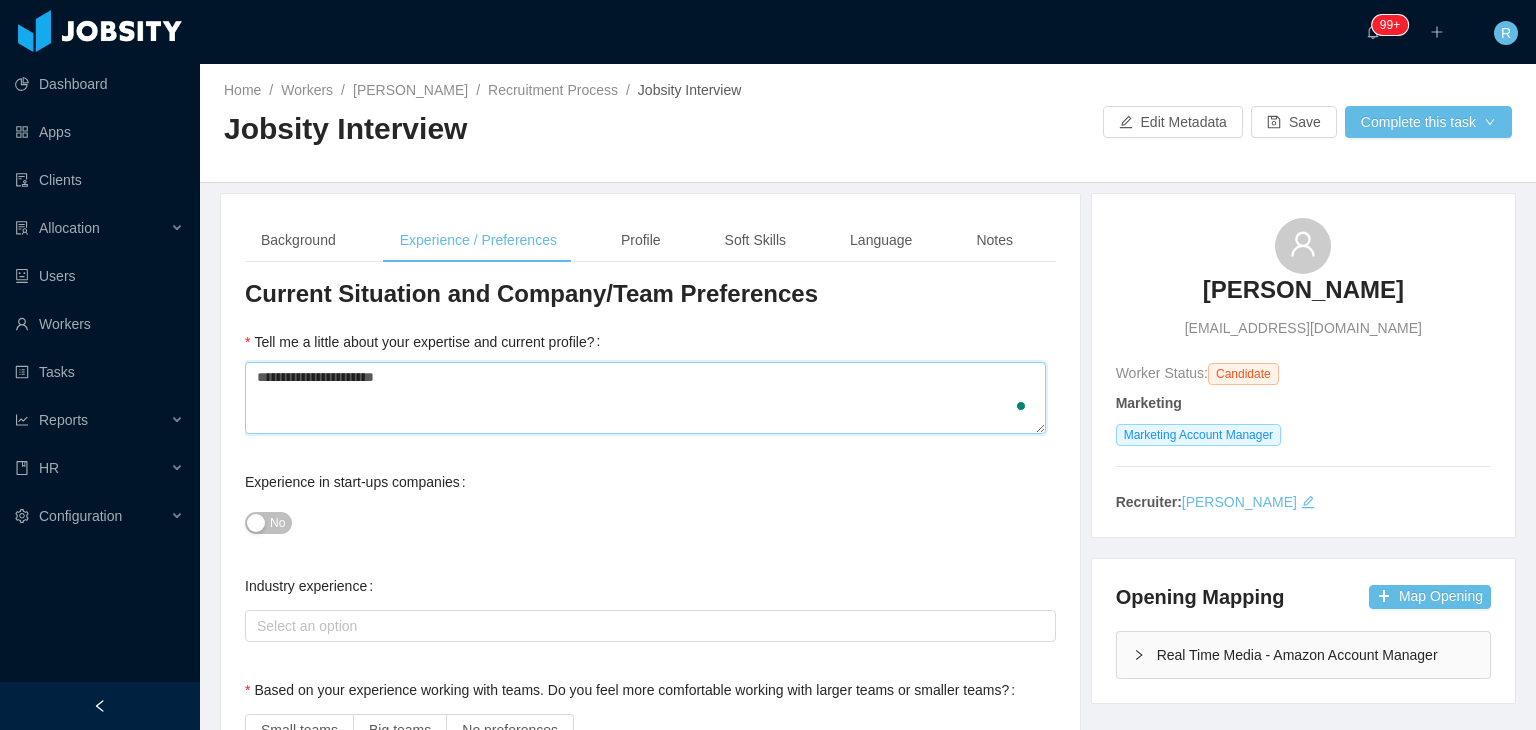 type 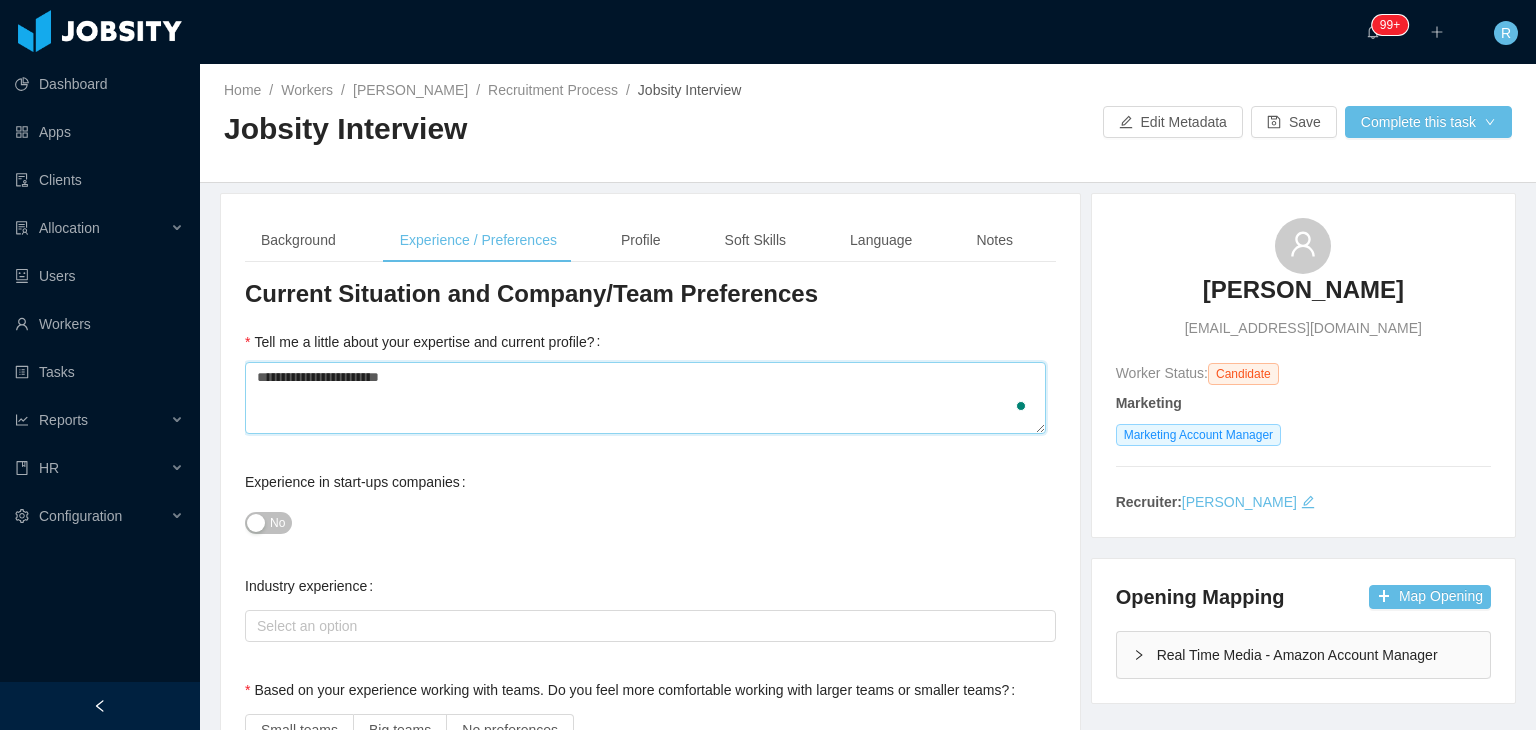 type 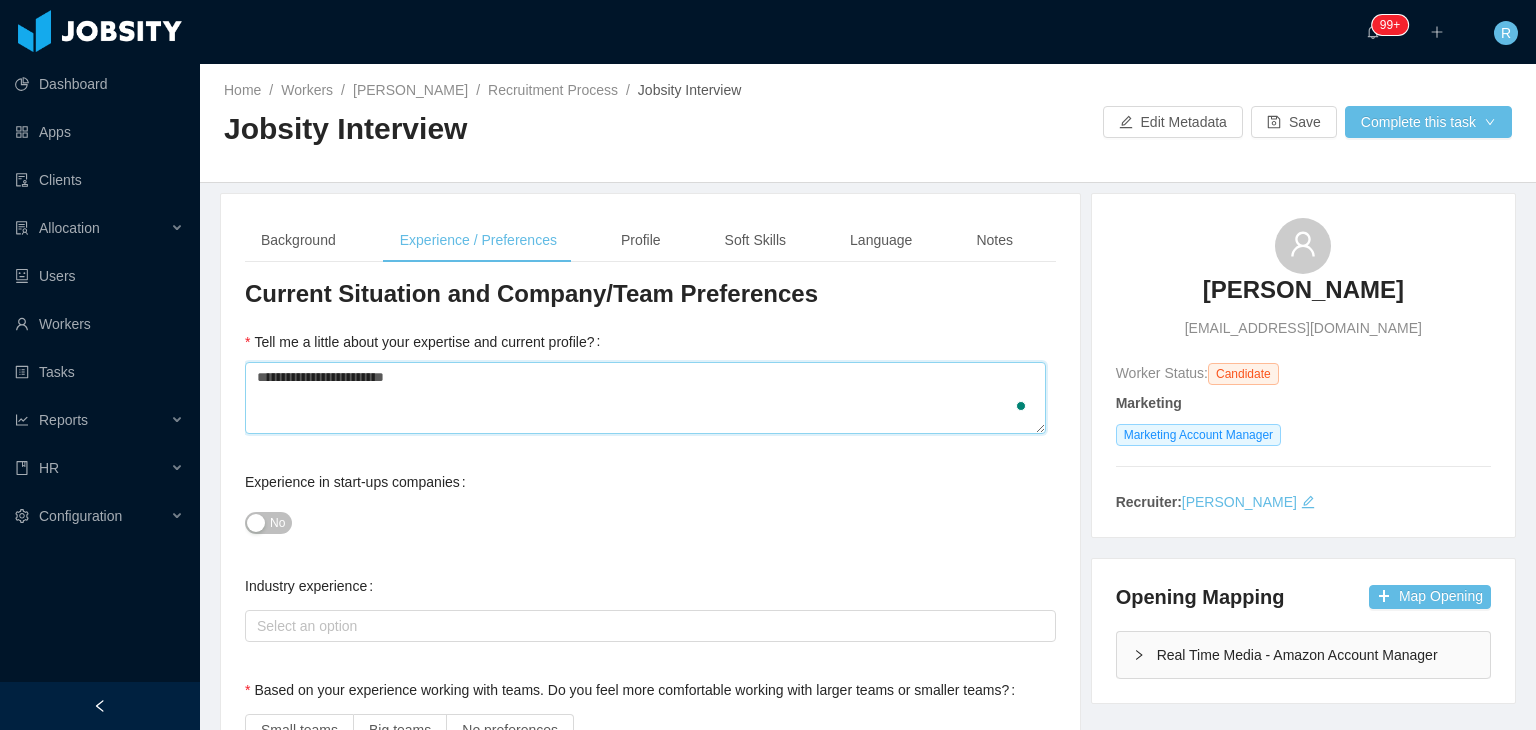 type 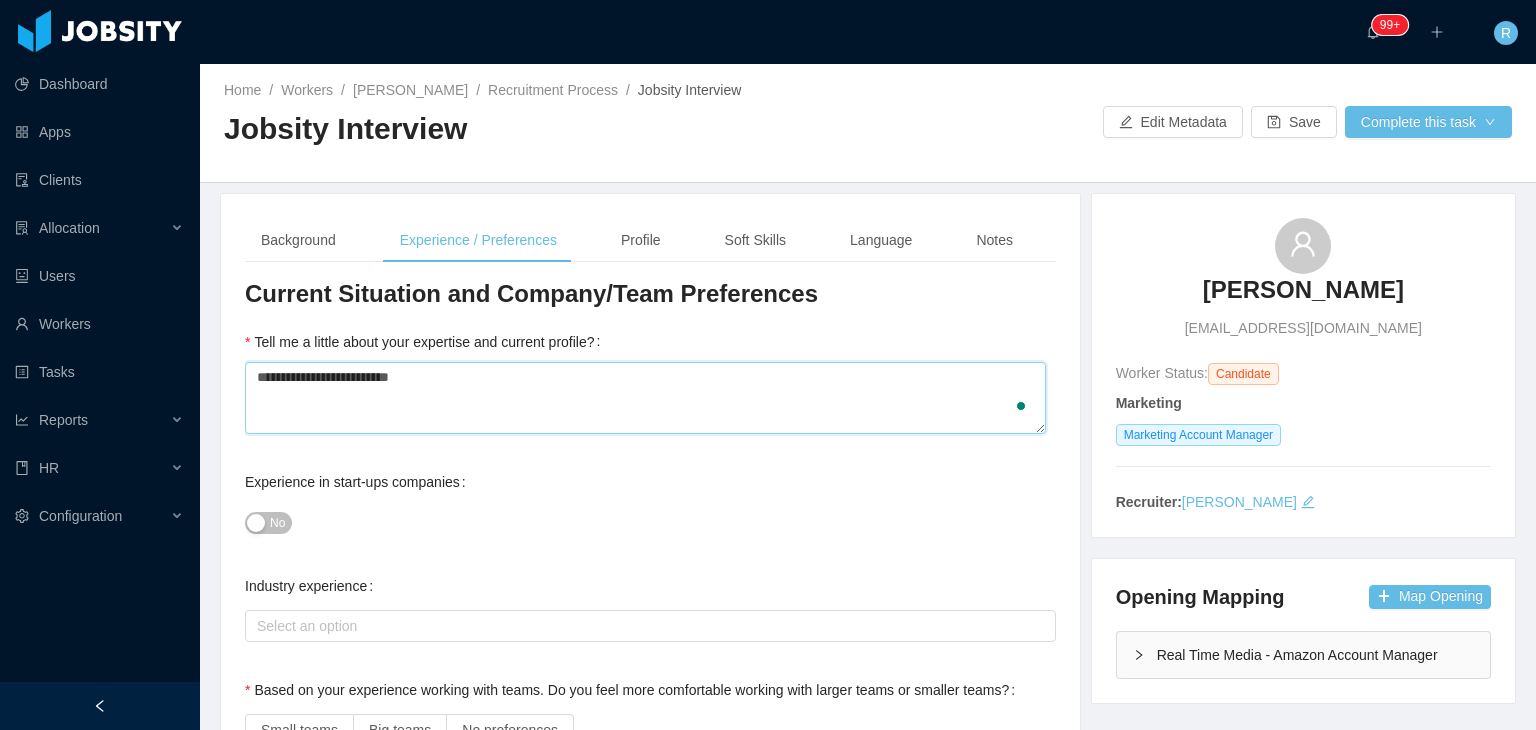 type 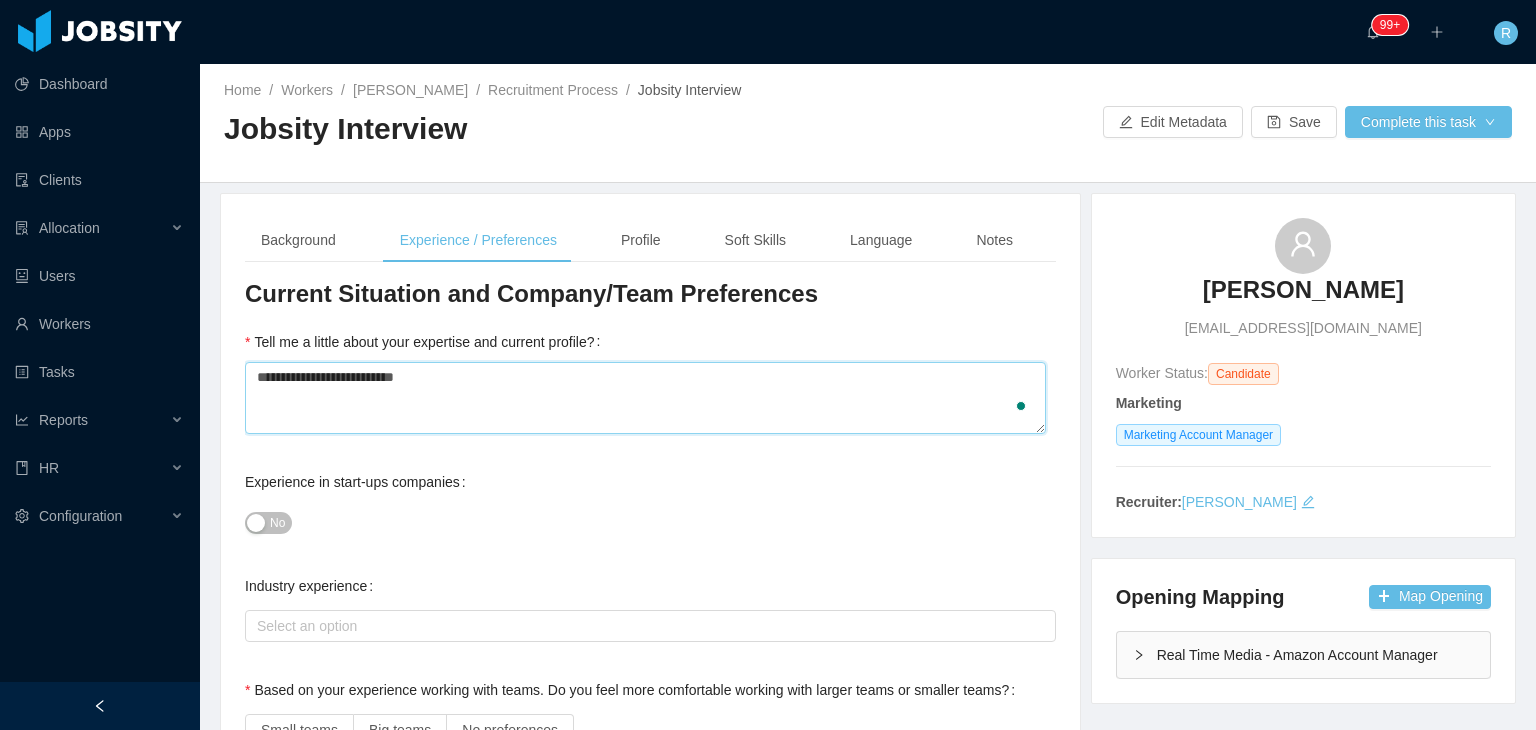 type 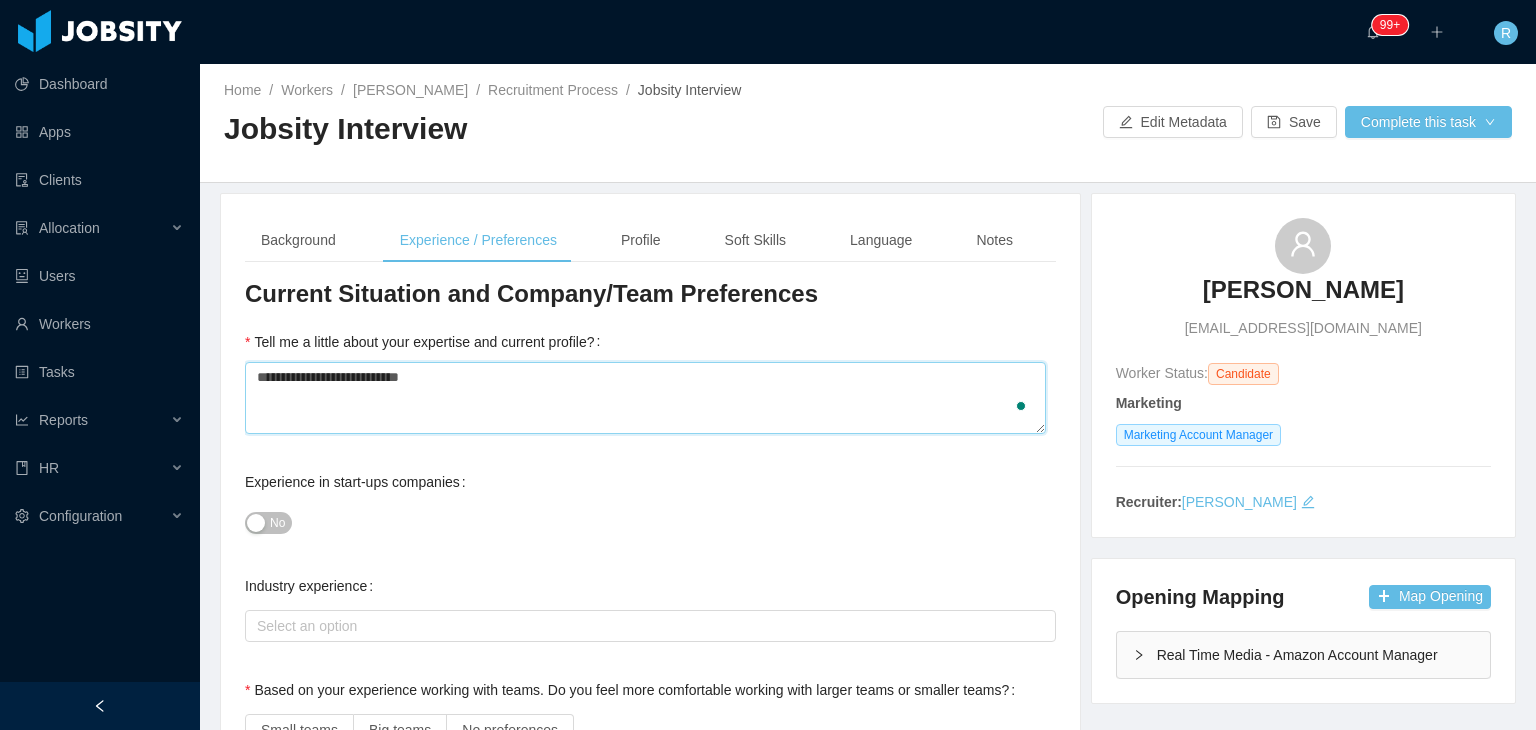 type 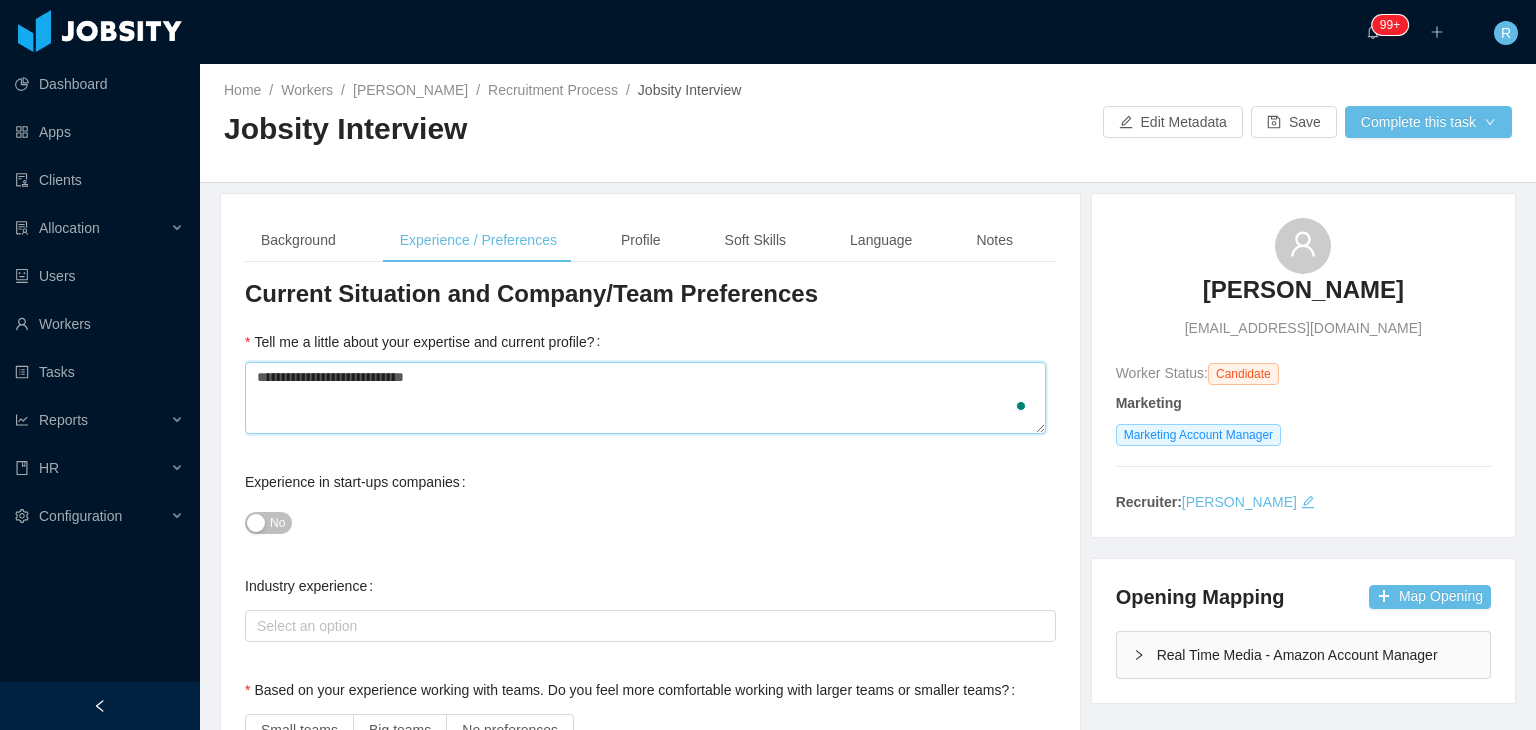 type 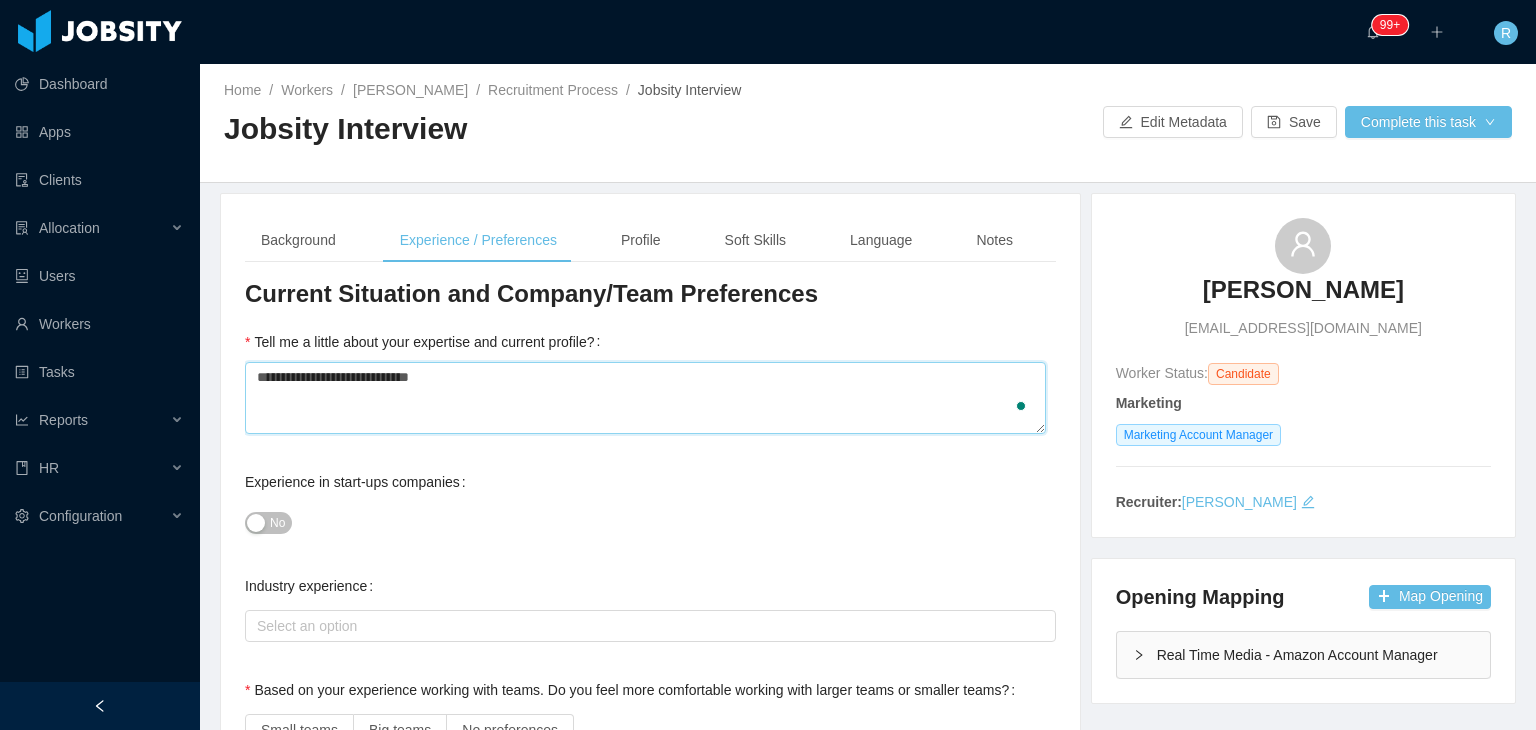 type 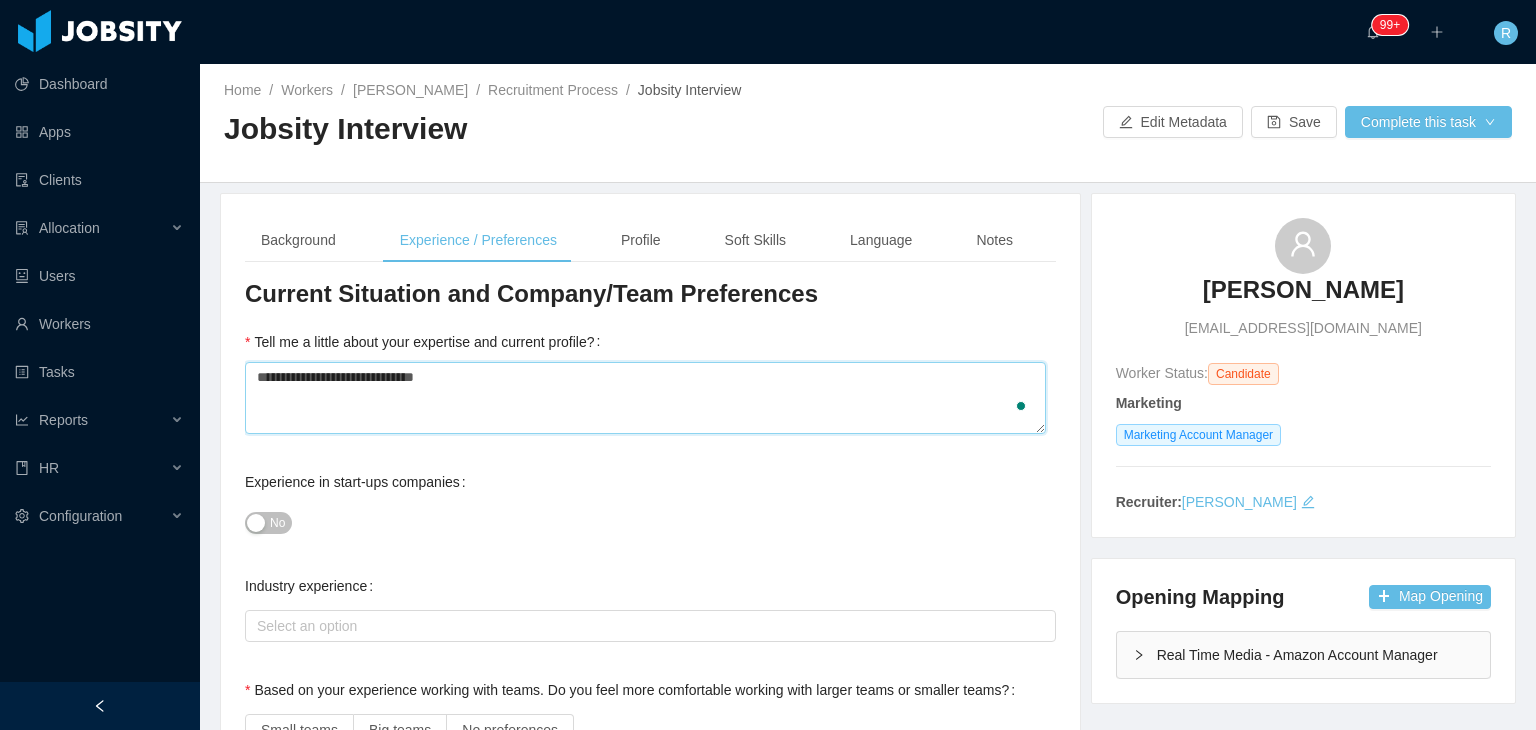 type on "**********" 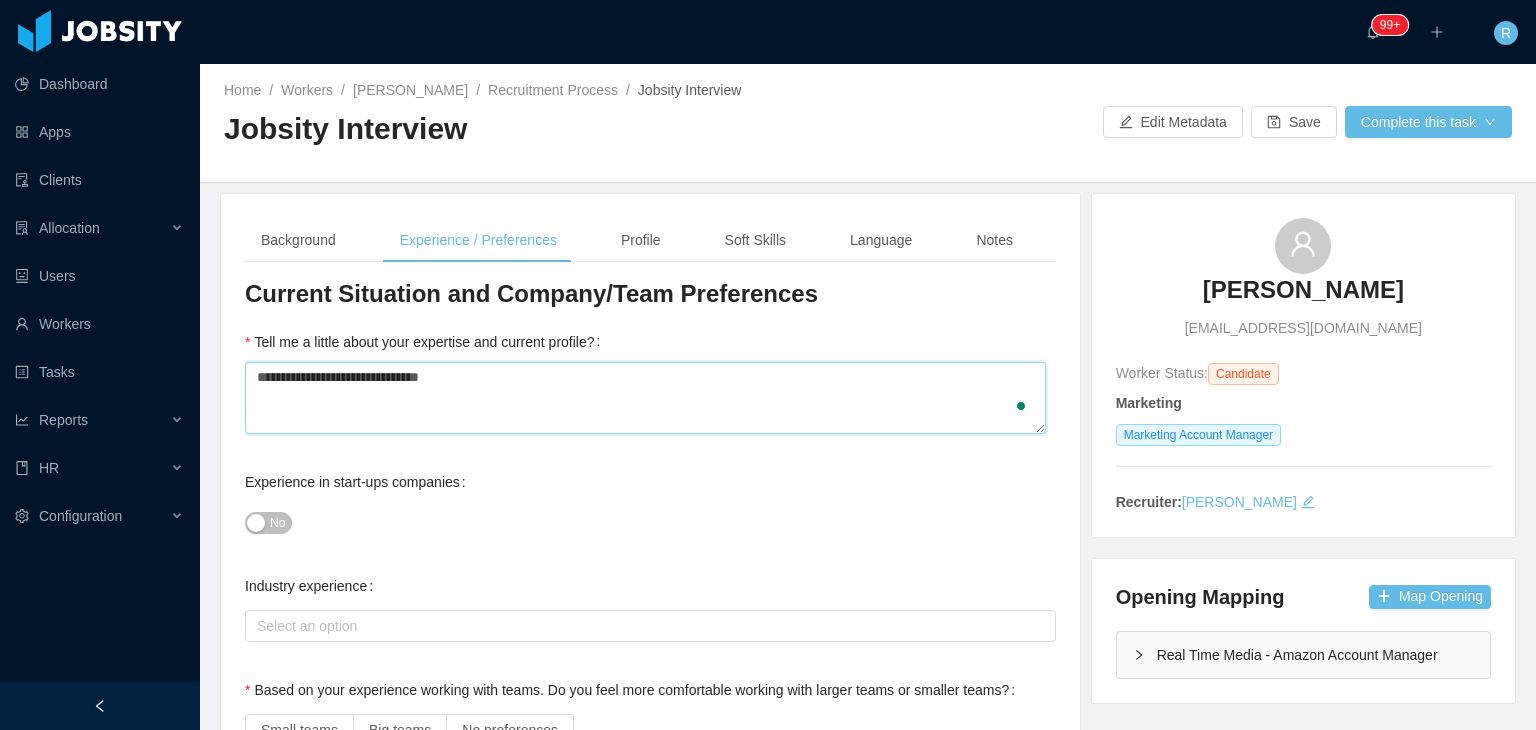 type 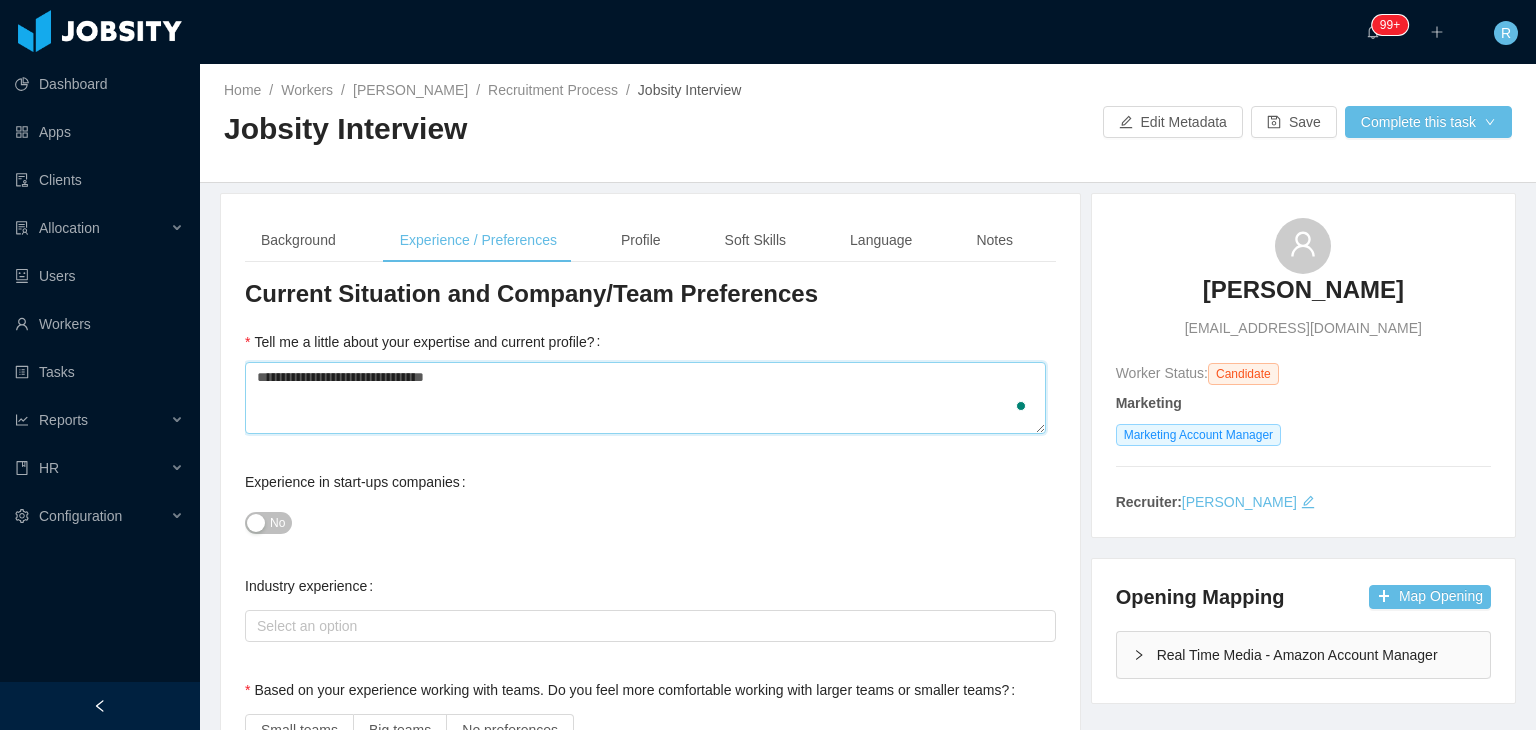 type 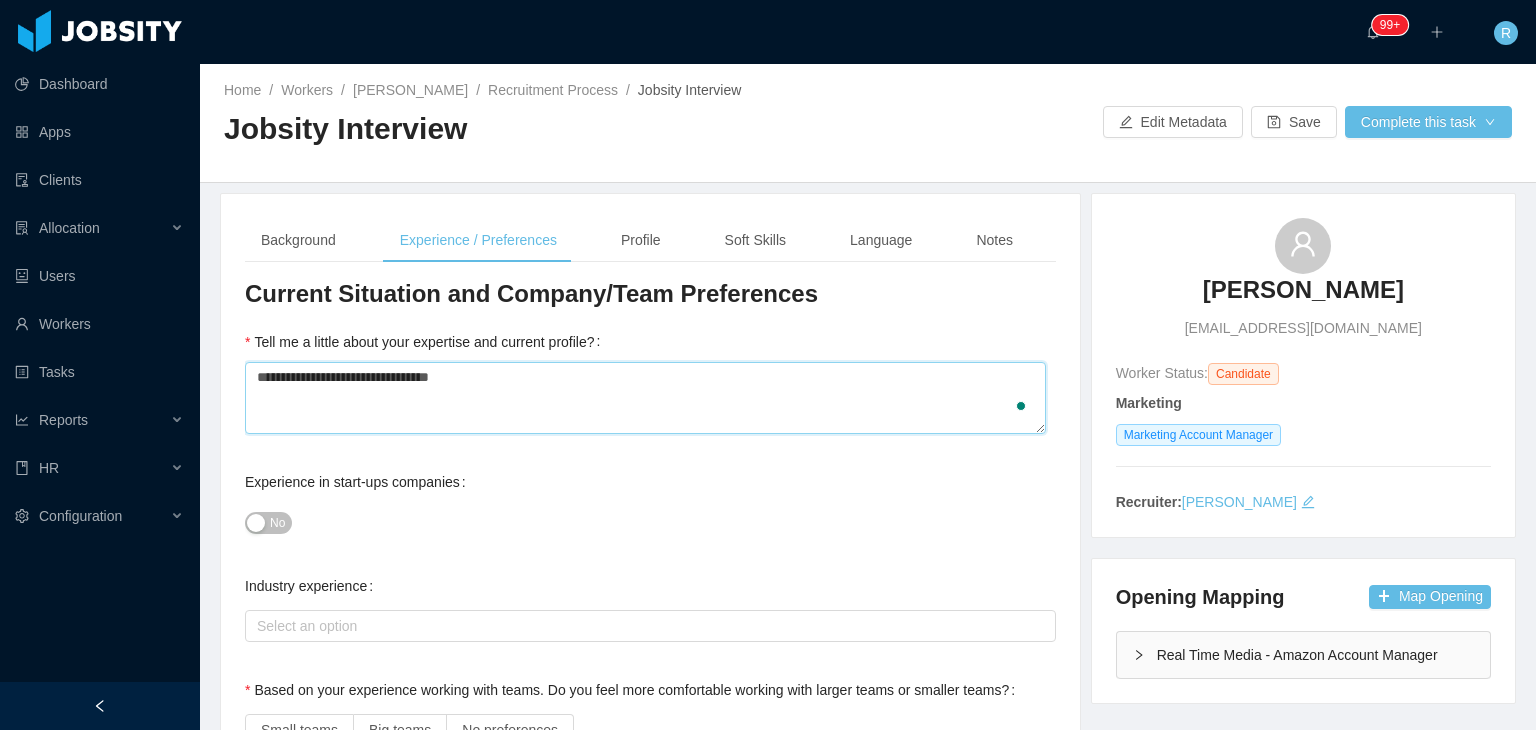 type 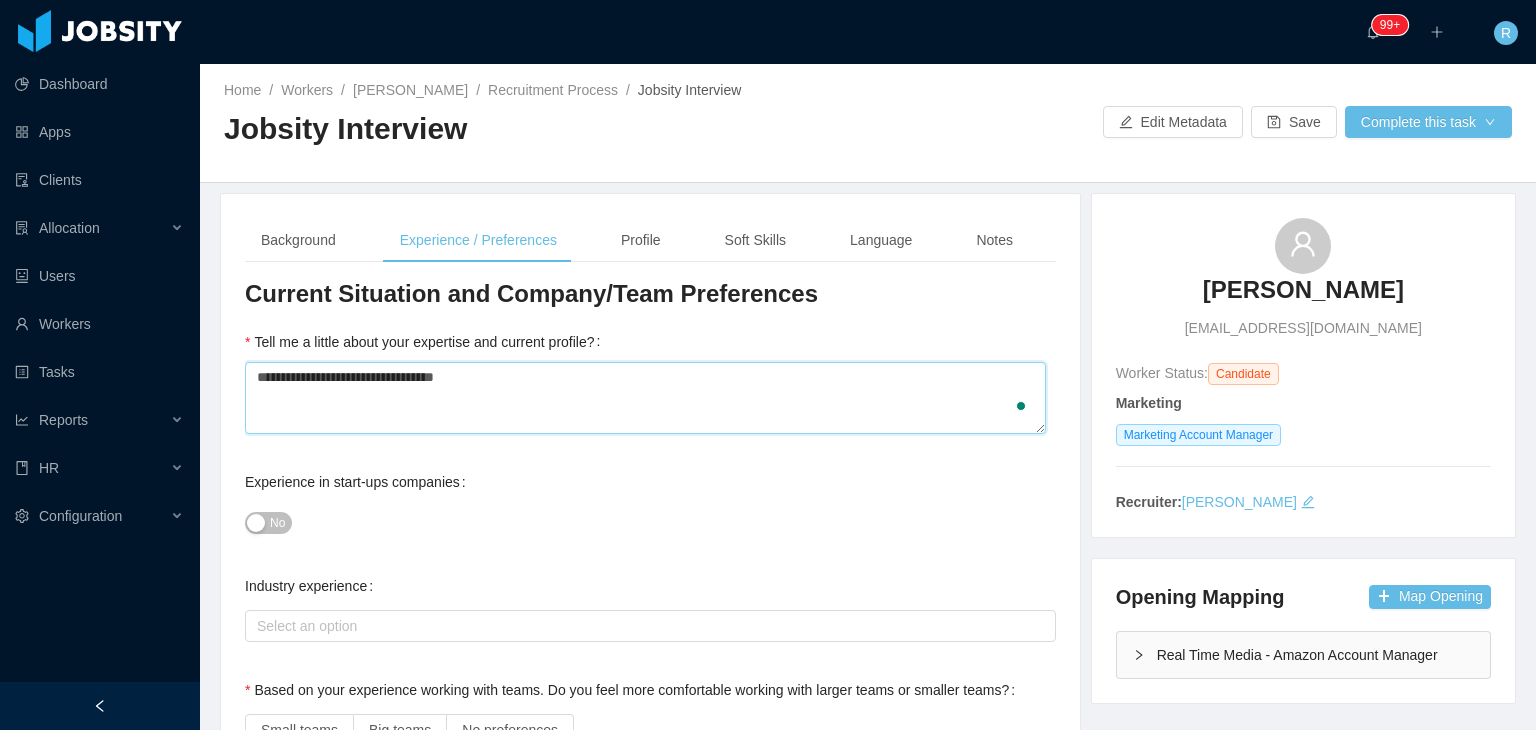 type 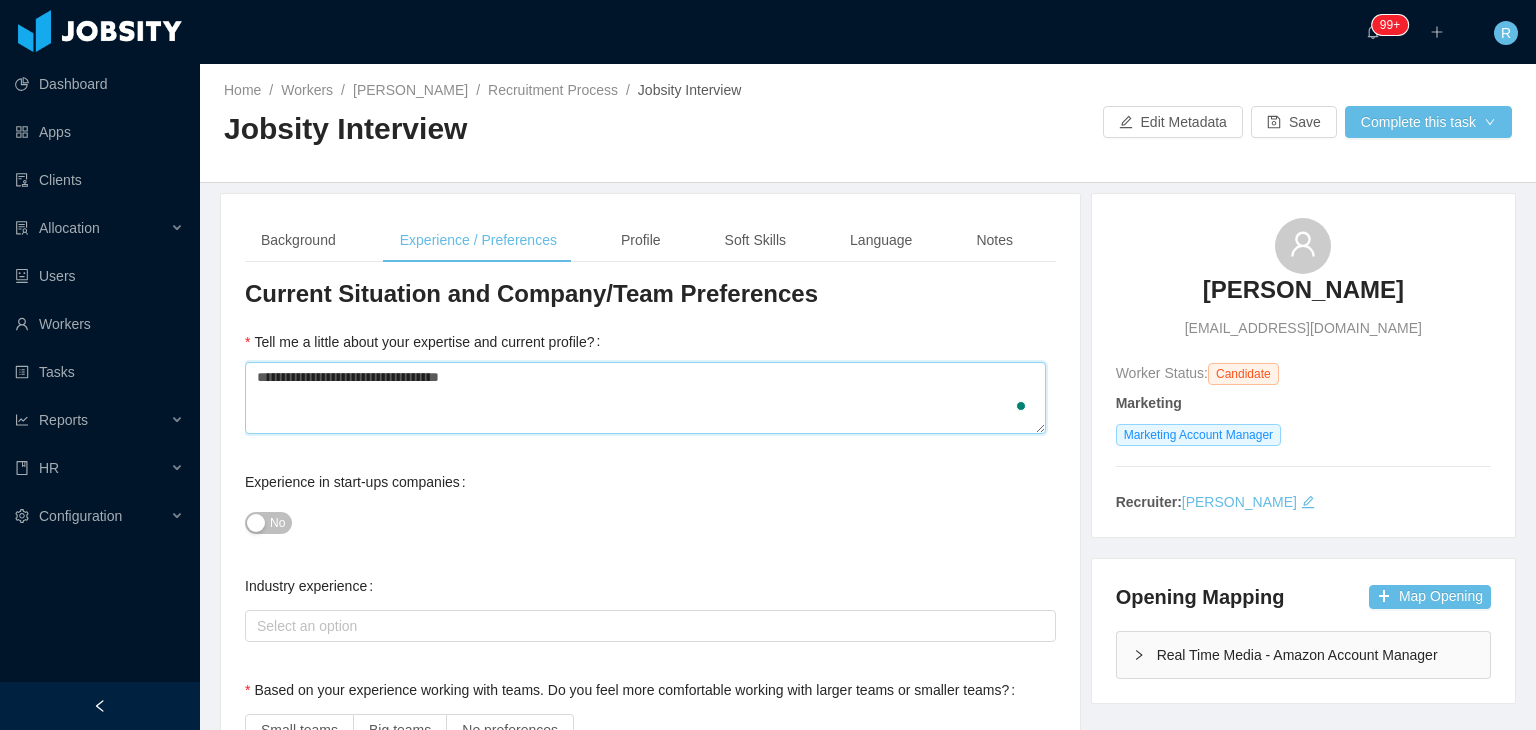 type 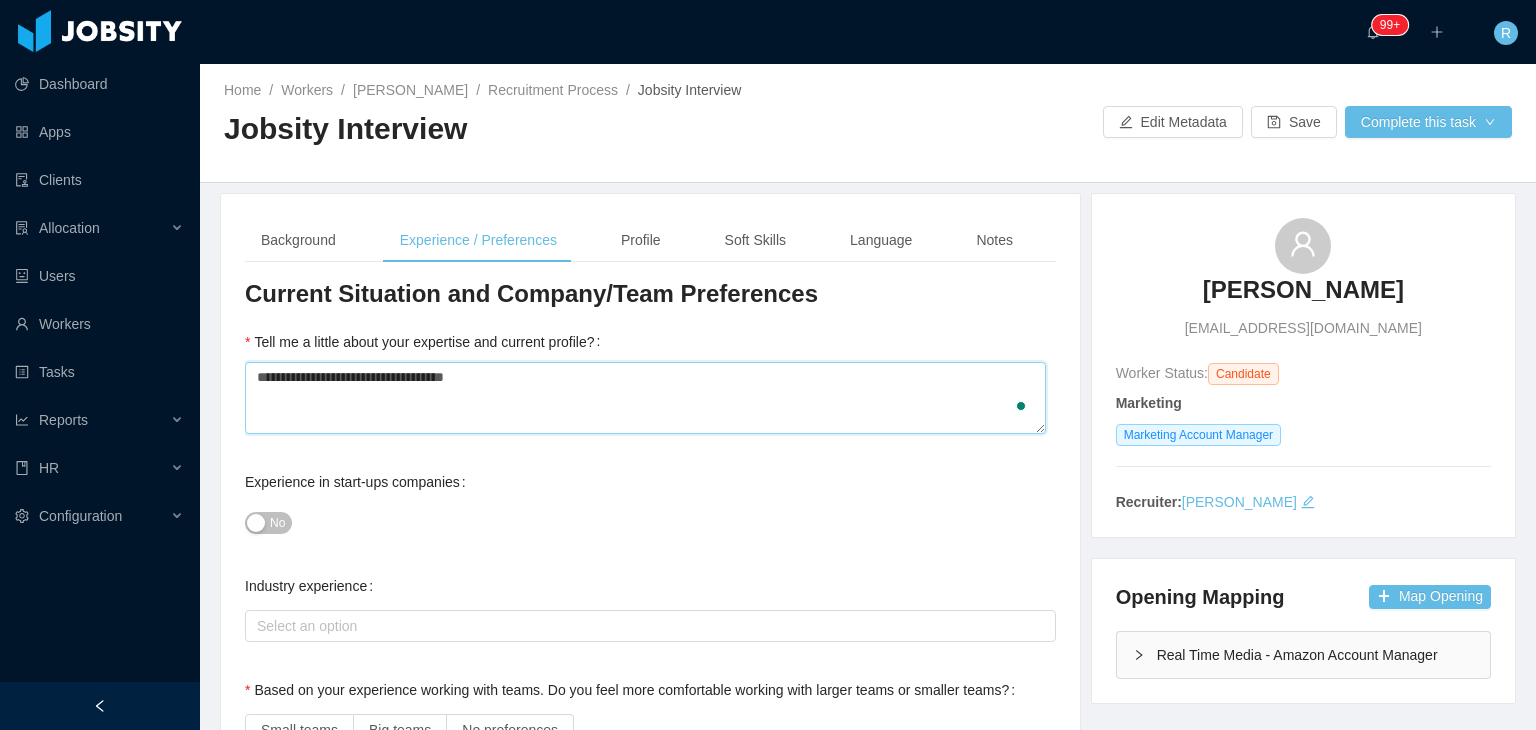 type 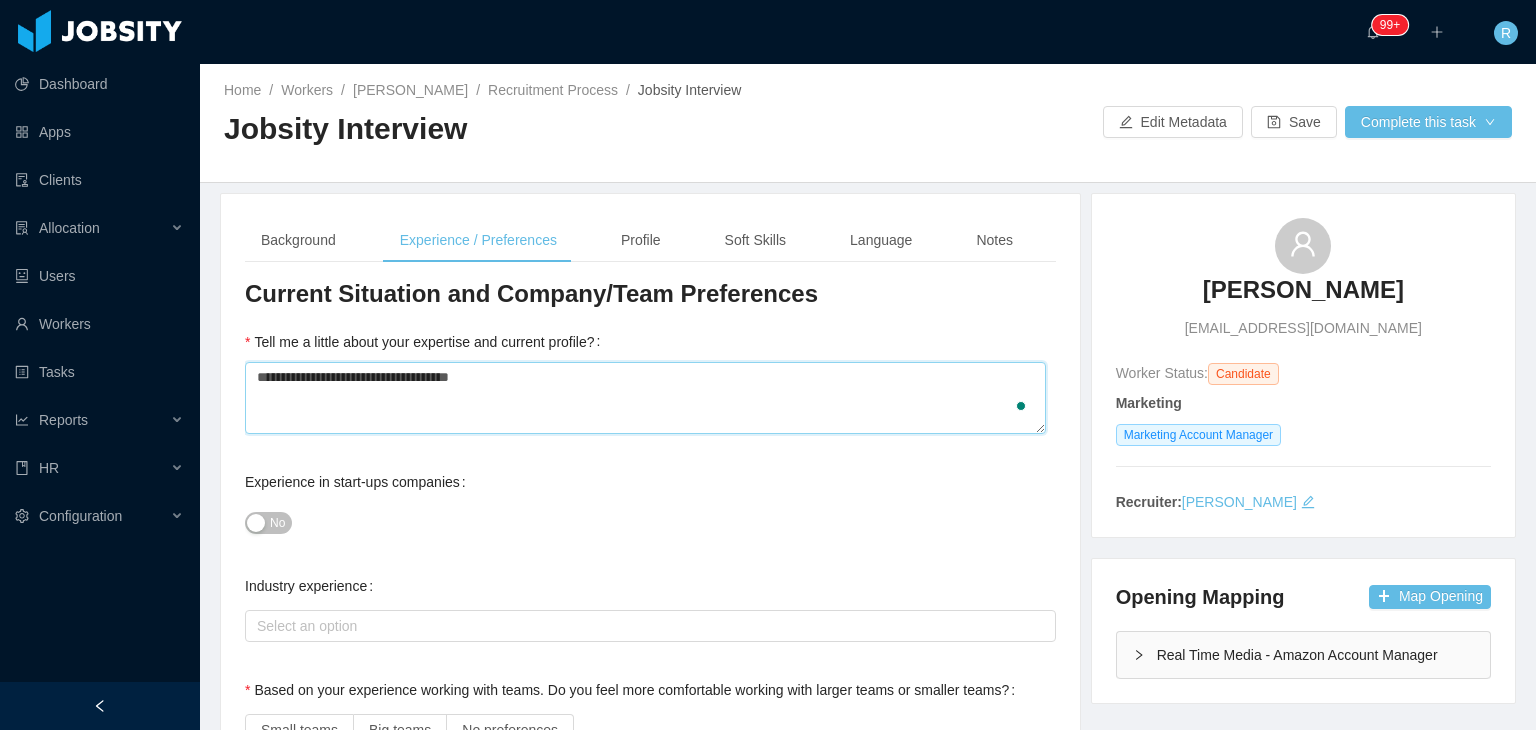 type 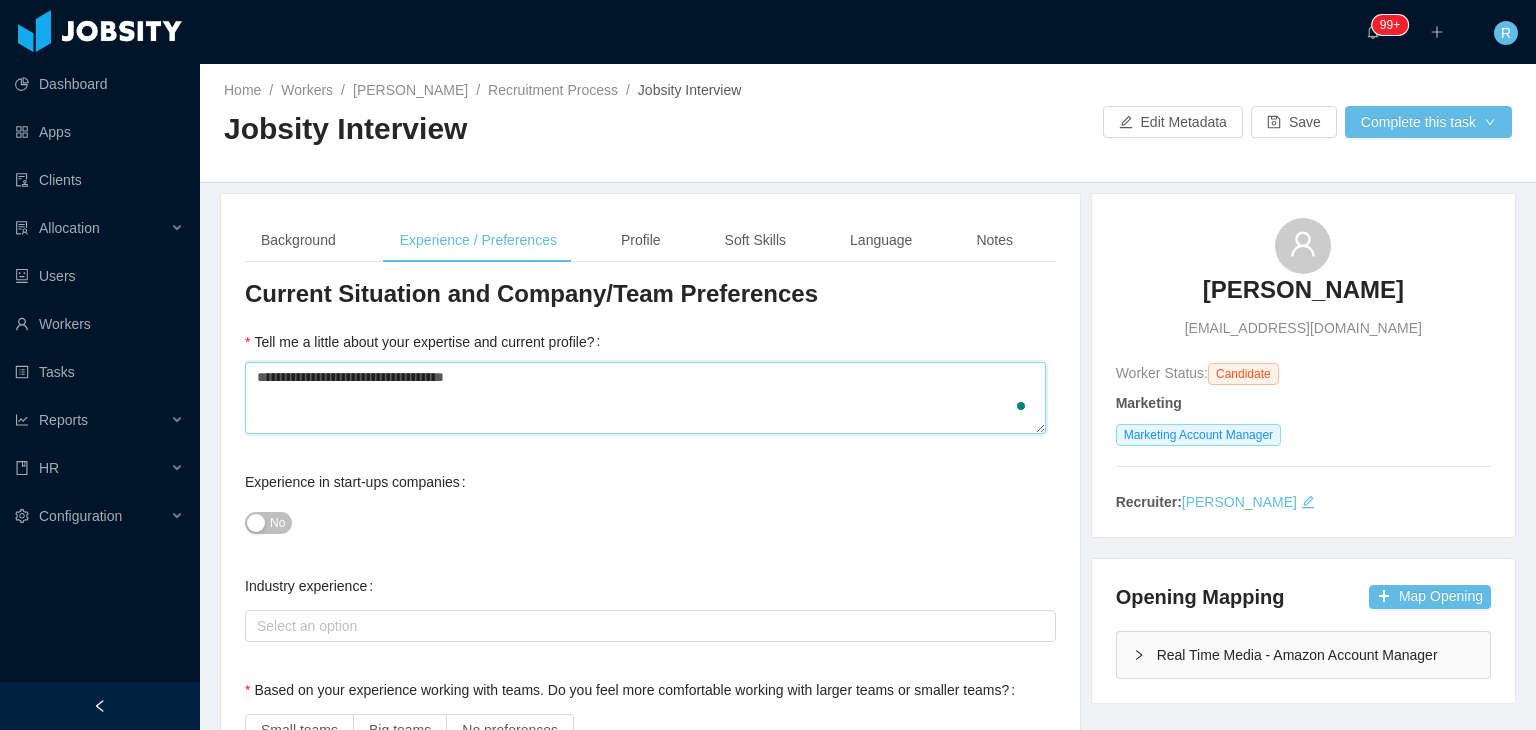 type 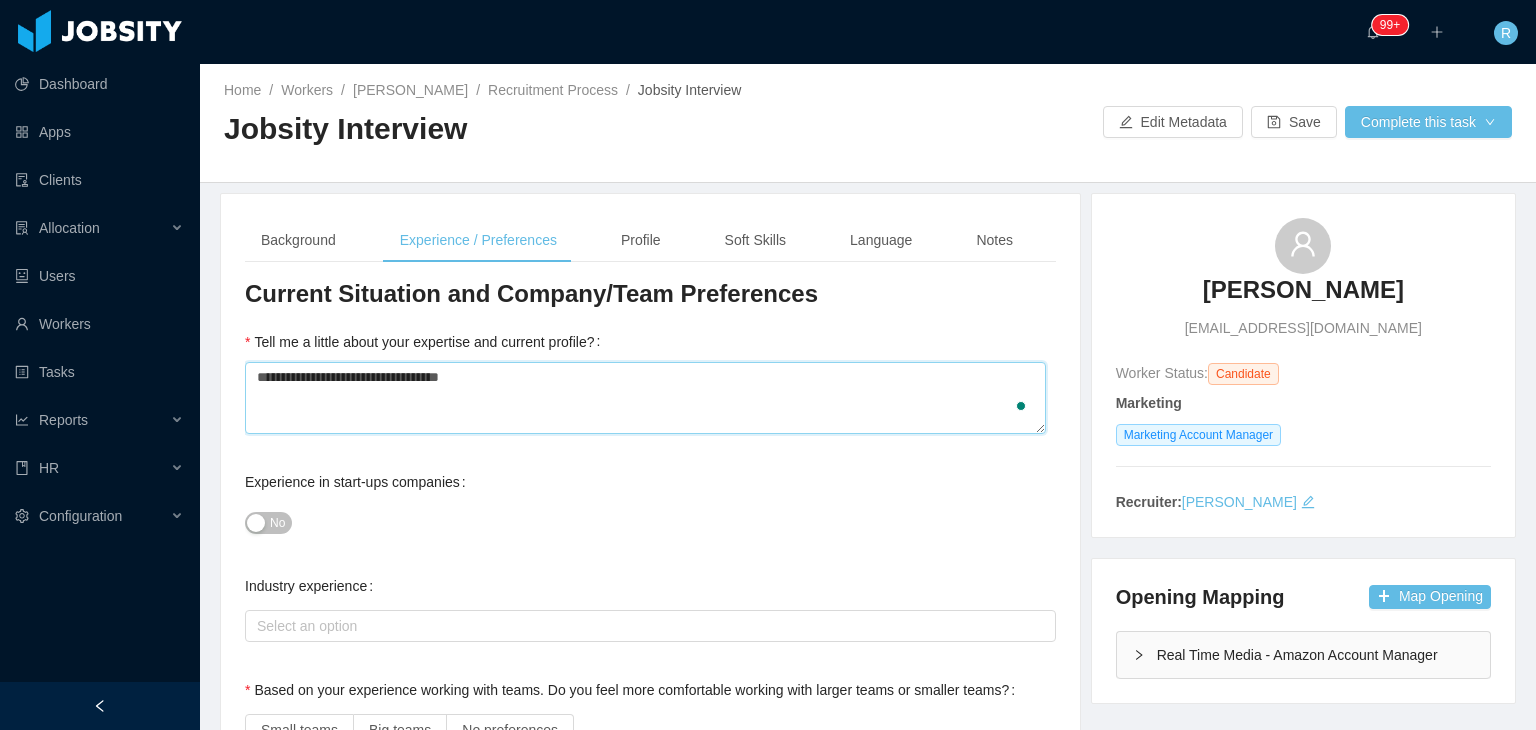 type 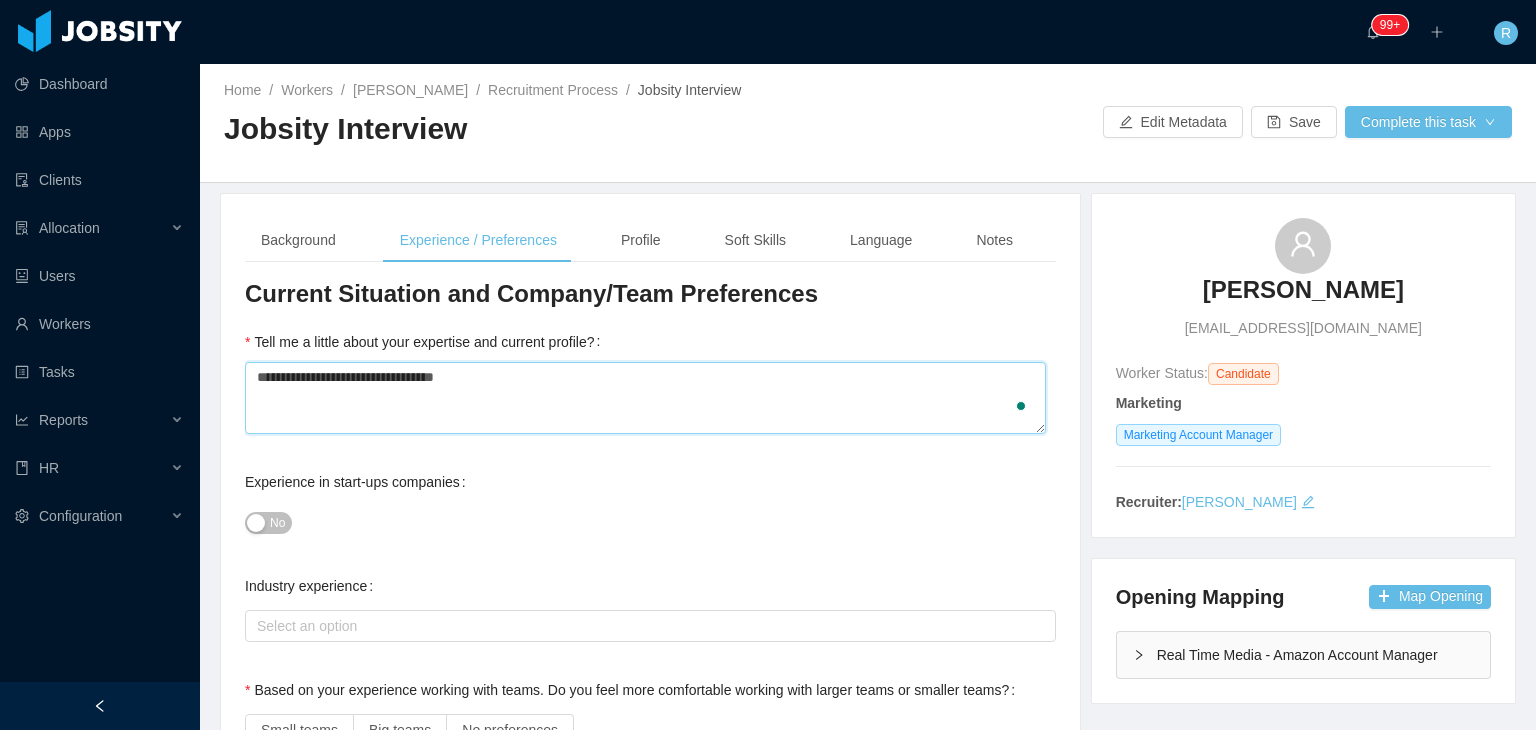 type 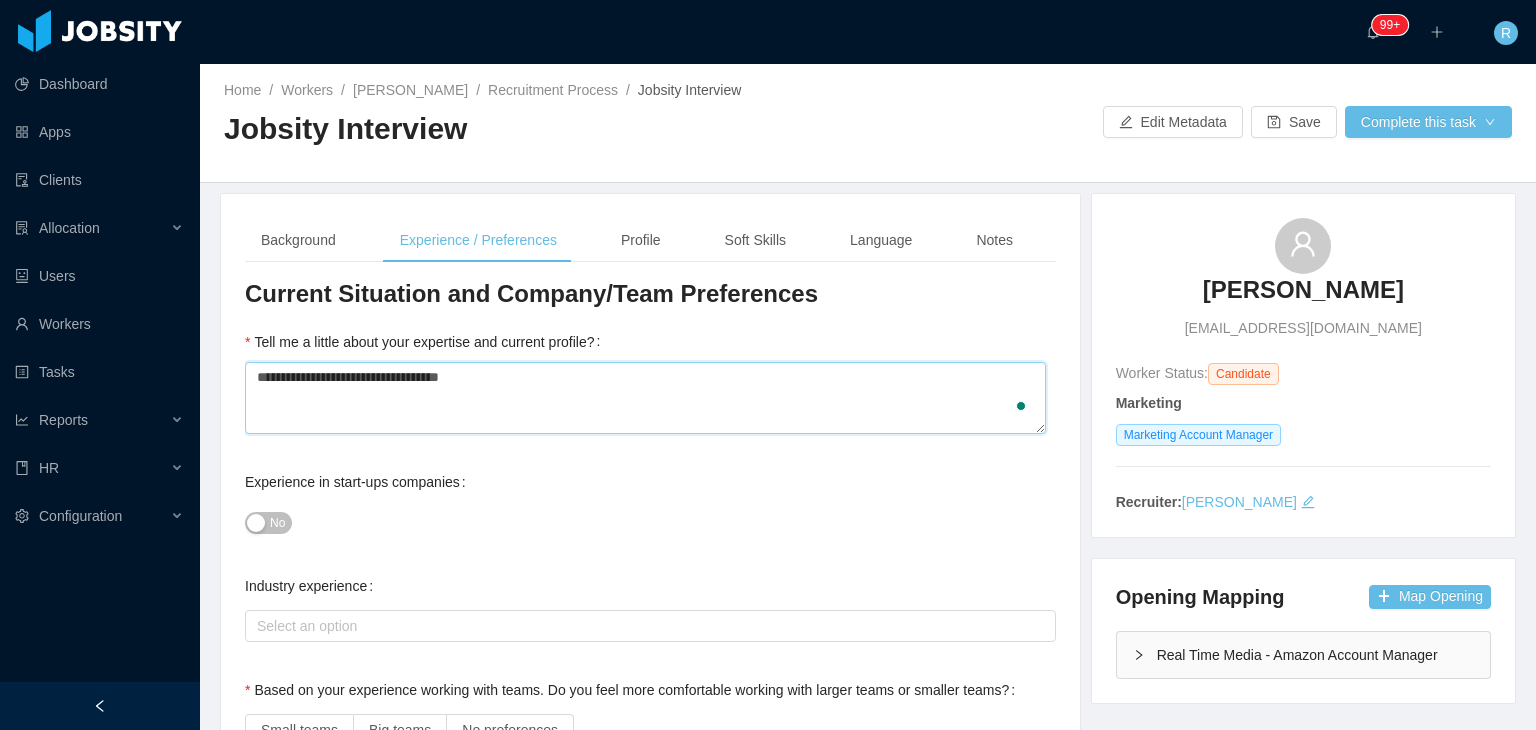 type 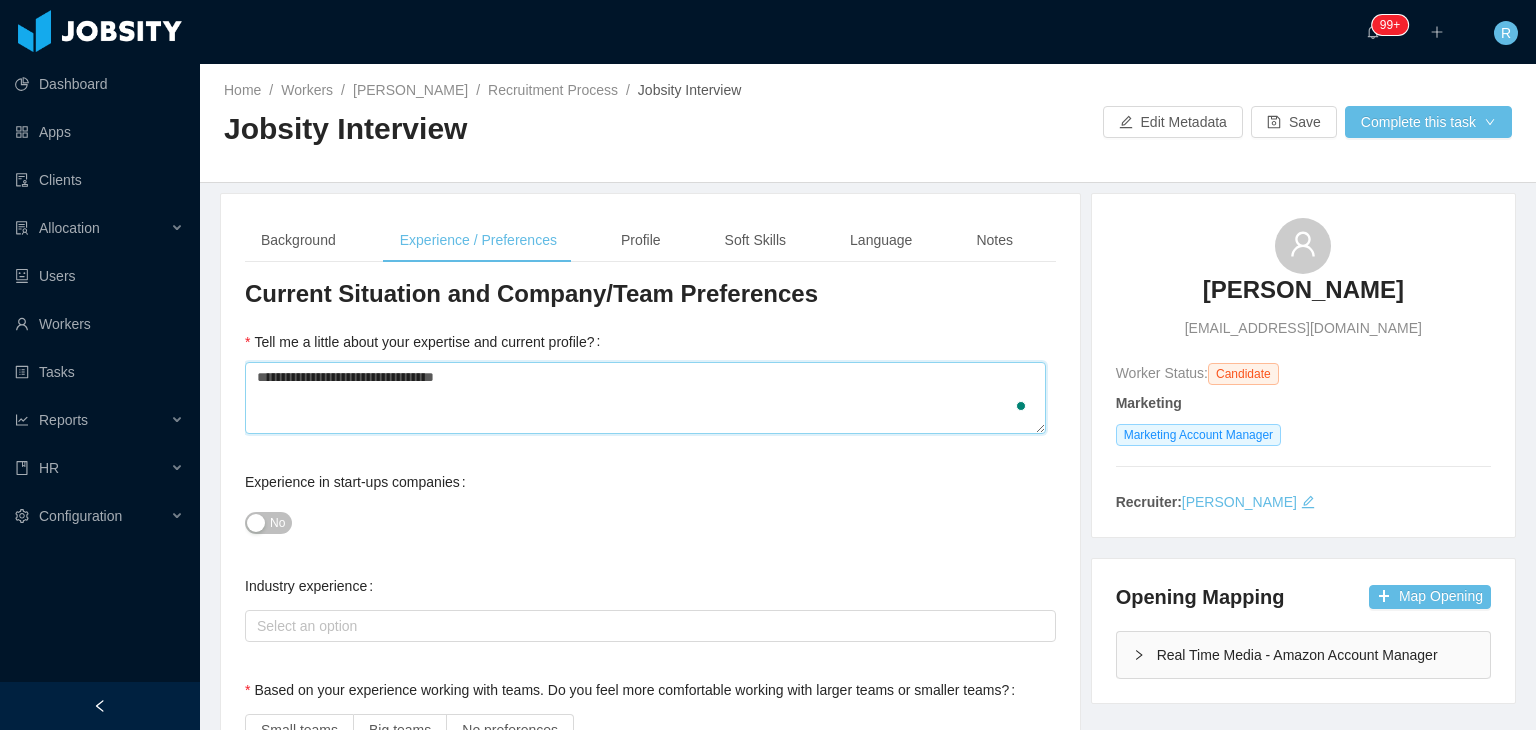 type 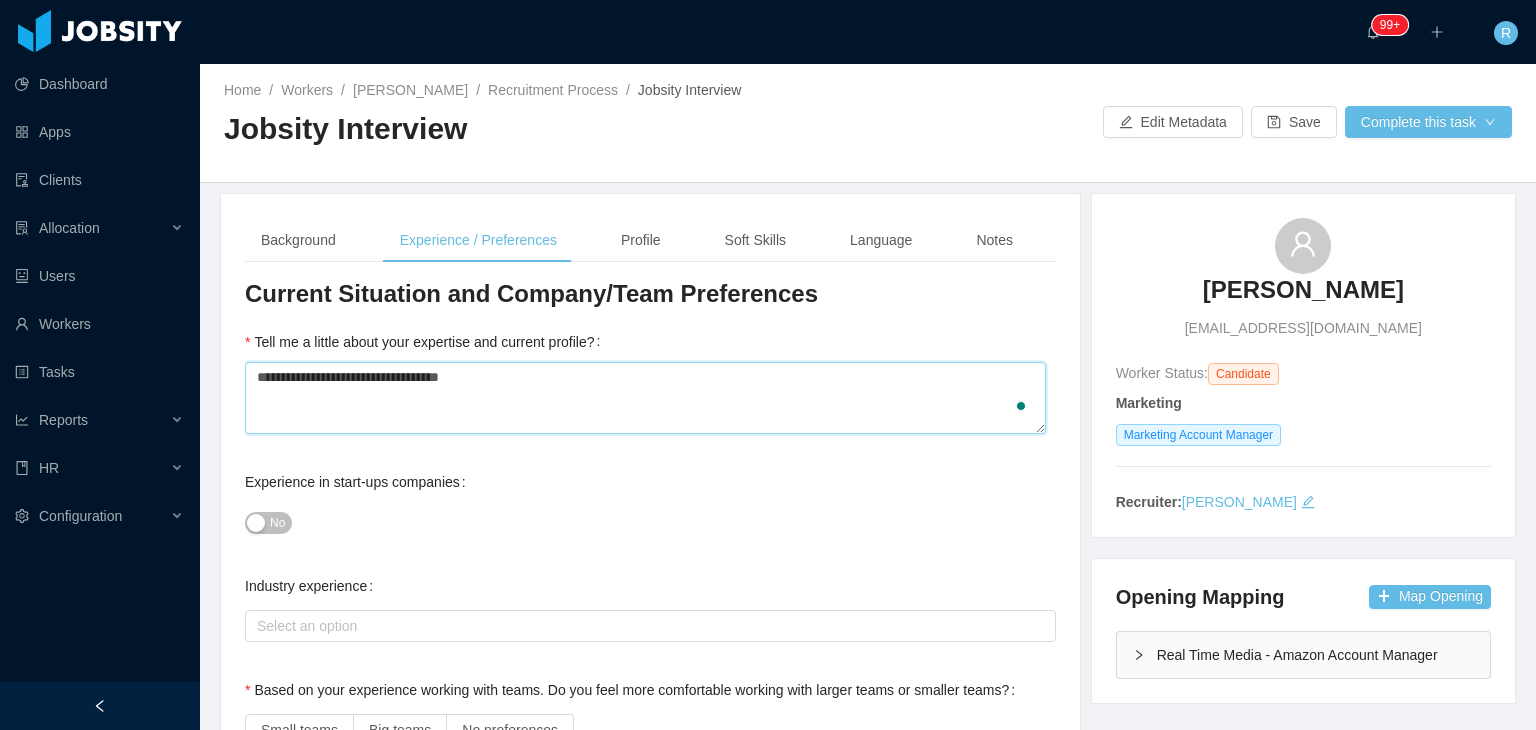 type on "**********" 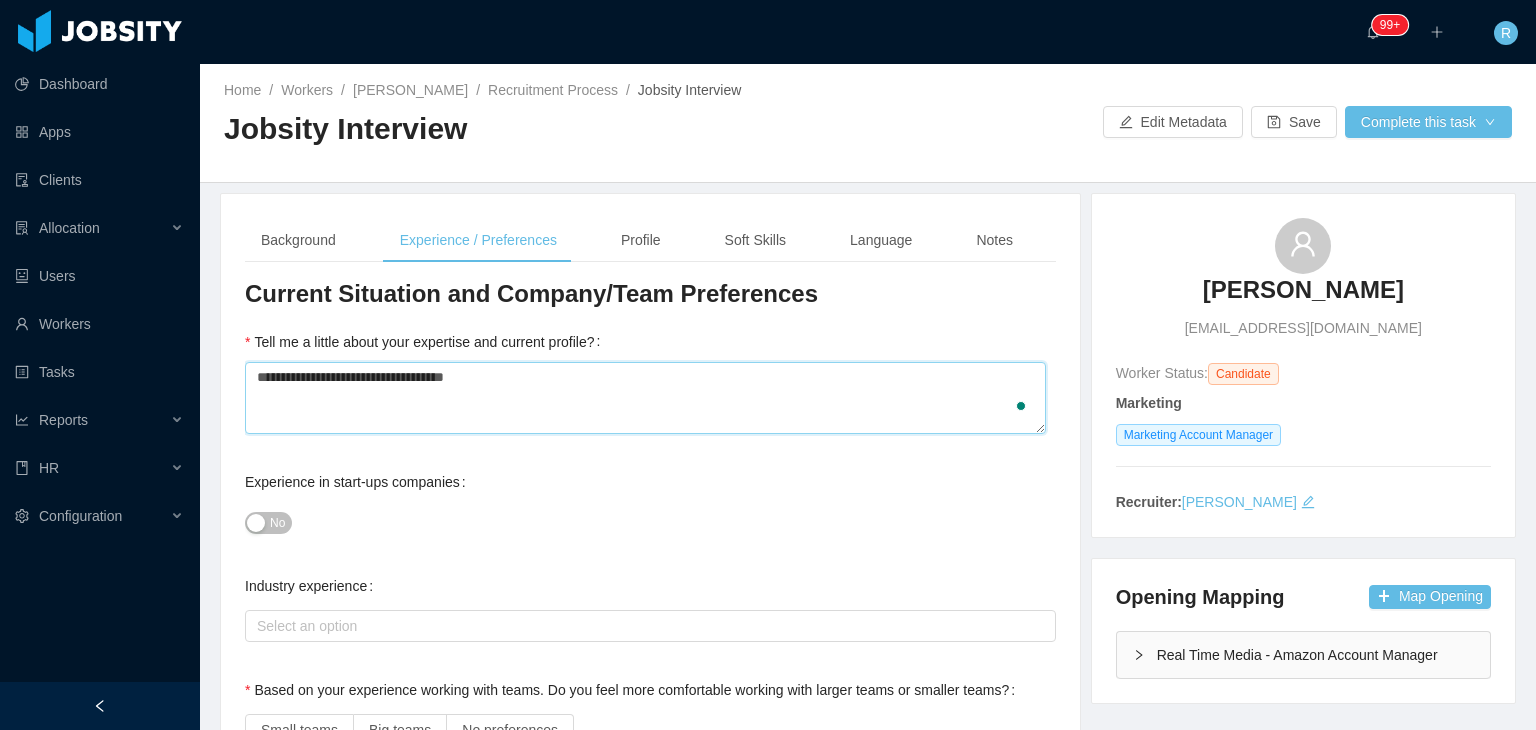 type 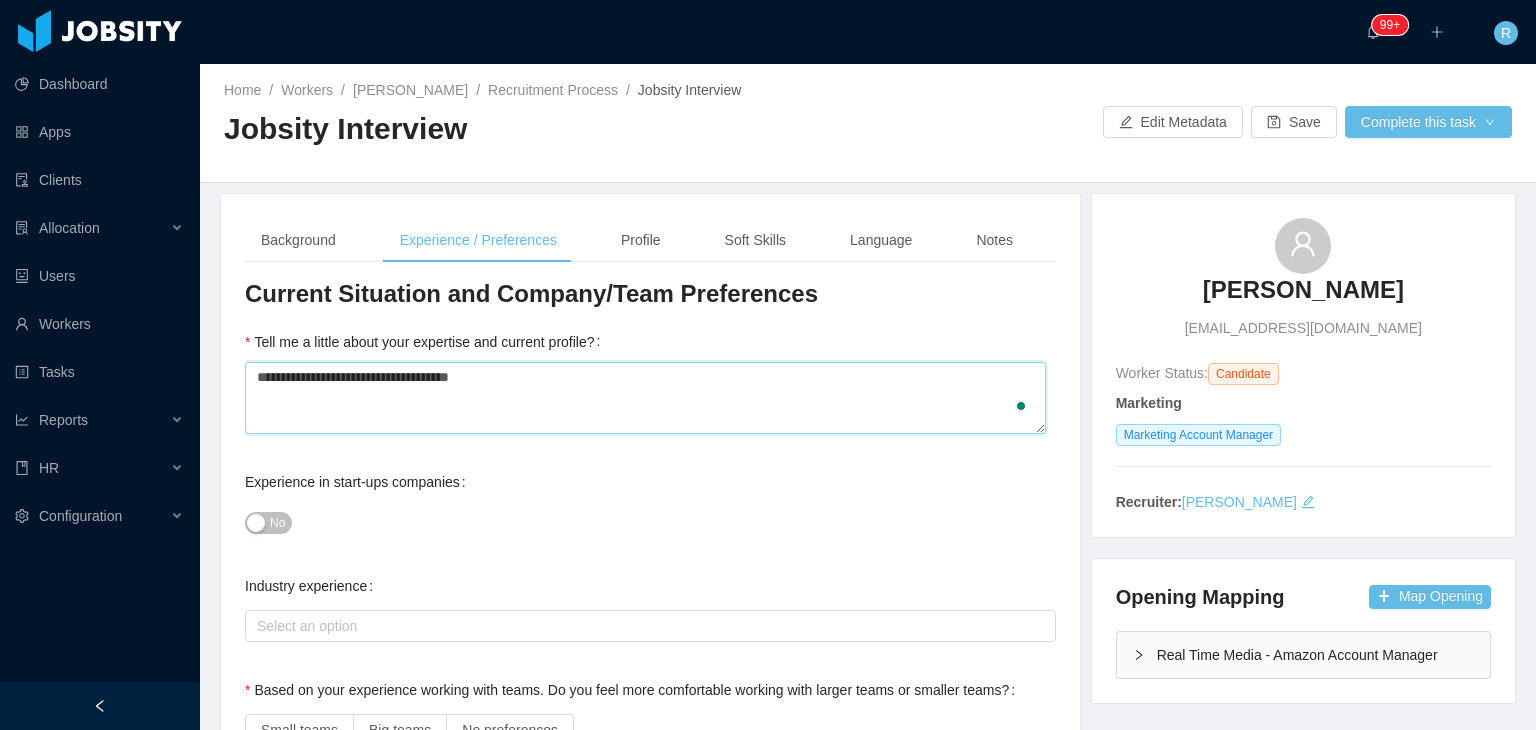 type on "**********" 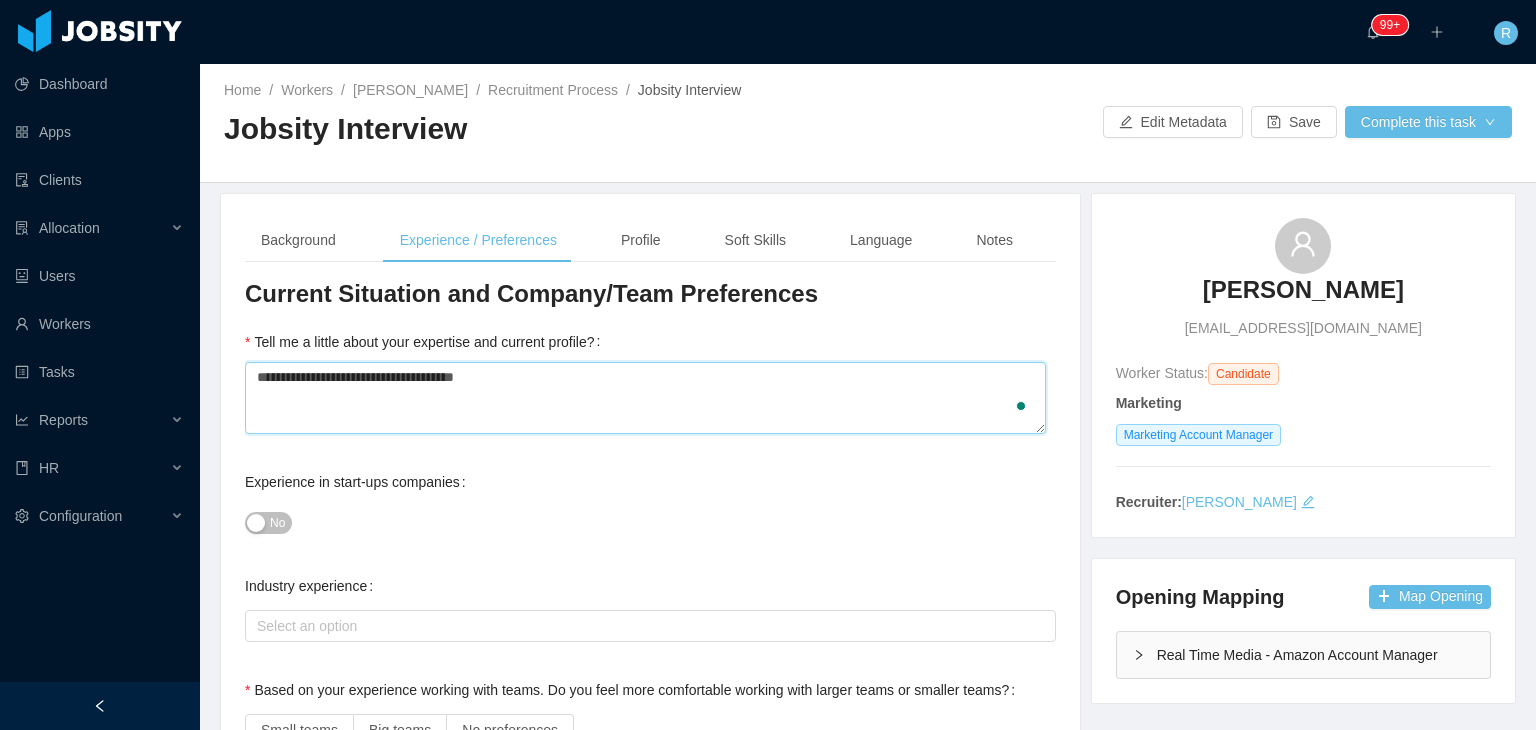 type 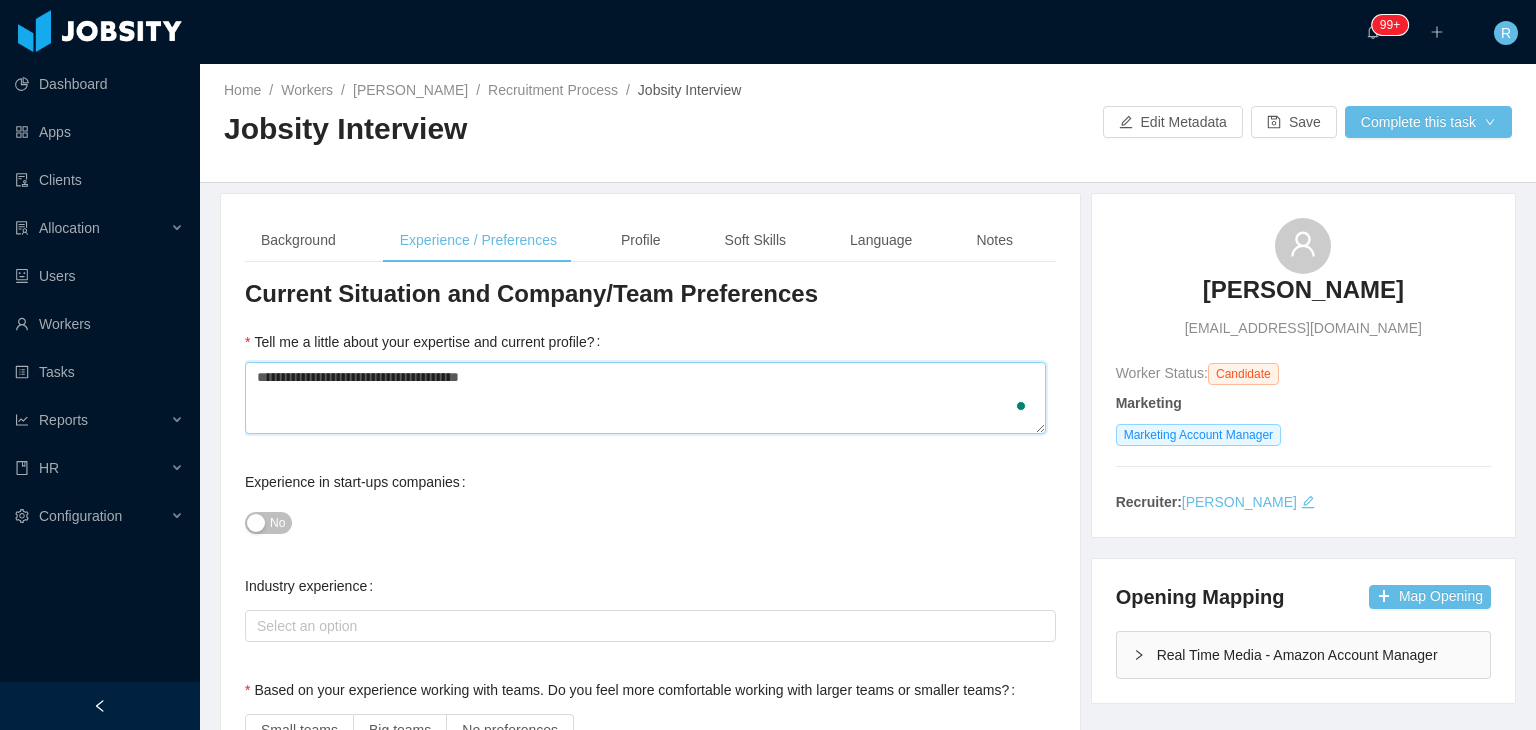 type 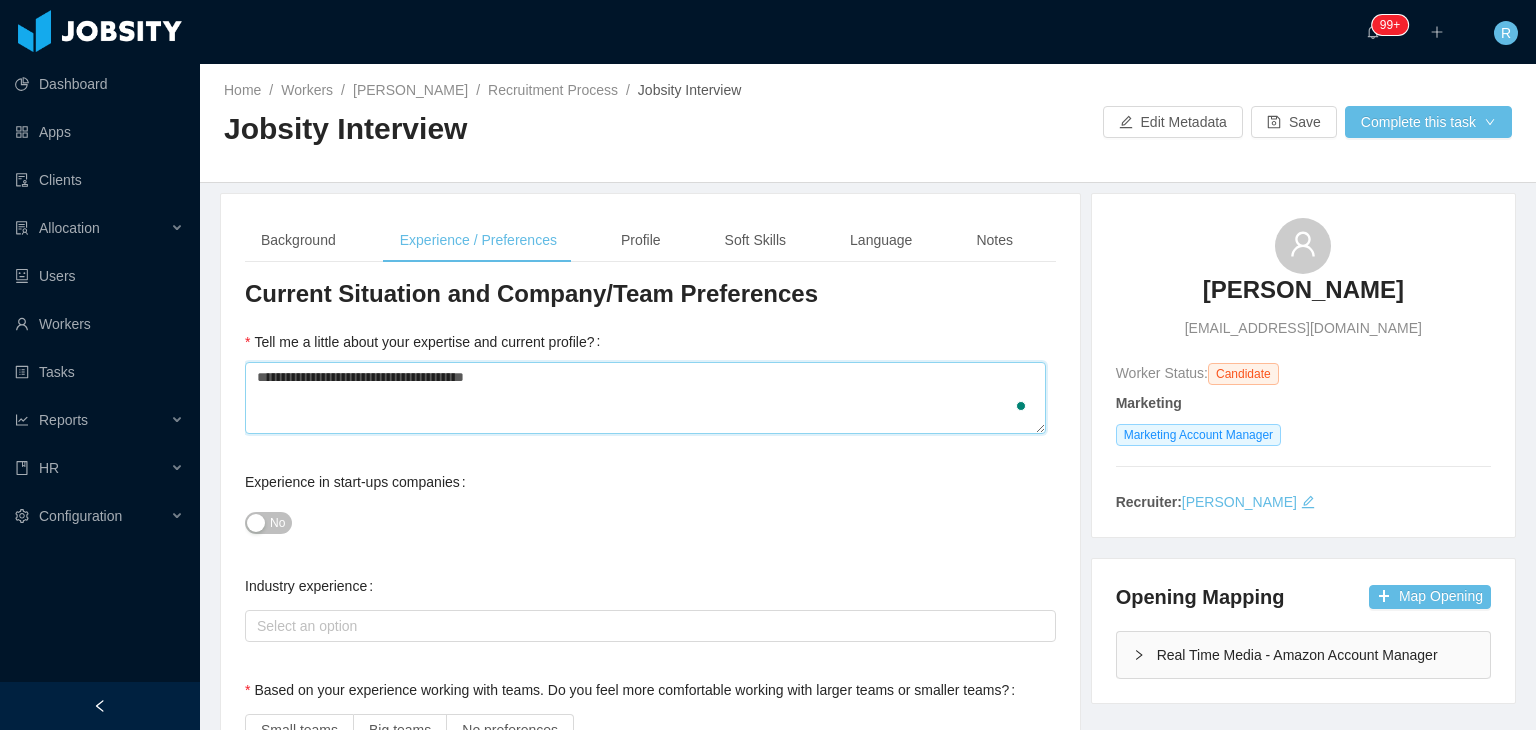 type 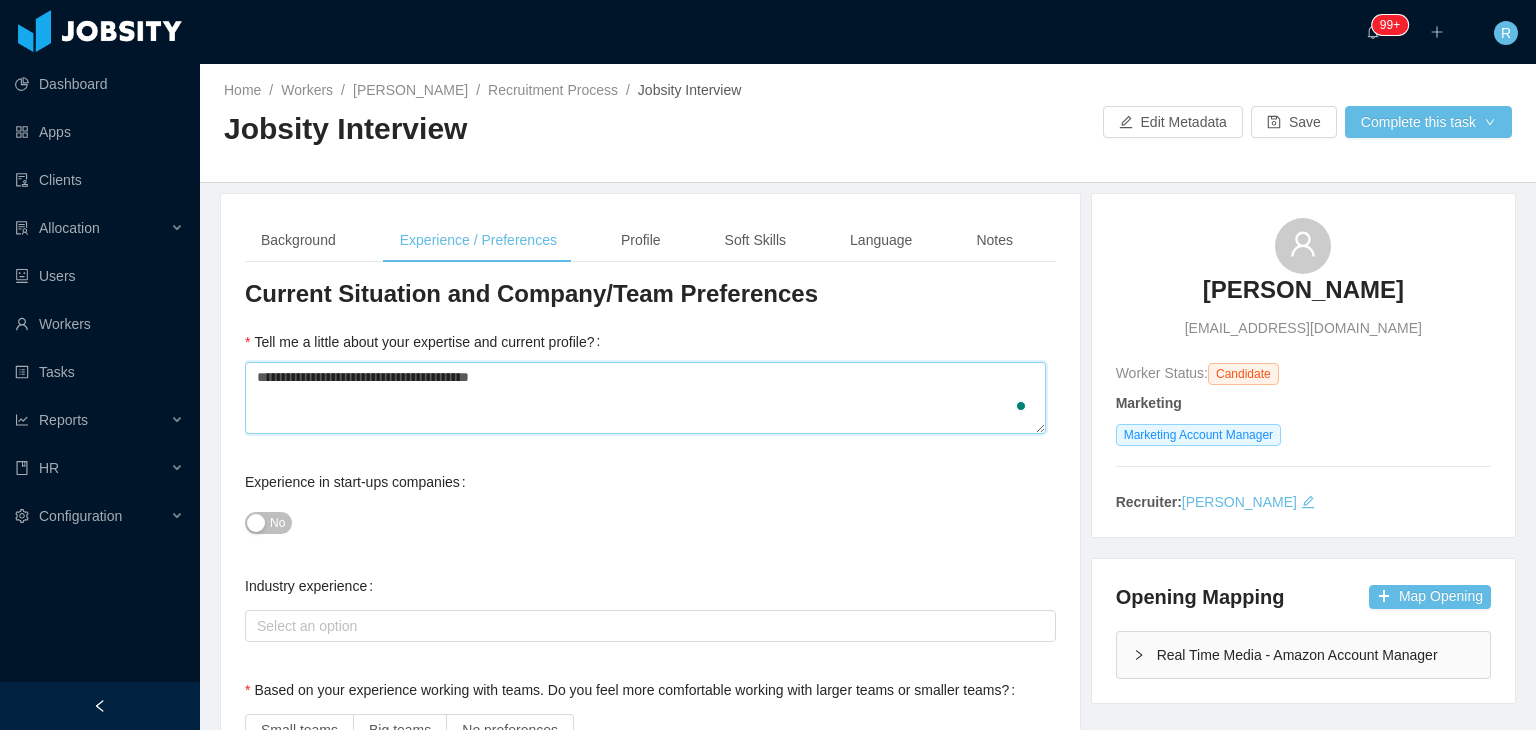 type 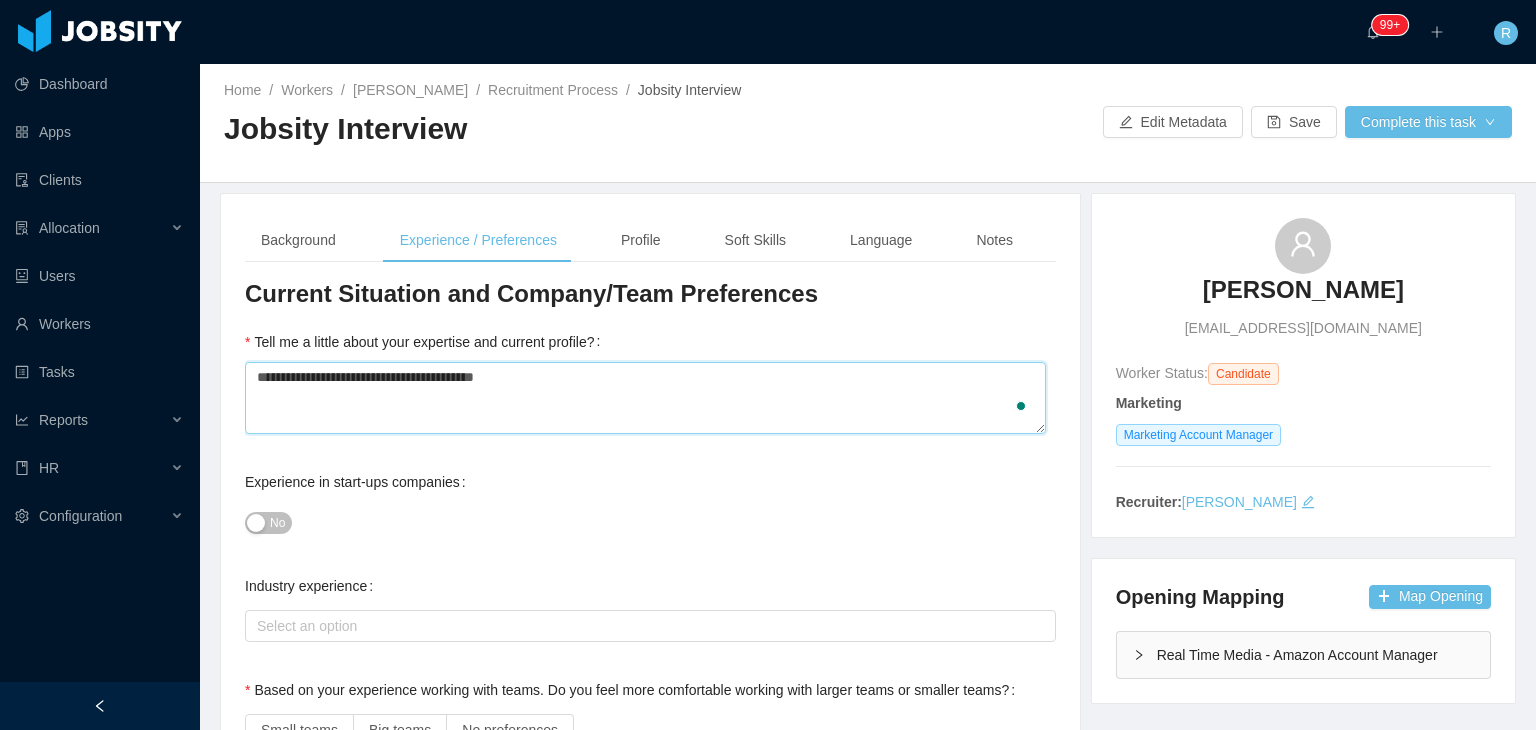 type 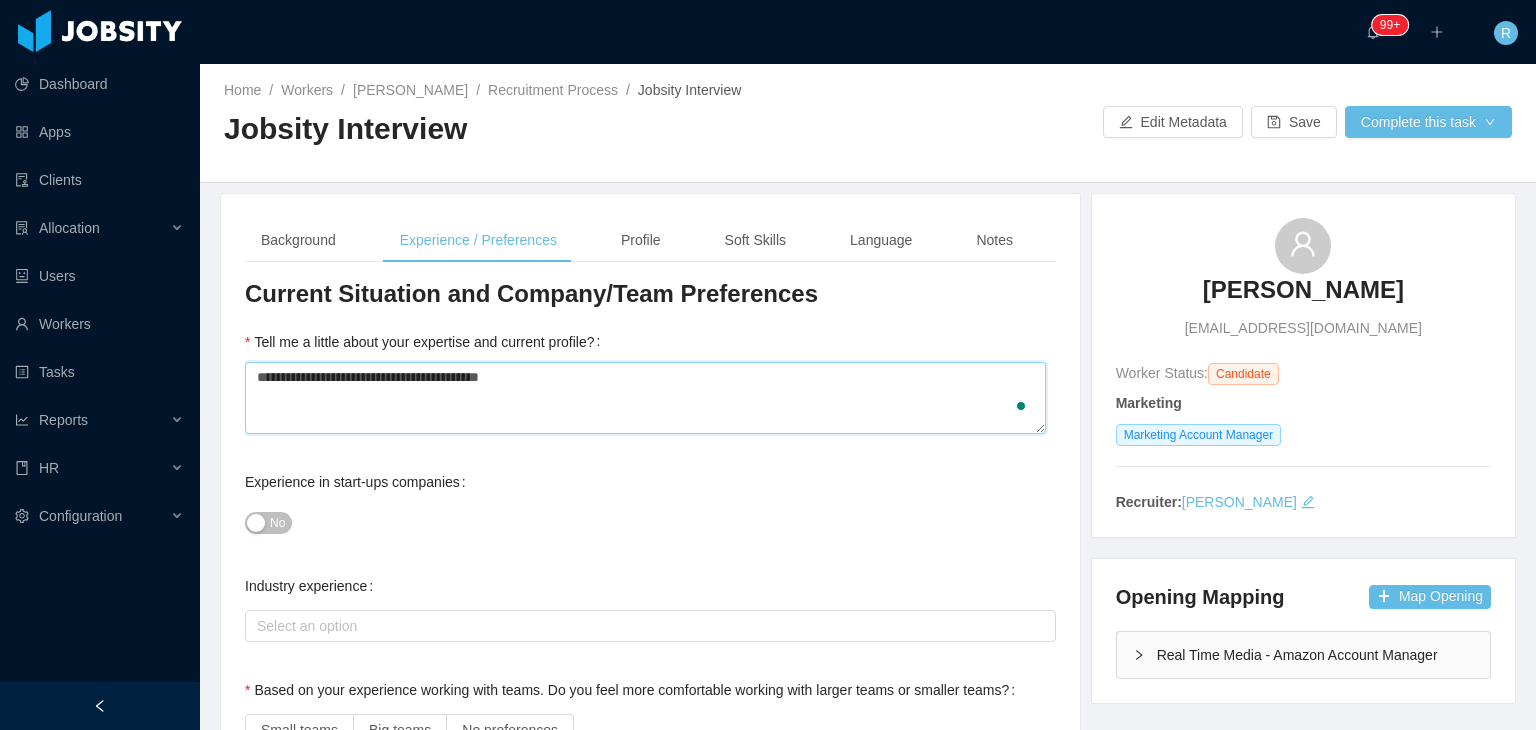 type 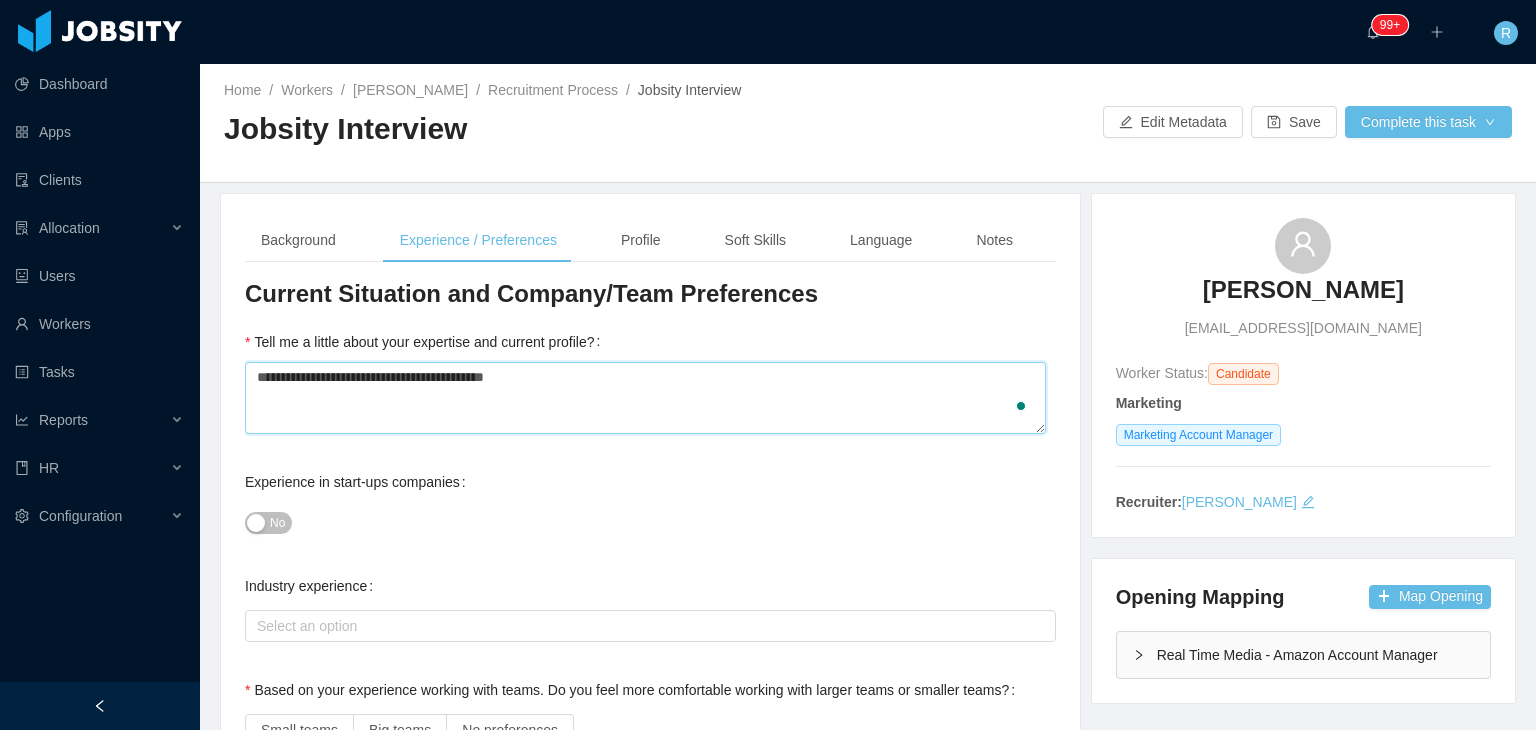 type 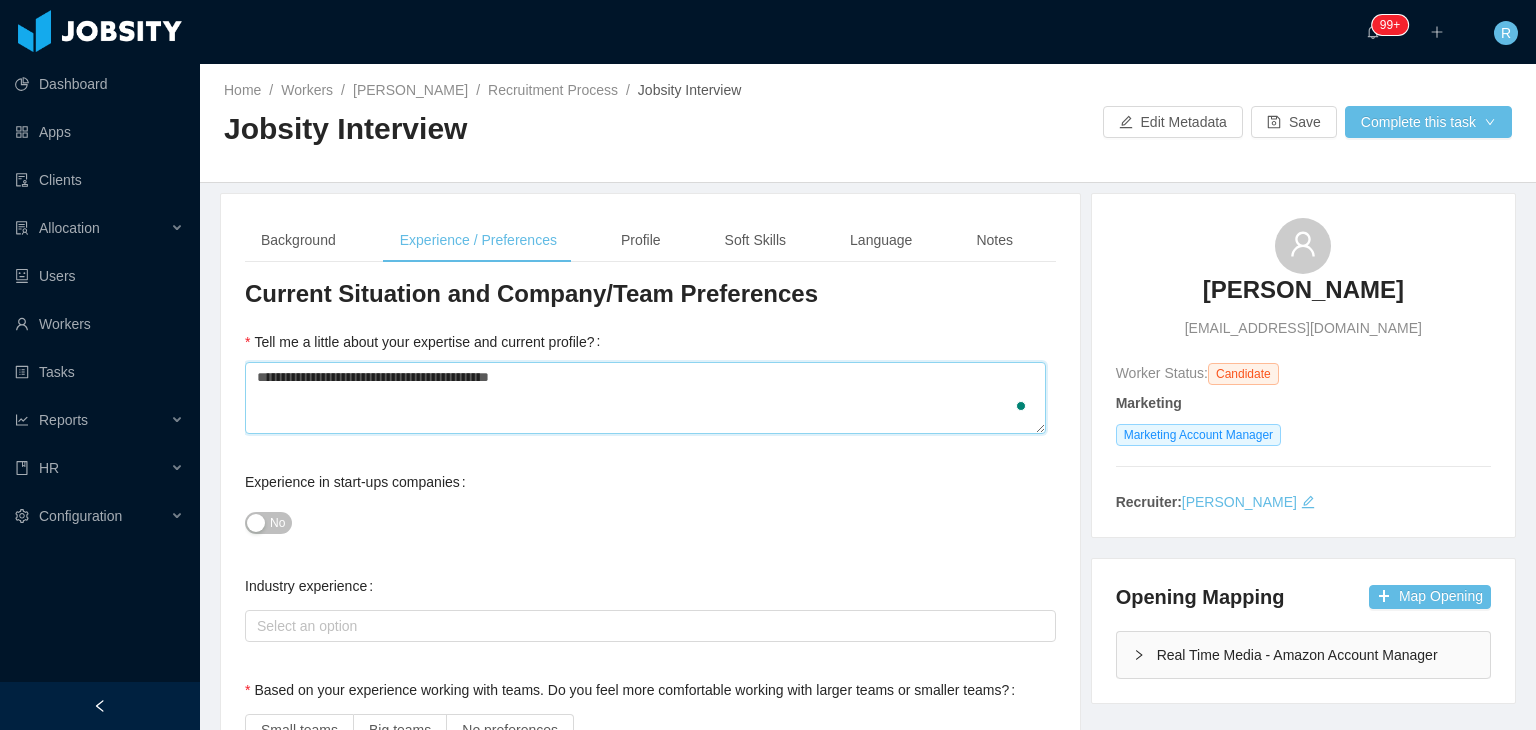 type on "**********" 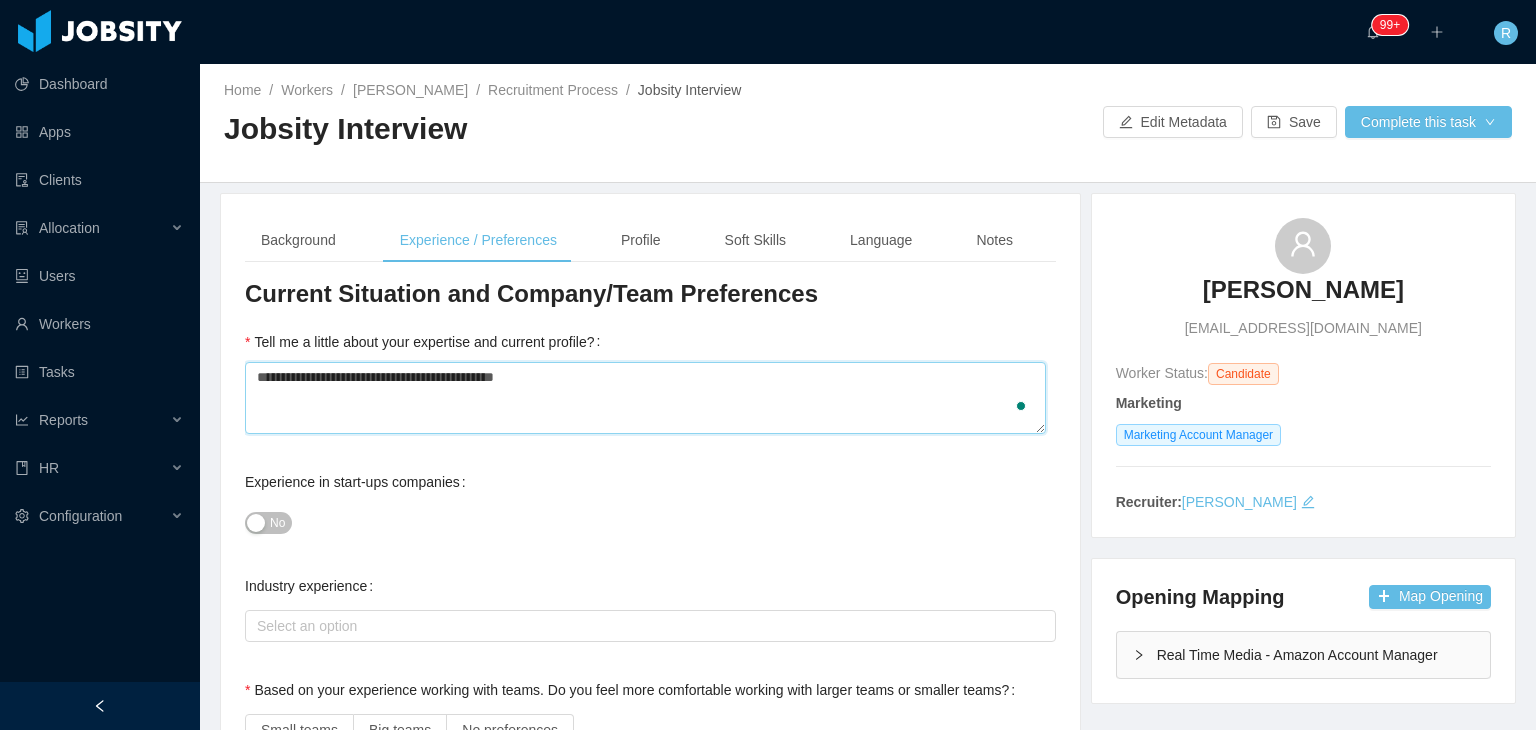 type 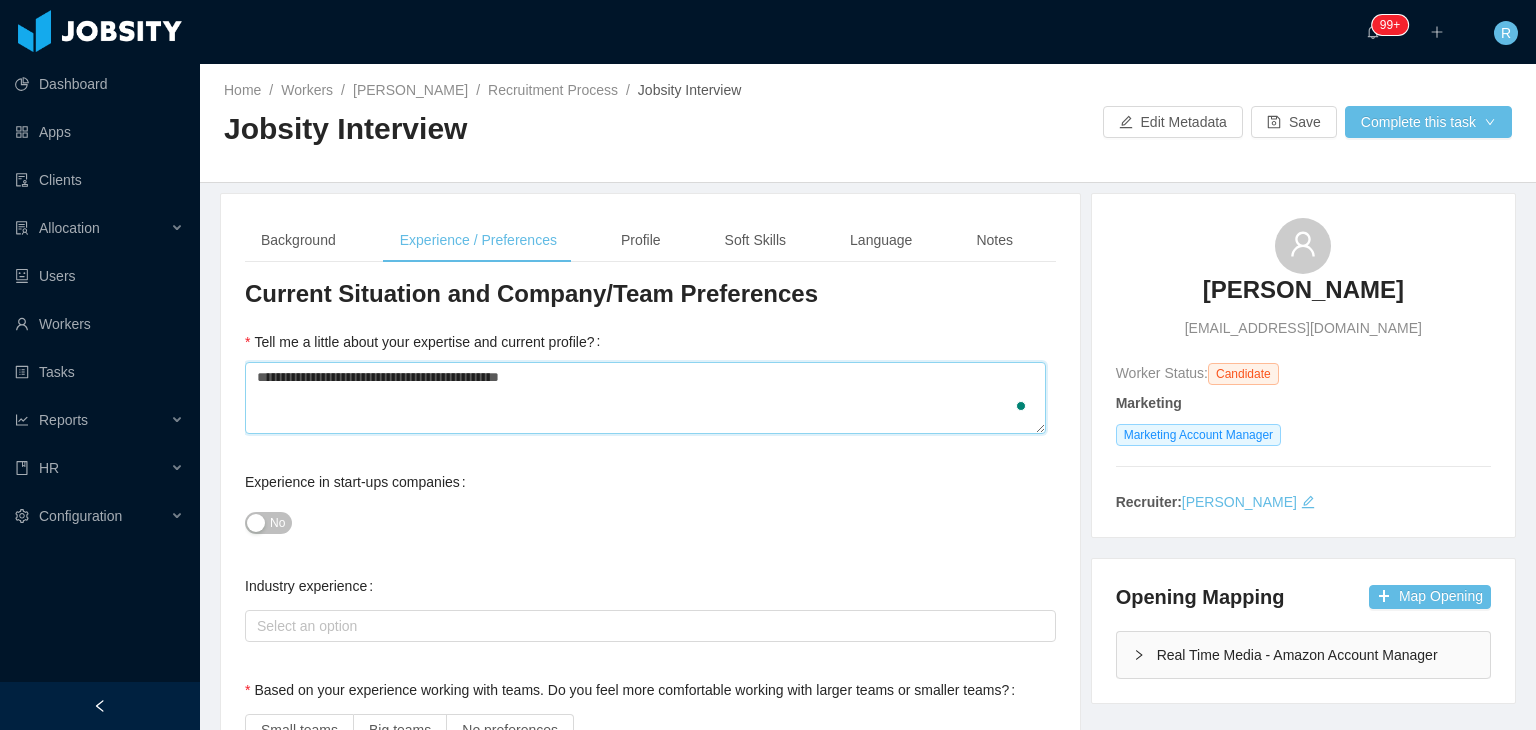 type 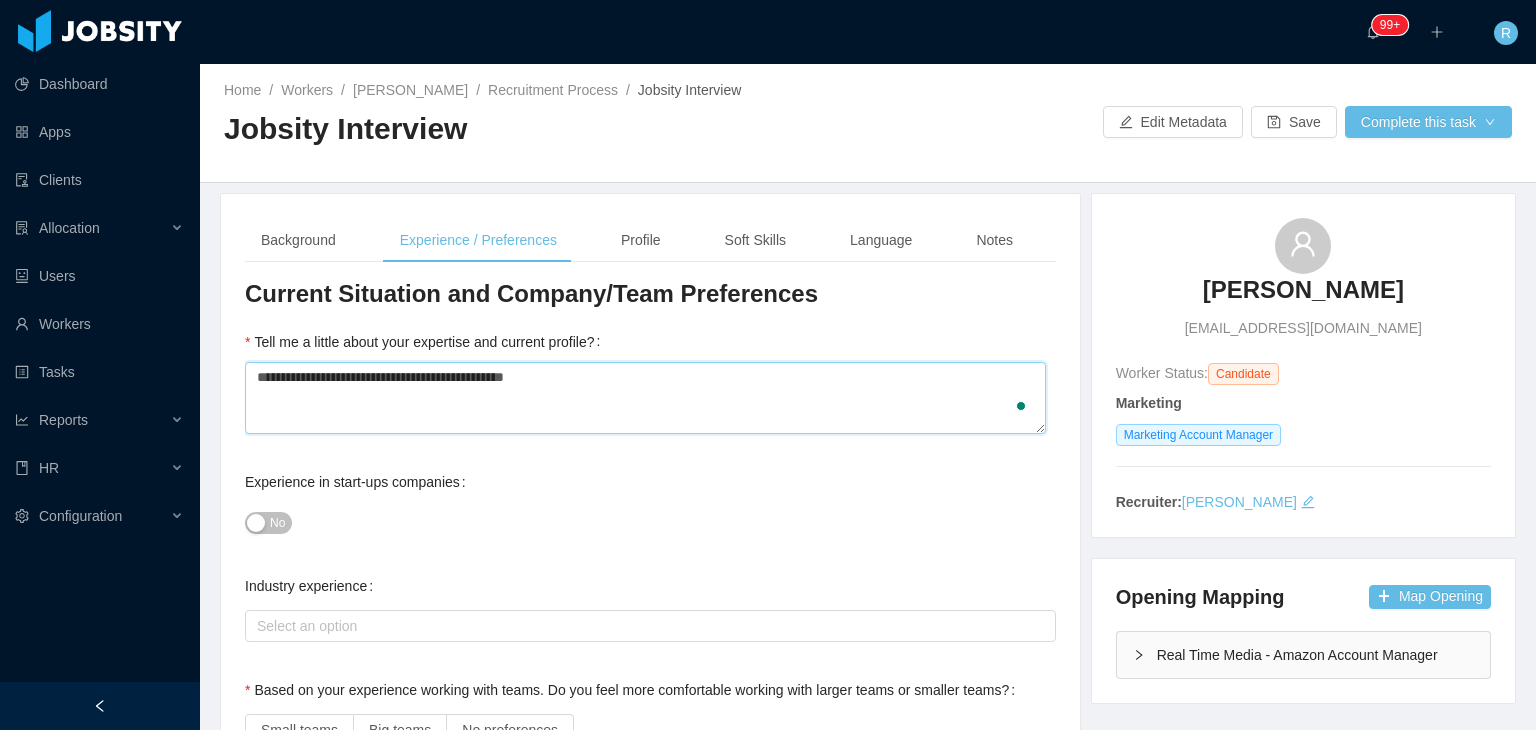 type on "**********" 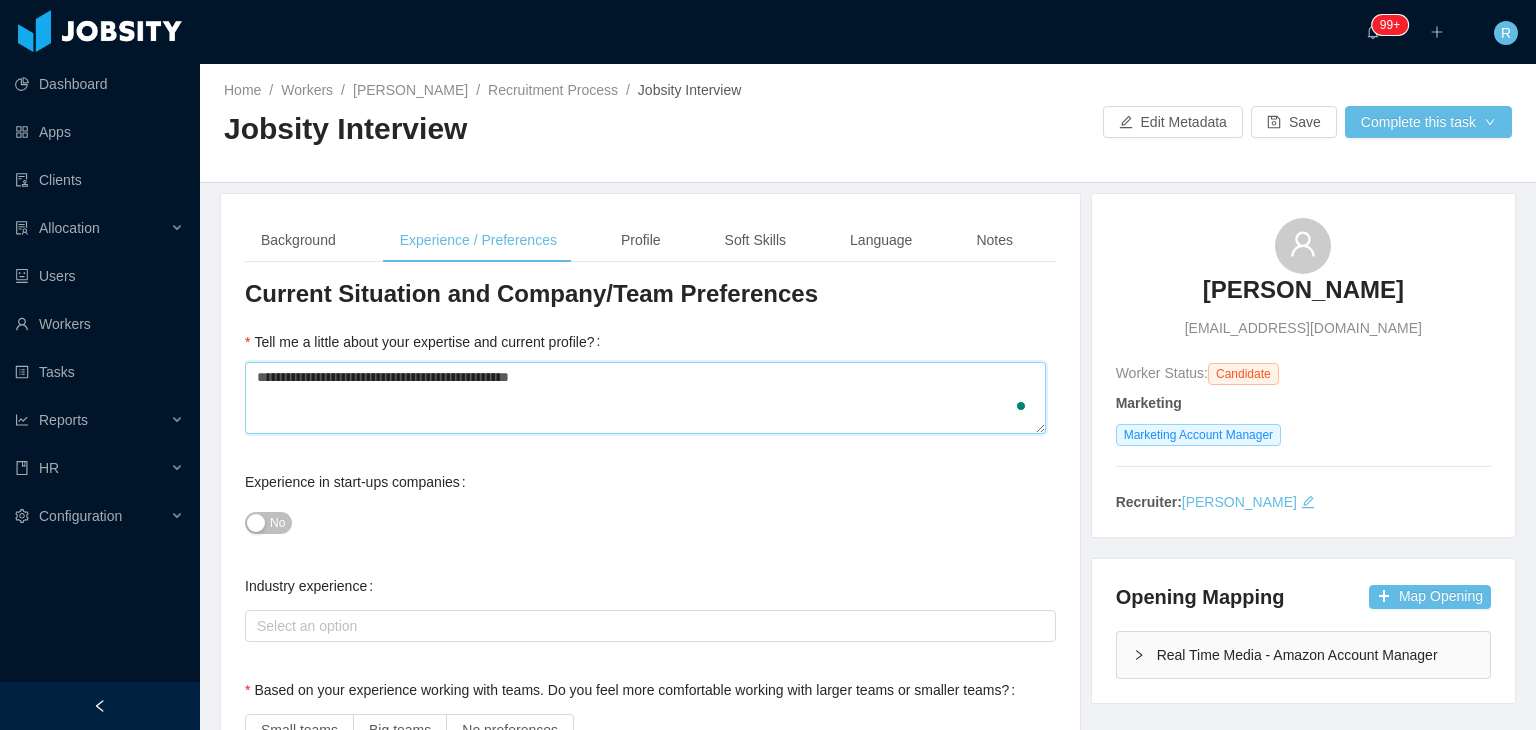 type 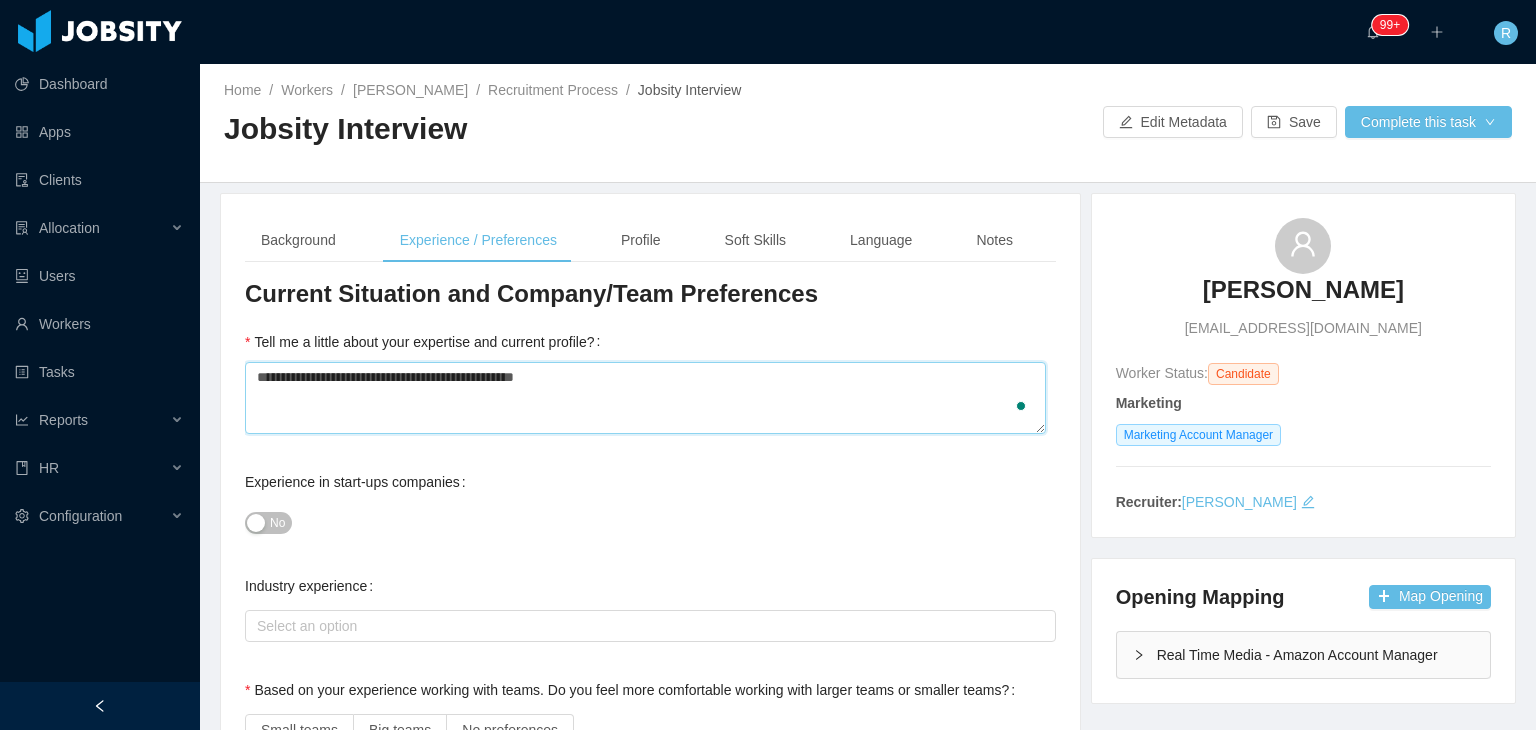 type on "**********" 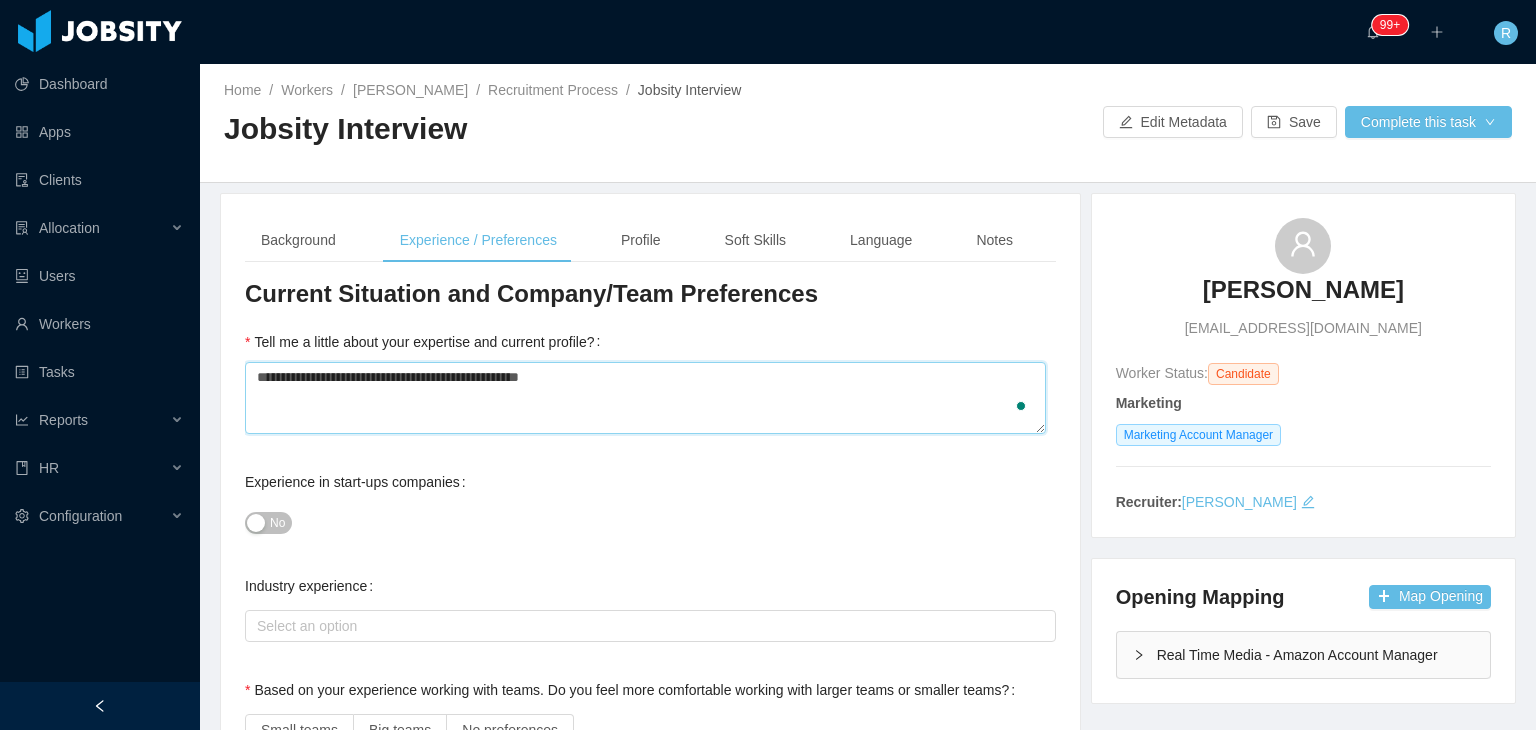 type 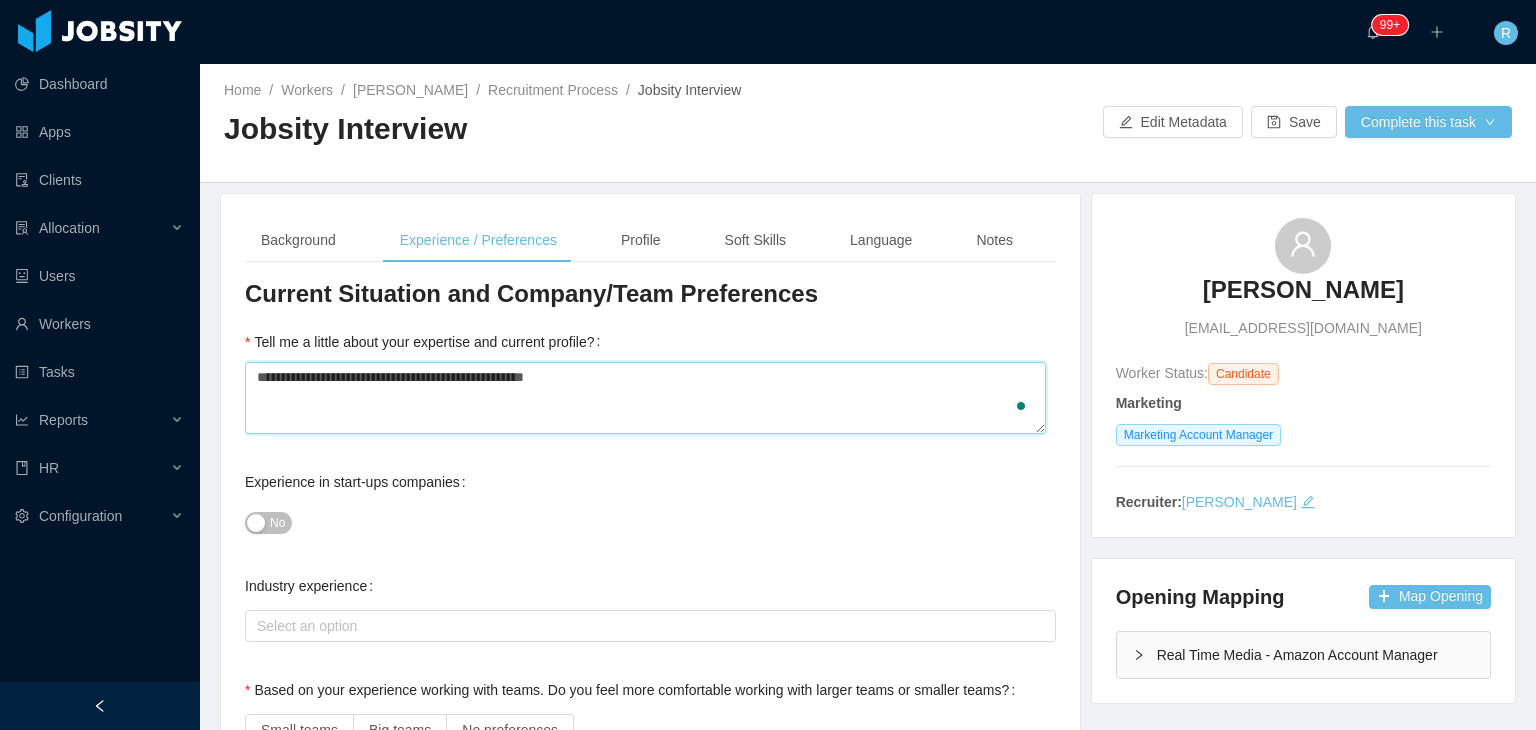 type 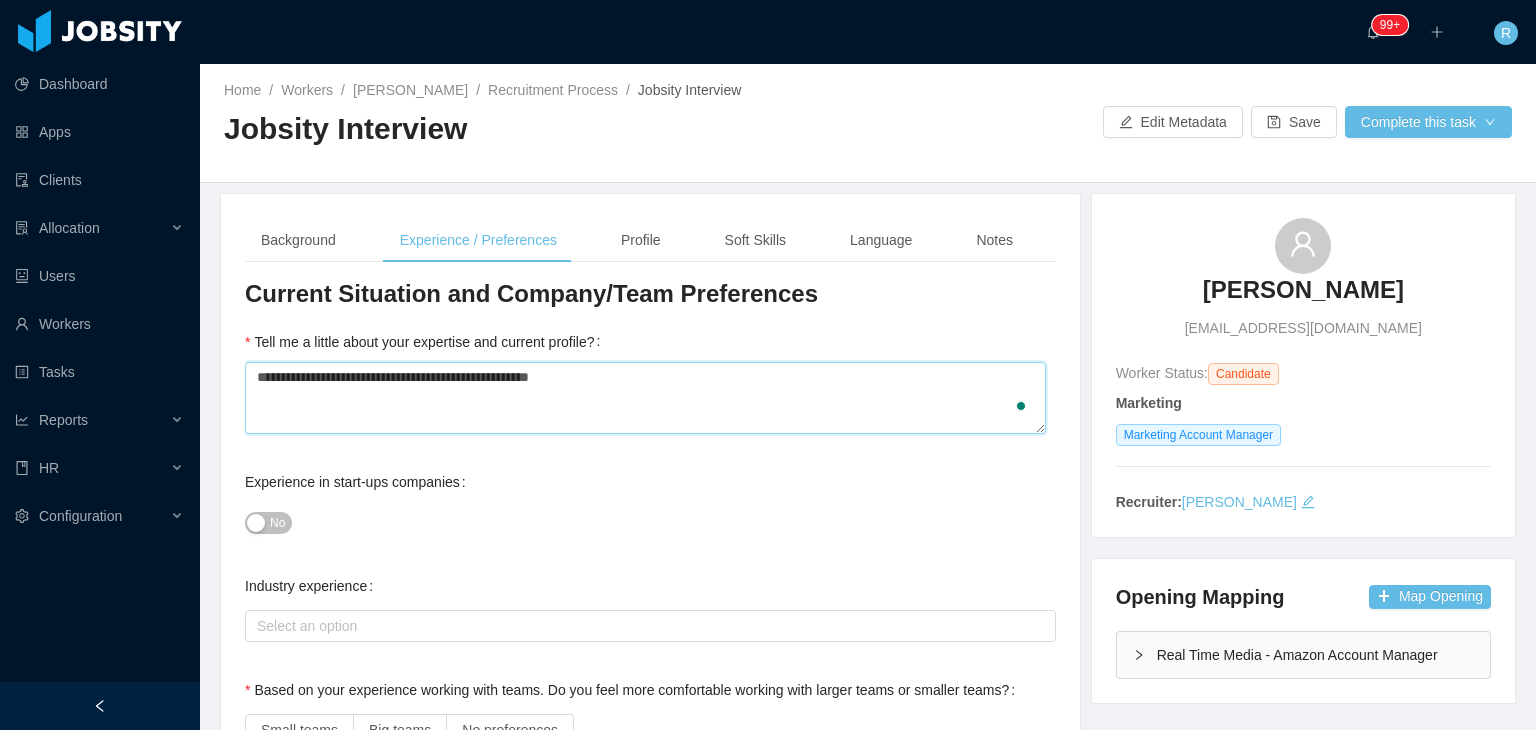 type 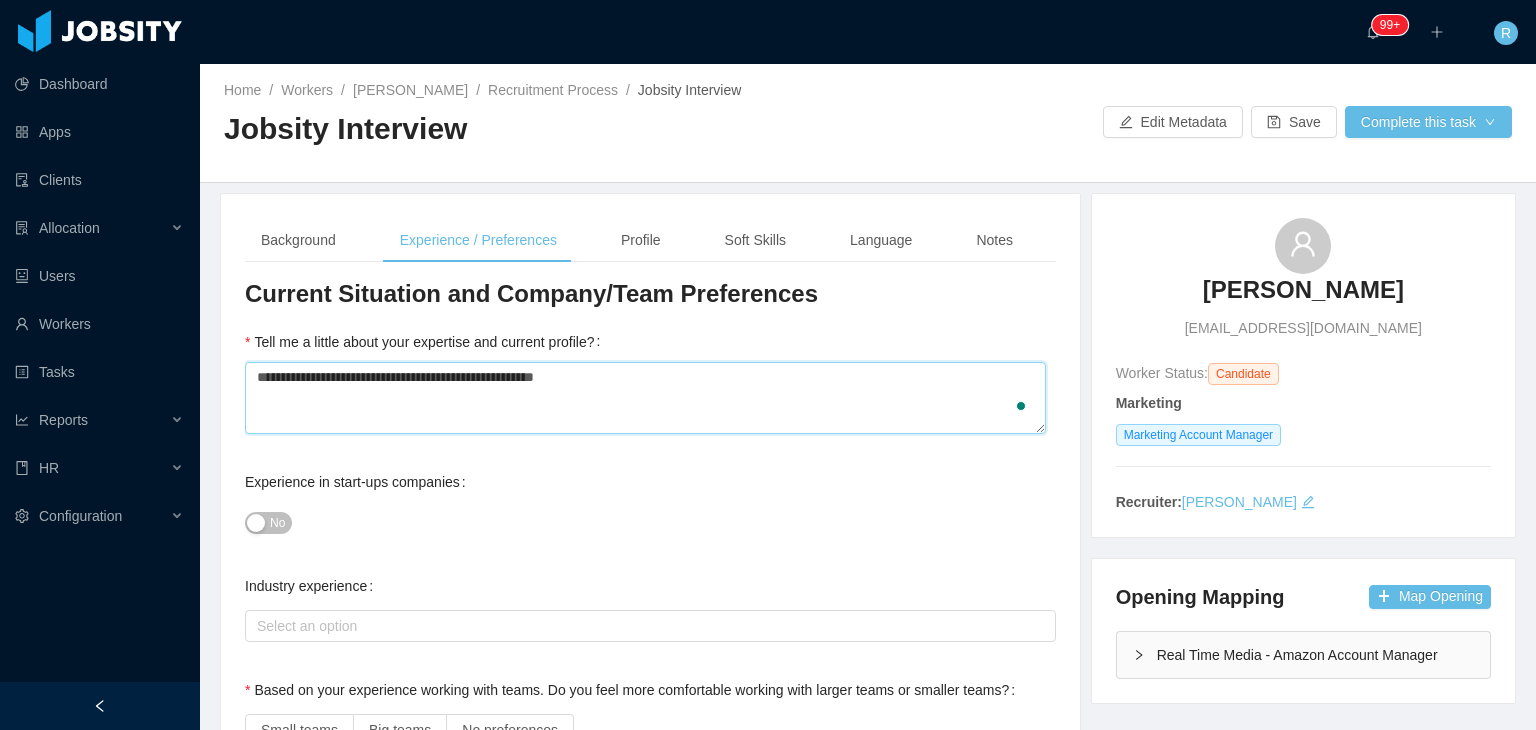 type 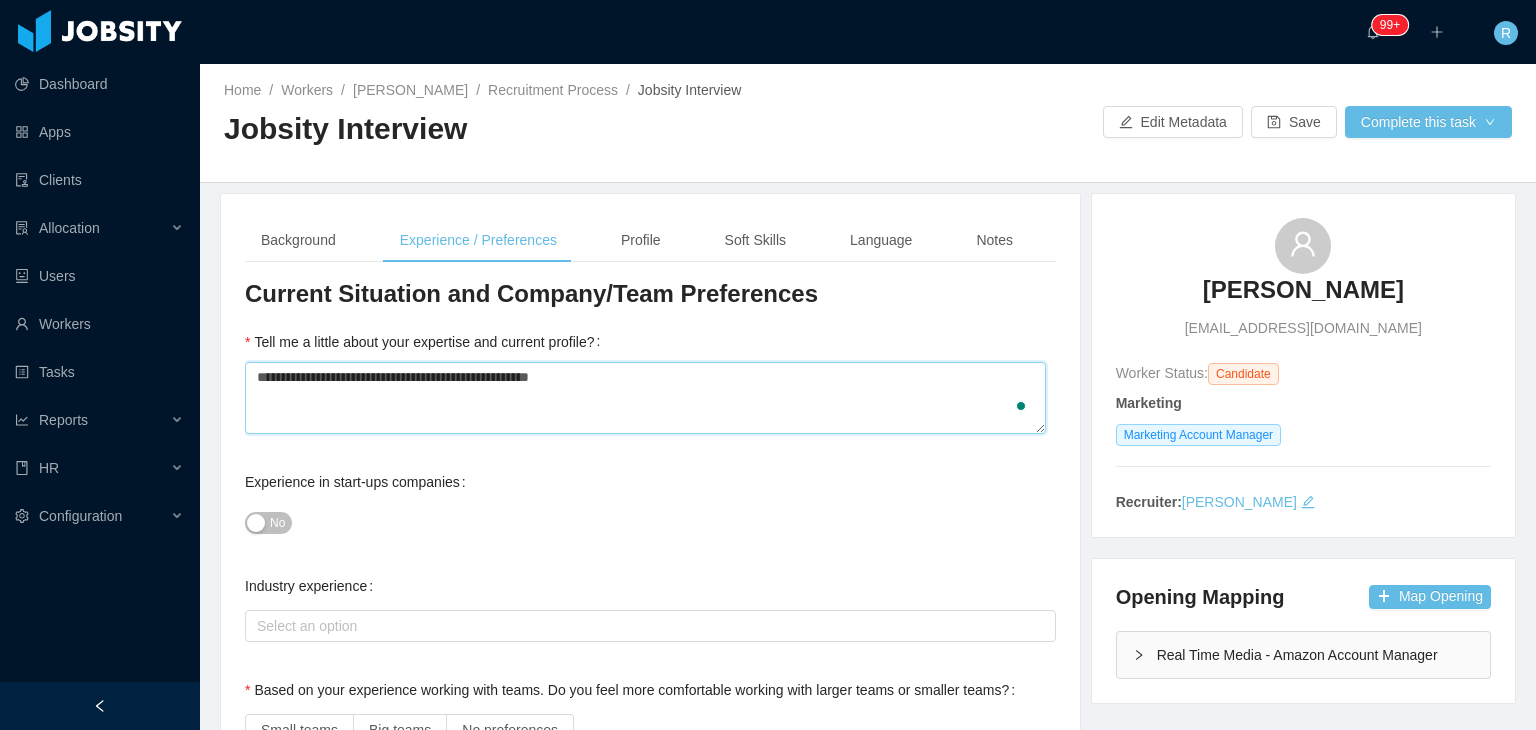 type 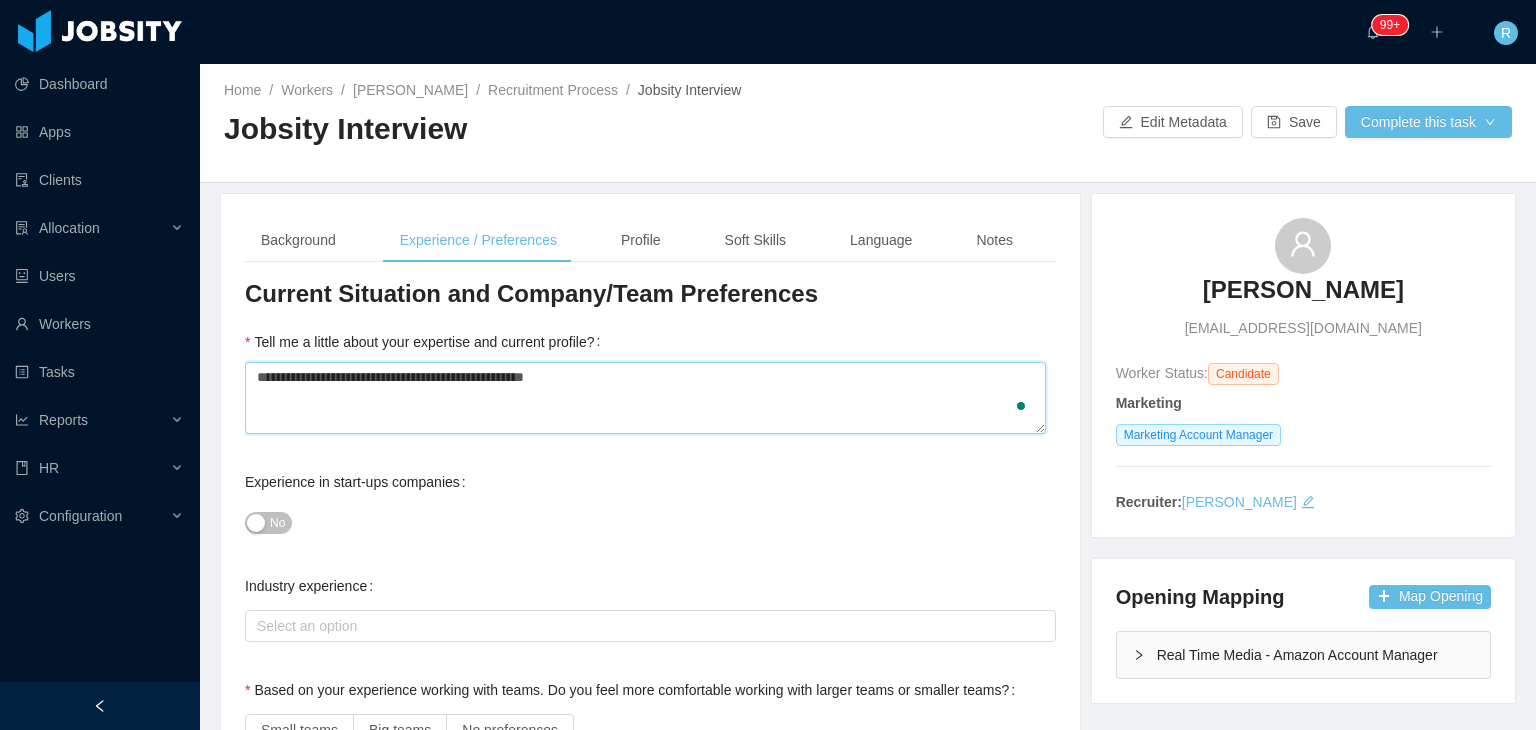 type 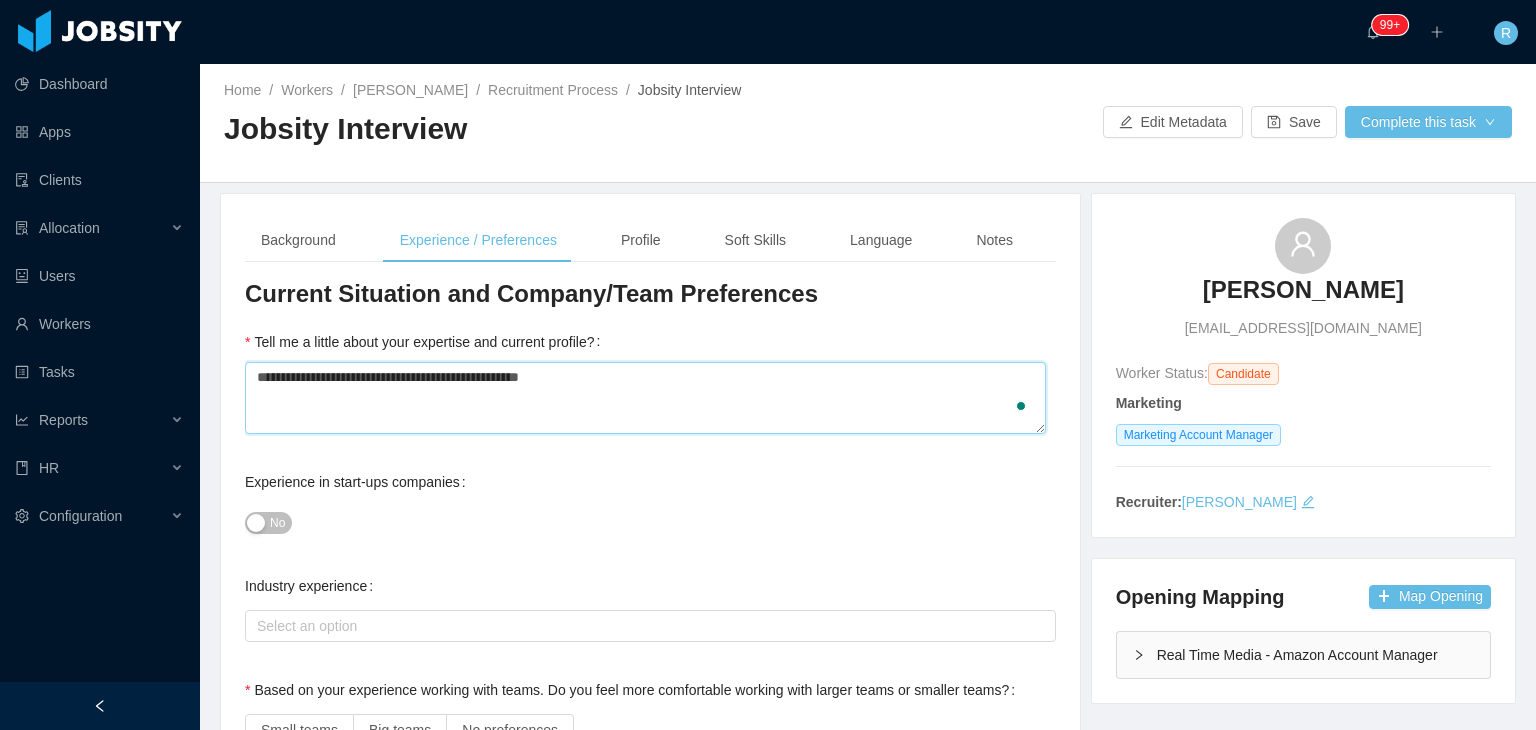 type 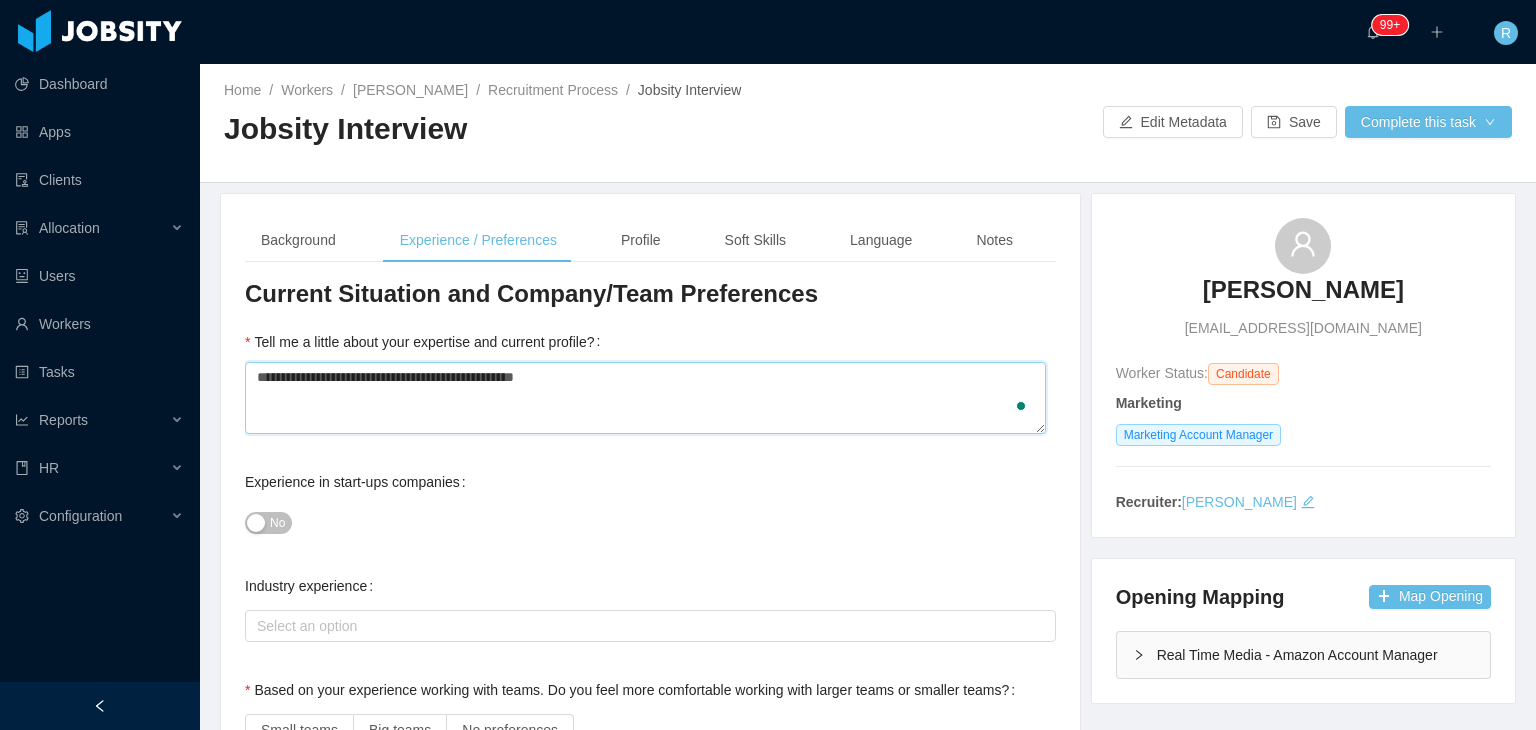 type 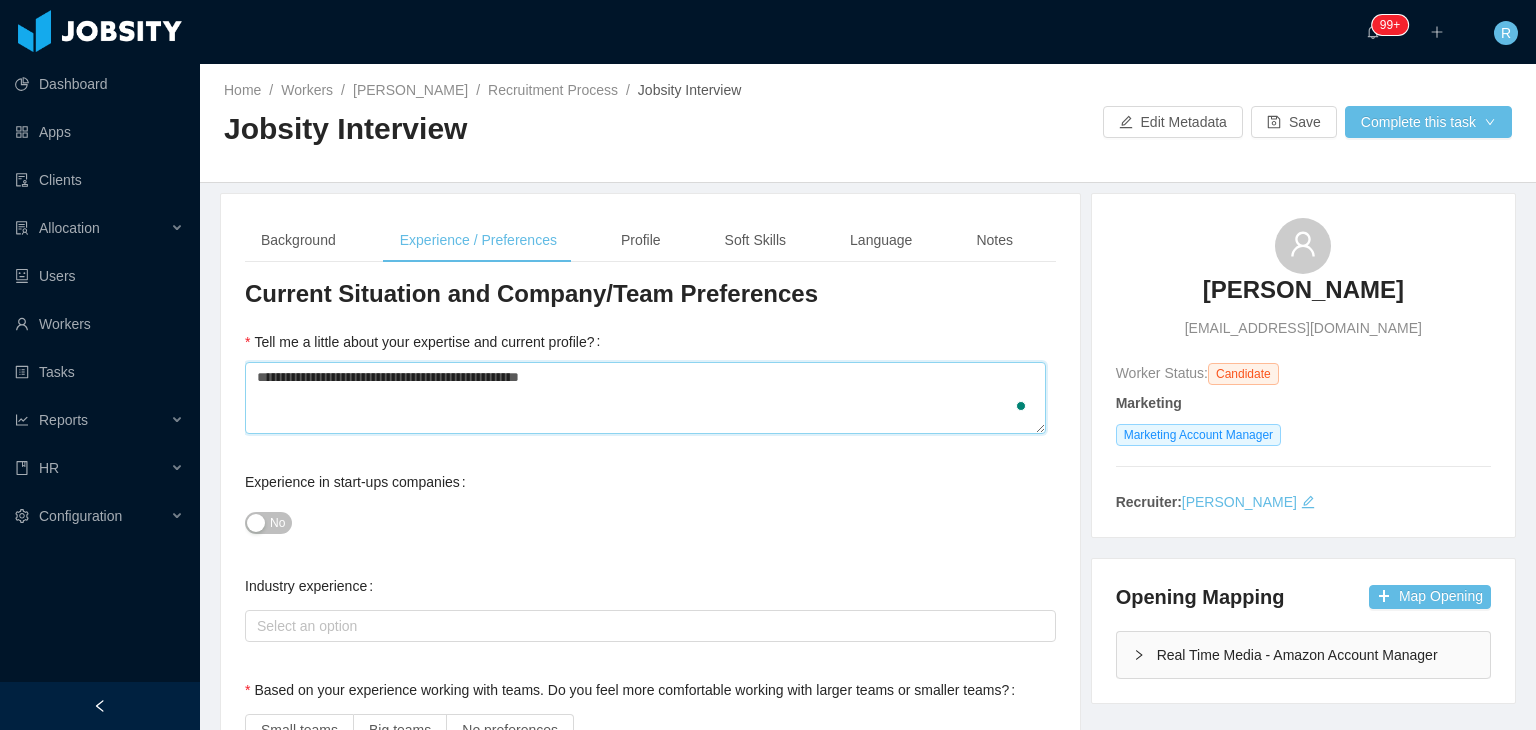 type 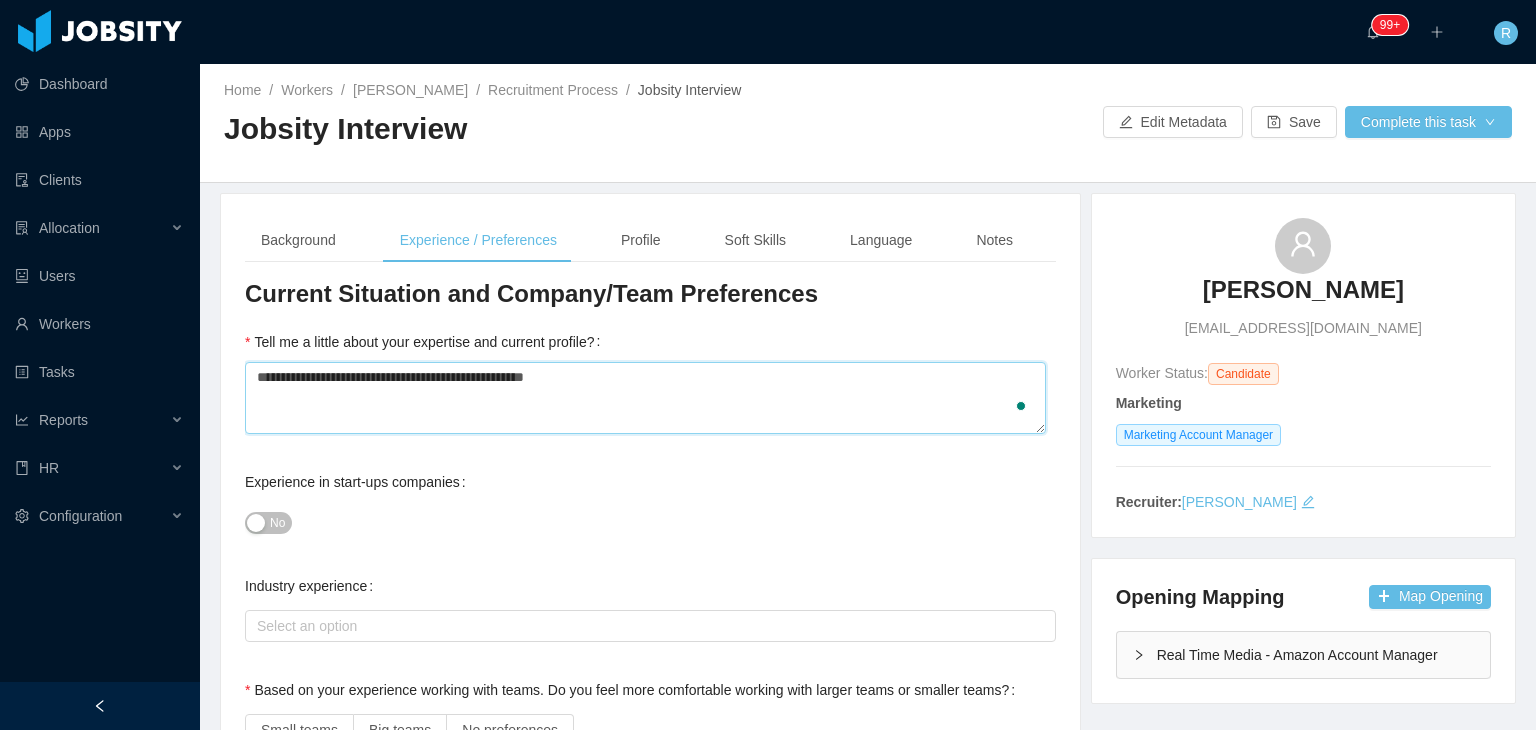 type 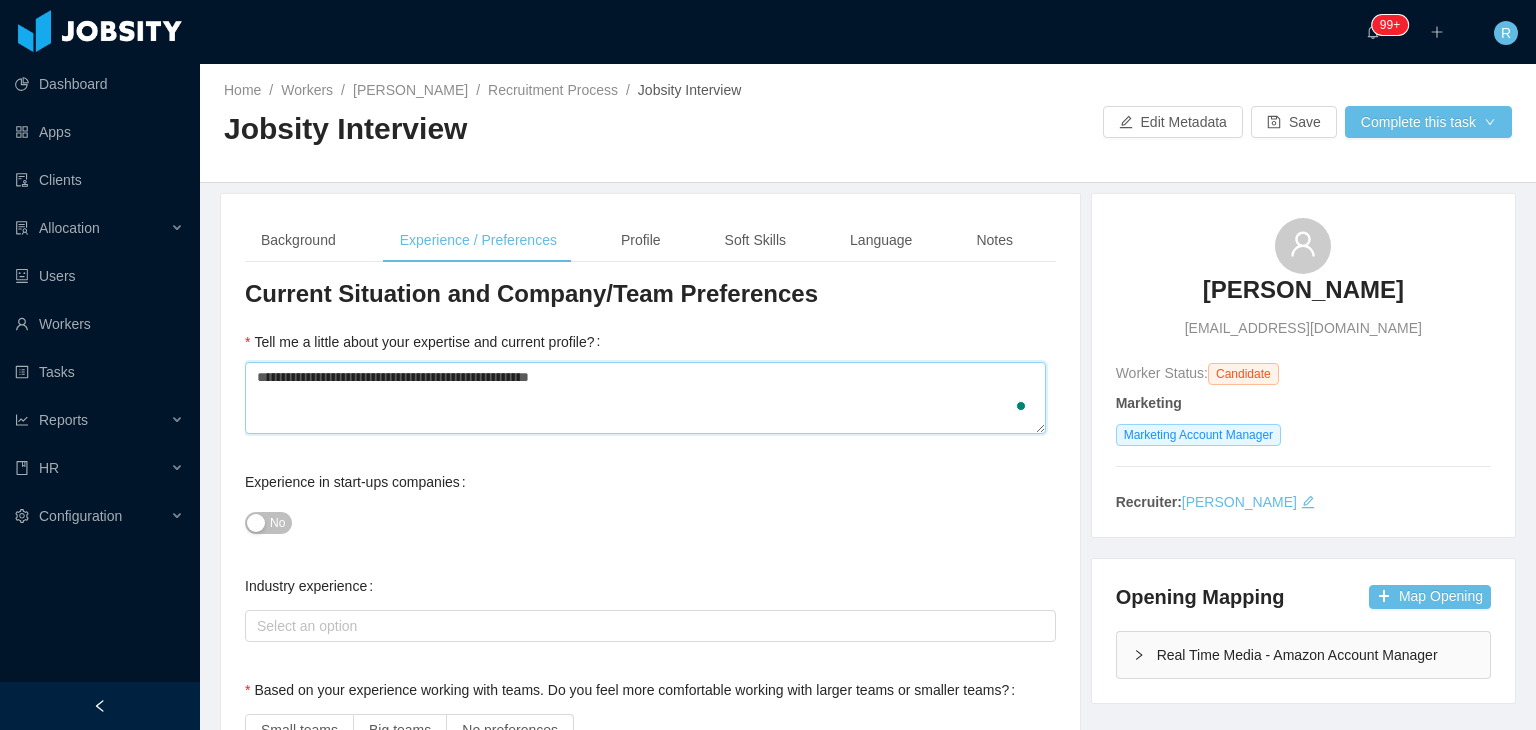 type 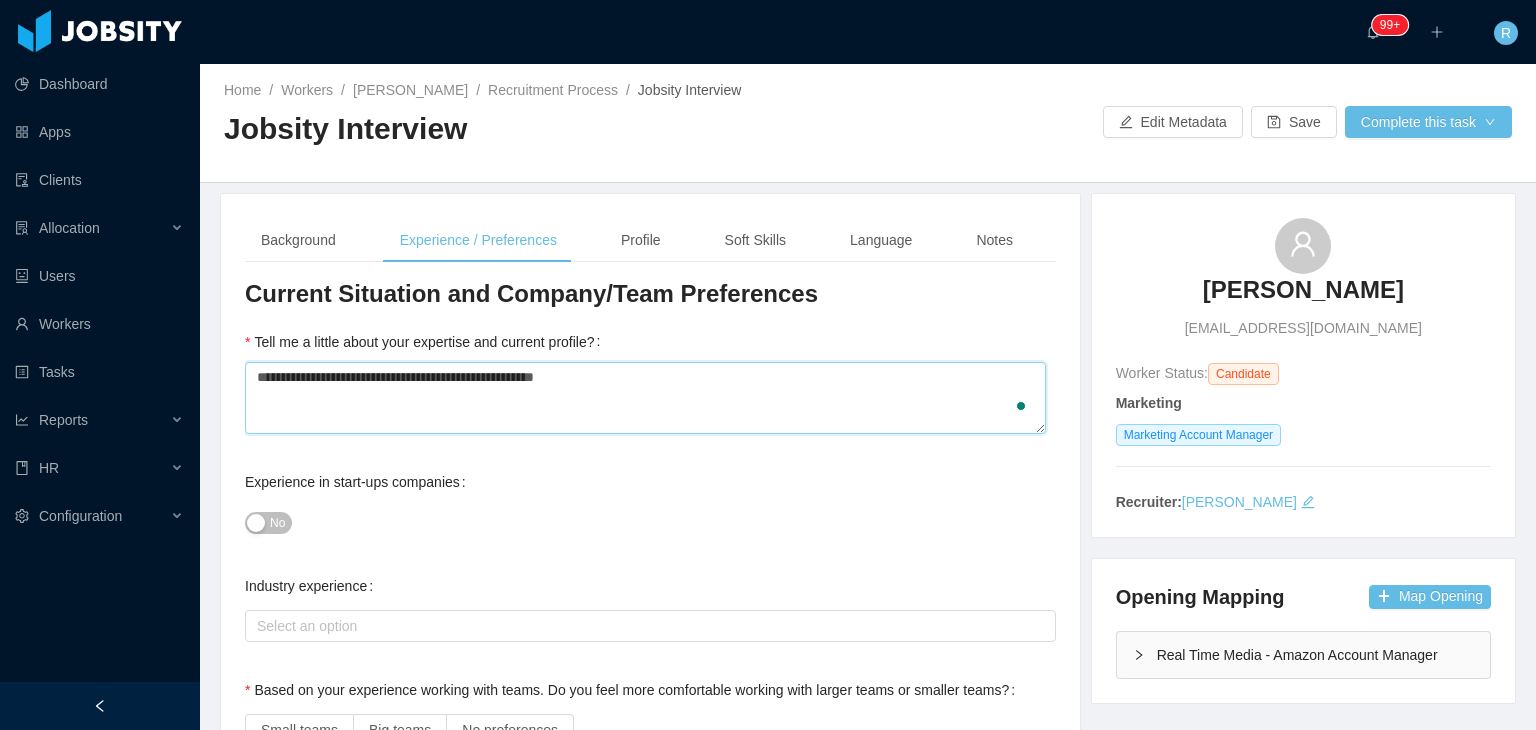 type 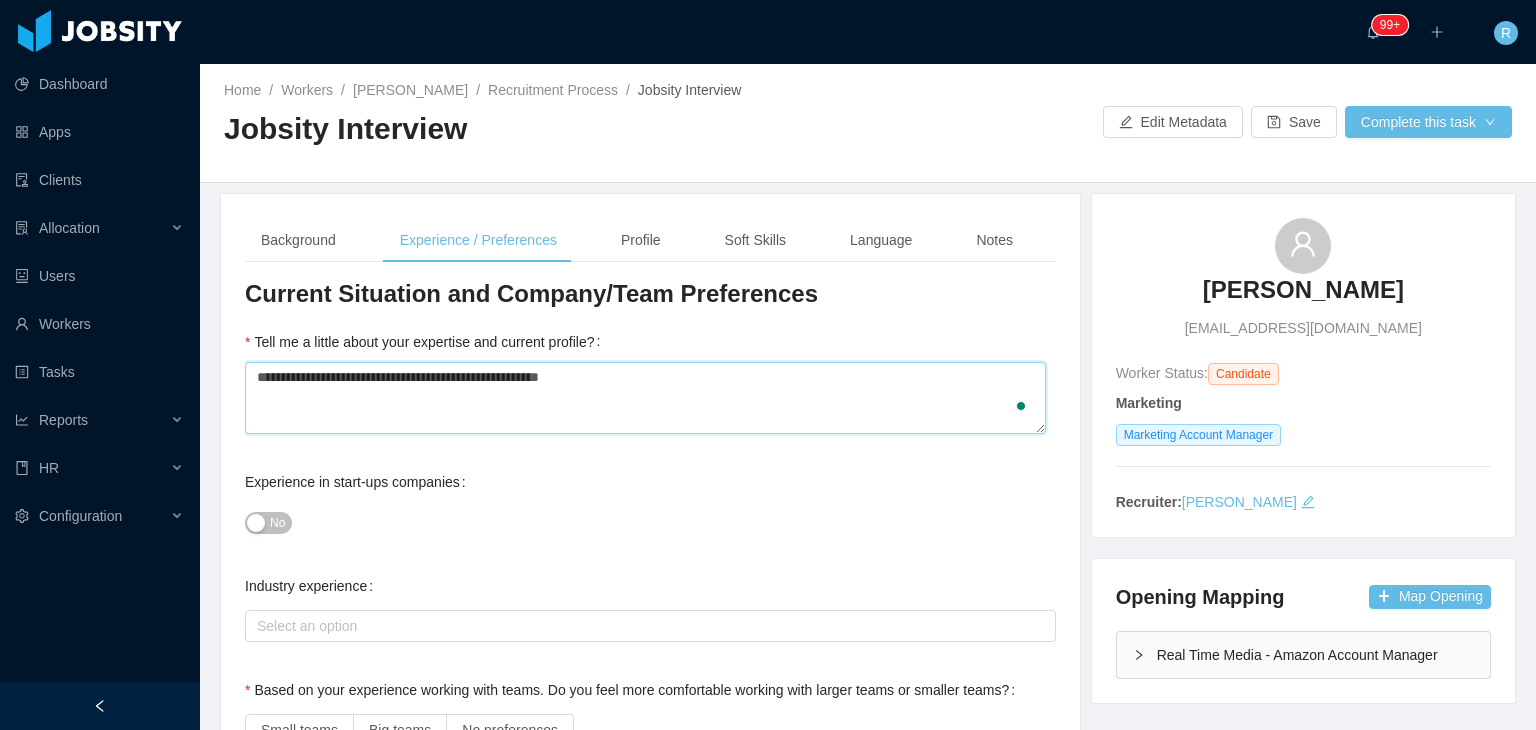 type 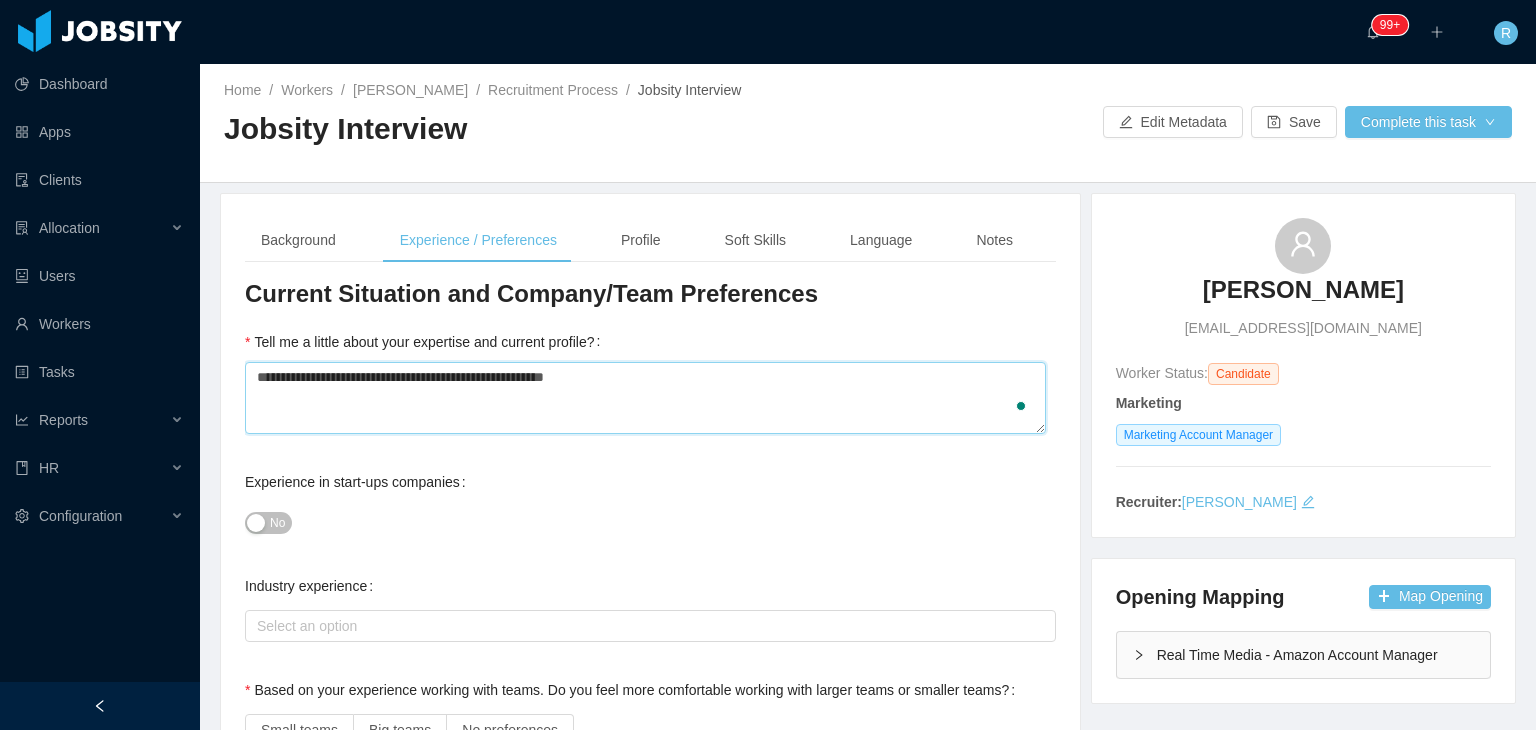 type on "**********" 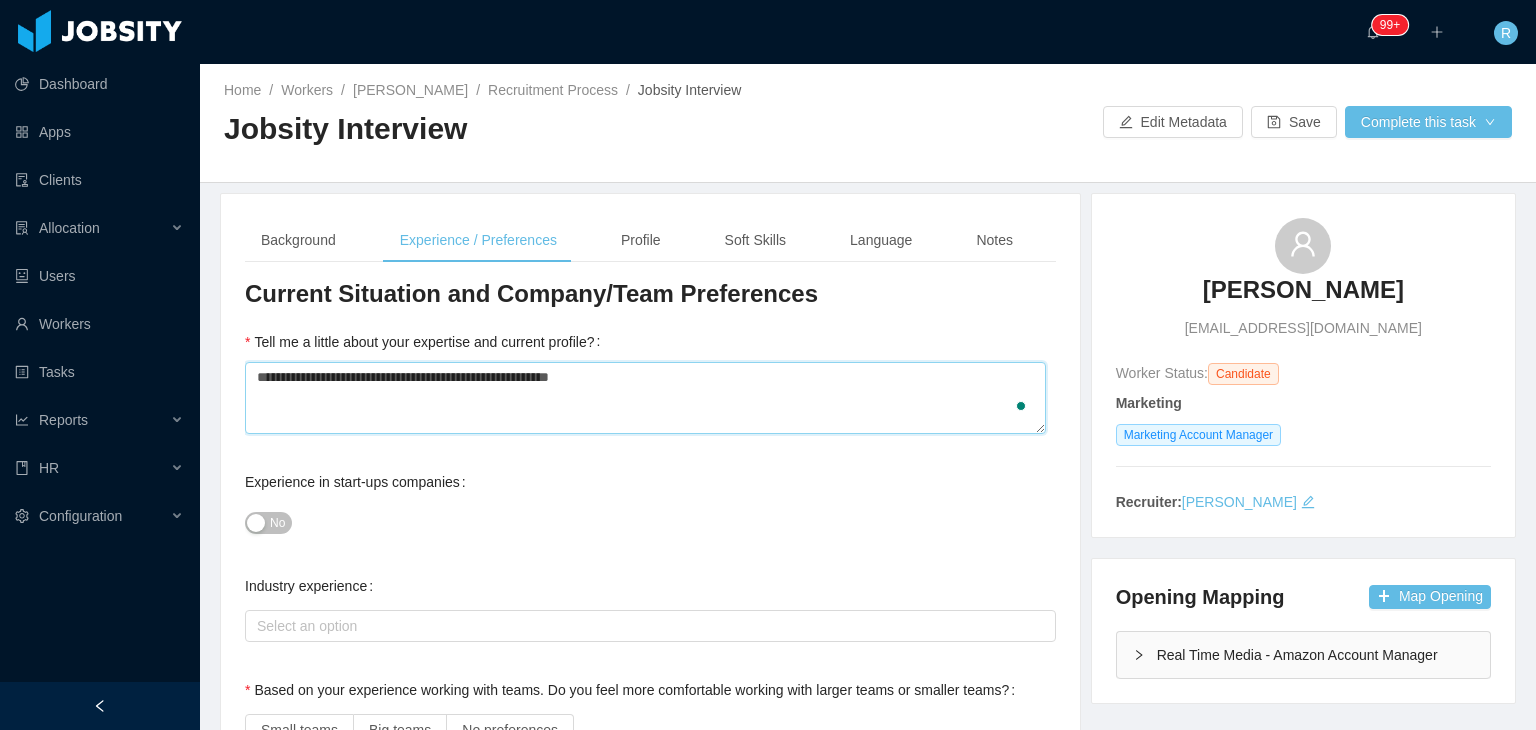 type 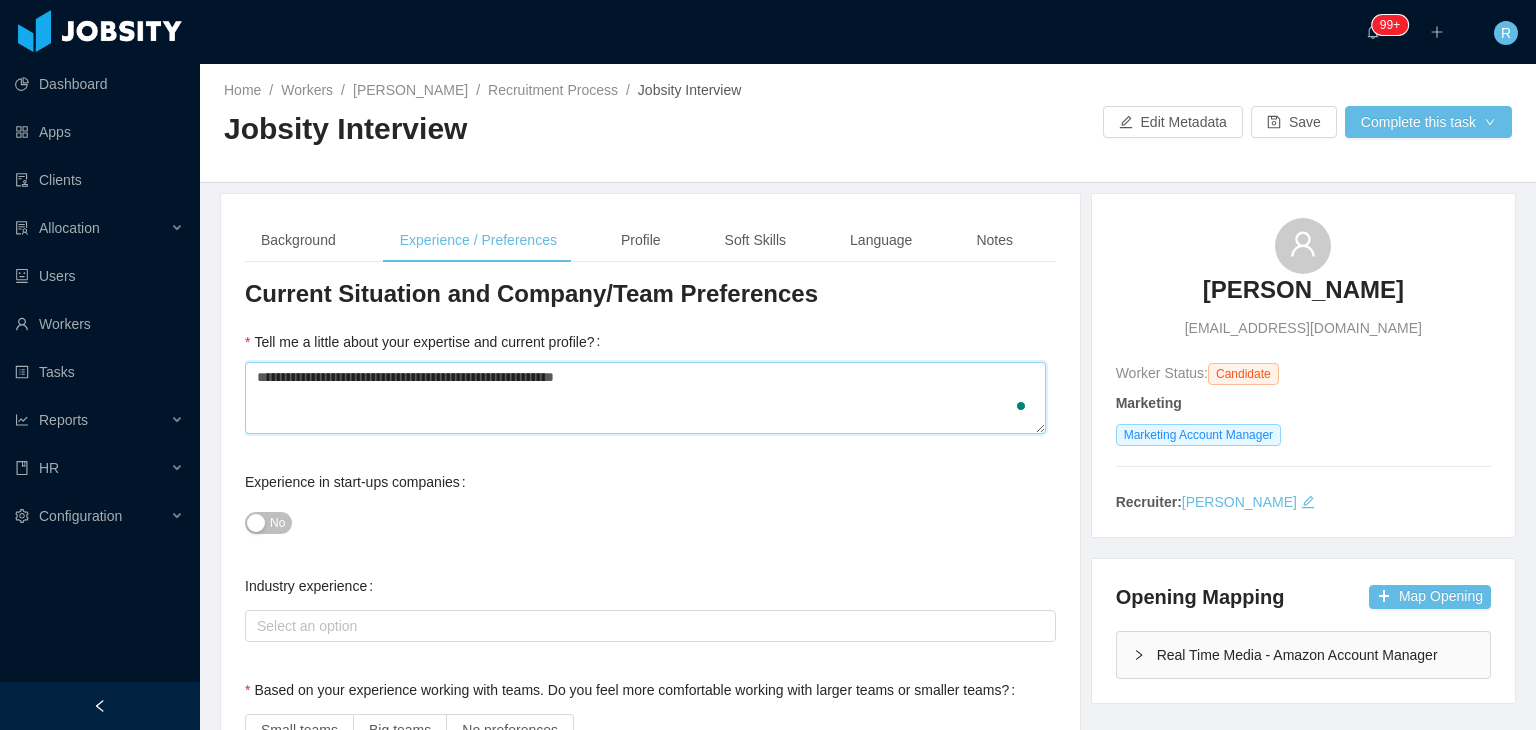 type 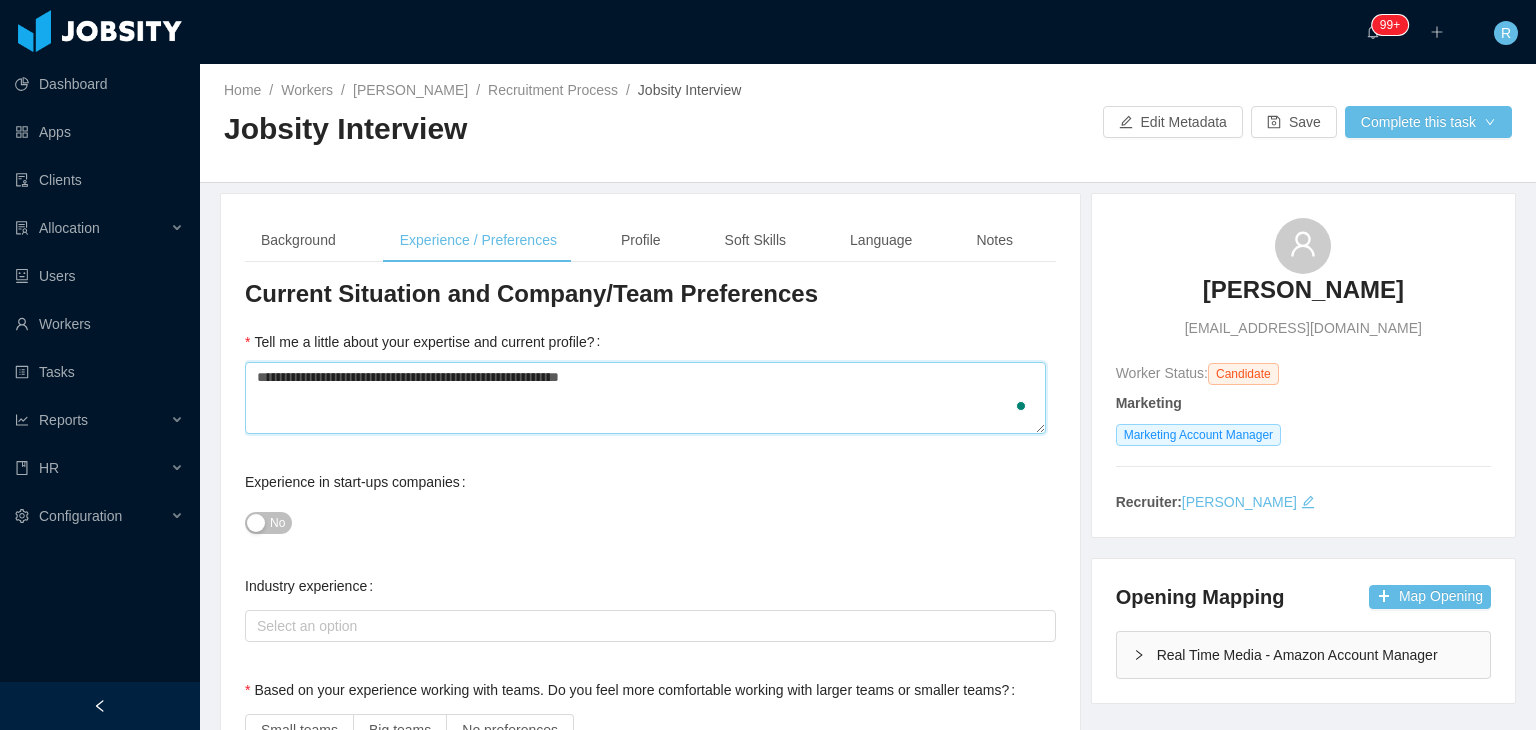 type on "**********" 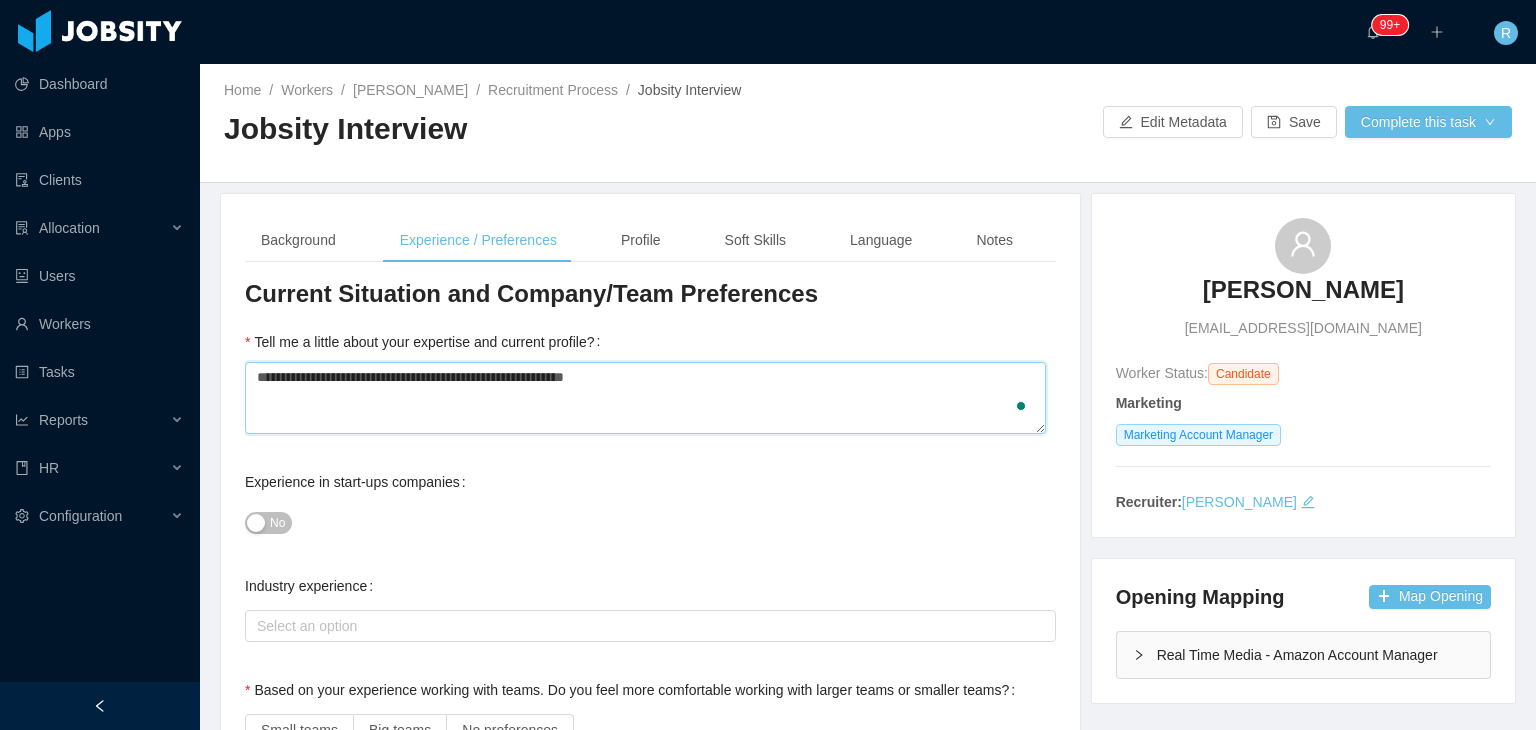 type 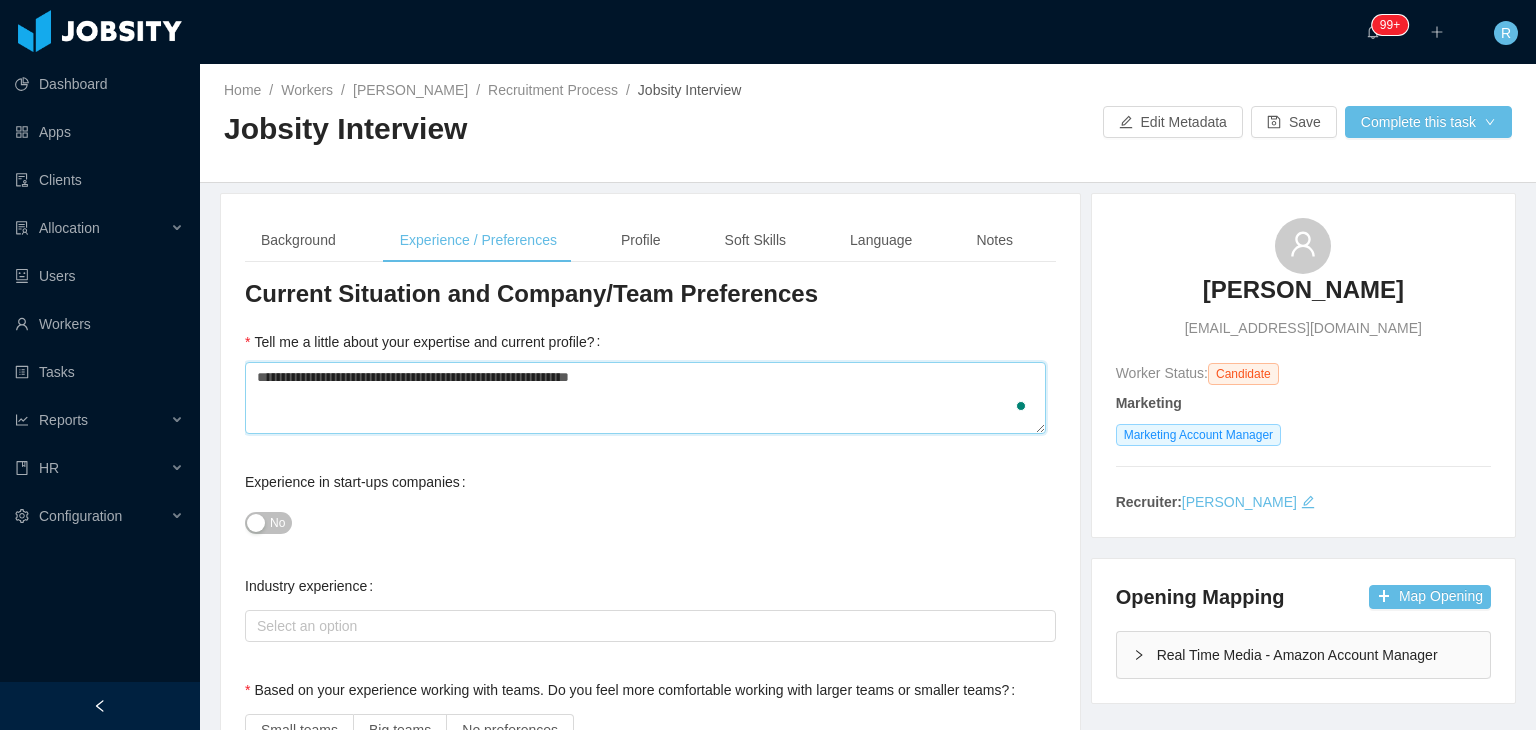 type 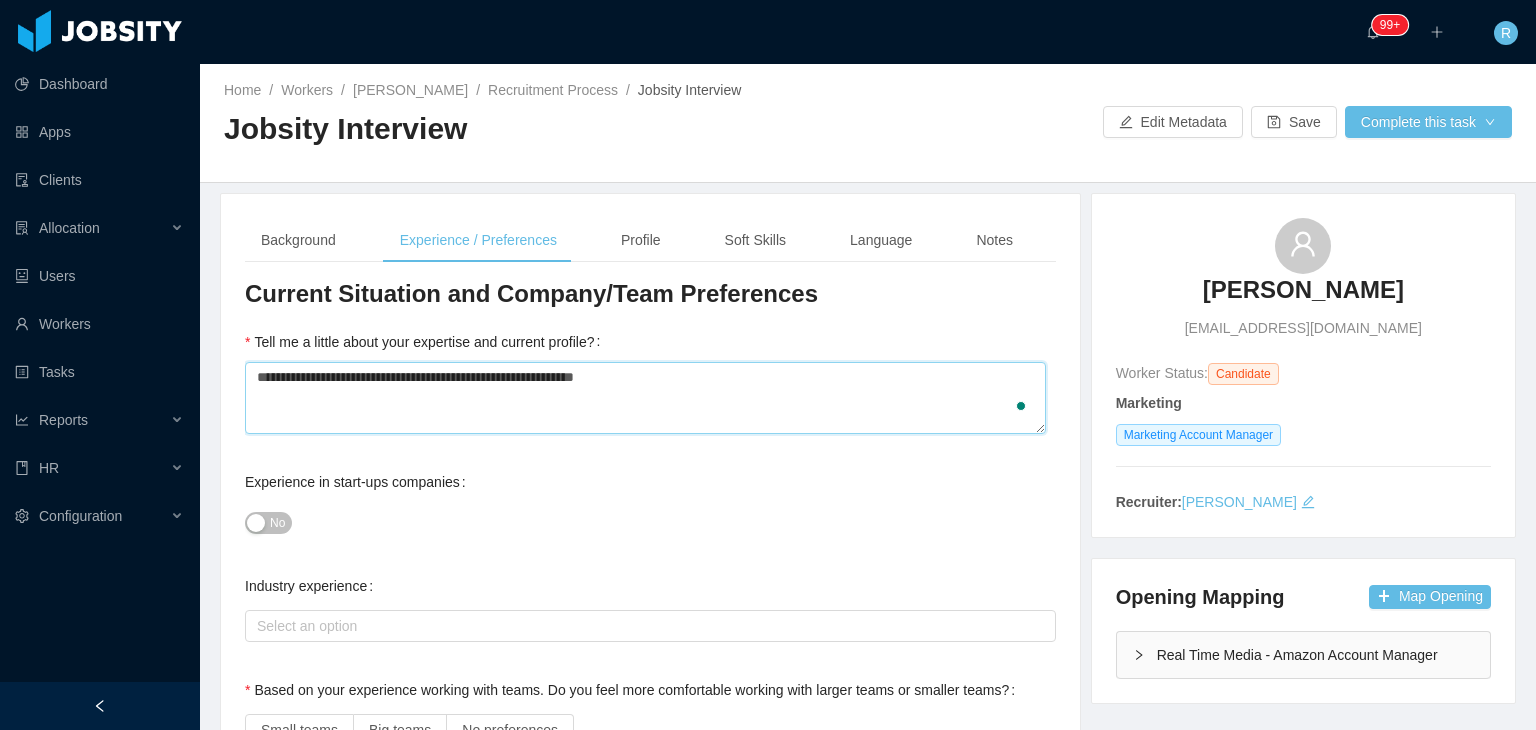 type 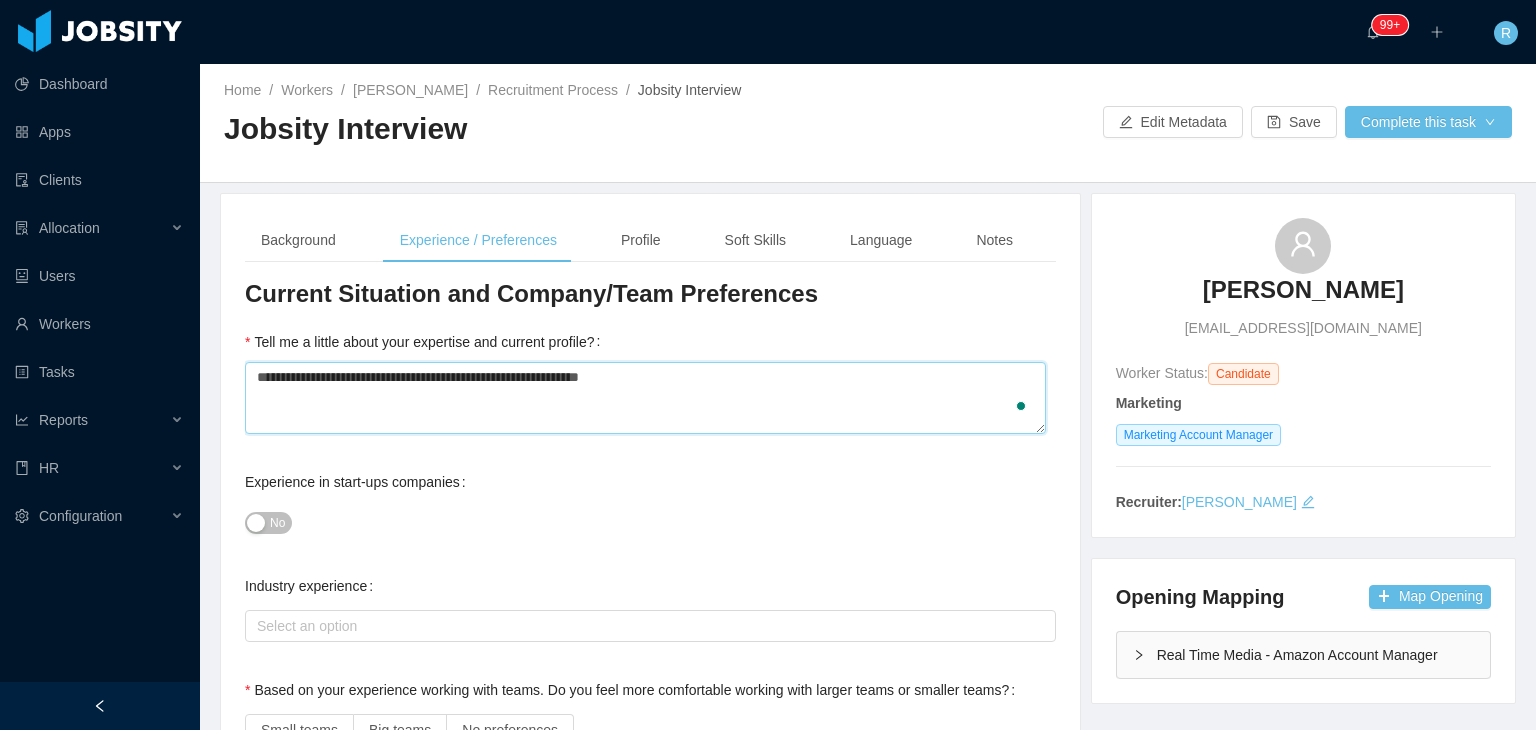 type 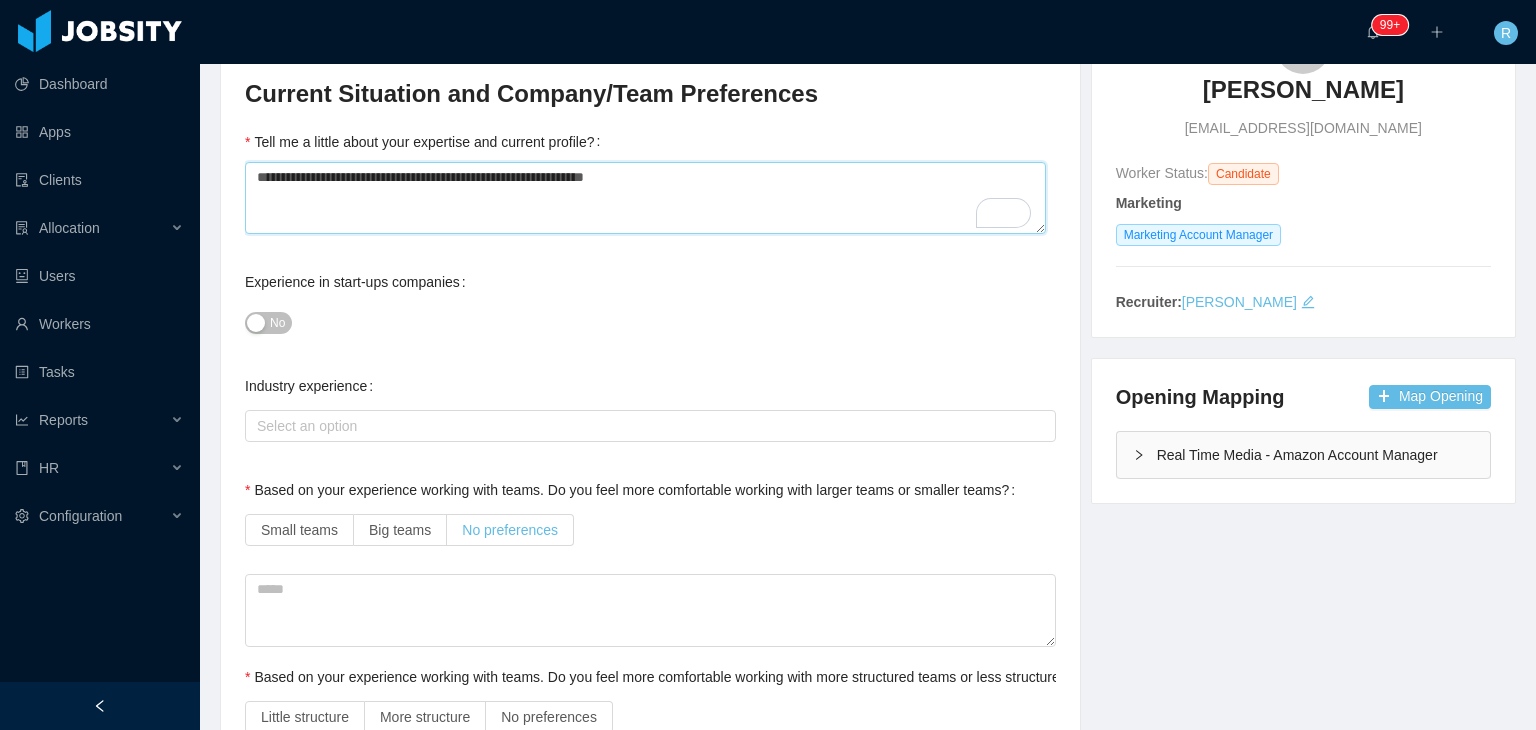 type on "**********" 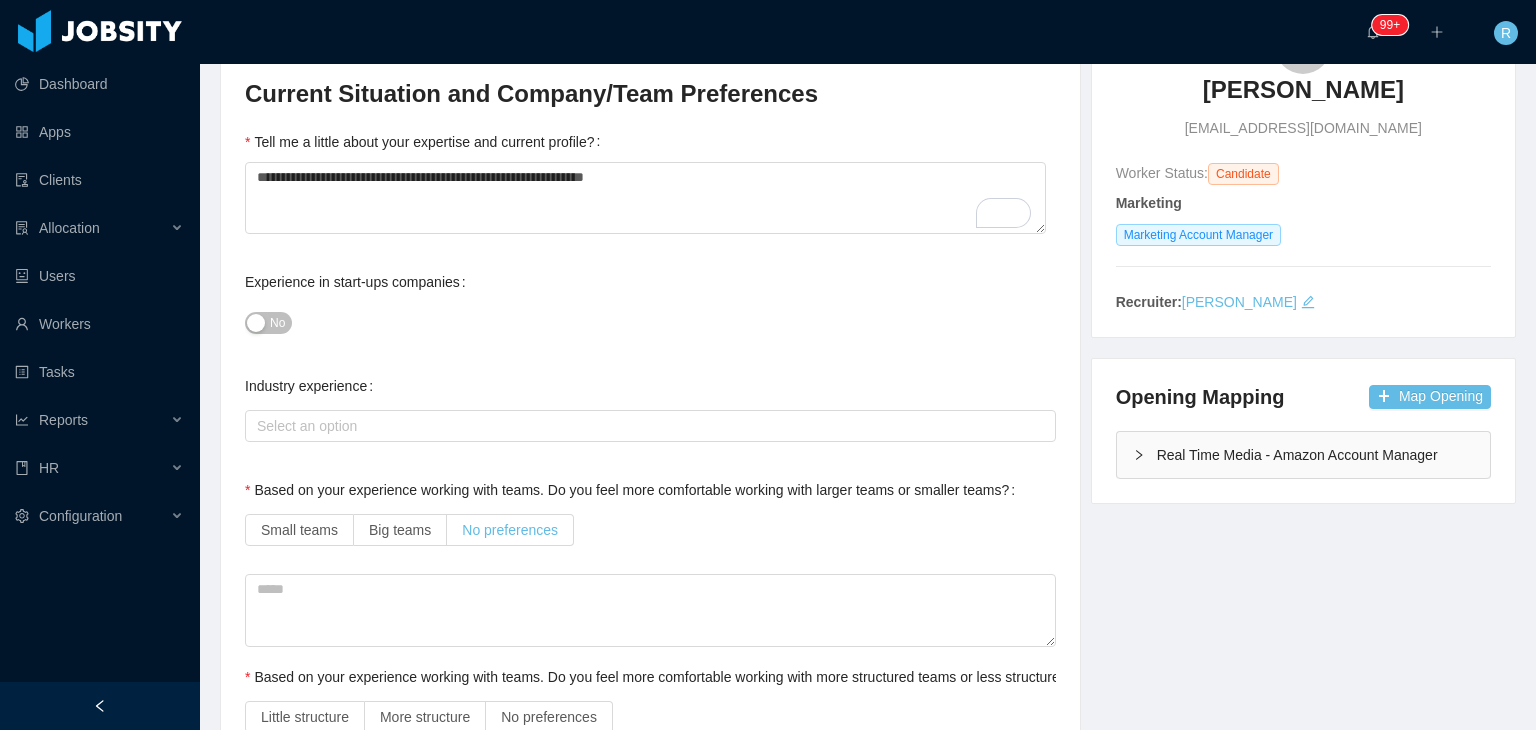 click on "No preferences" at bounding box center [510, 530] 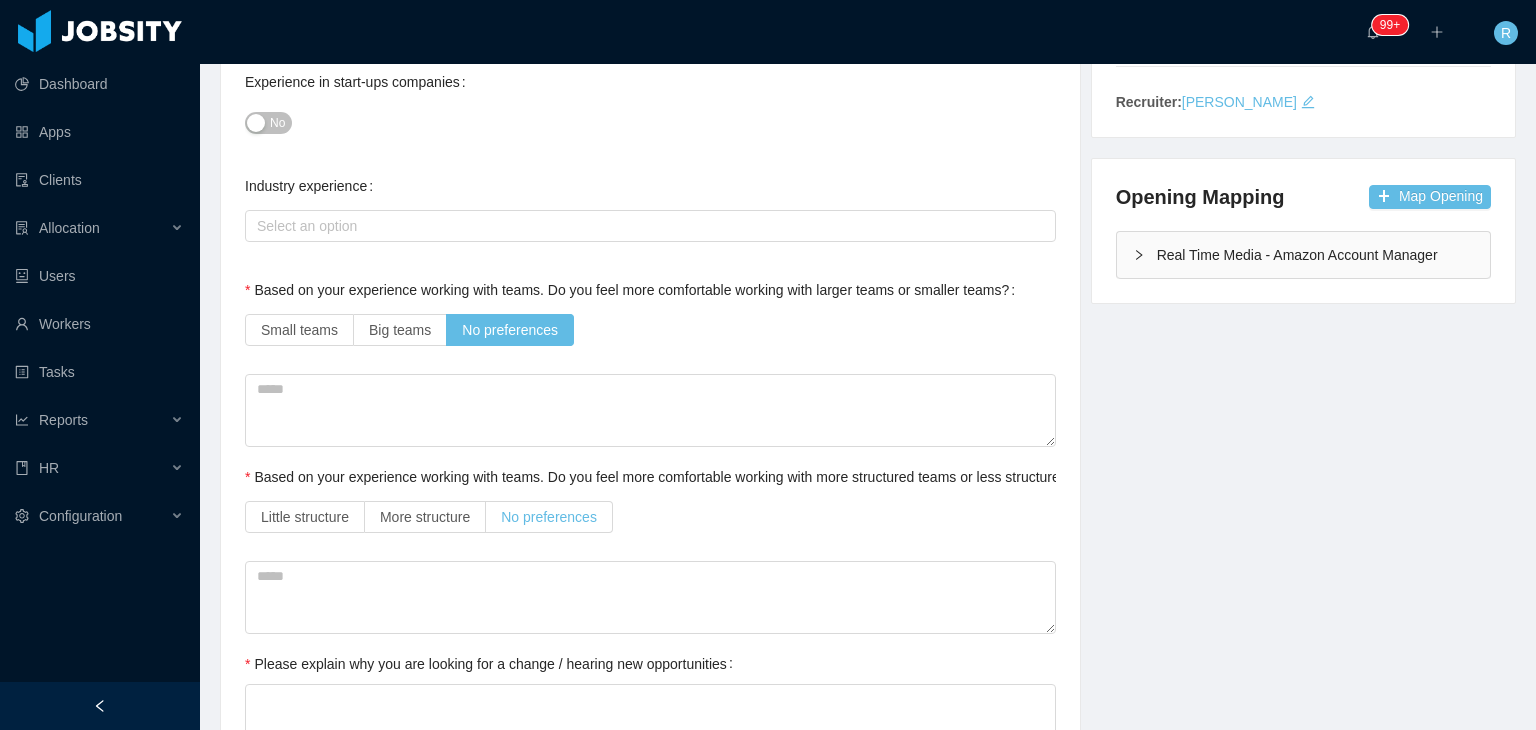 click on "No preferences" at bounding box center (549, 517) 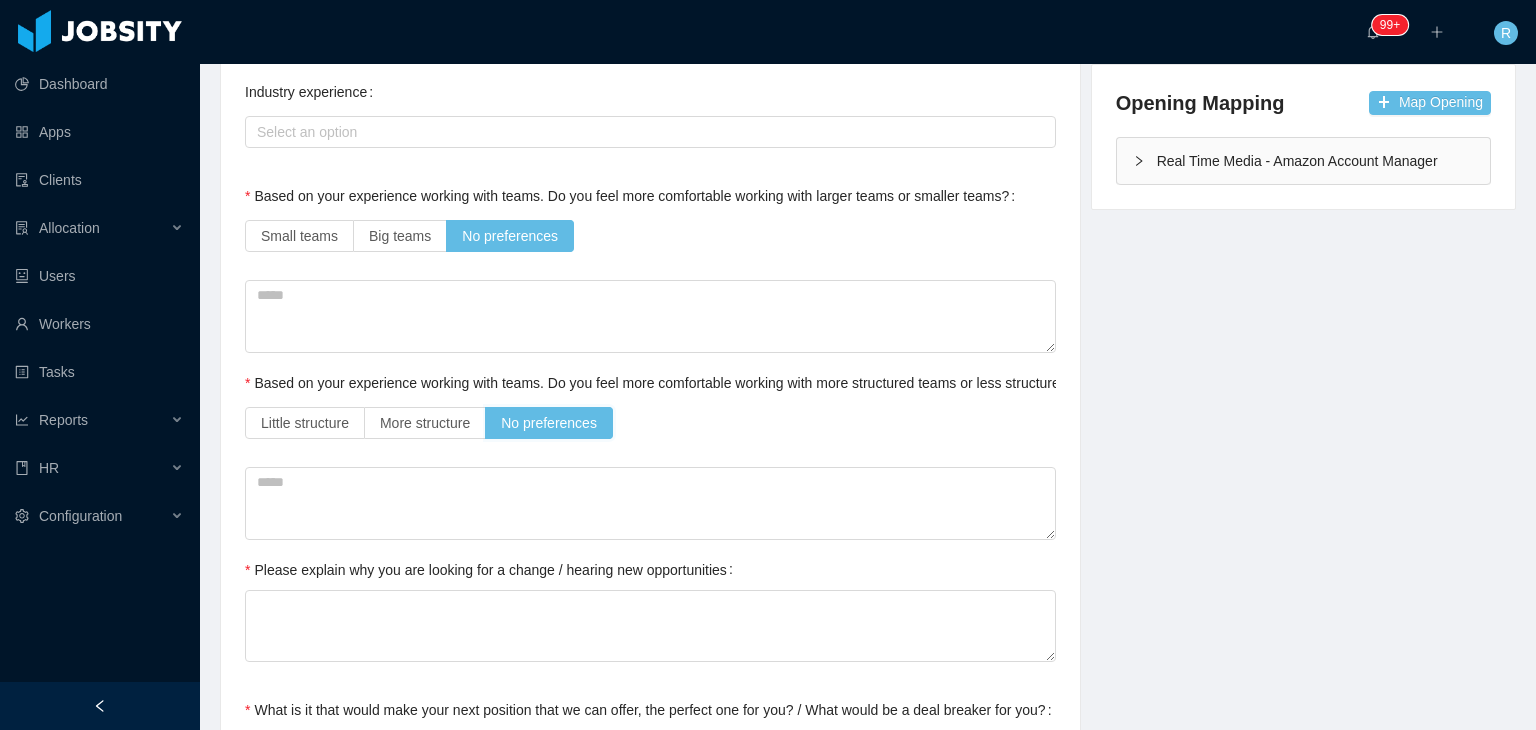 scroll, scrollTop: 600, scrollLeft: 0, axis: vertical 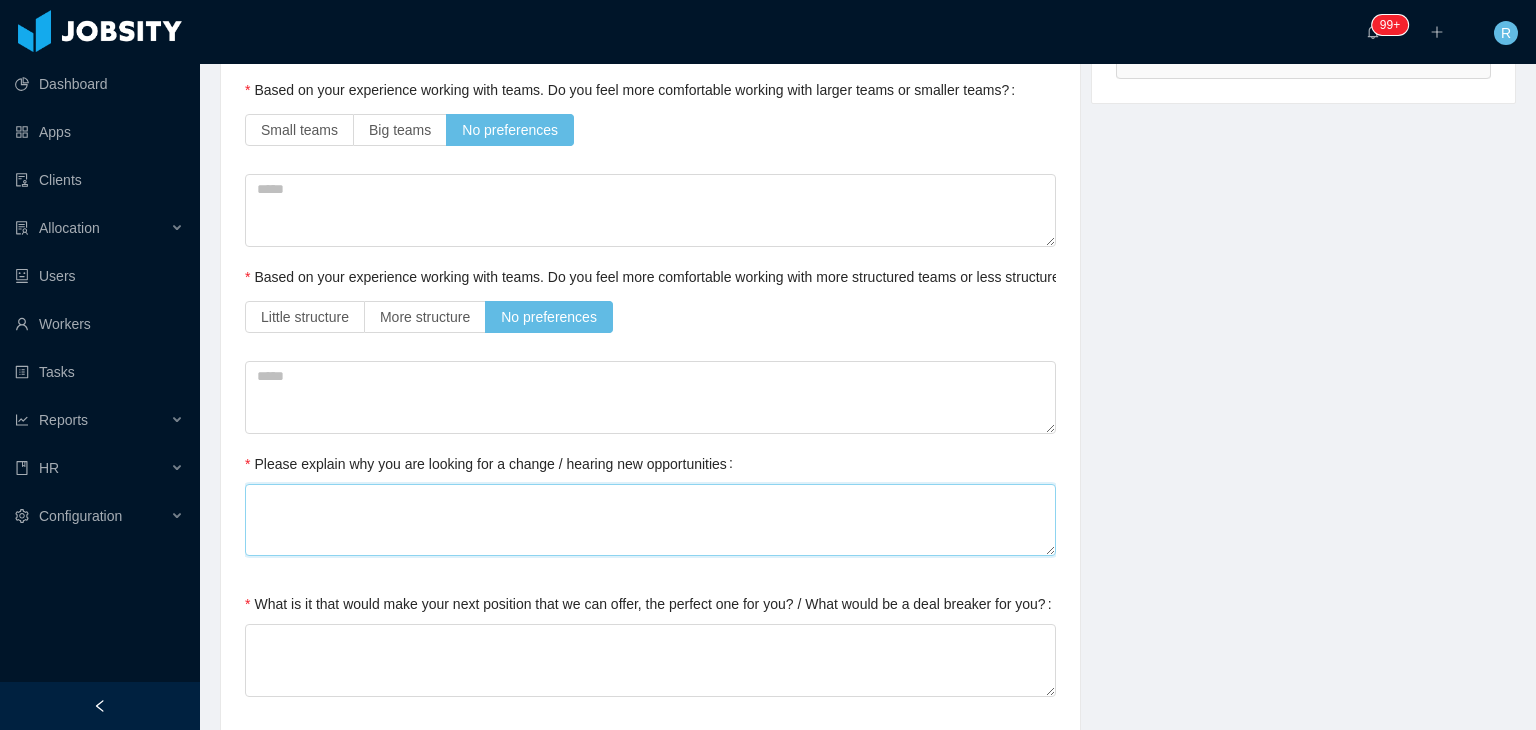 click on "Please explain why you are looking for a change / hearing new opportunities" at bounding box center [650, 520] 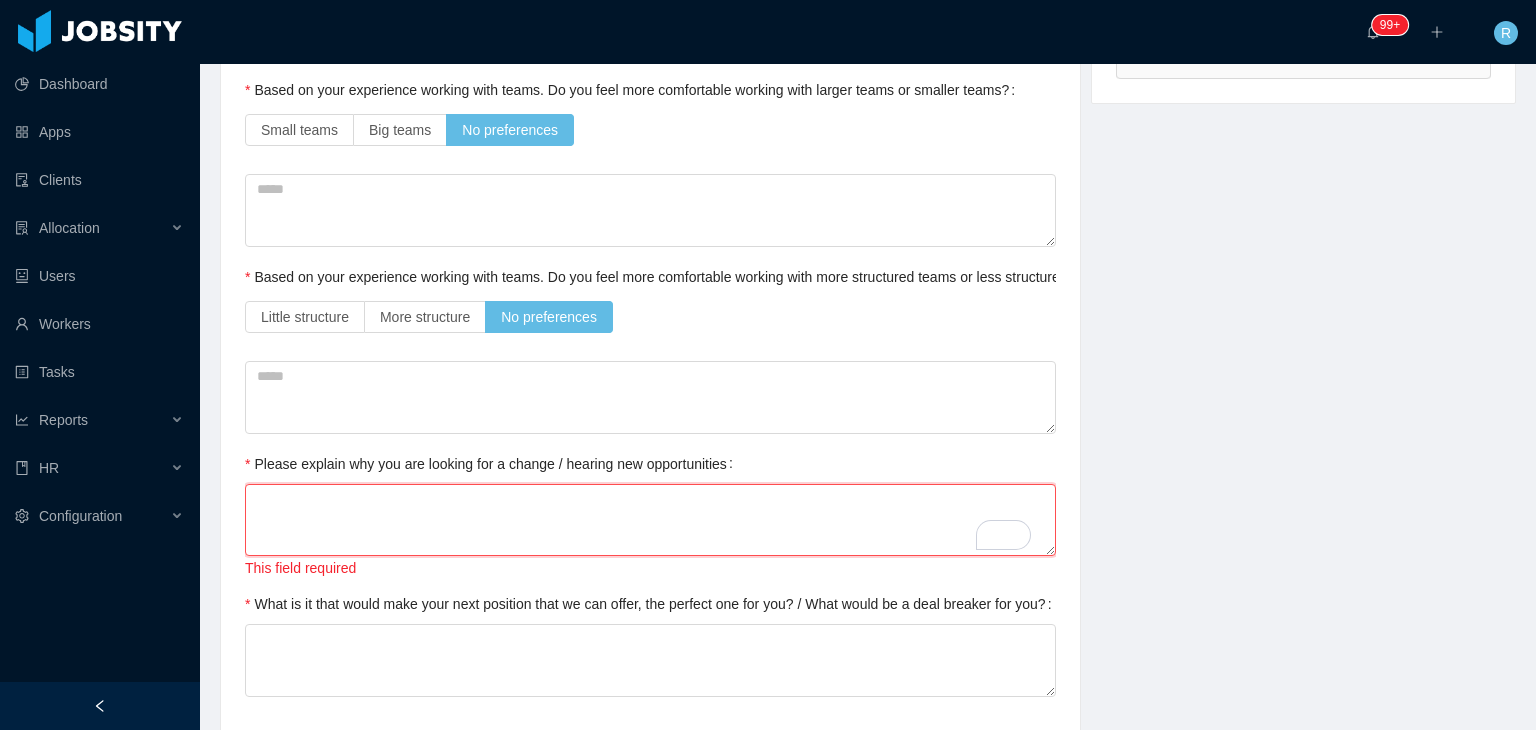 type 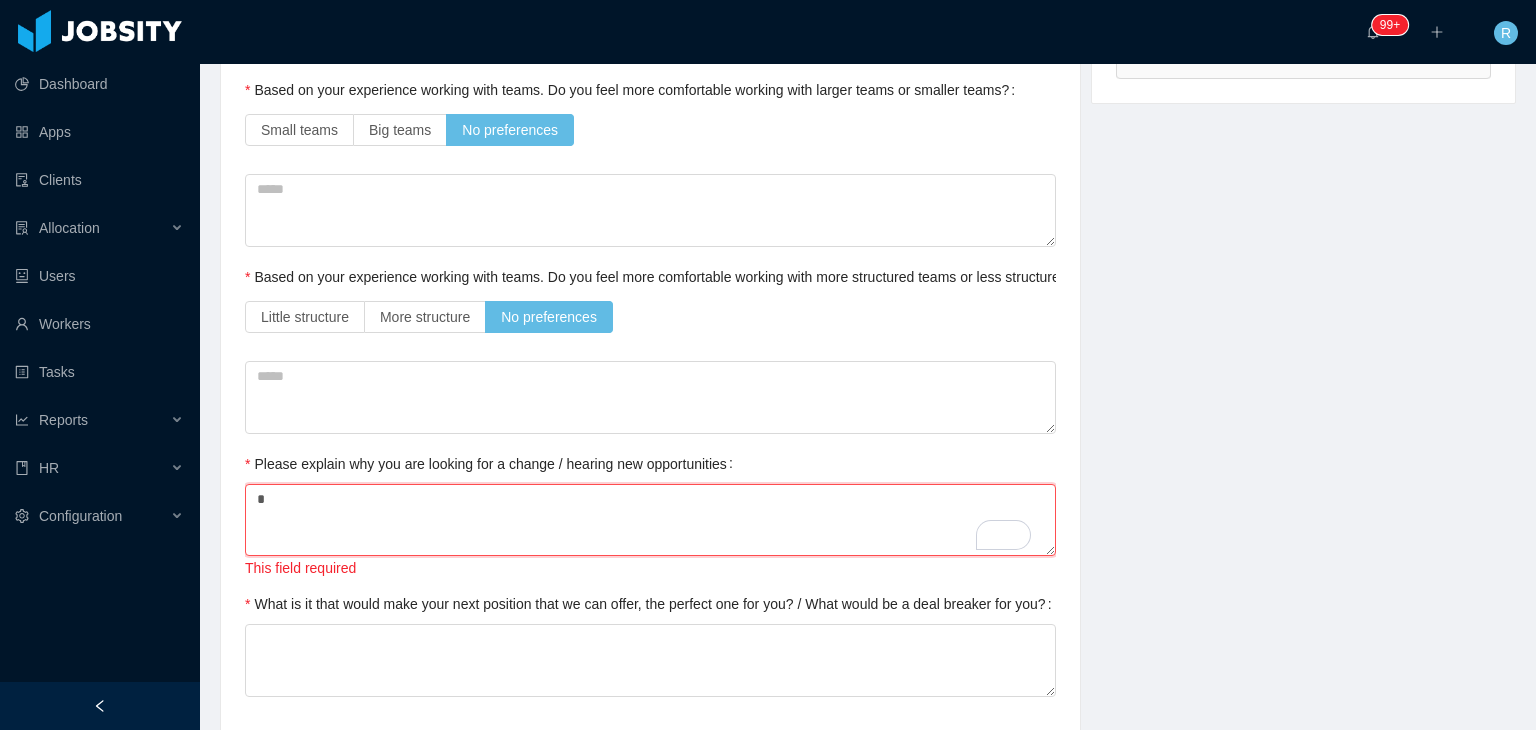 type 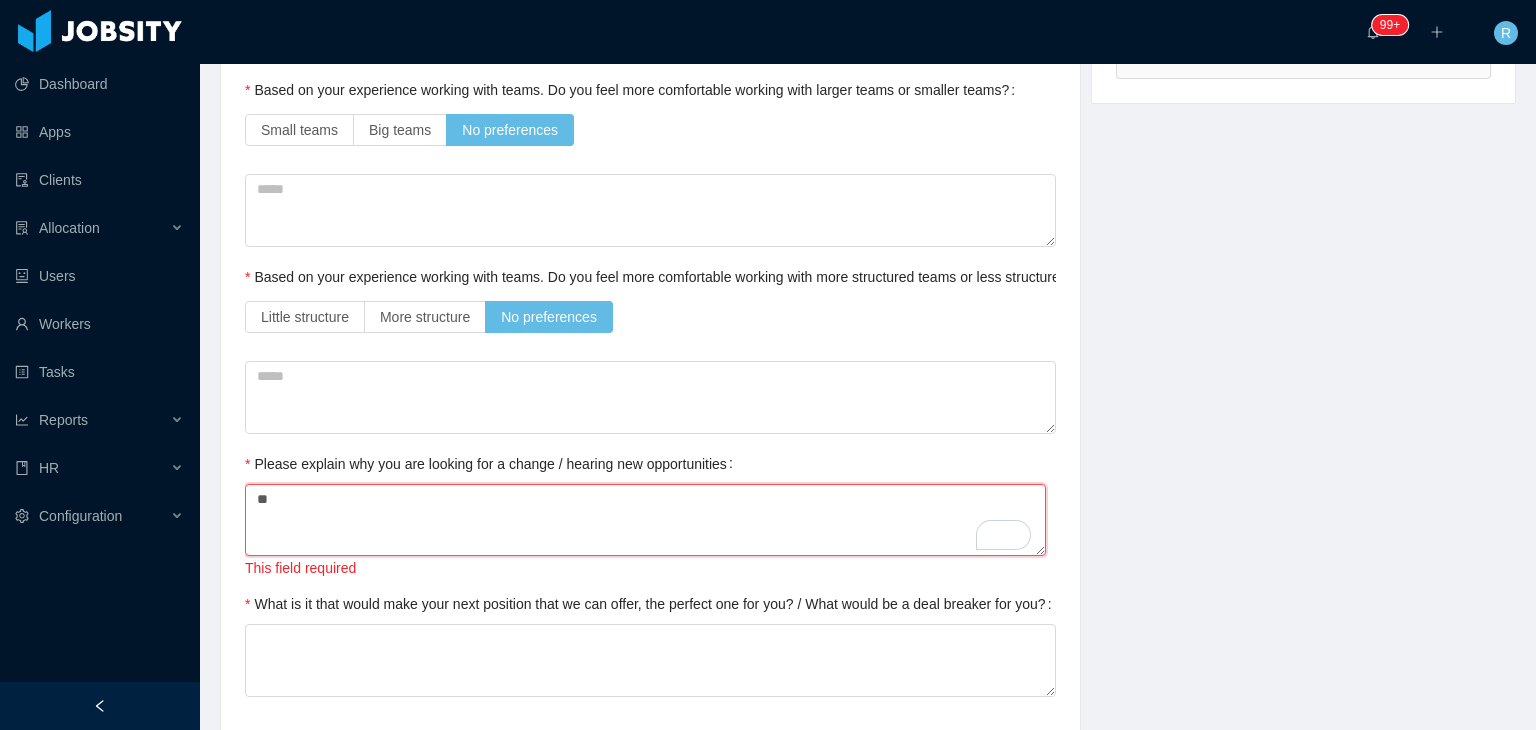 type on "***" 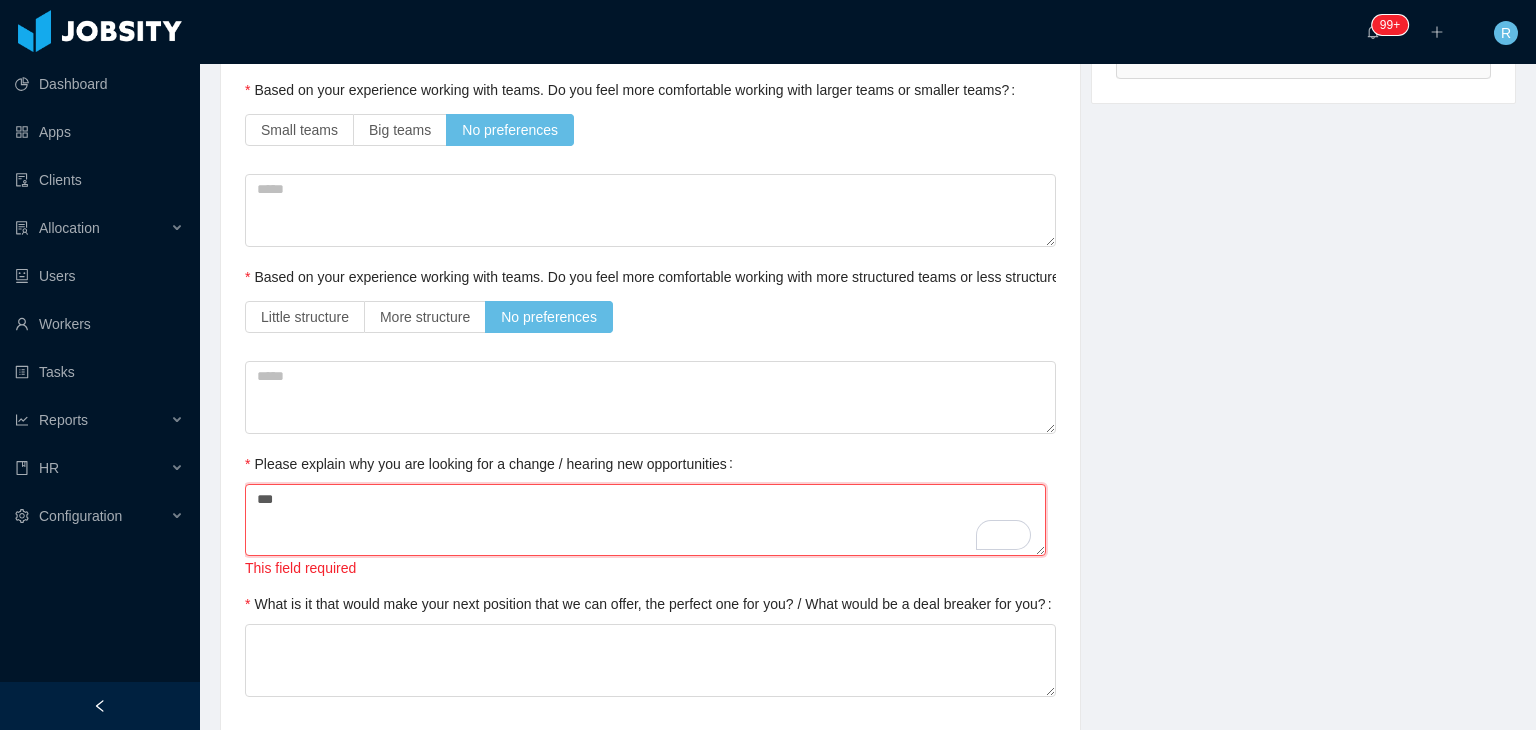 type 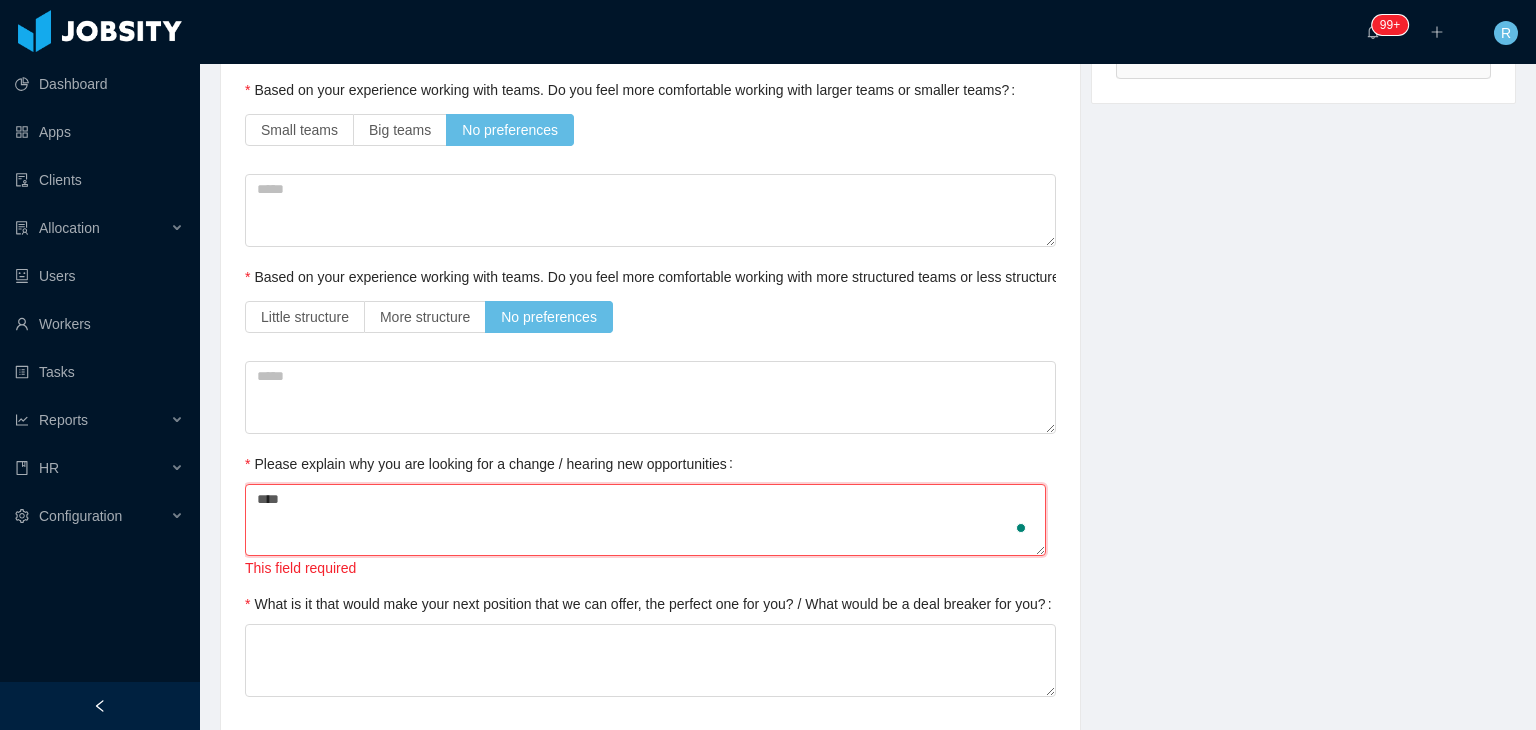 type 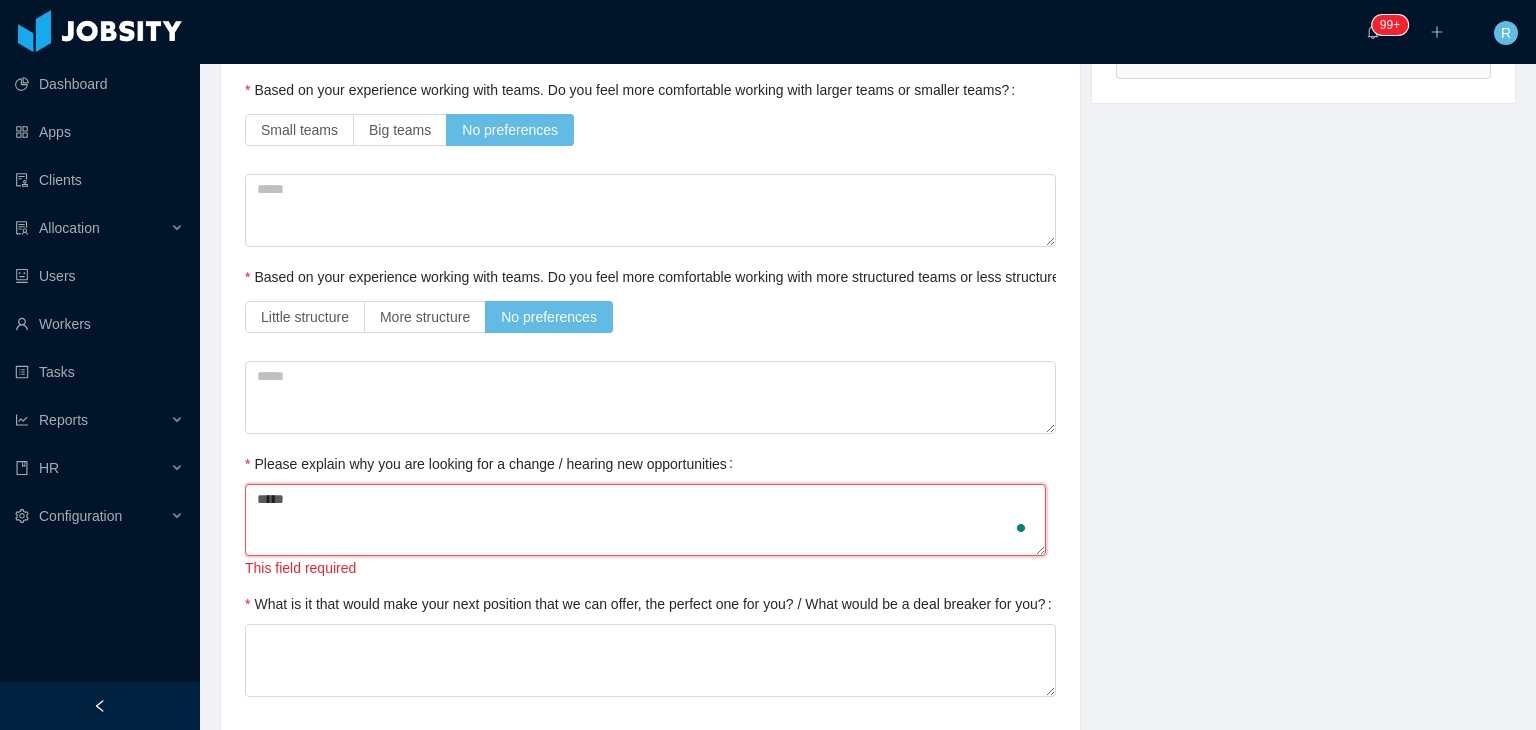 type 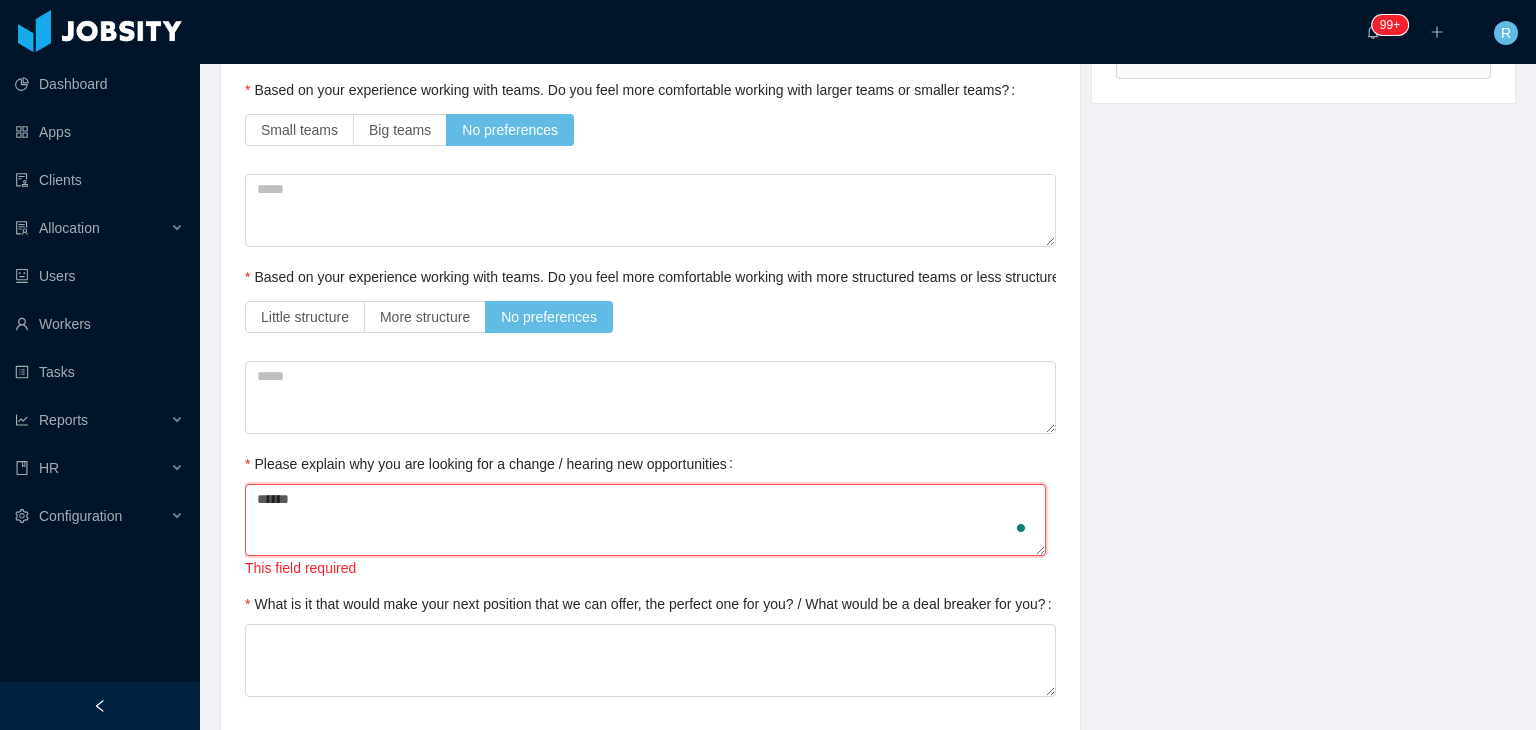 type 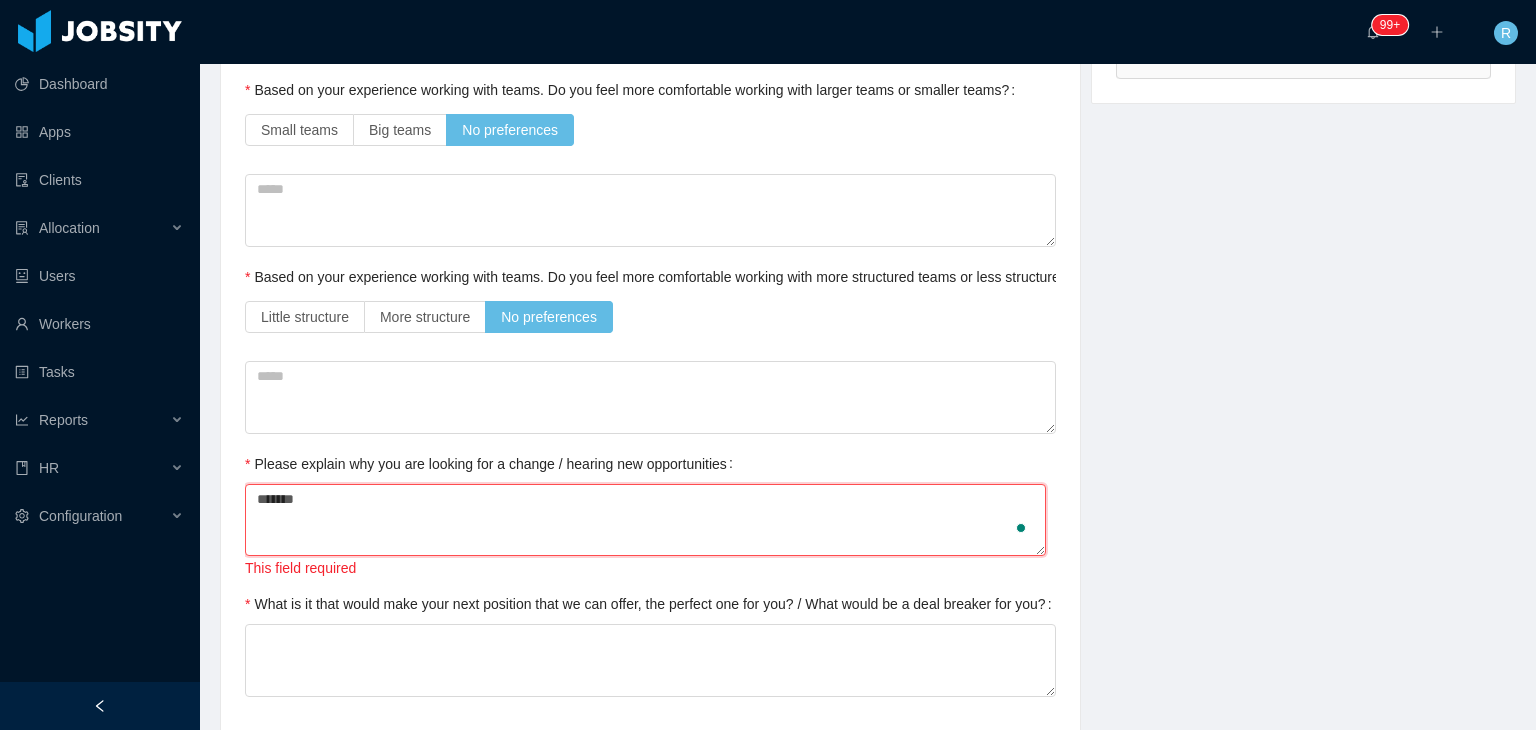 type 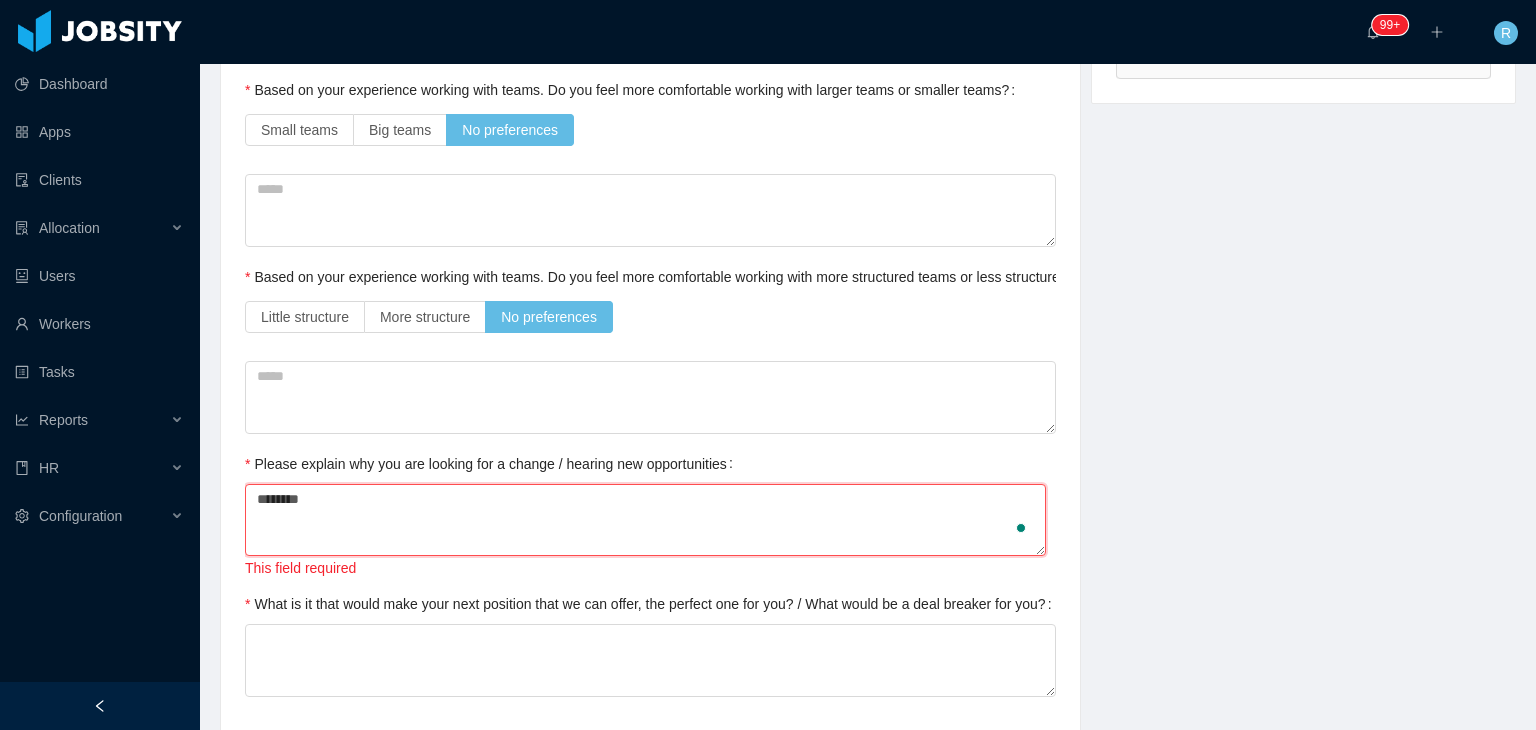 type 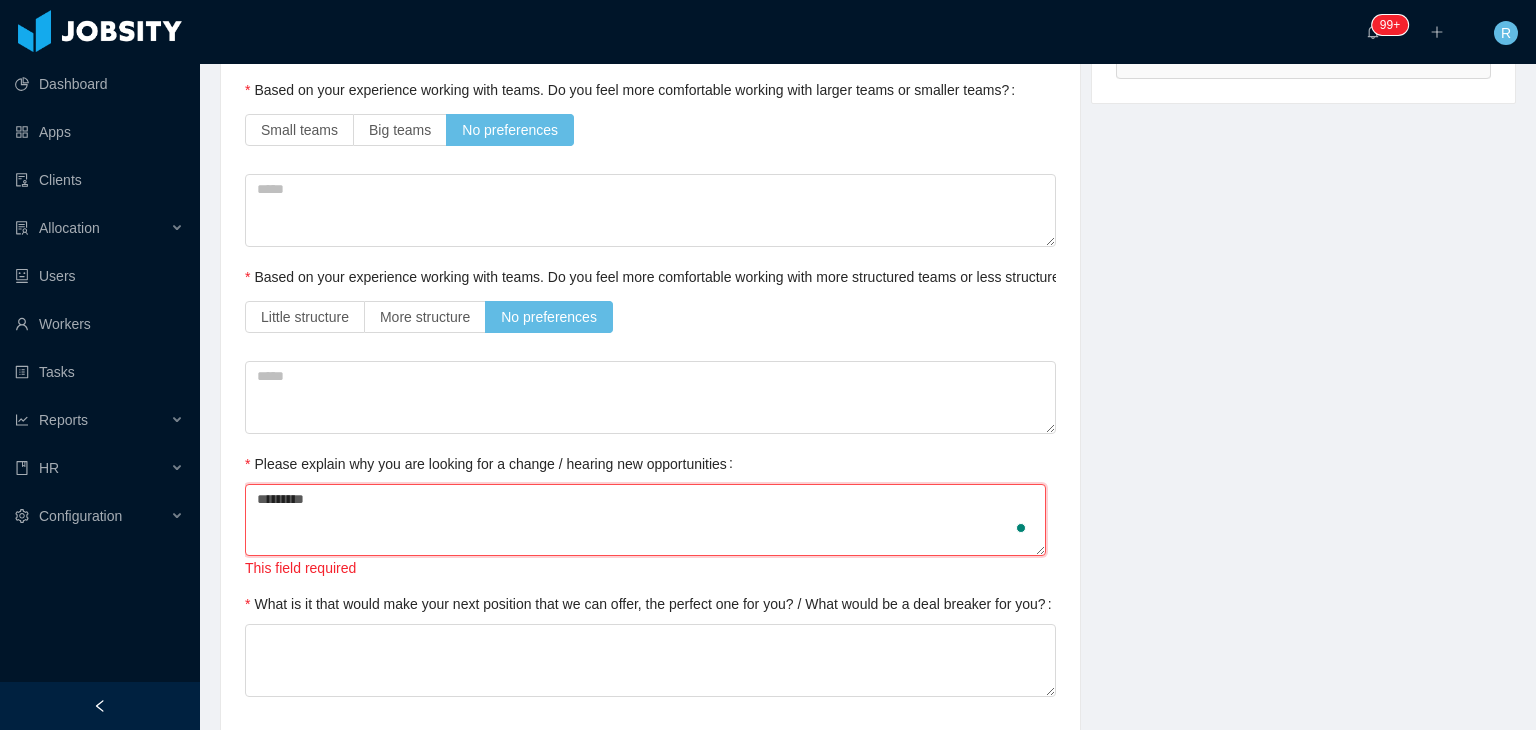 type 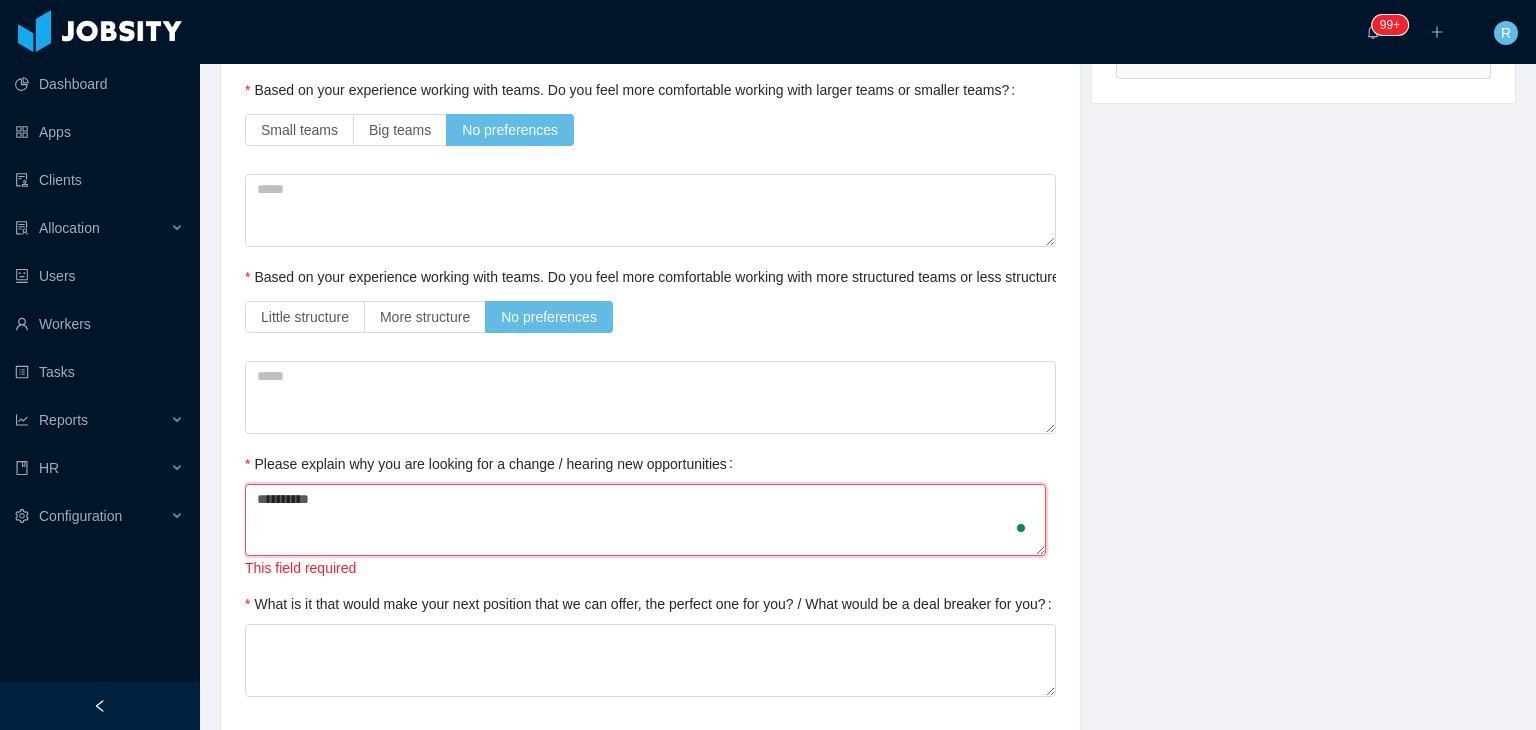 type 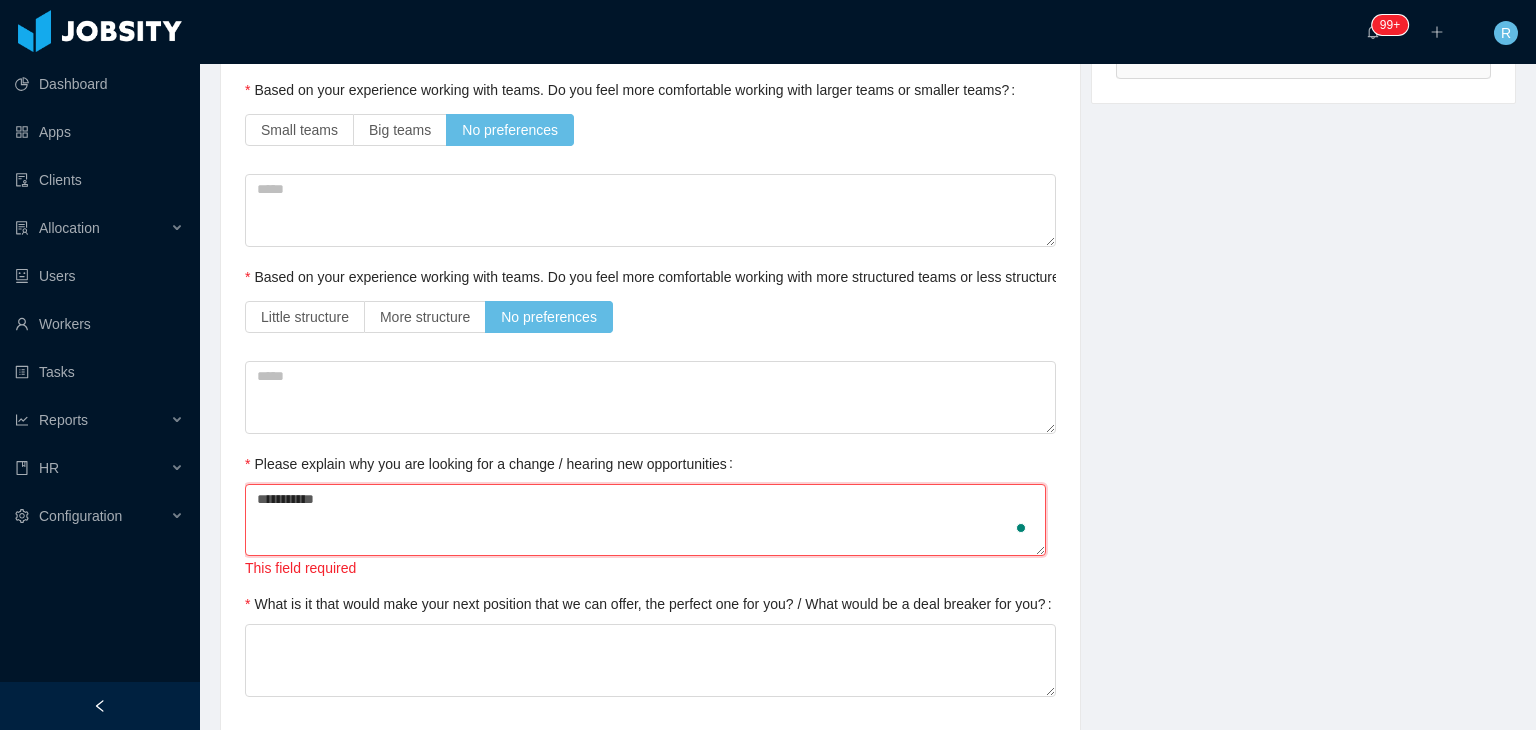type on "**********" 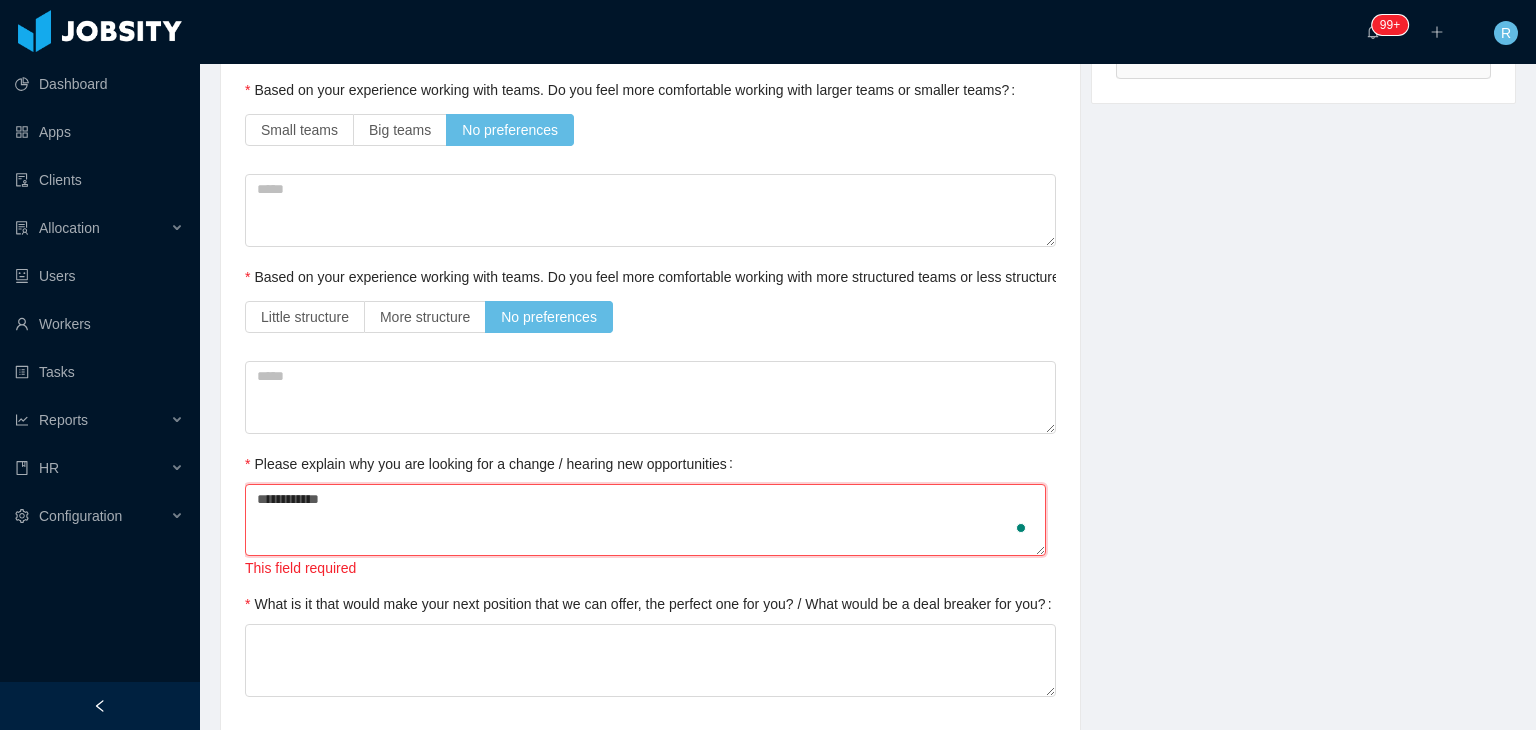 type 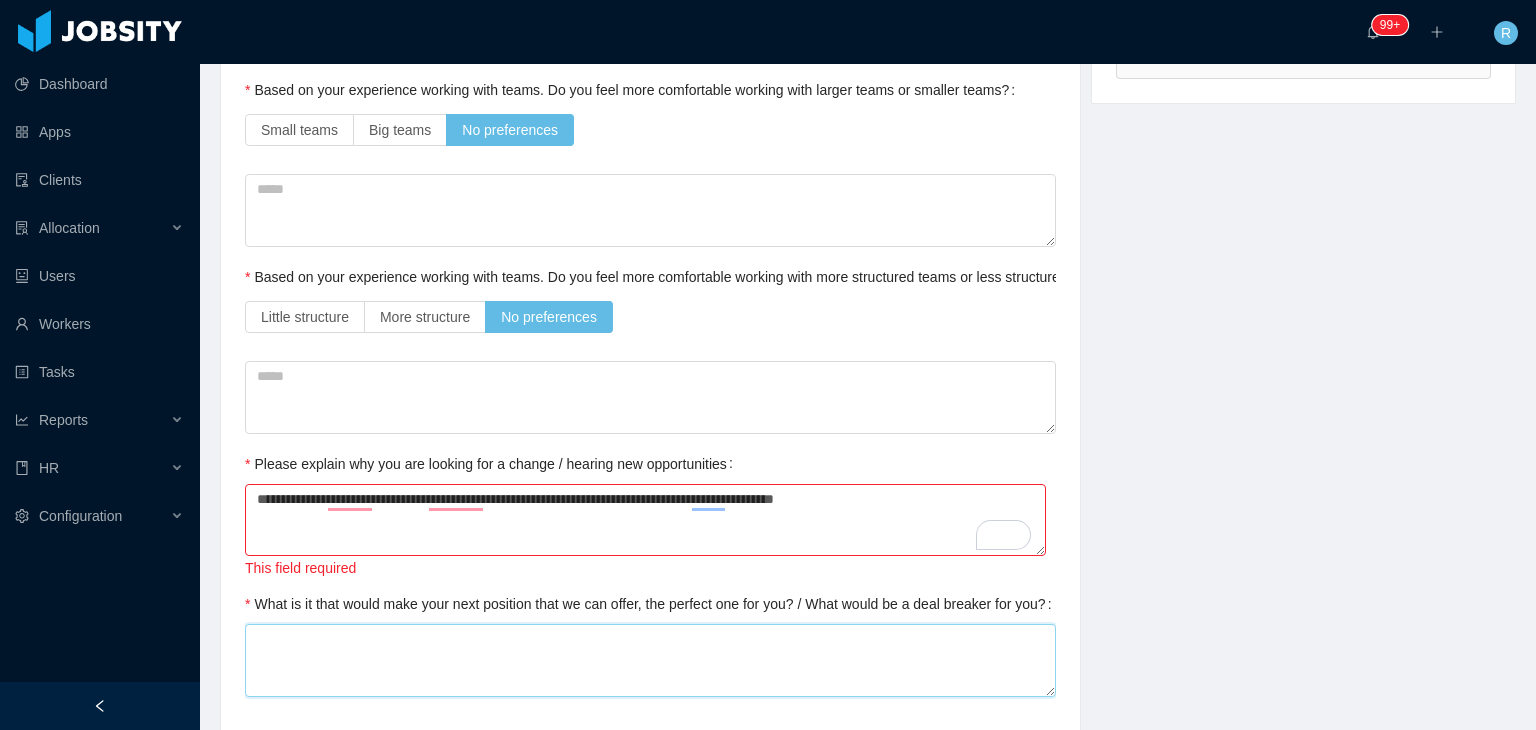 click on "What is it that would make your next position that we can offer, the perfect one for you? / What would be a deal breaker for you?" at bounding box center (650, 660) 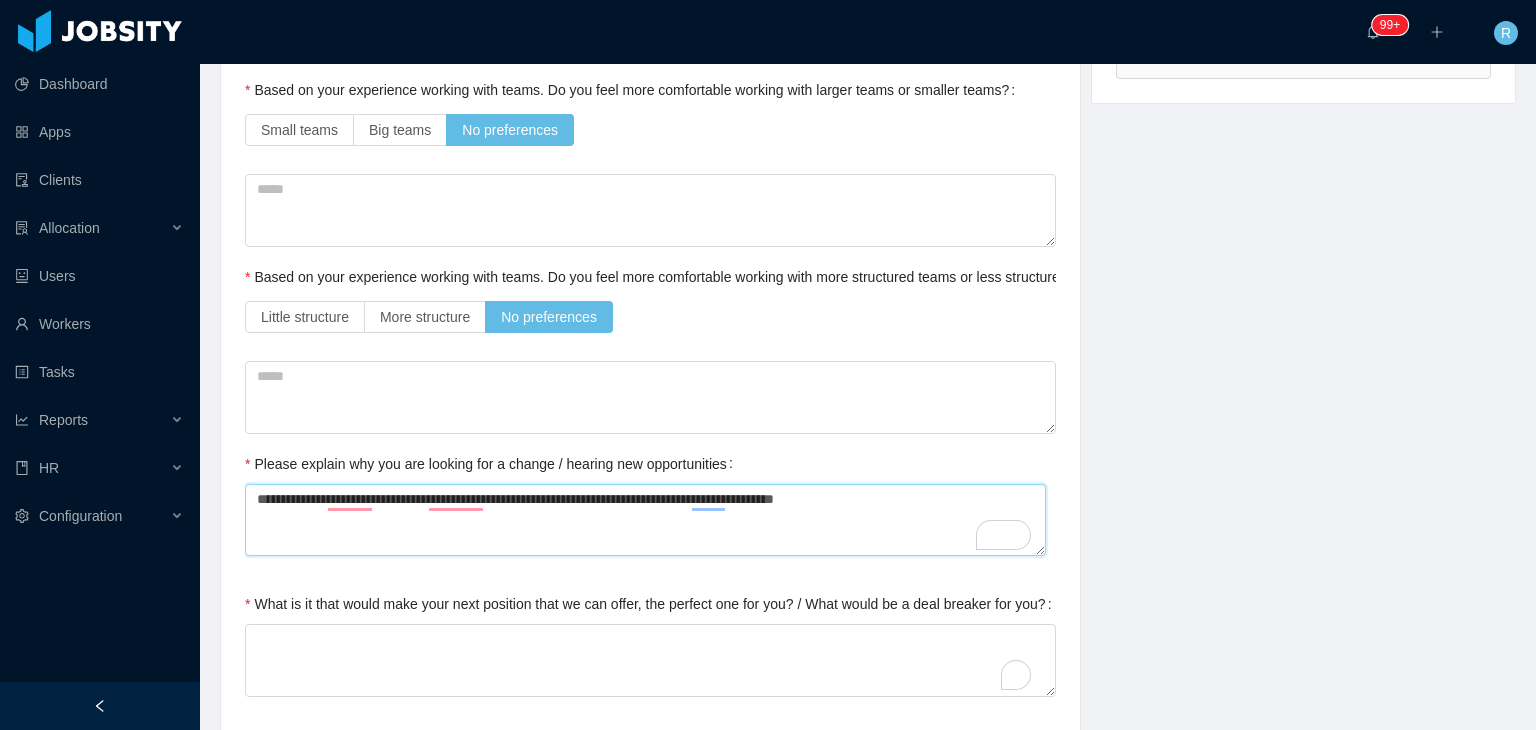 click on "**********" at bounding box center (645, 520) 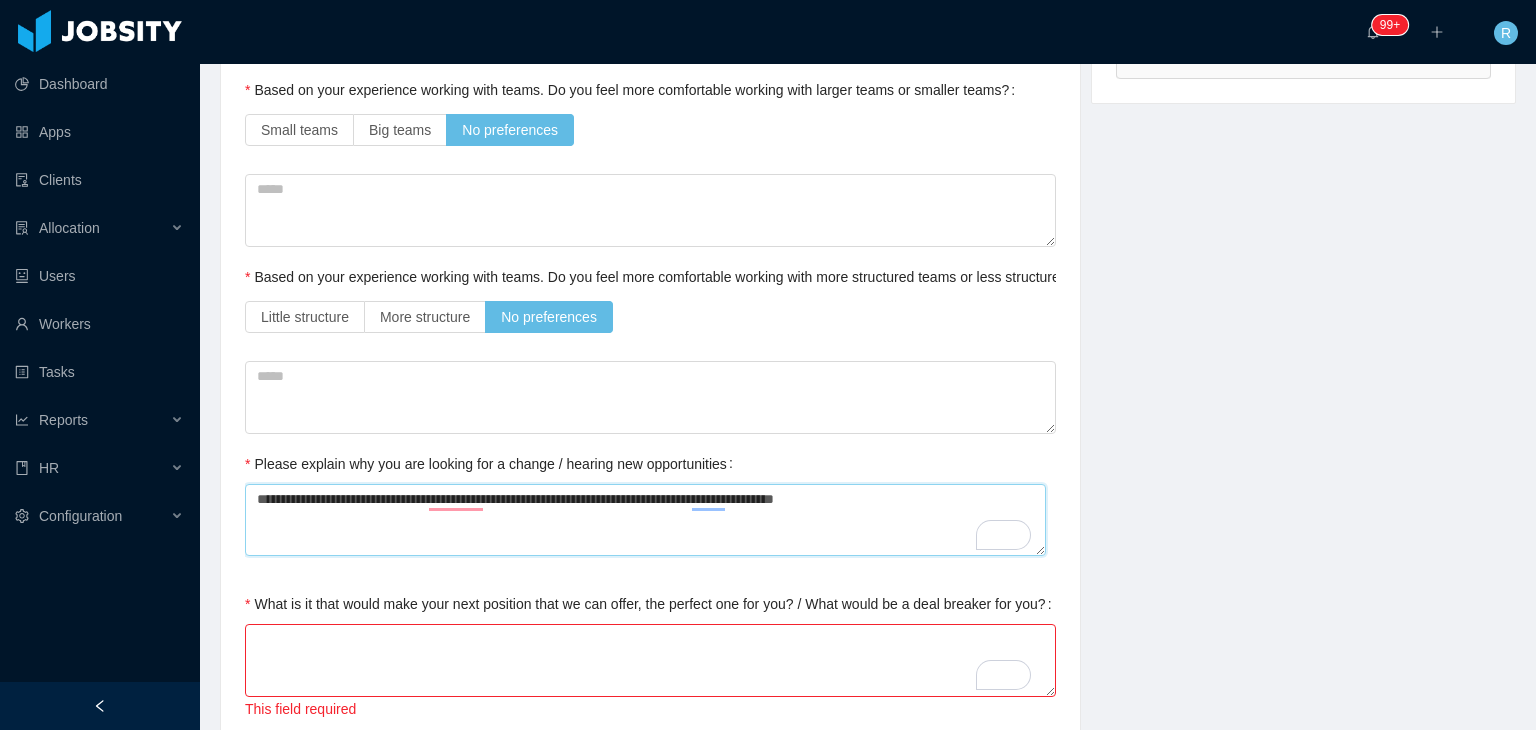 click on "**********" at bounding box center (645, 520) 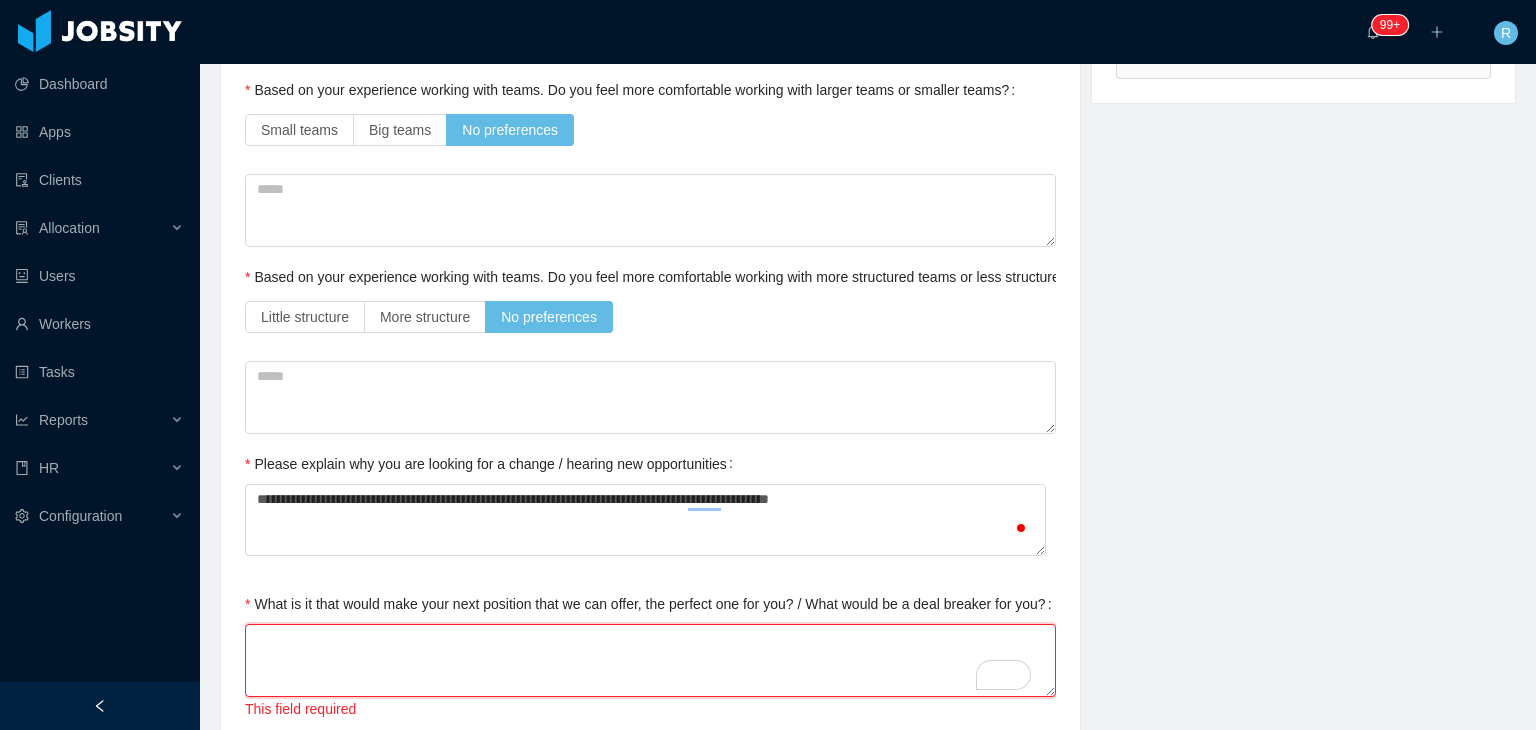 click on "What is it that would make your next position that we can offer, the perfect one for you? / What would be a deal breaker for you?" at bounding box center (650, 660) 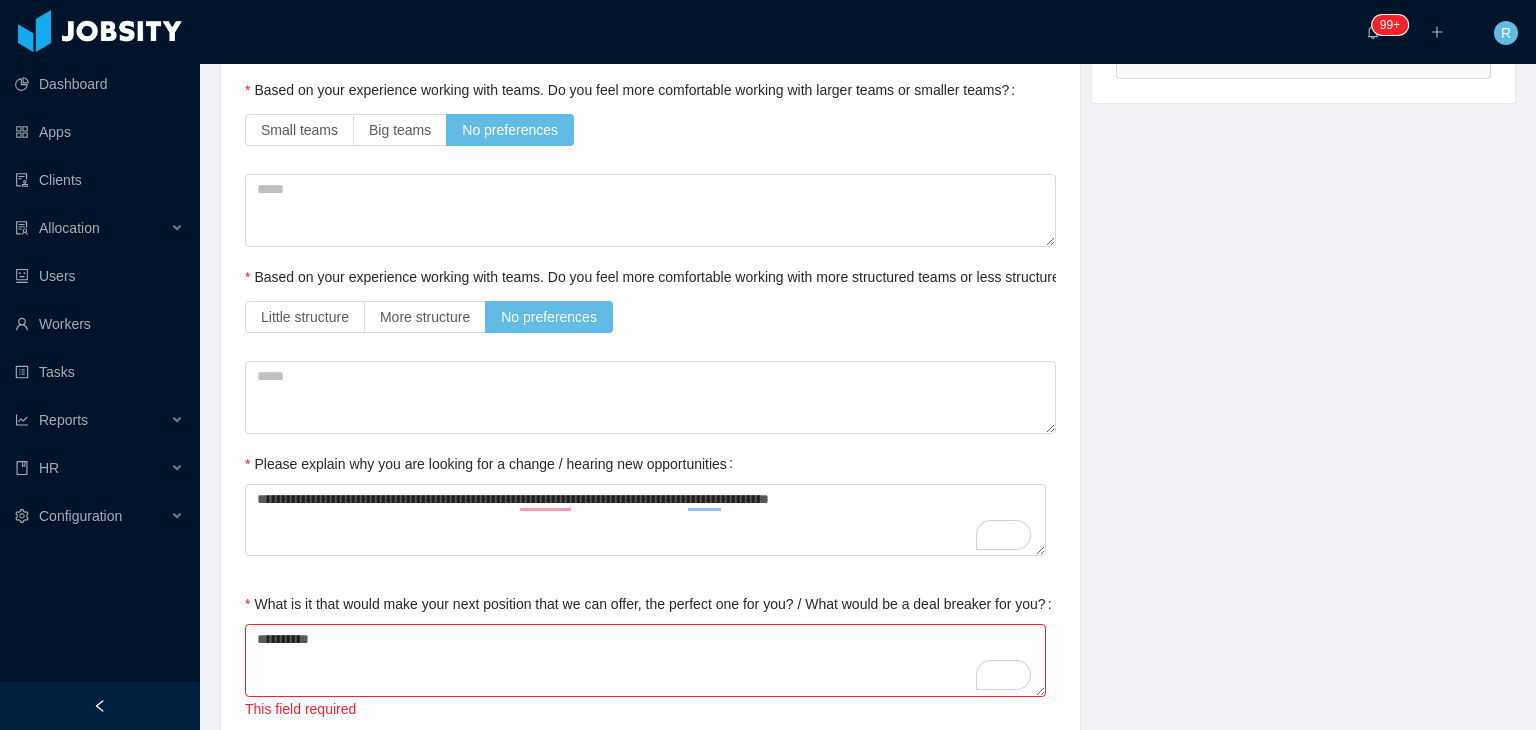 click on "**********" at bounding box center (868, 909) 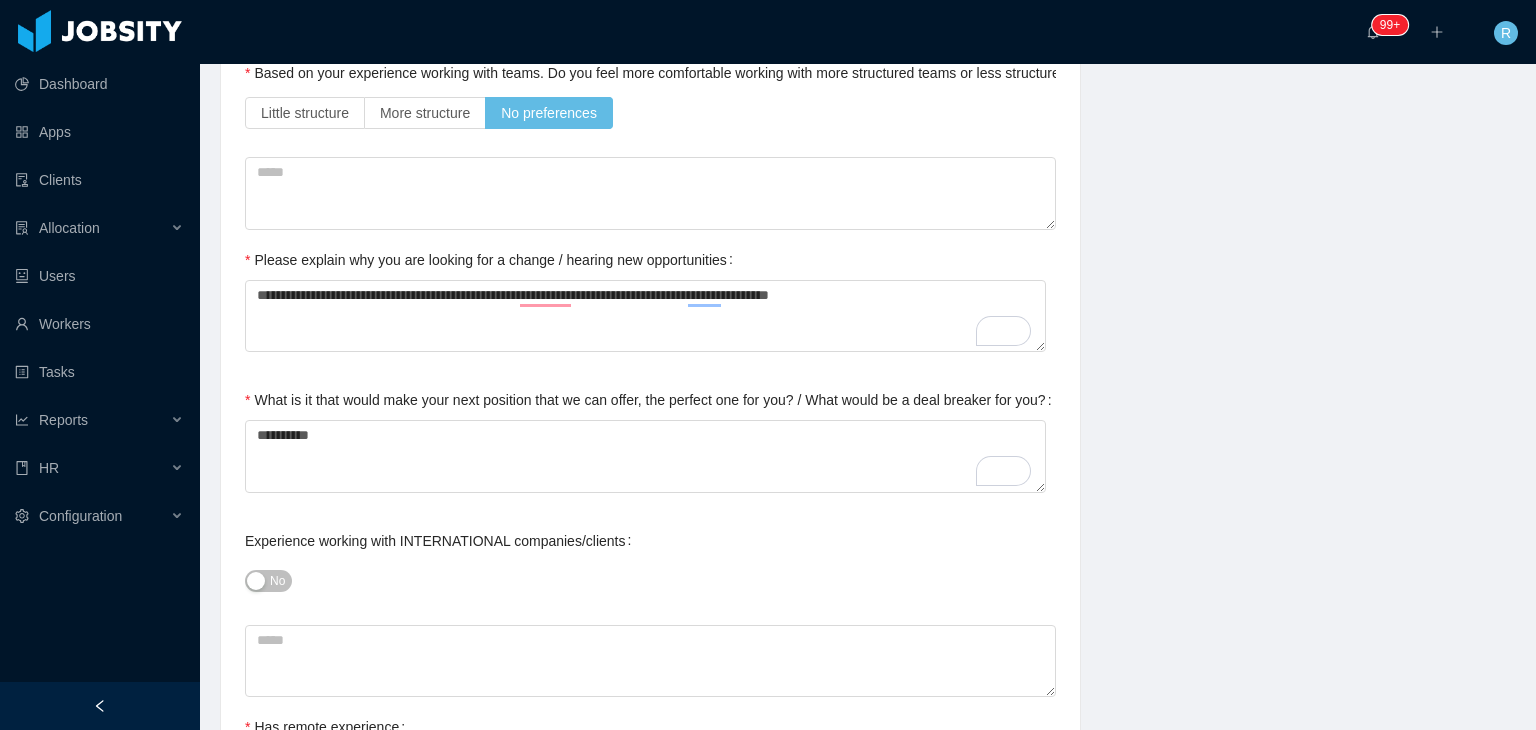 scroll, scrollTop: 800, scrollLeft: 0, axis: vertical 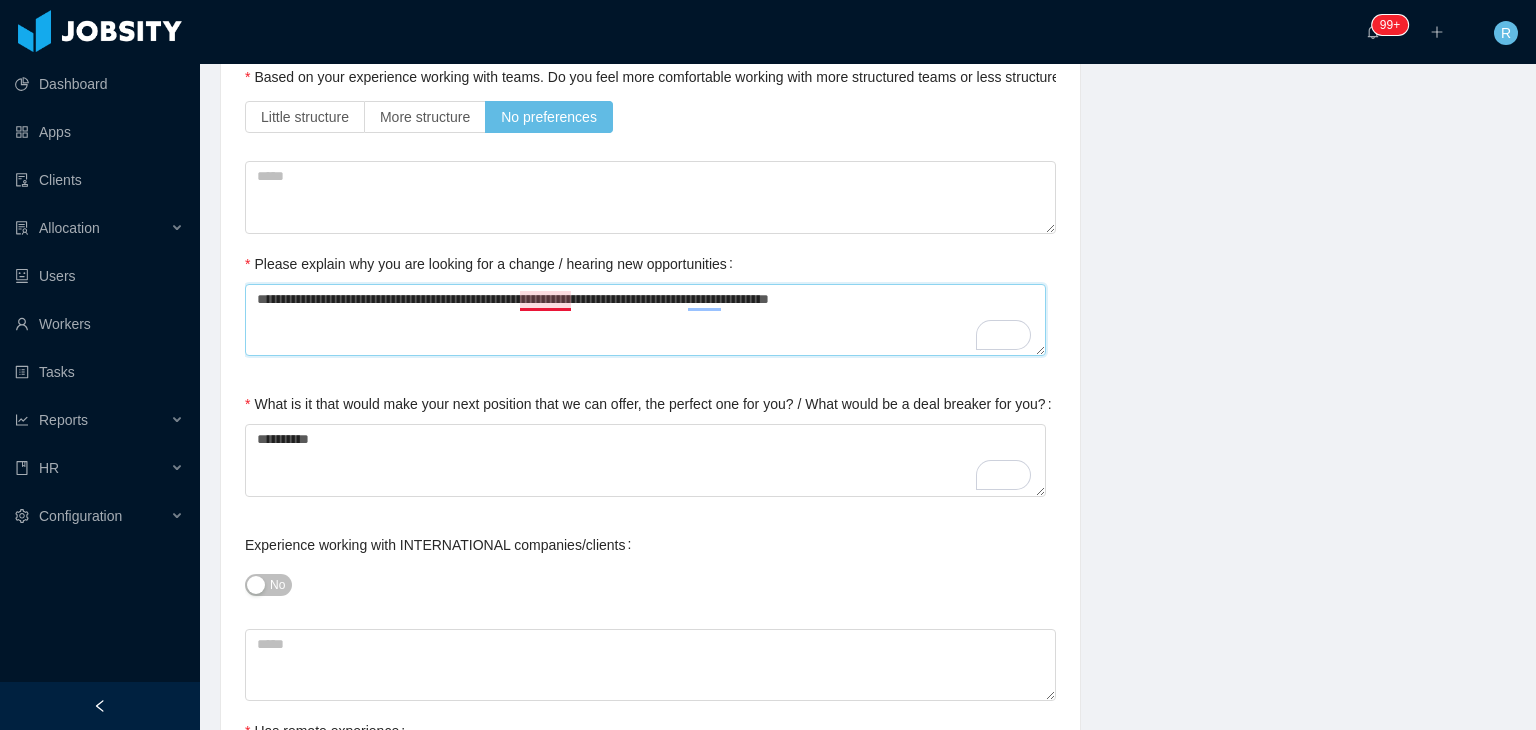 click on "**********" at bounding box center (645, 320) 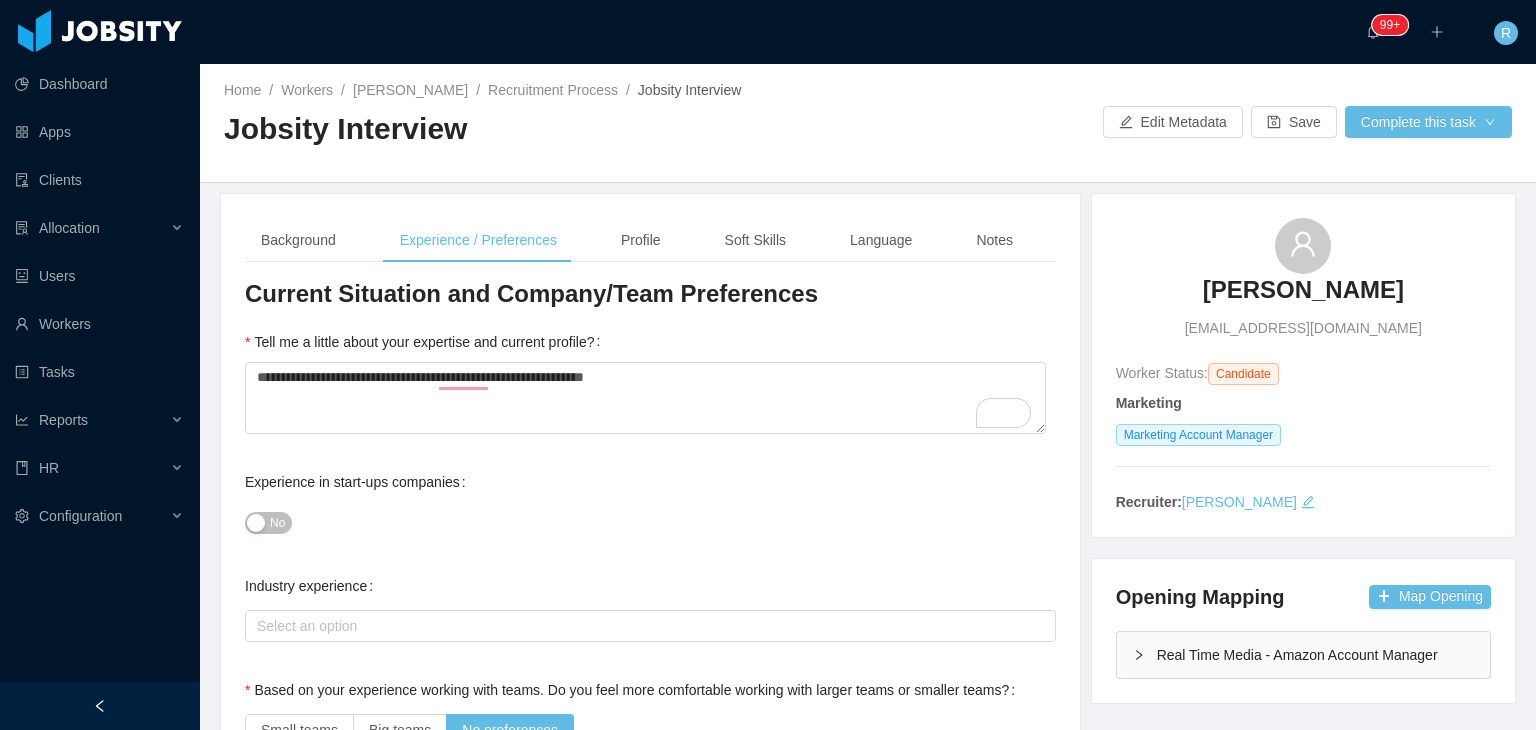 scroll, scrollTop: 0, scrollLeft: 0, axis: both 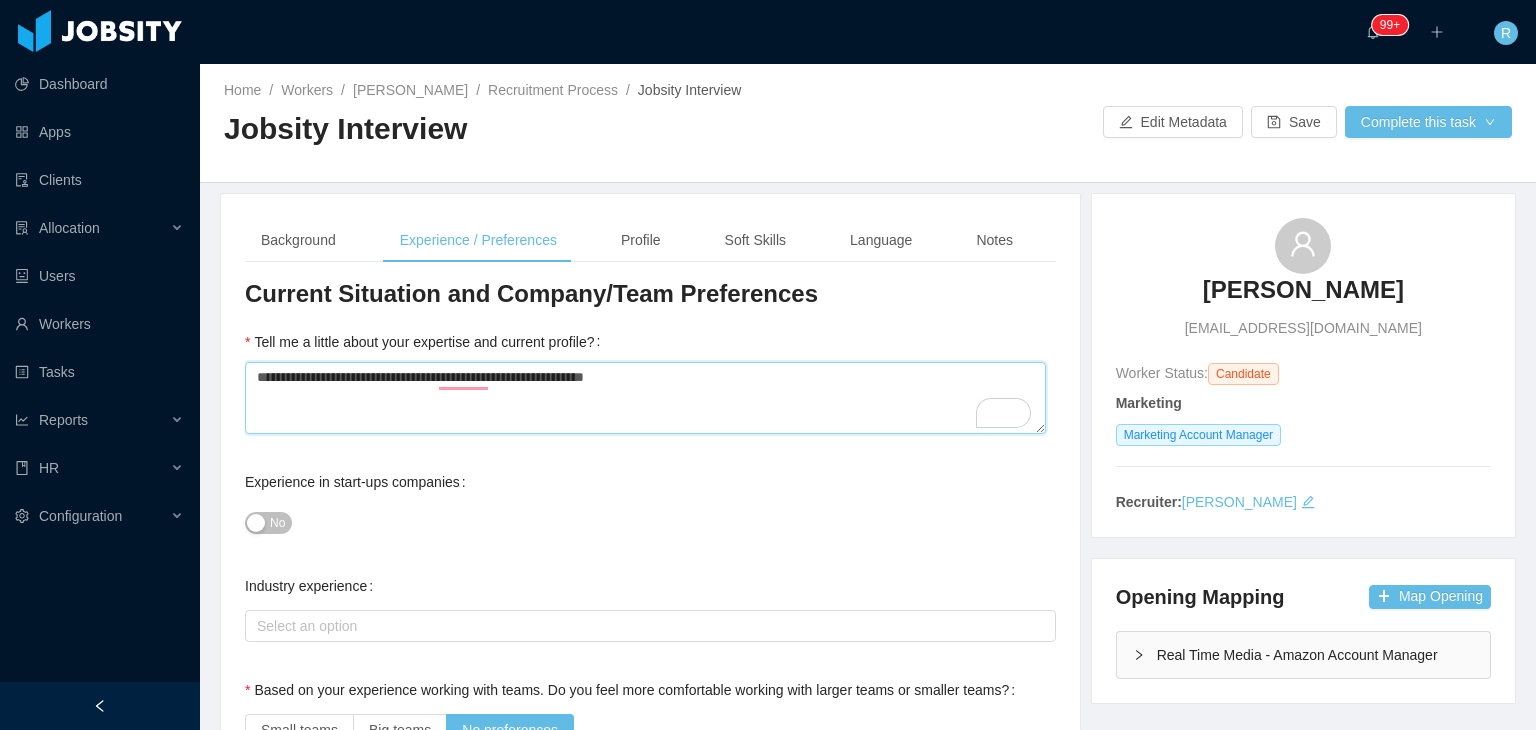click on "**********" at bounding box center (645, 398) 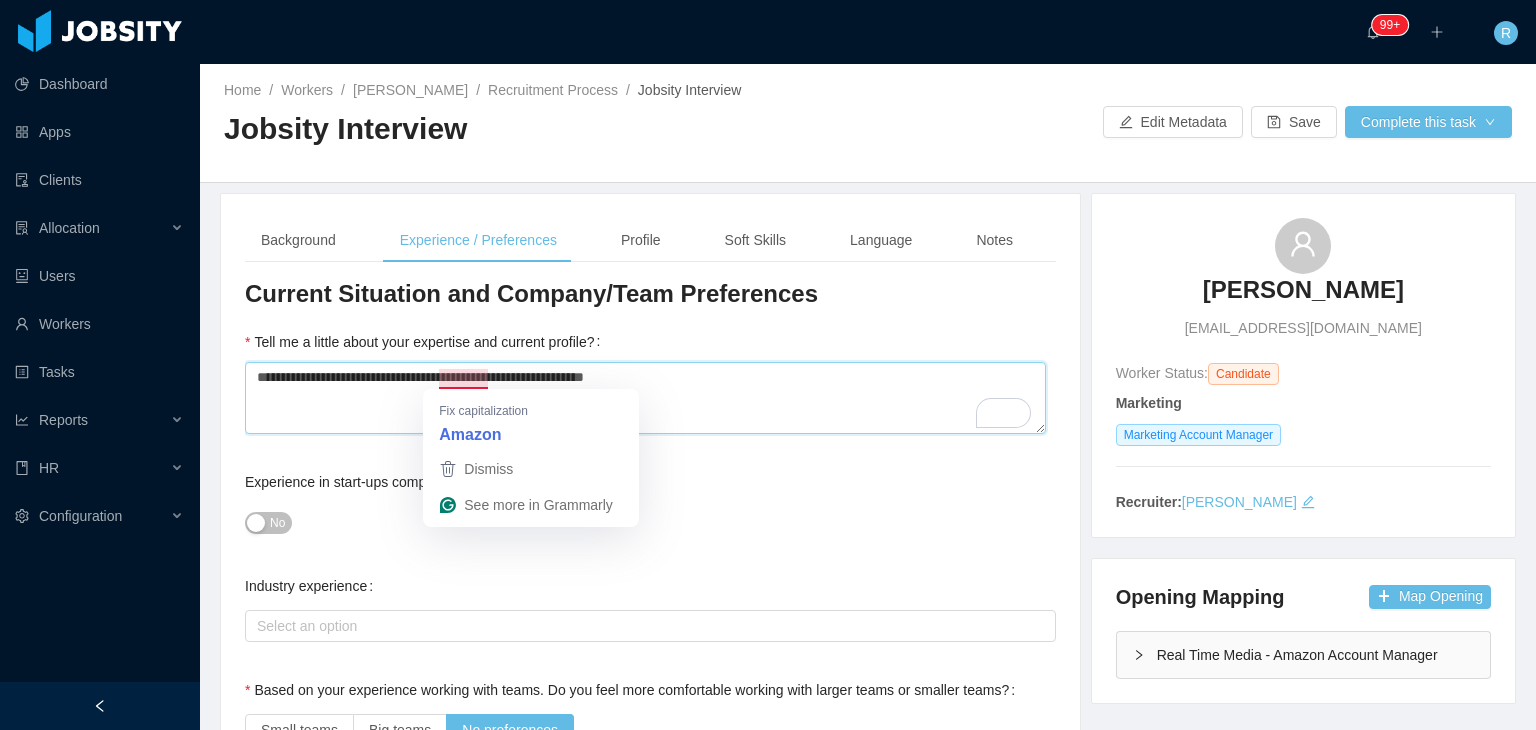 type on "**********" 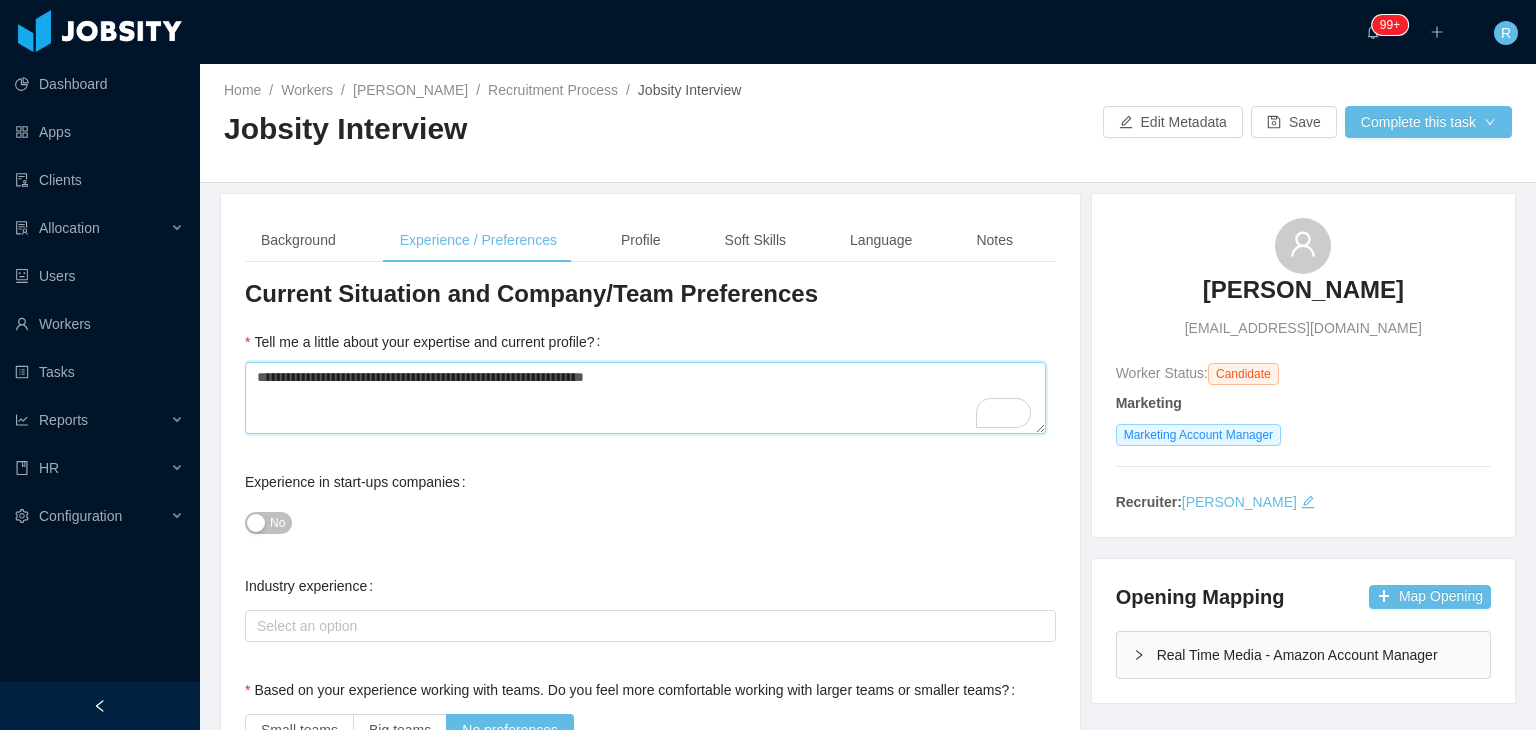 click on "**********" at bounding box center [645, 398] 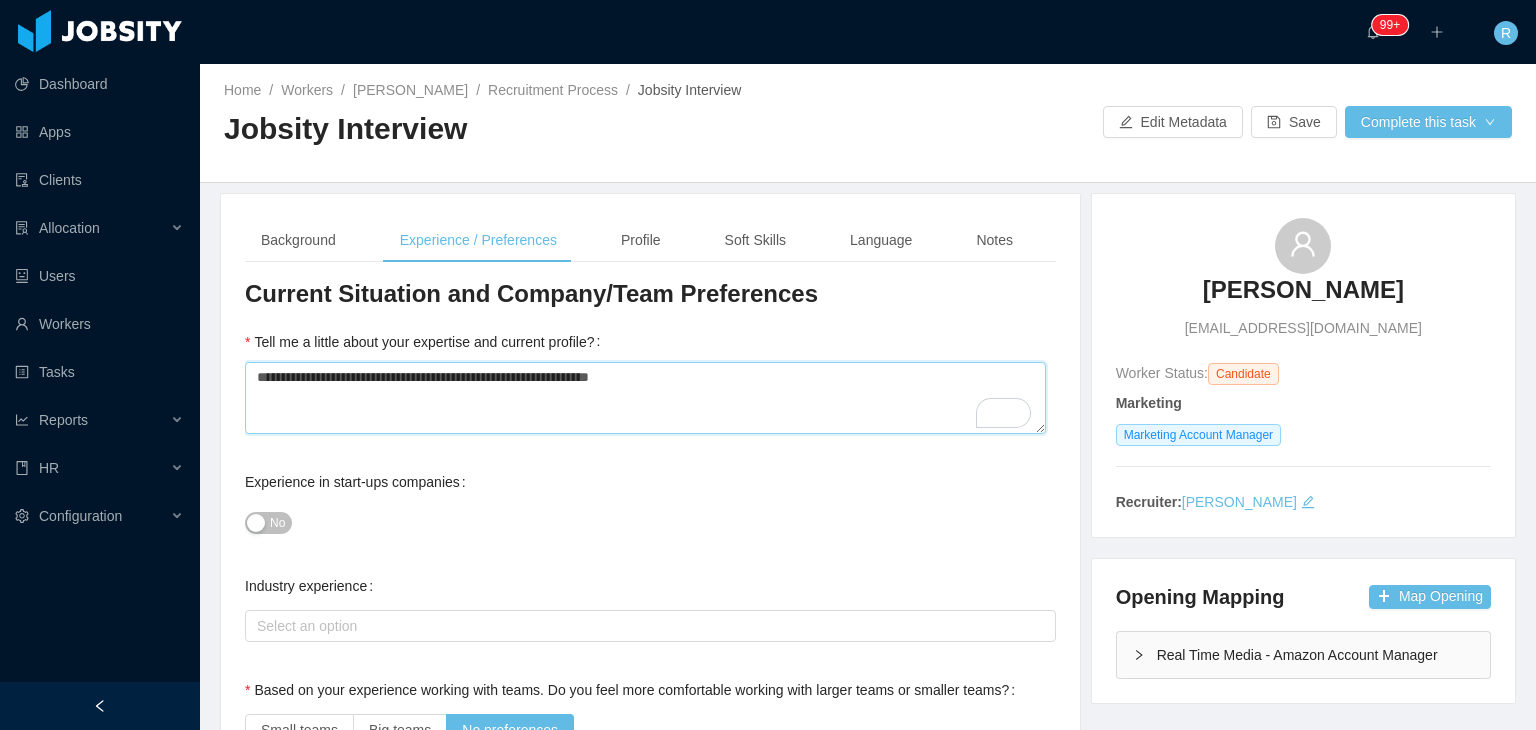 type on "**********" 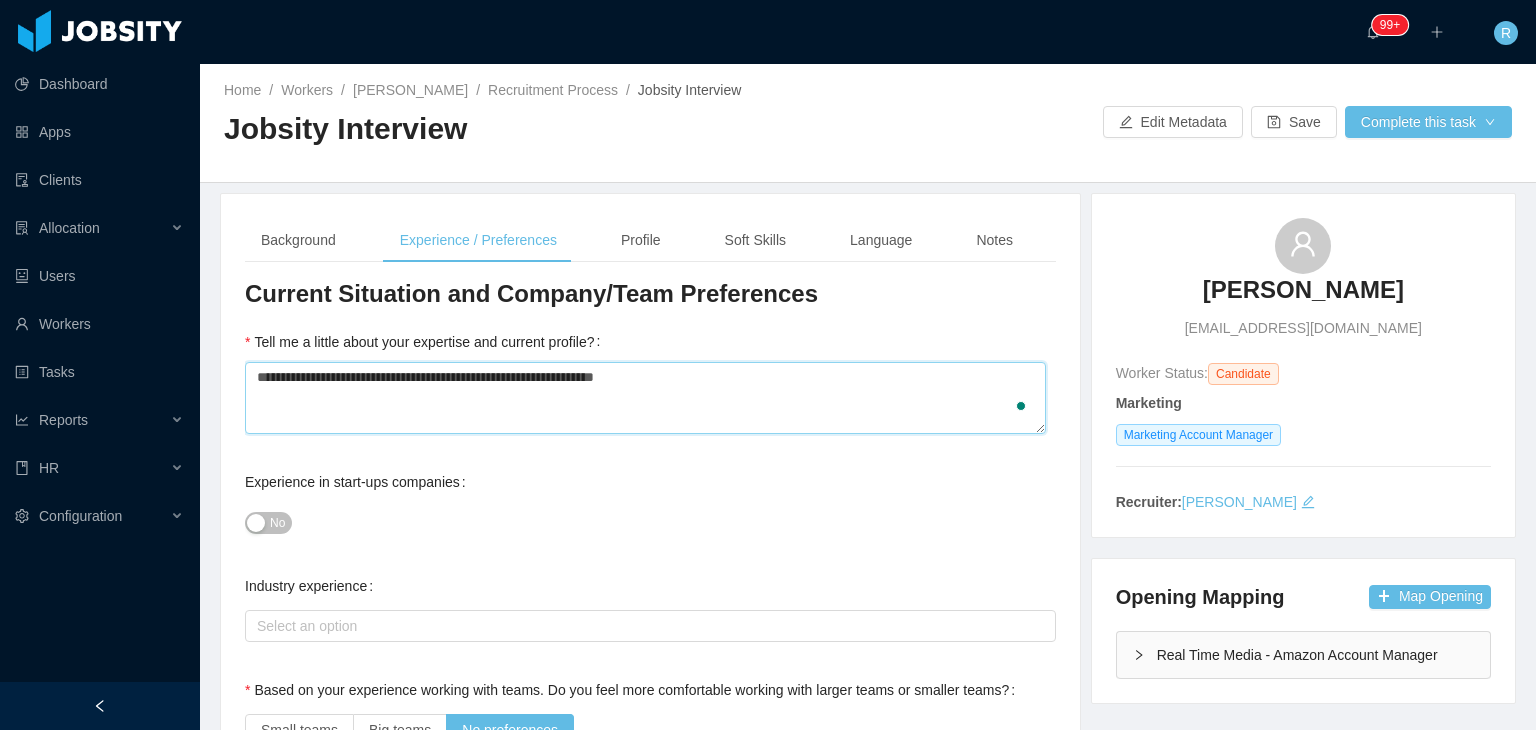 type on "**********" 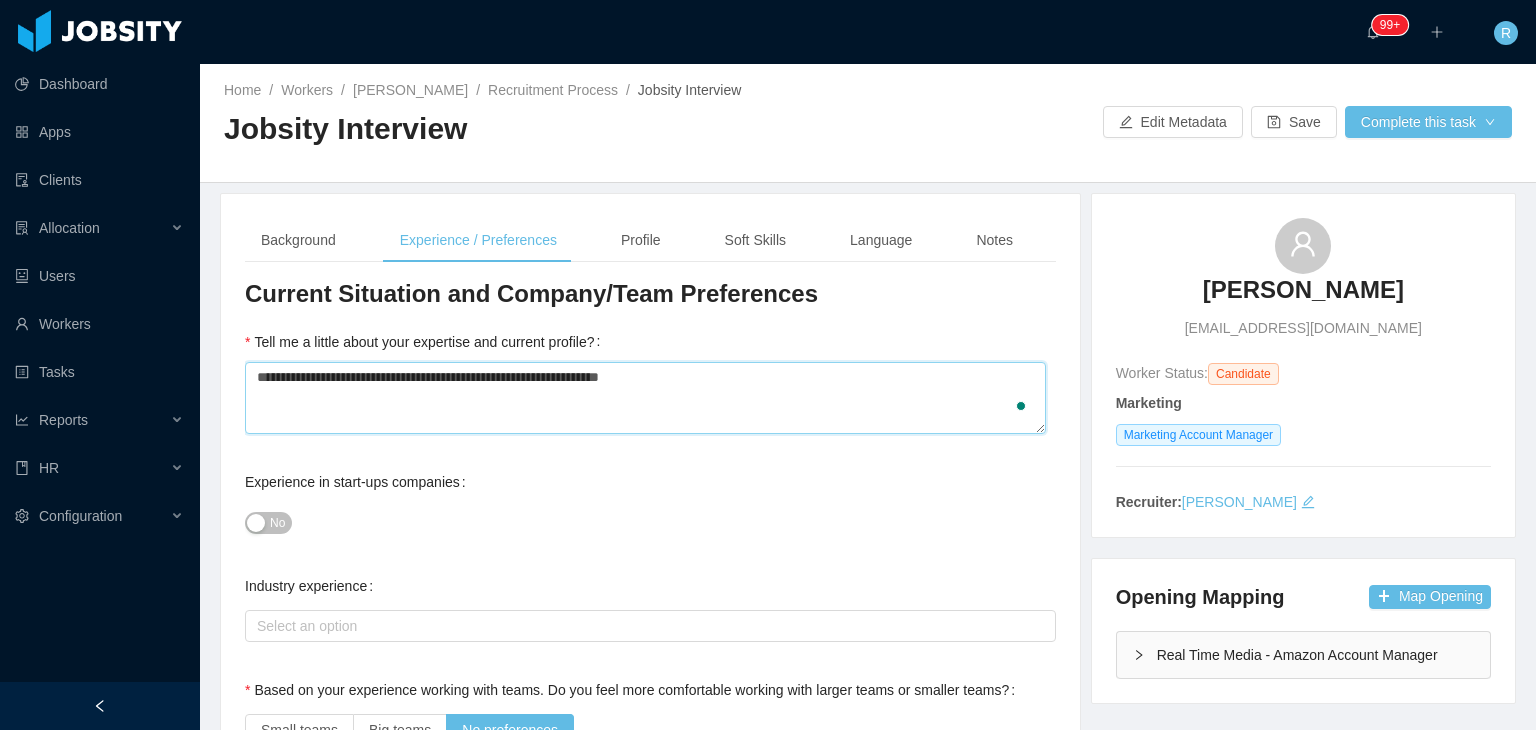 type on "**********" 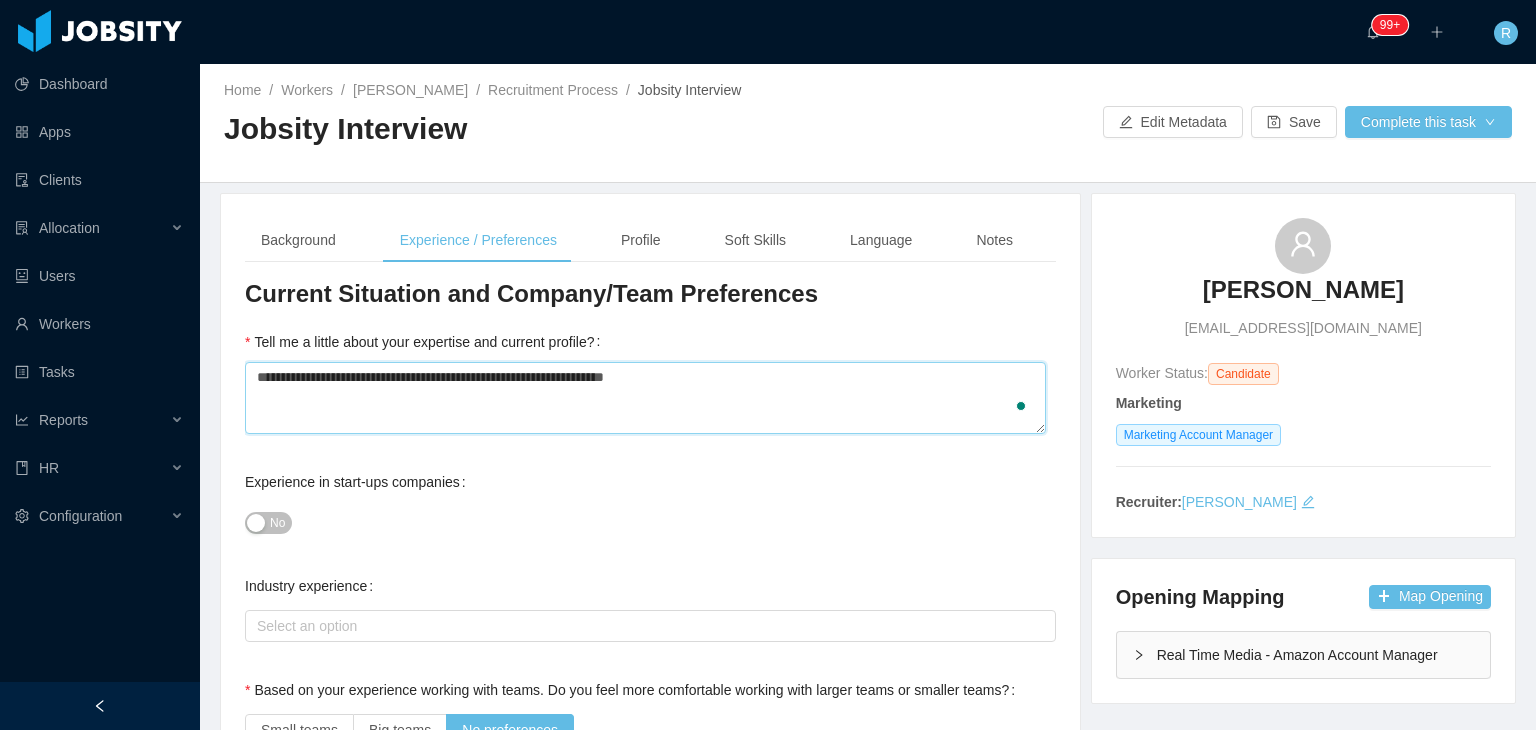 type on "**********" 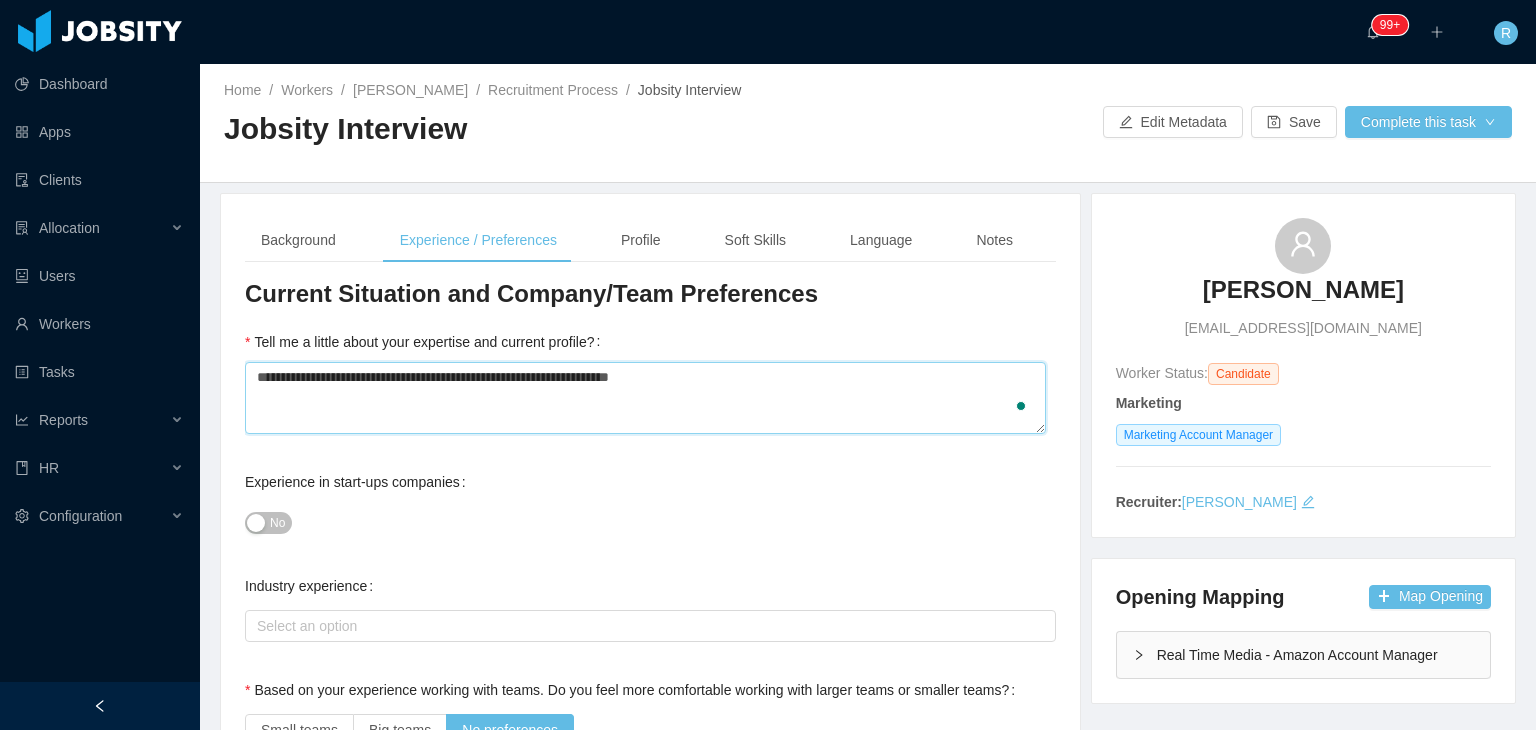 type on "**********" 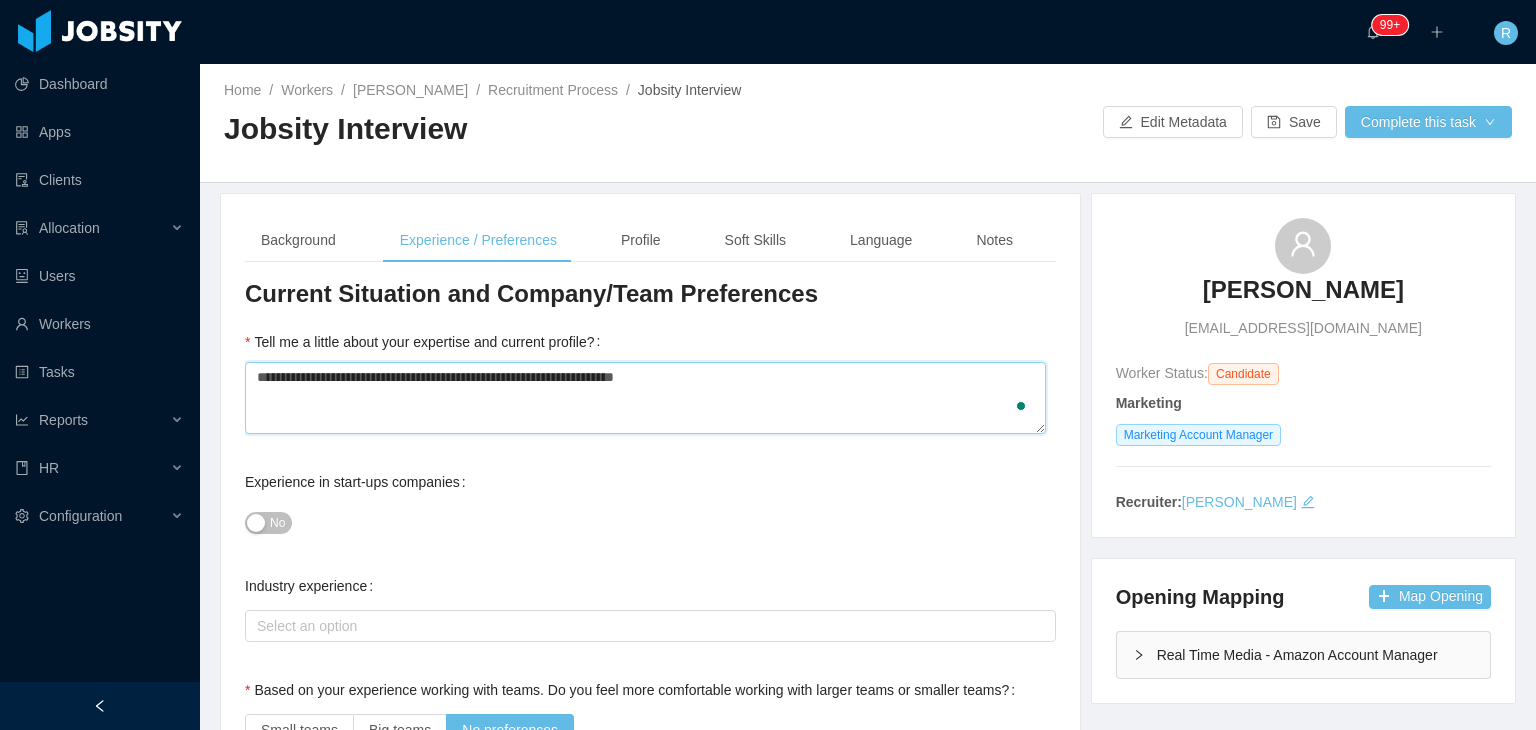 type on "**********" 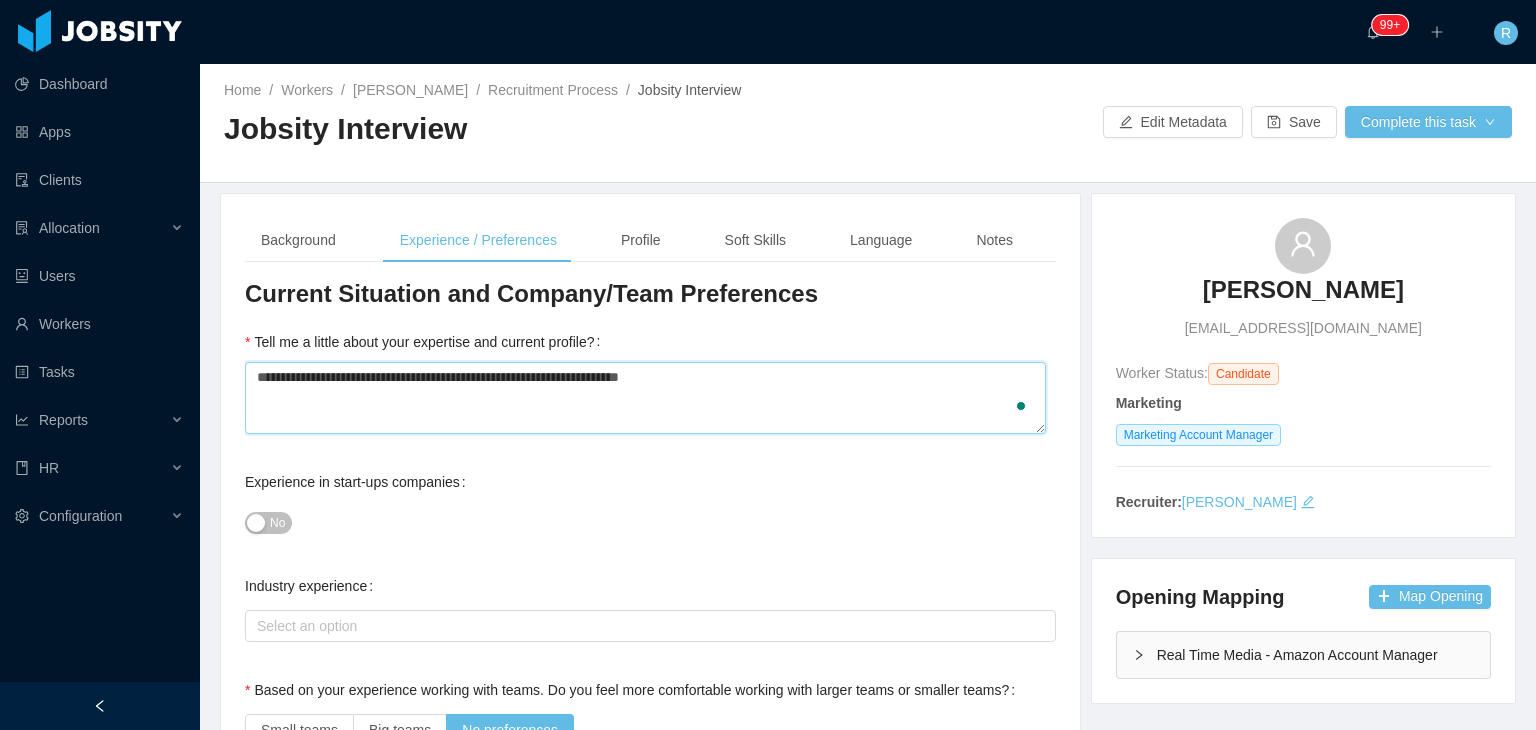 type on "**********" 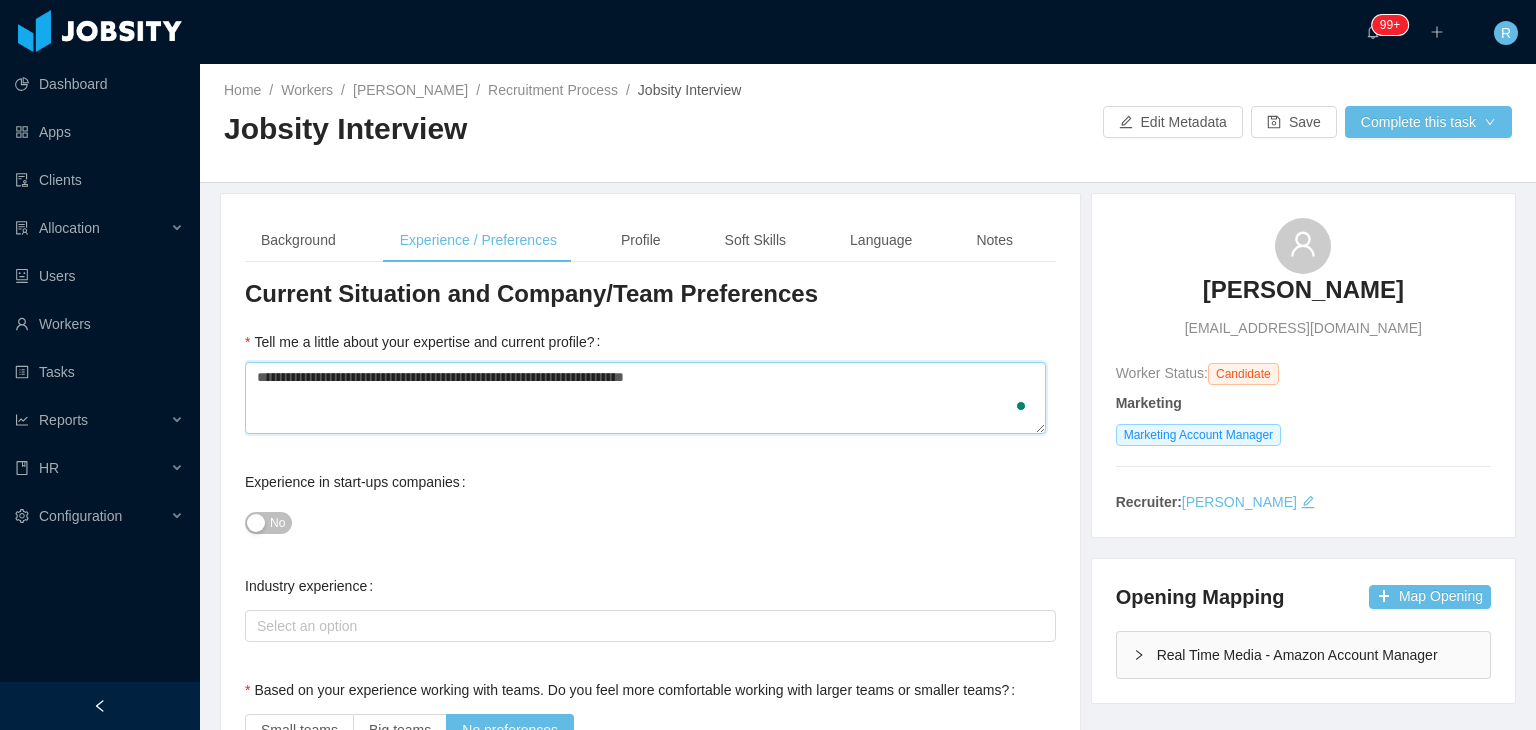 type 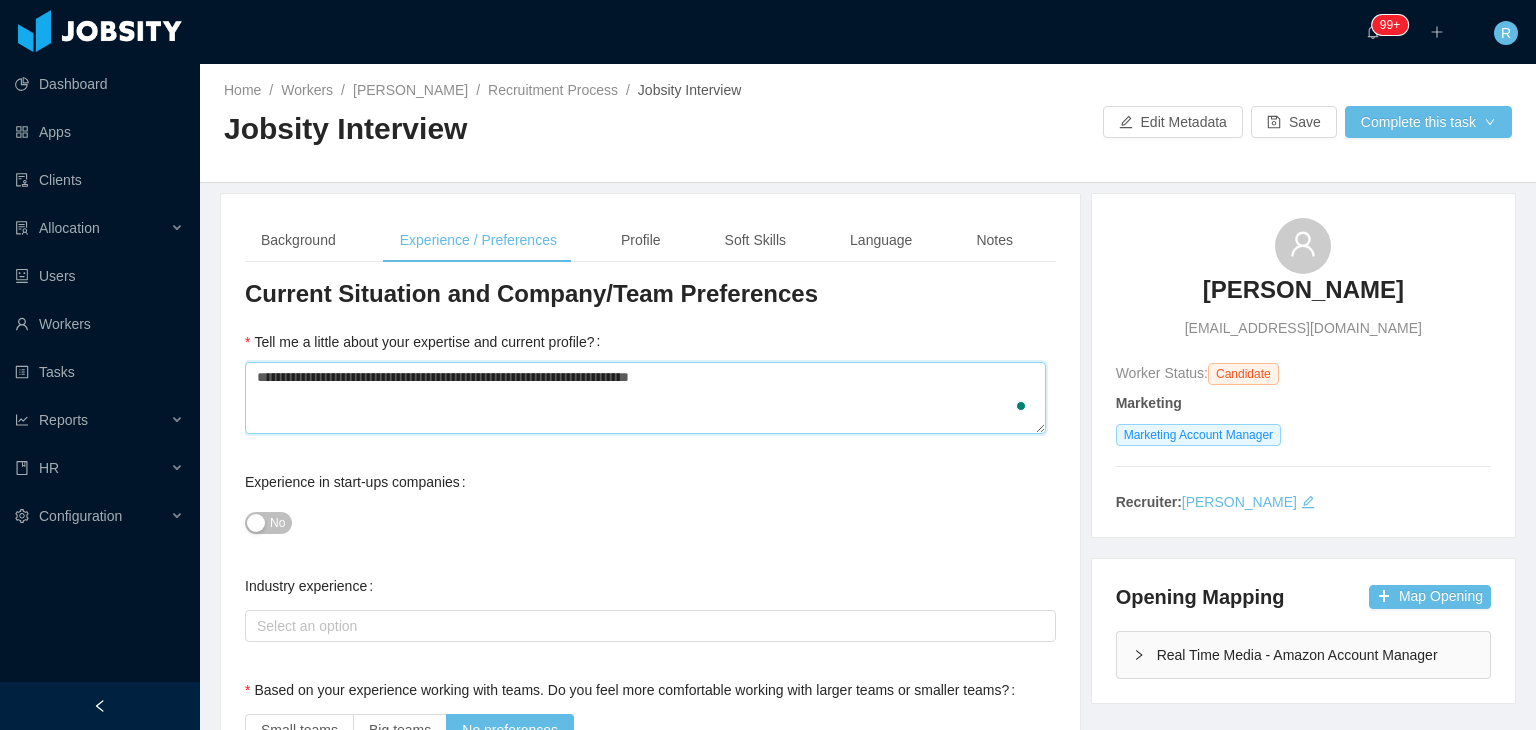 type on "**********" 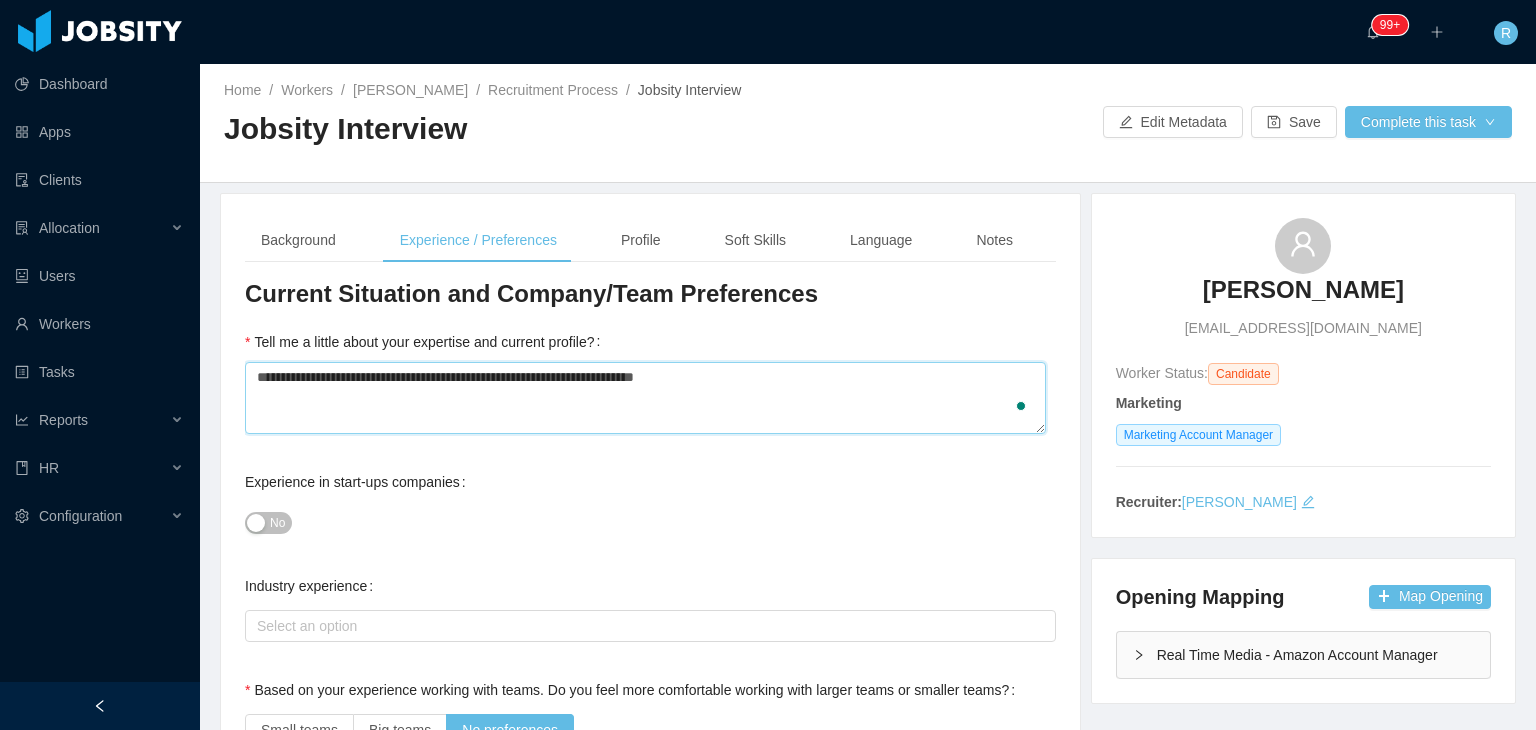 type on "**********" 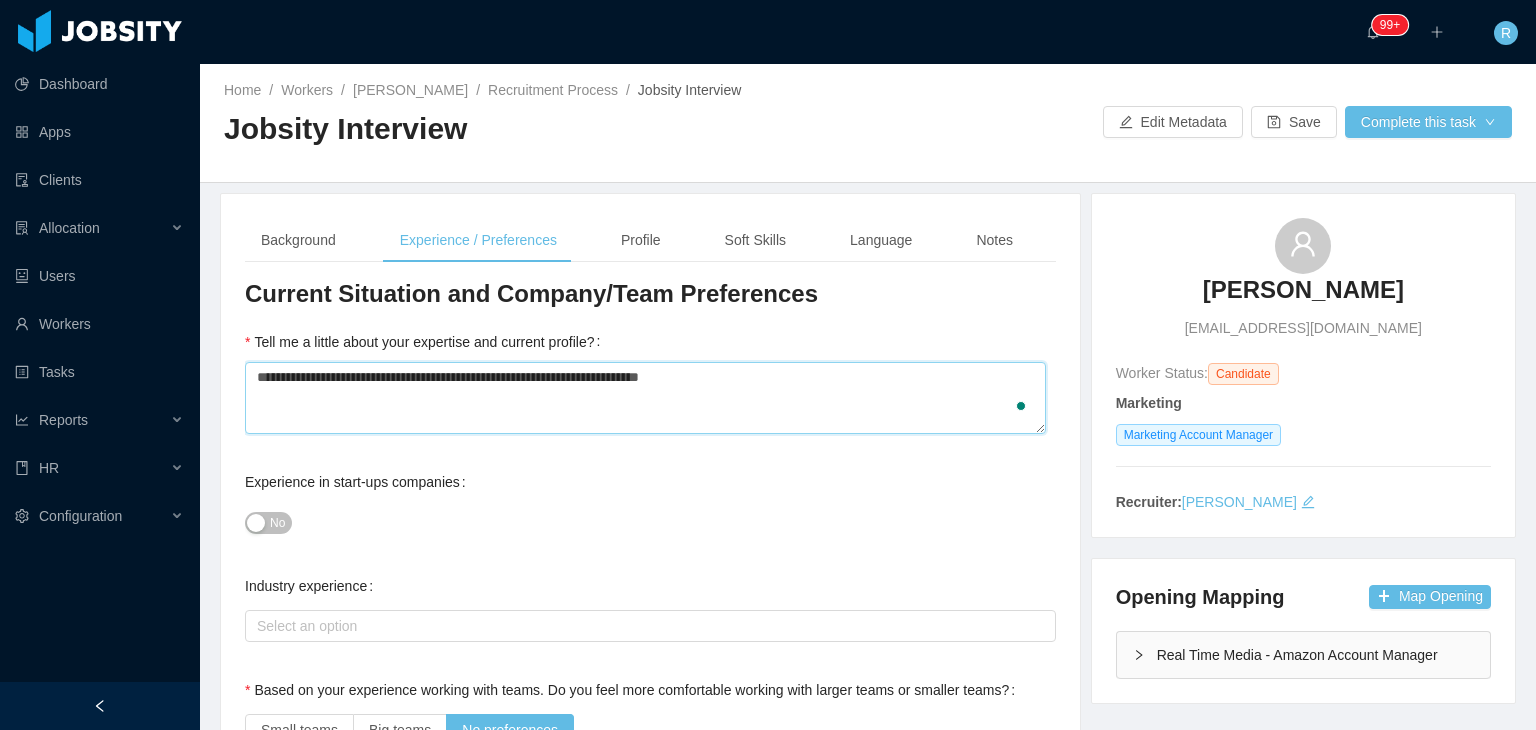 type on "**********" 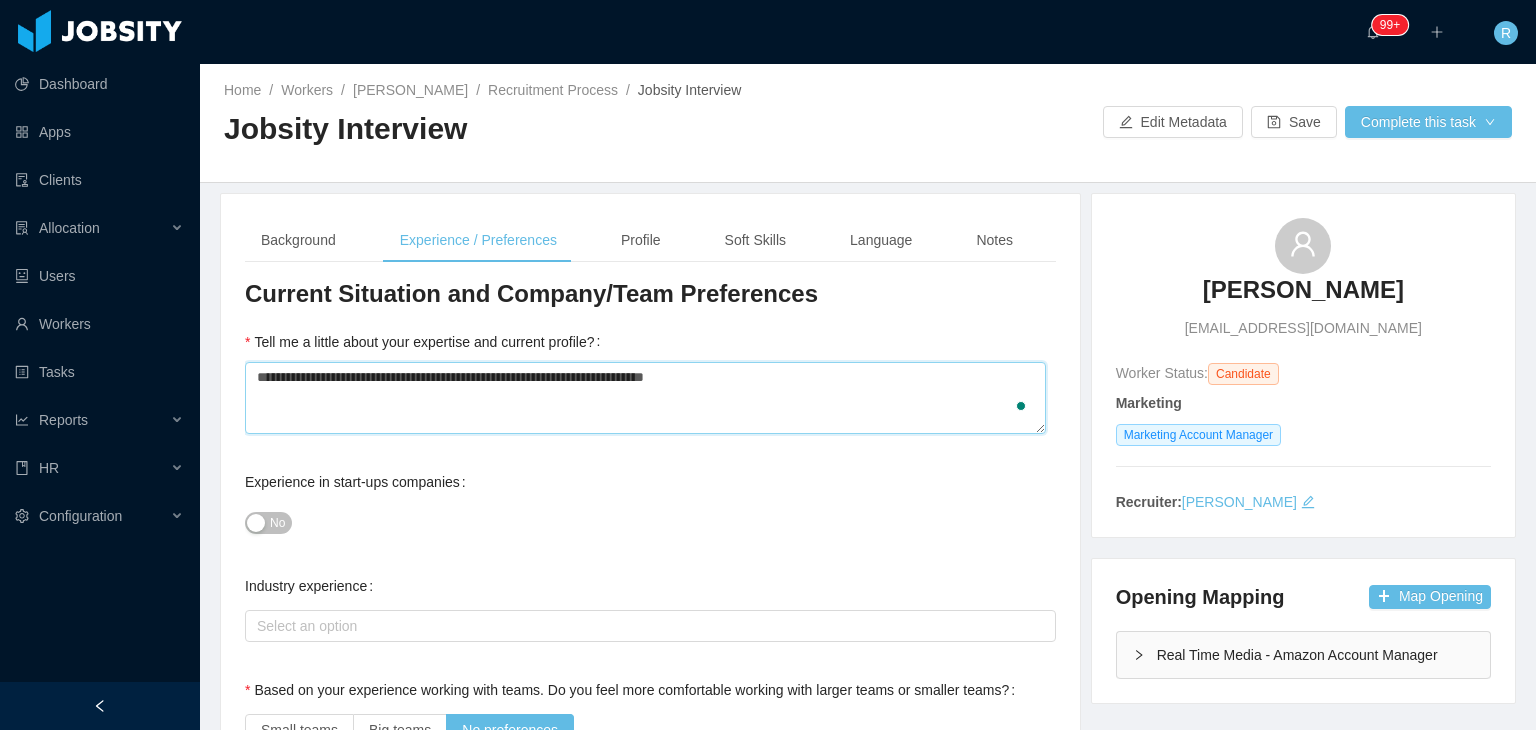 type on "**********" 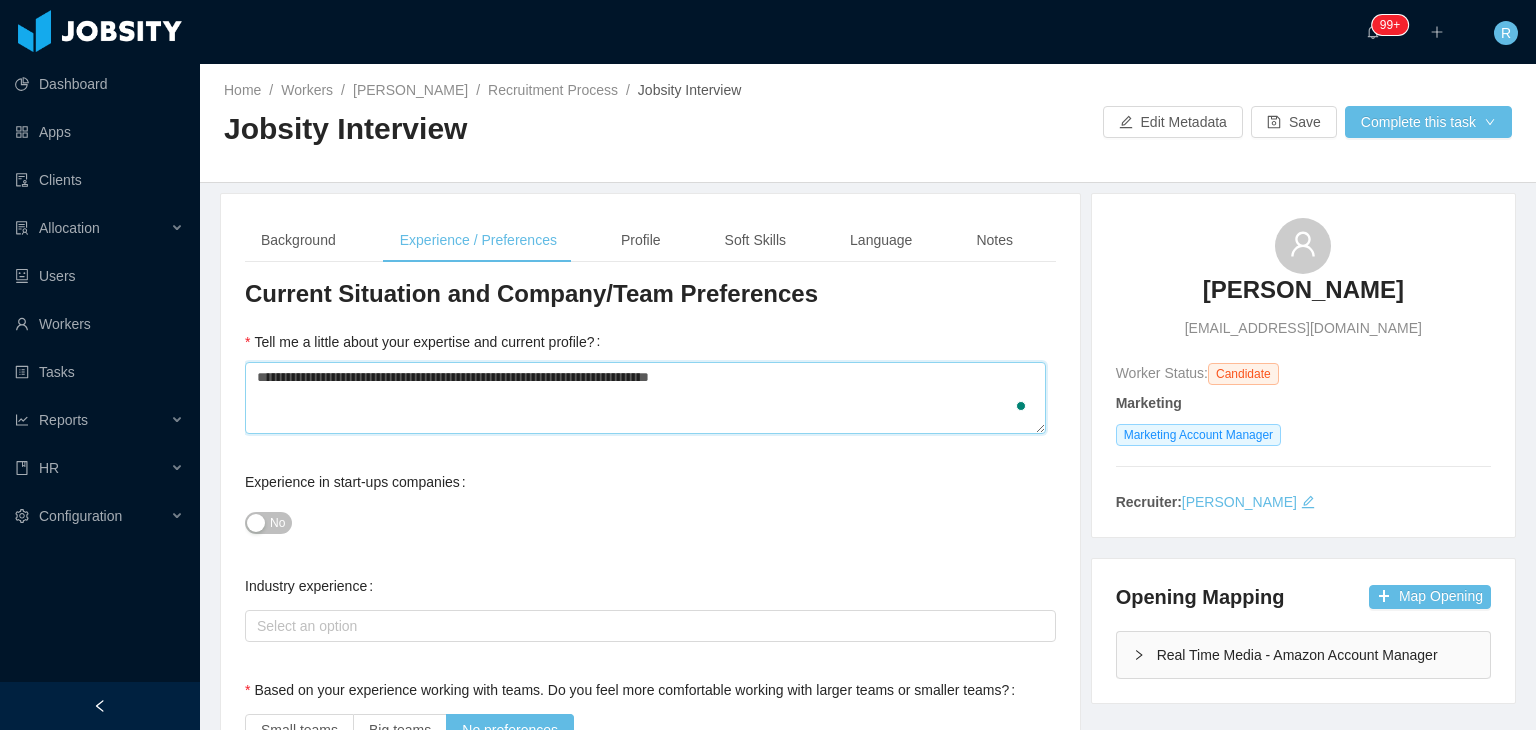 type on "**********" 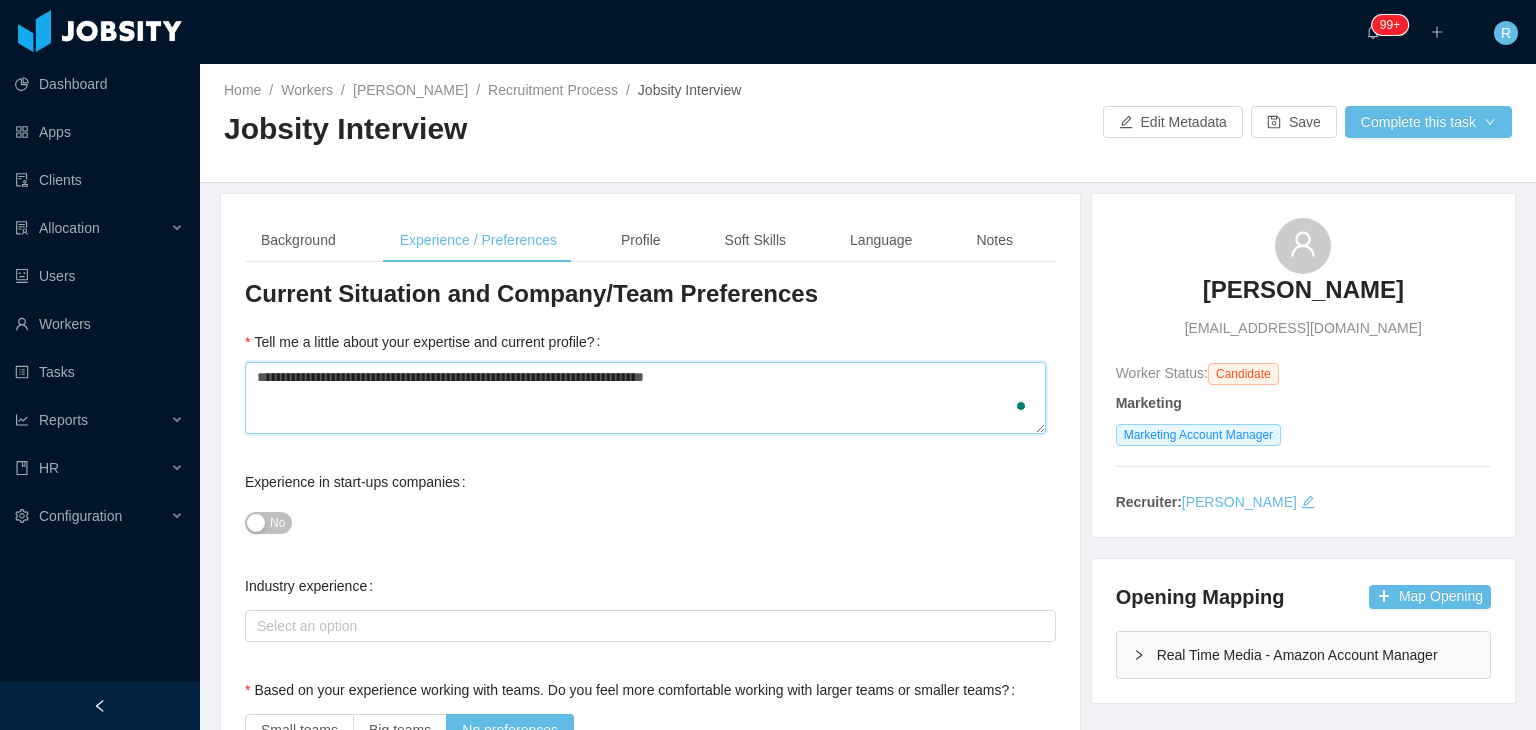 type on "**********" 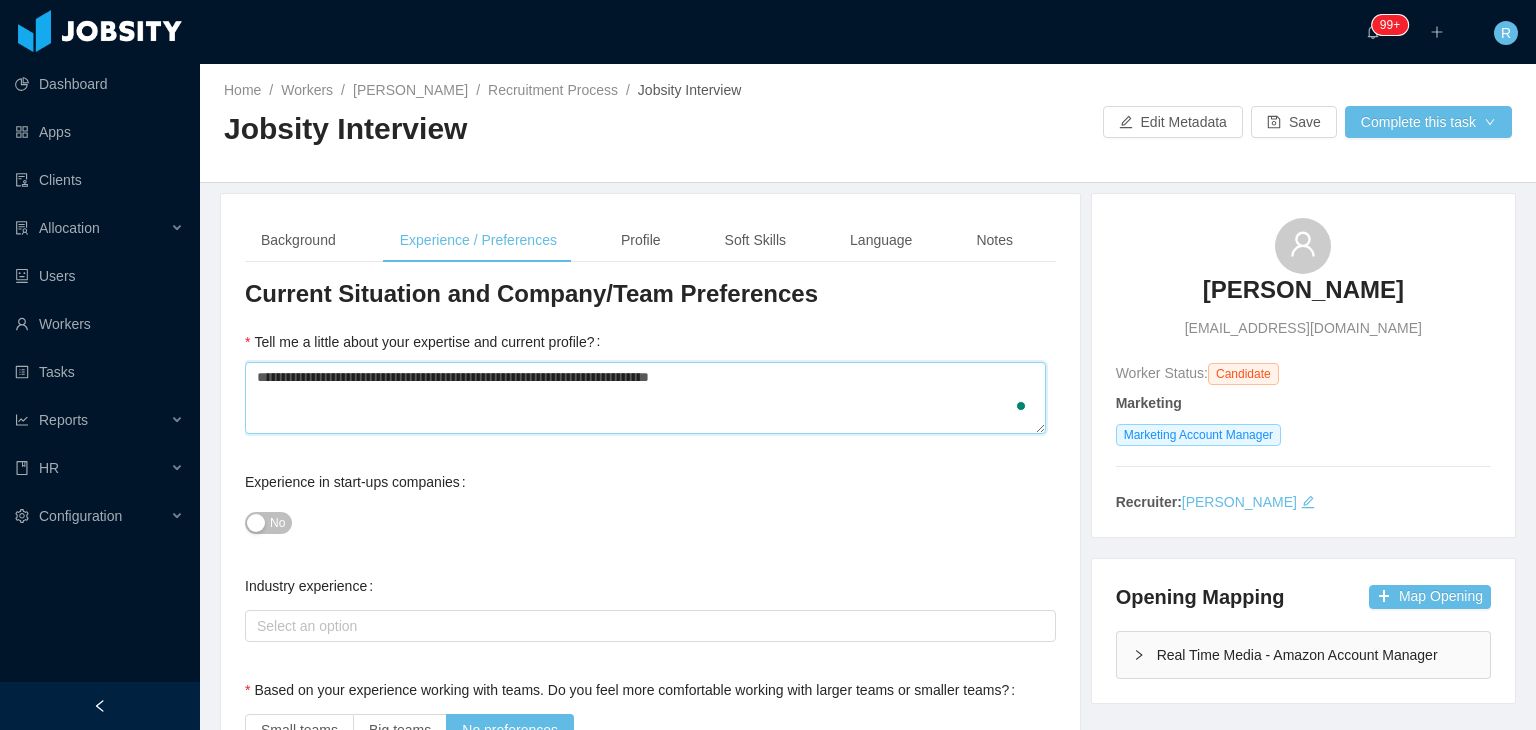 type on "**********" 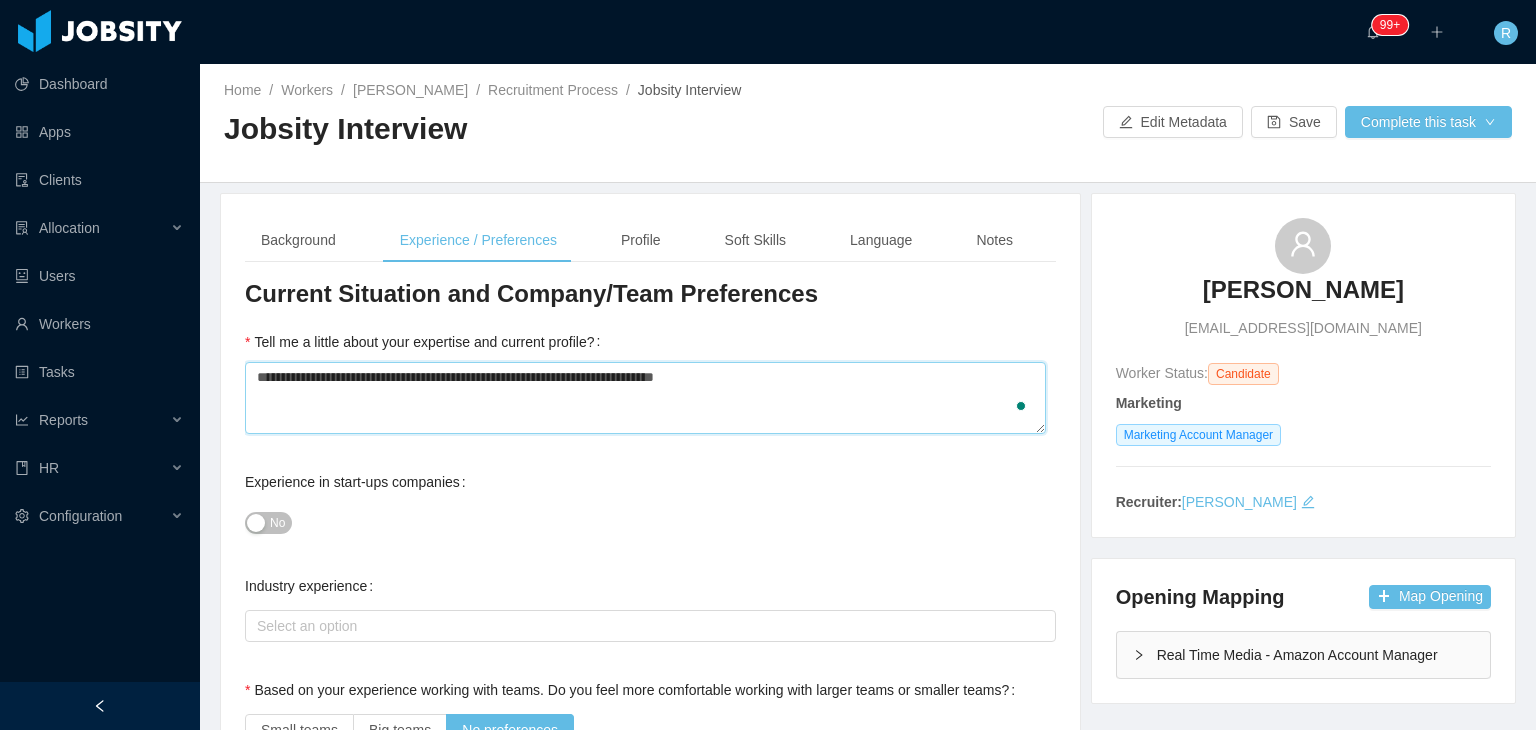 type on "**********" 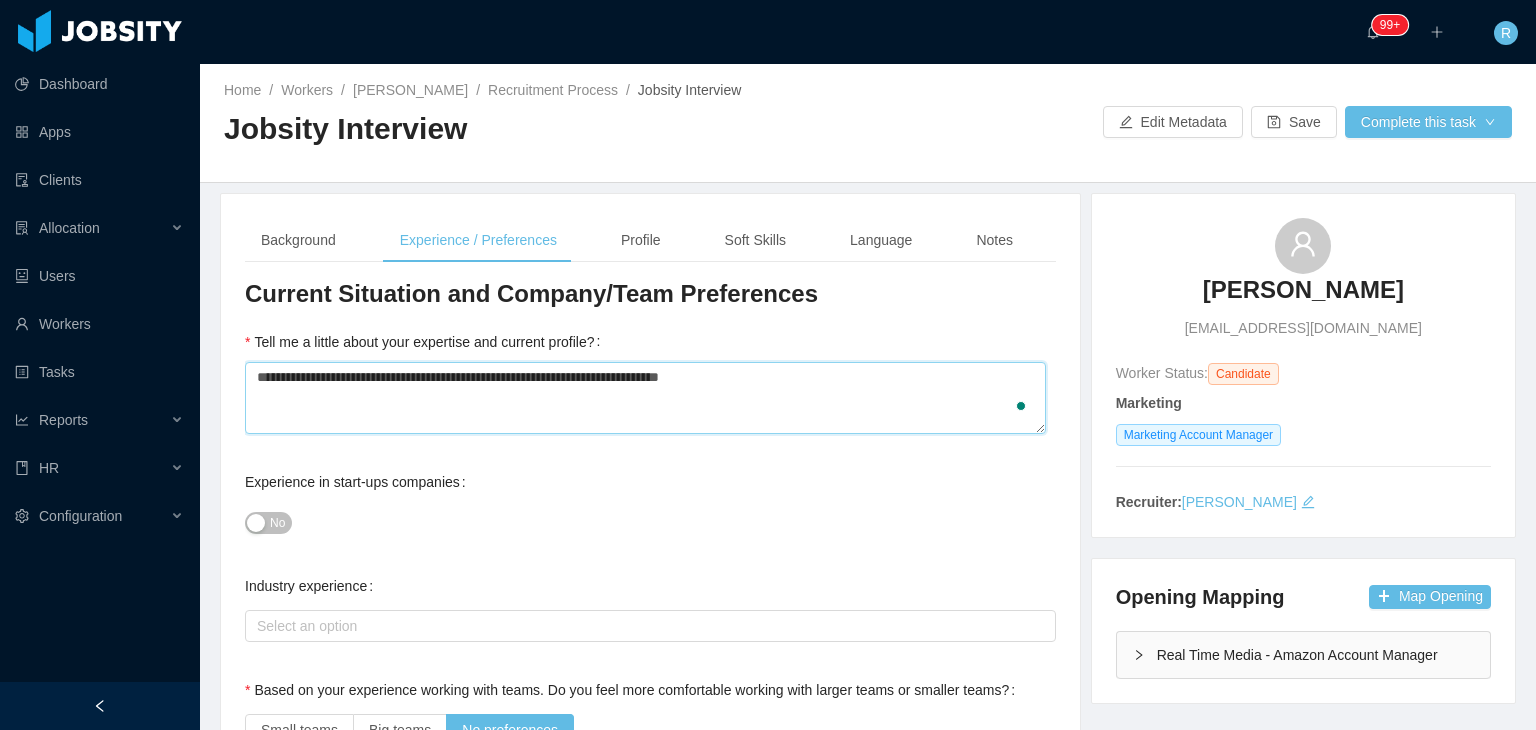type 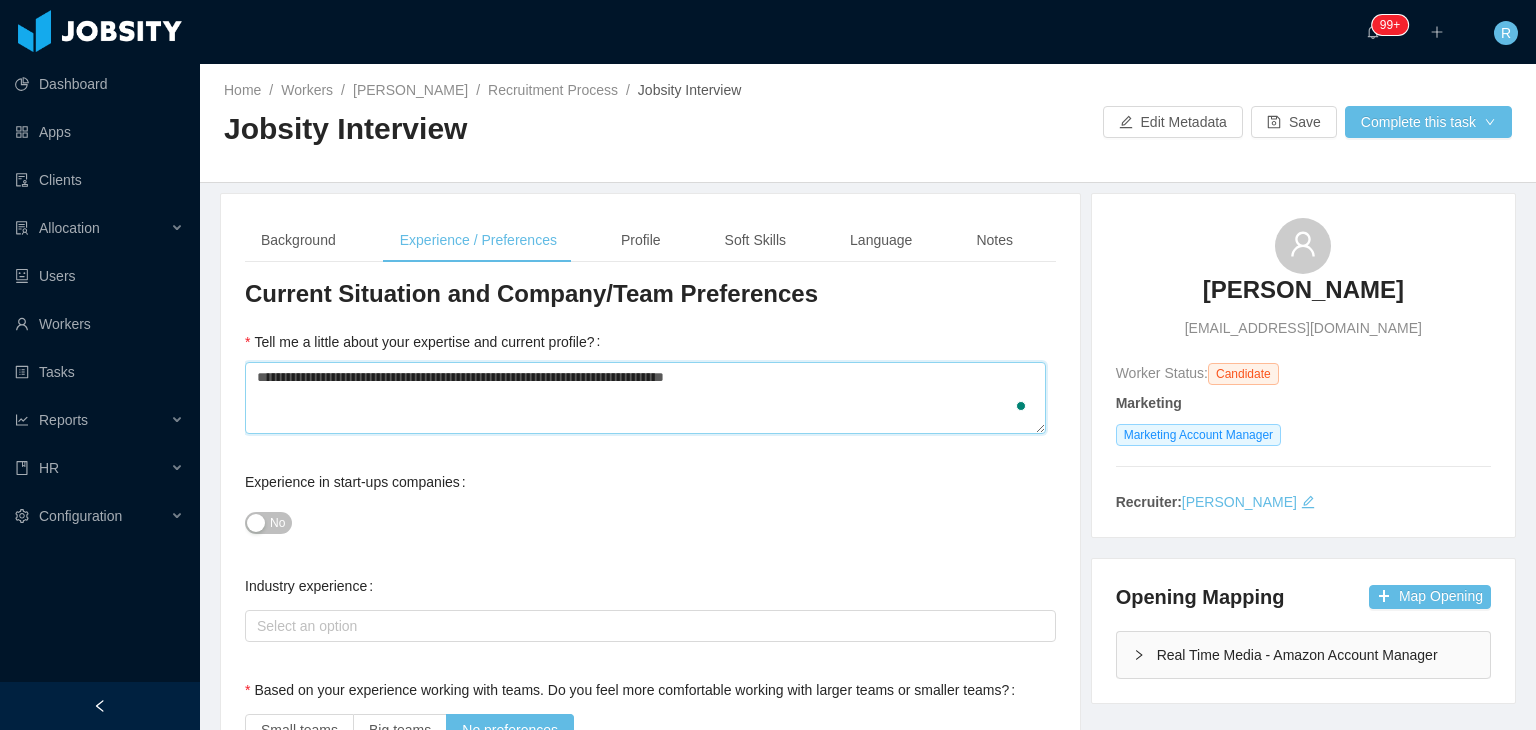 type on "**********" 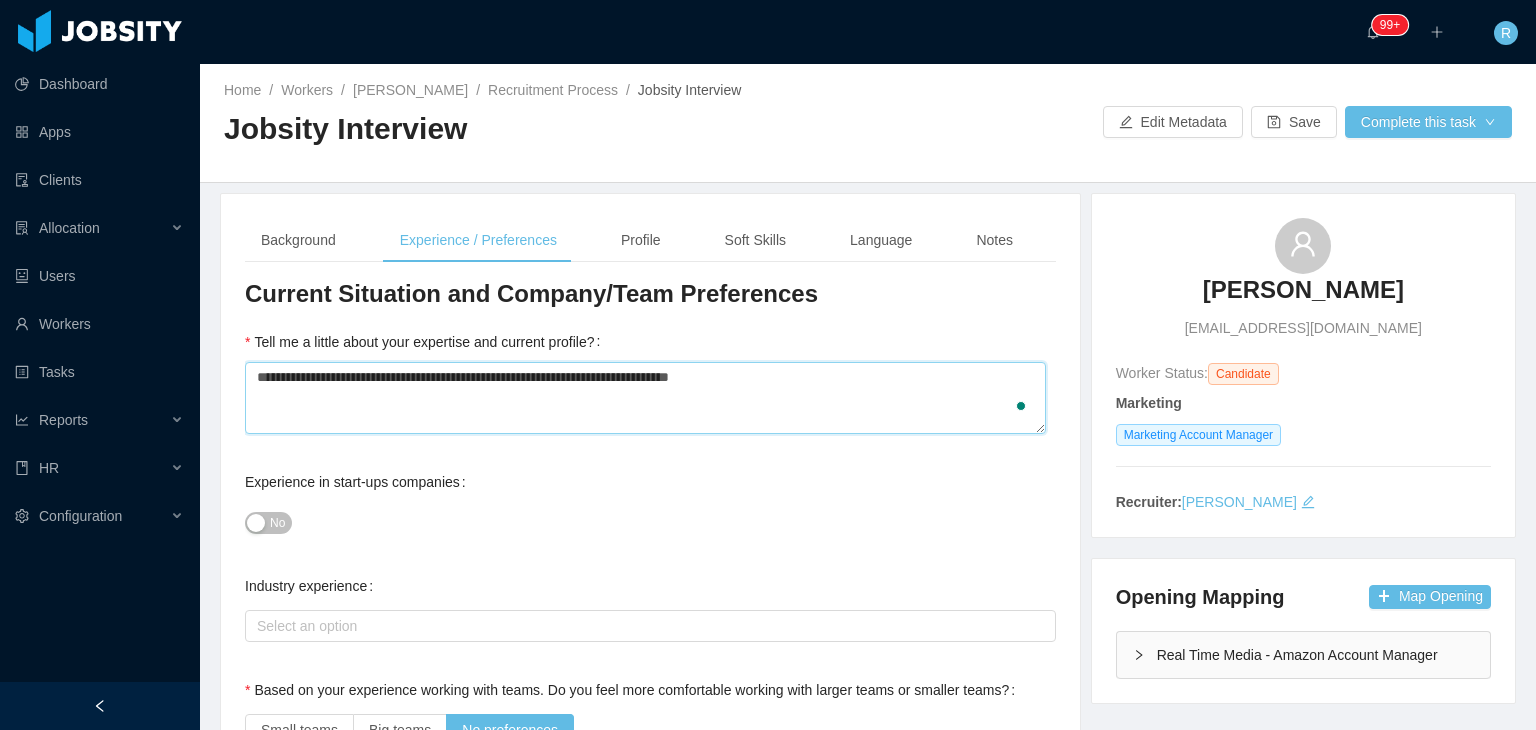 type on "**********" 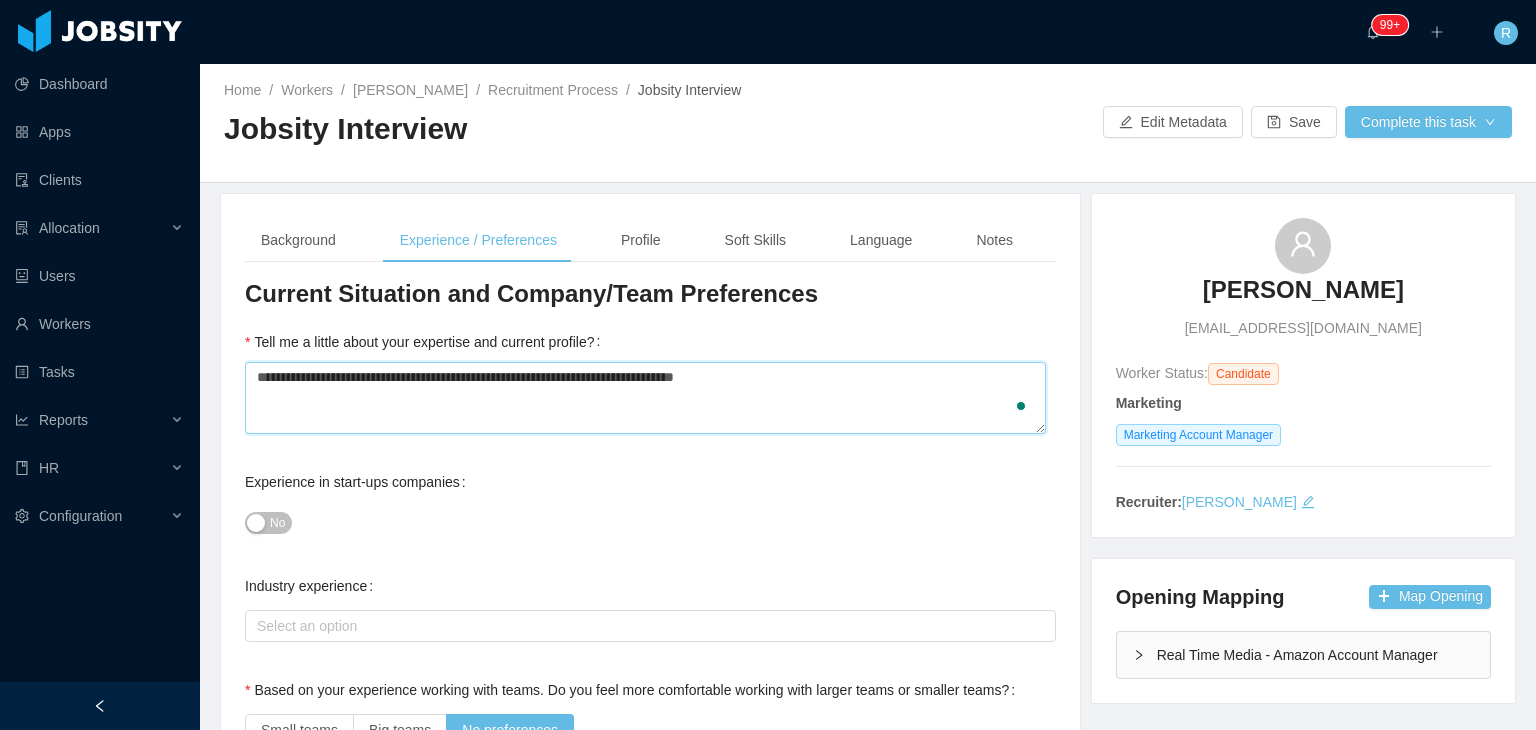 type on "**********" 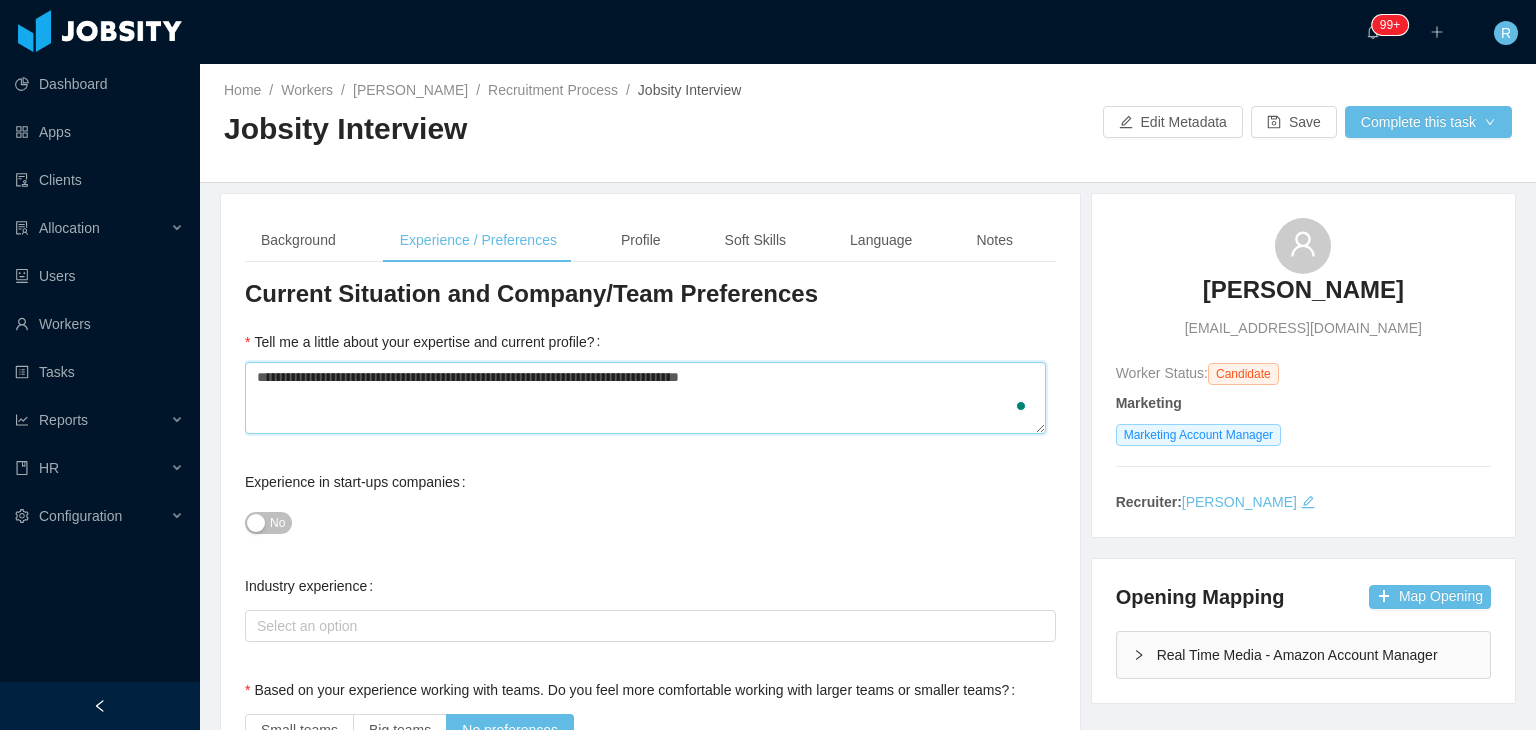 type on "**********" 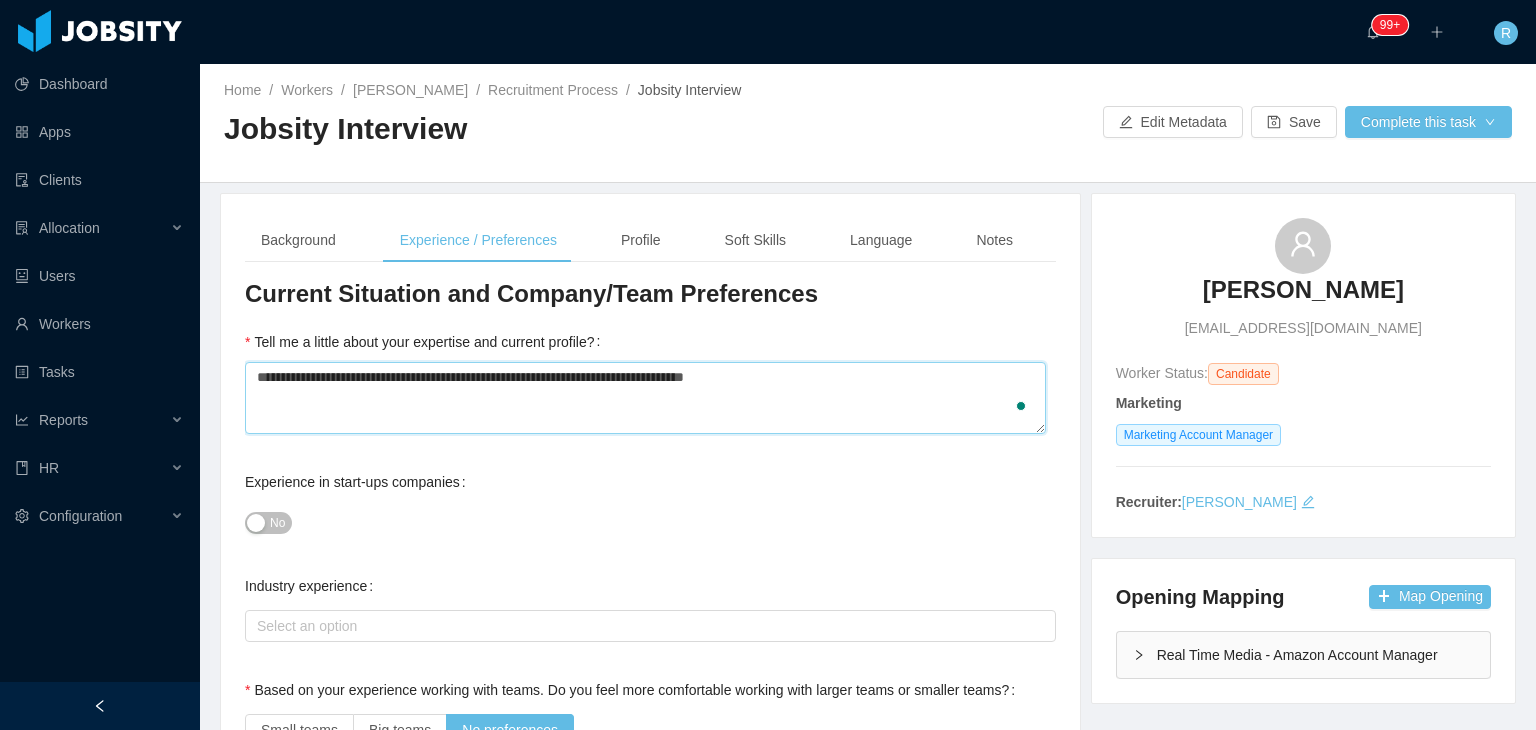 type 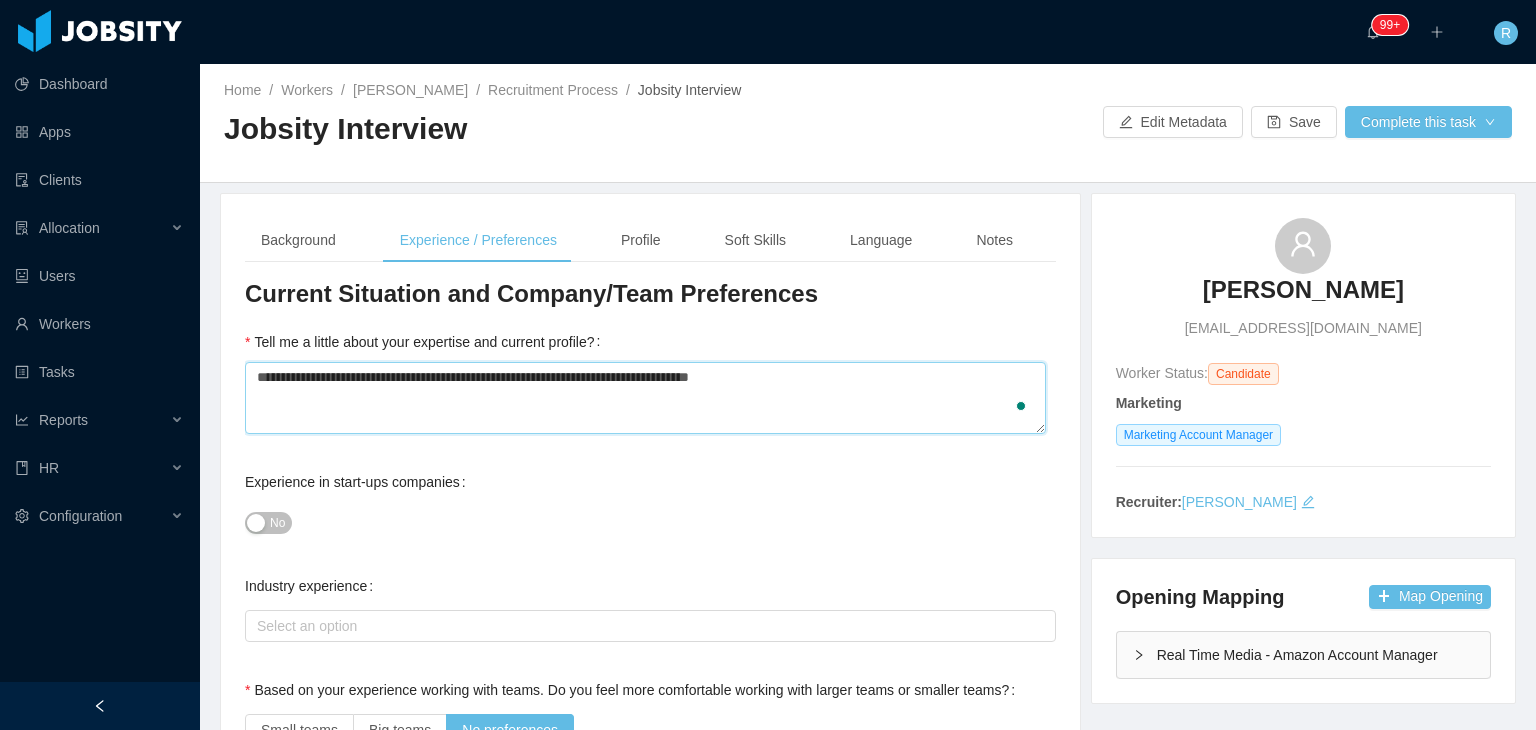 type on "**********" 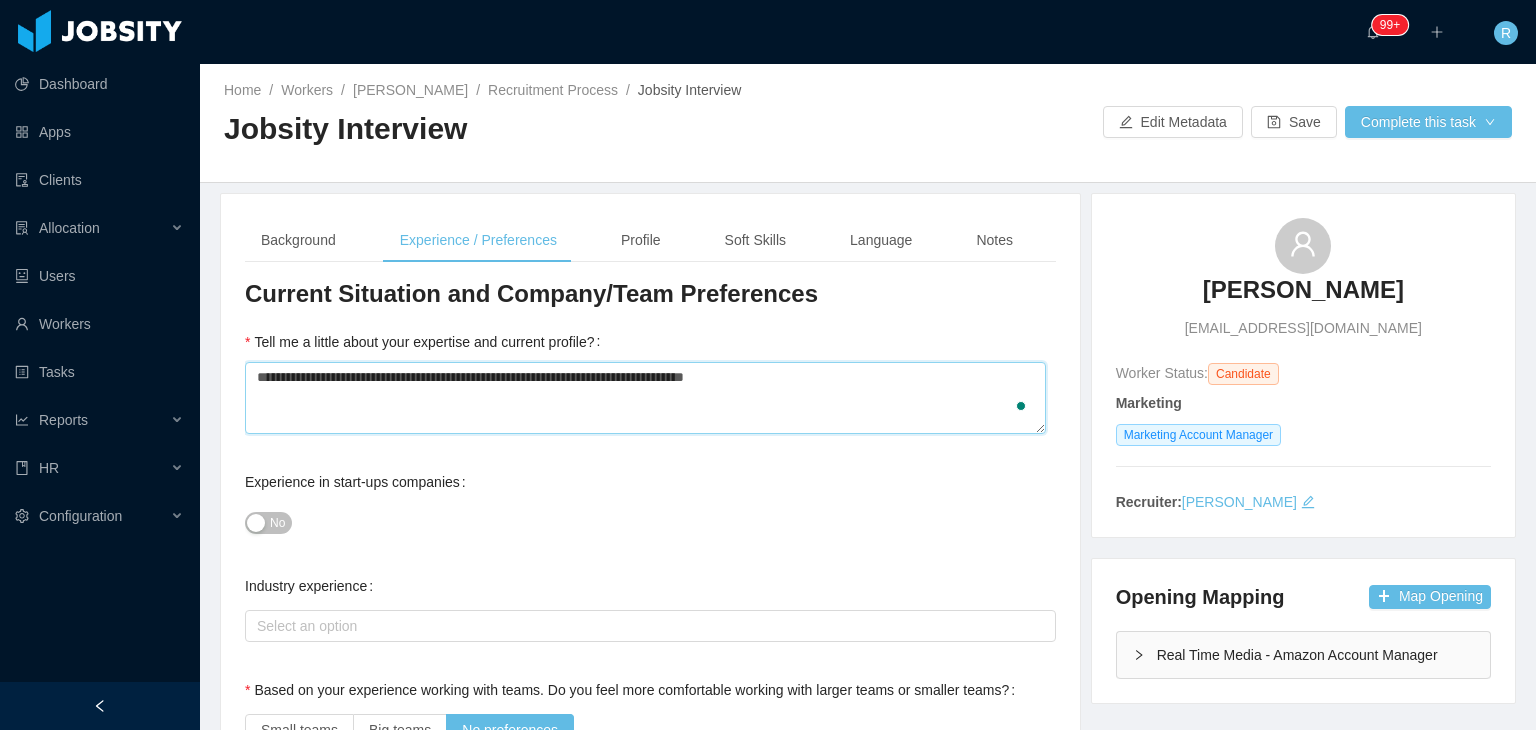 type on "**********" 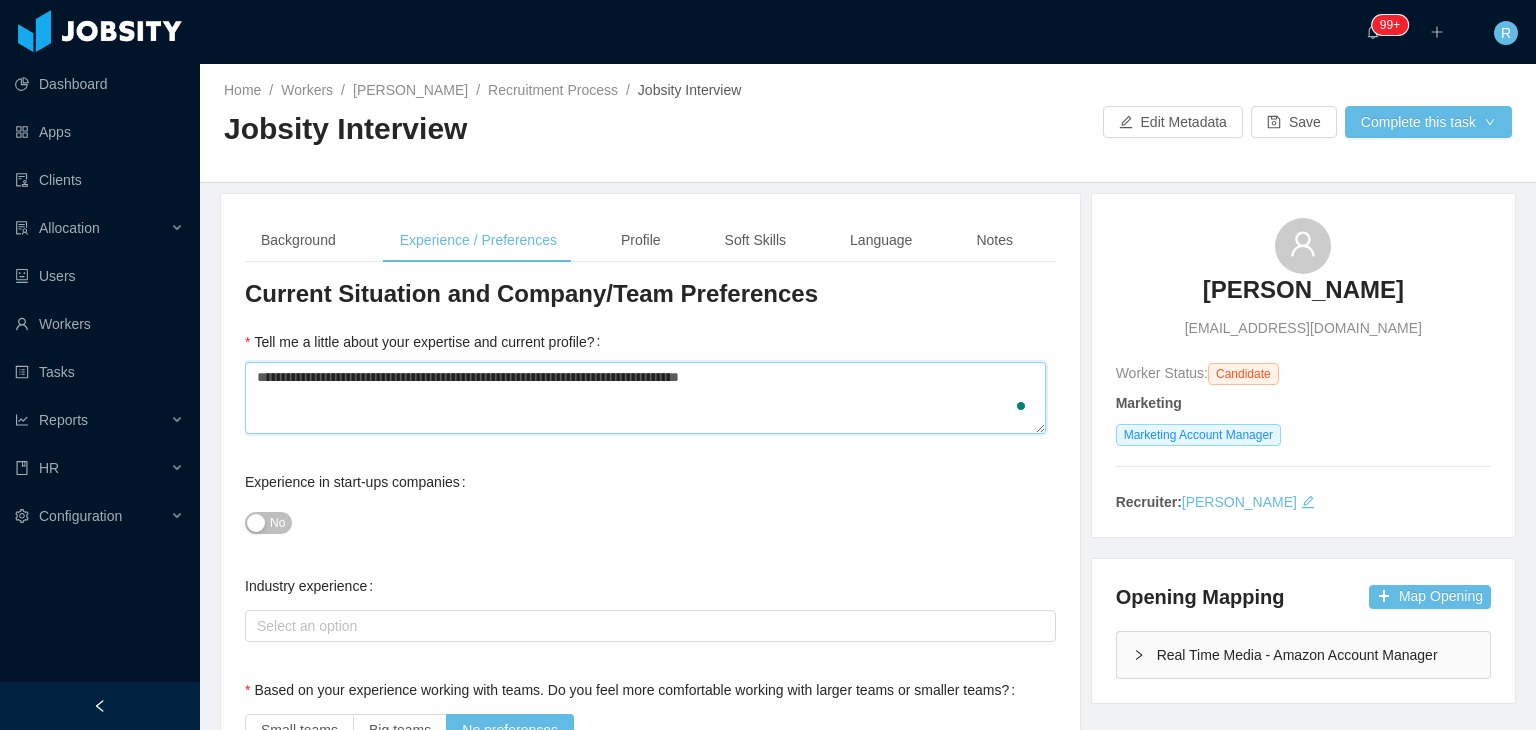 type on "**********" 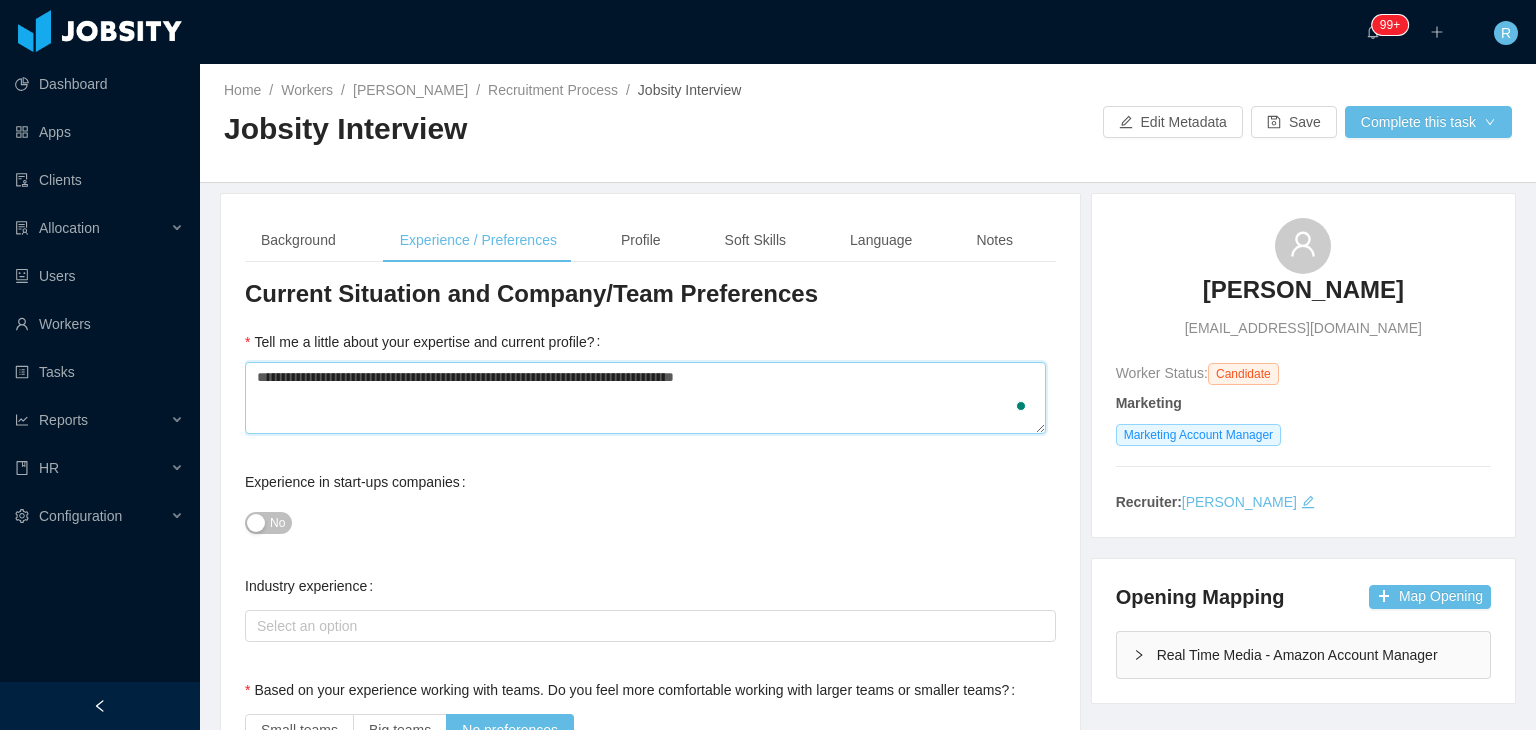 type on "**********" 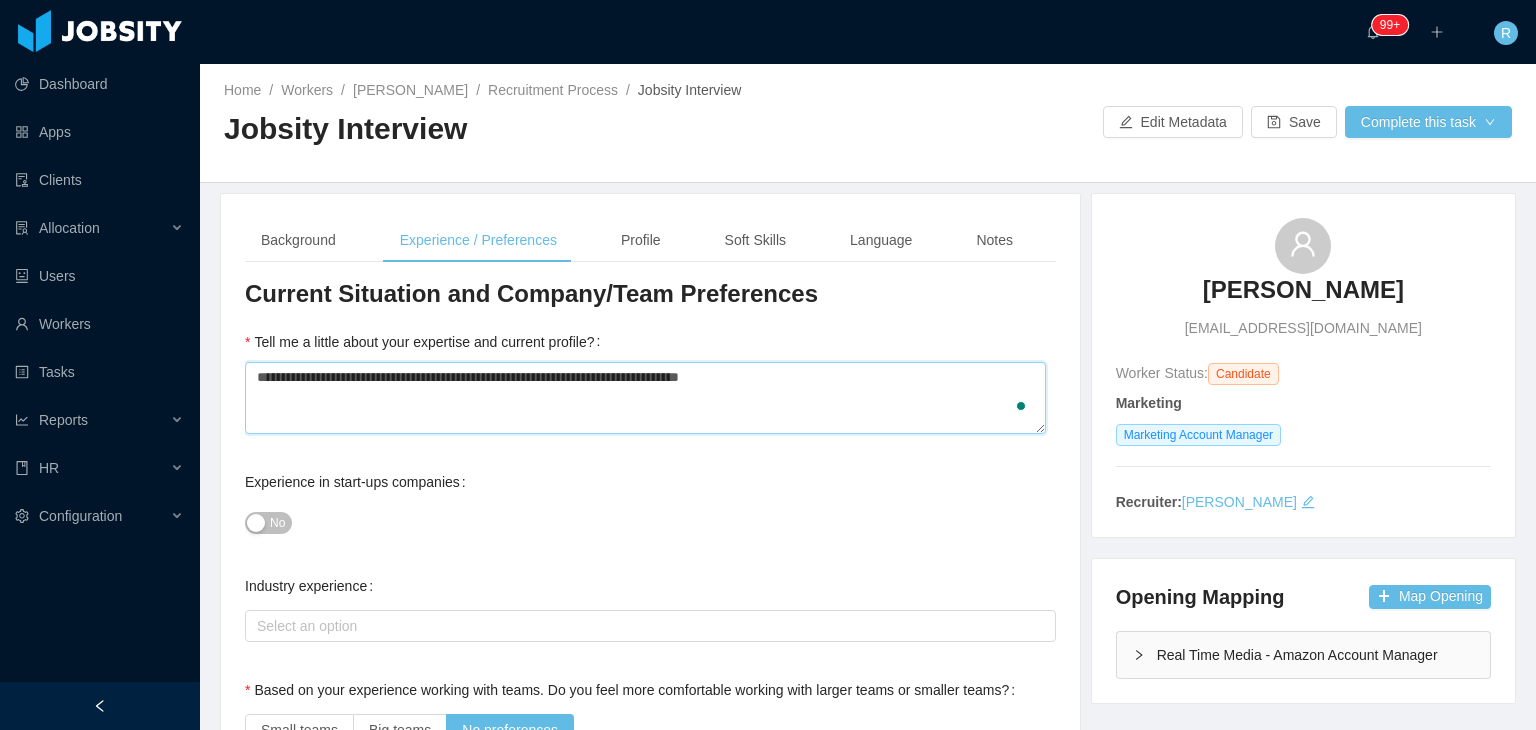 type on "**********" 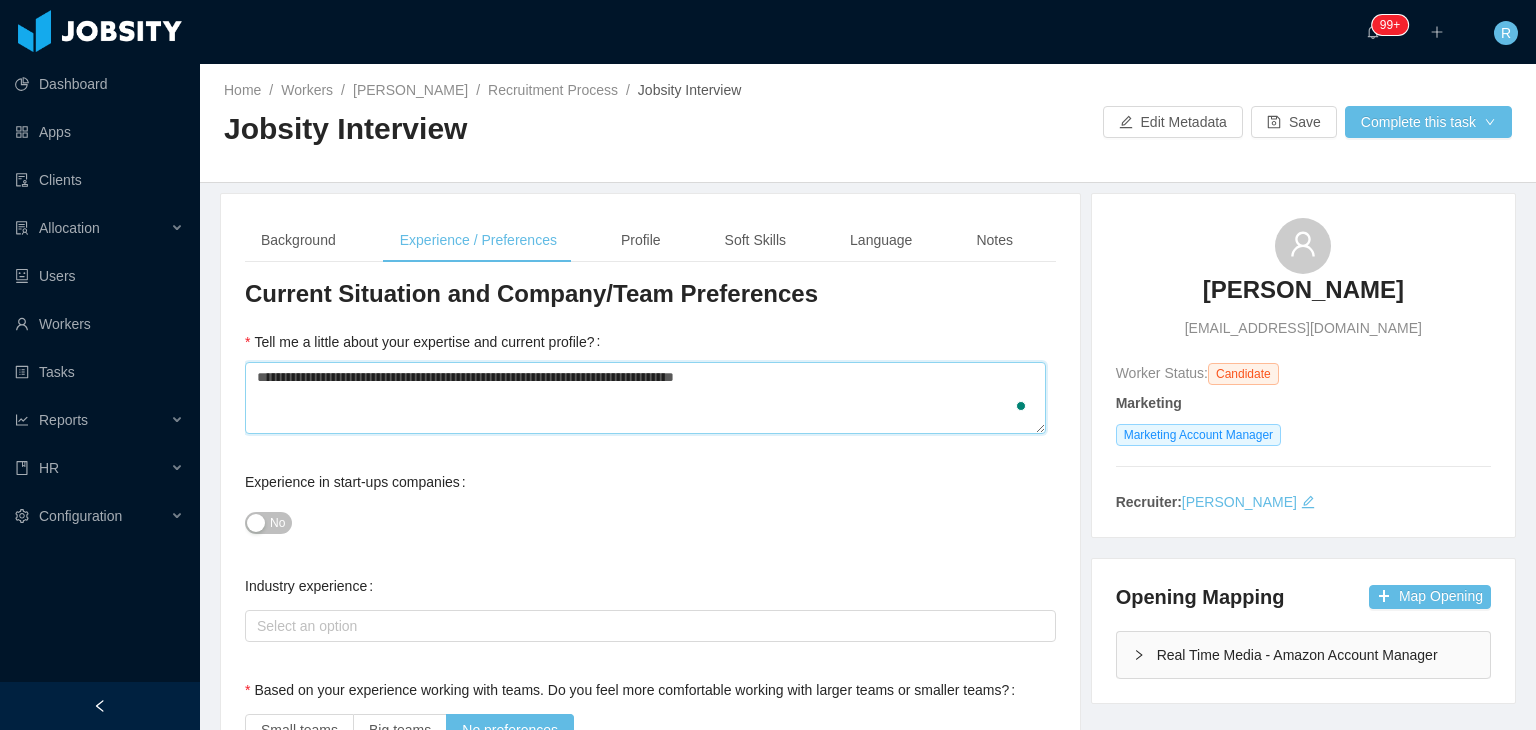 type on "**********" 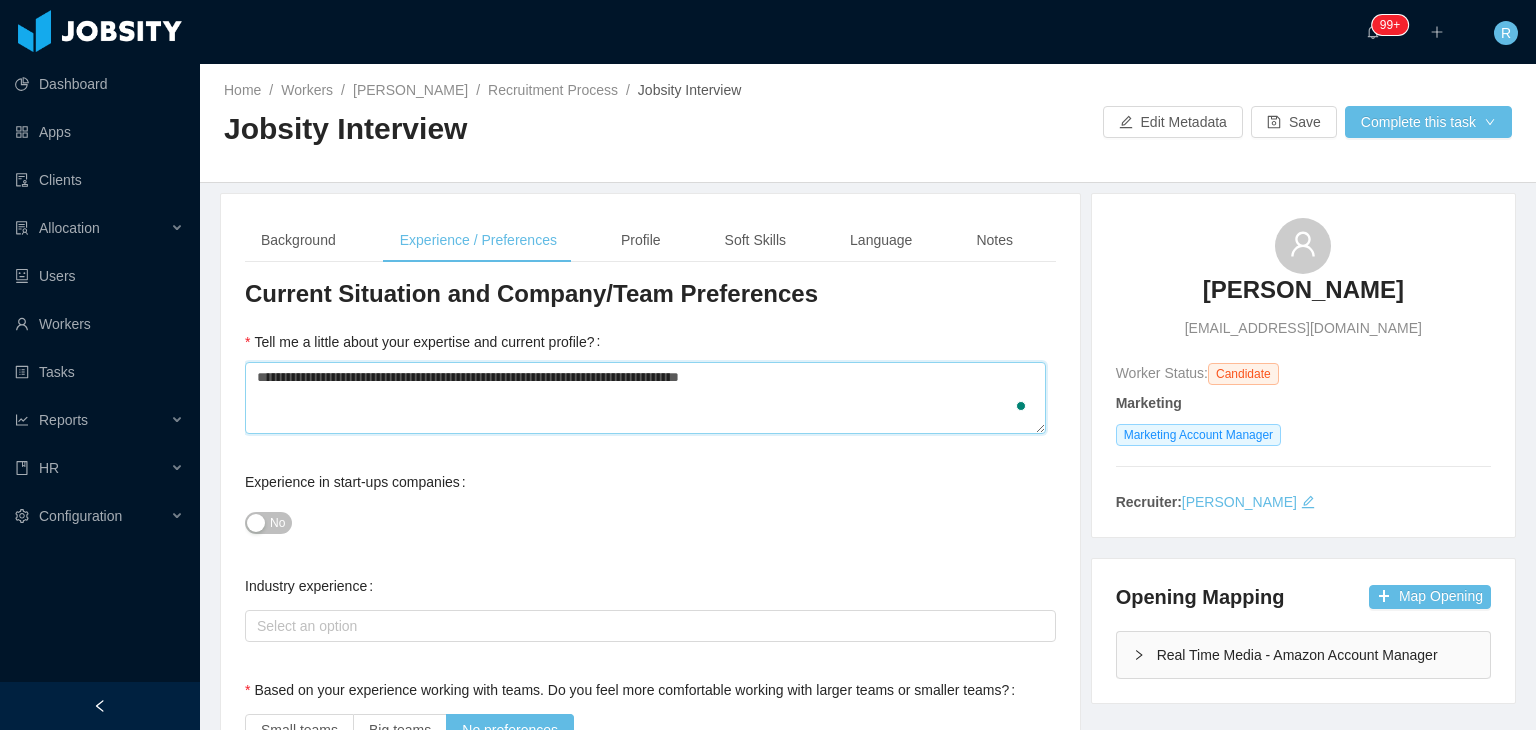 type on "**********" 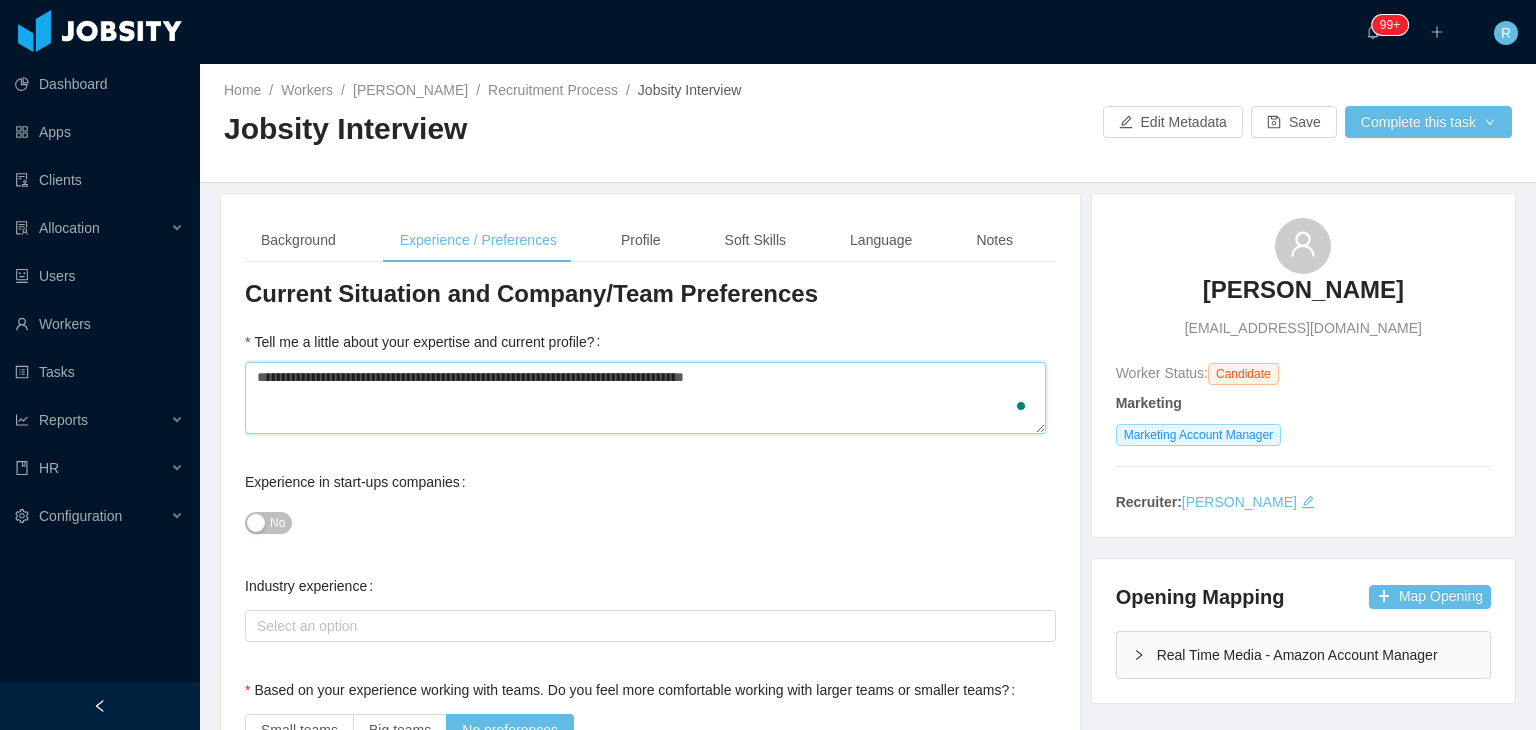 type on "**********" 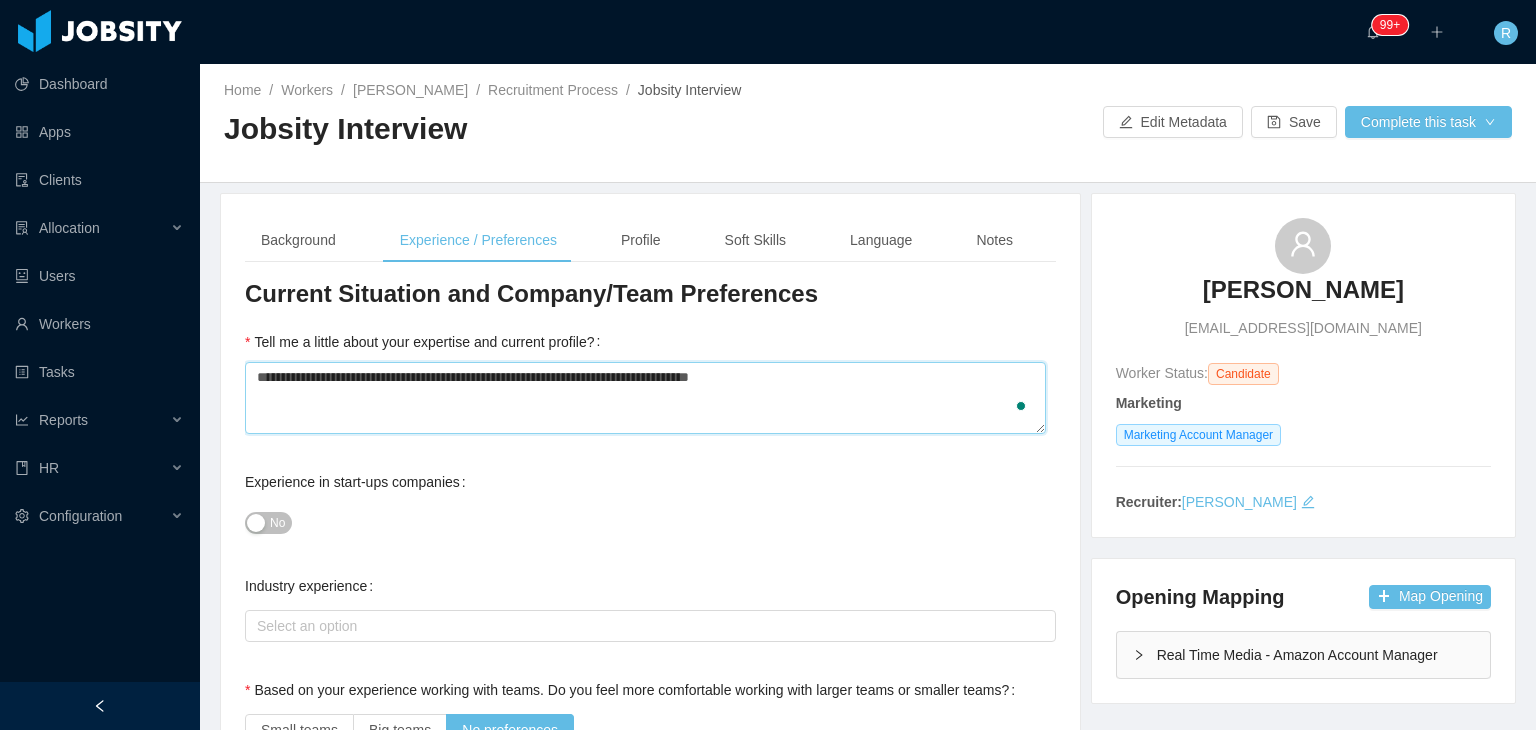type on "**********" 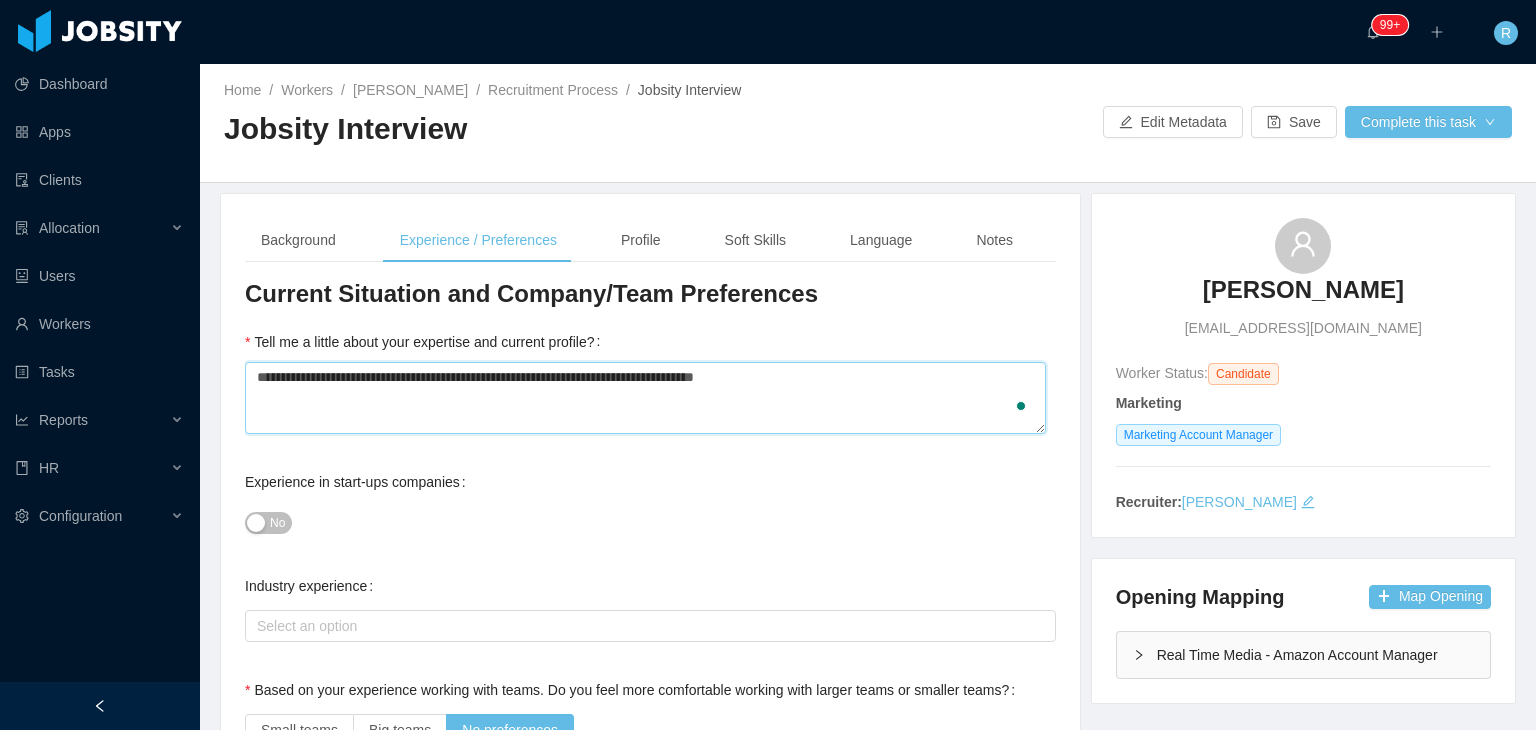 type on "**********" 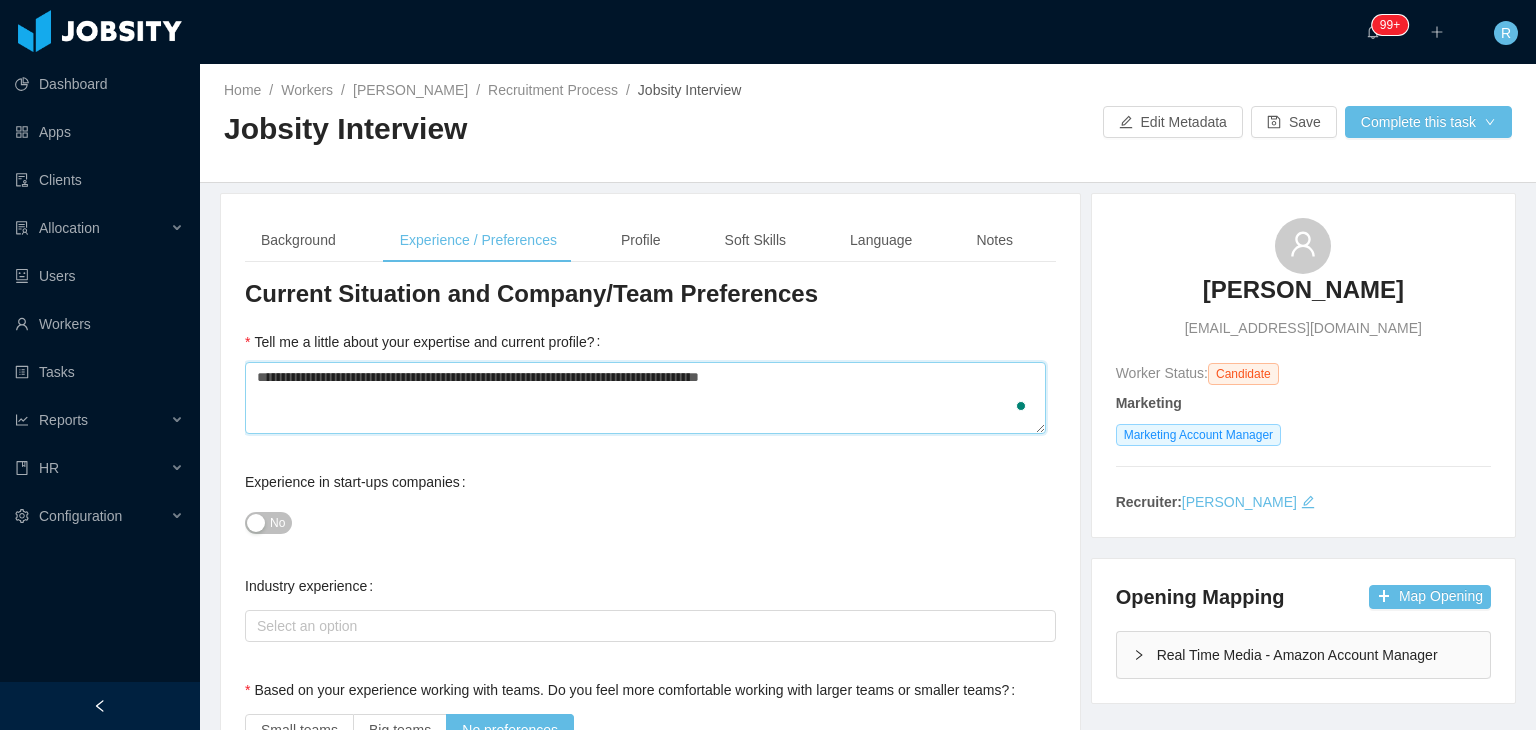 type on "**********" 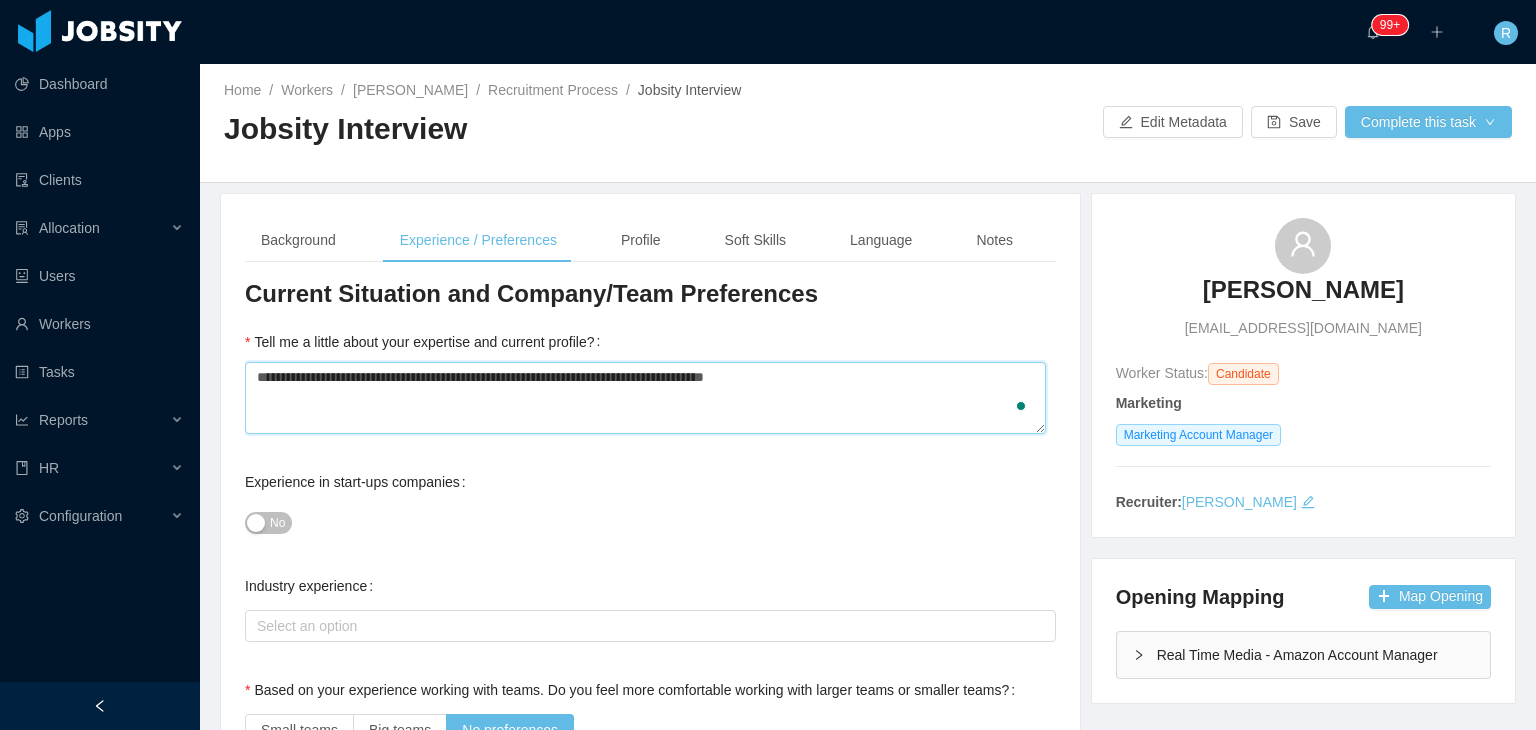type on "**********" 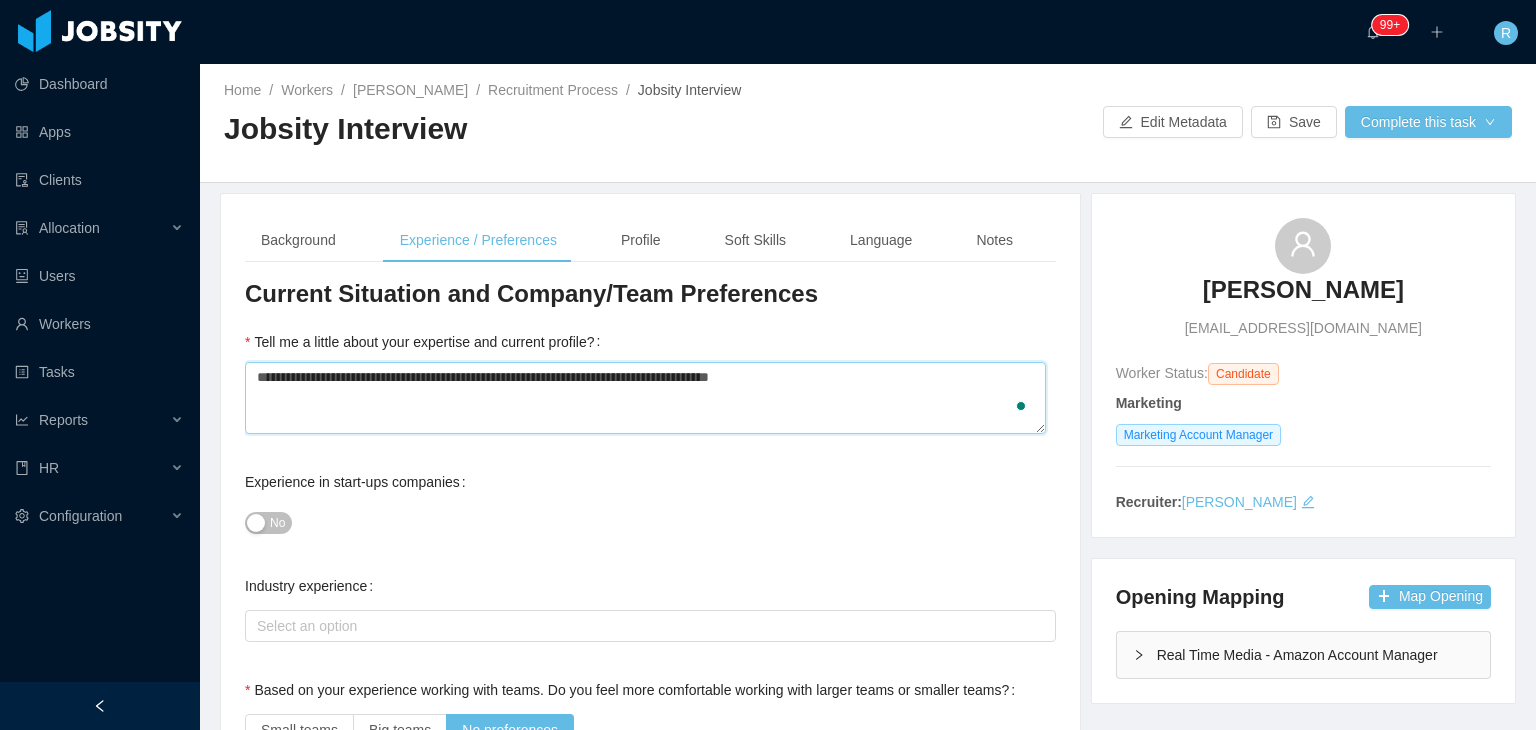 type on "**********" 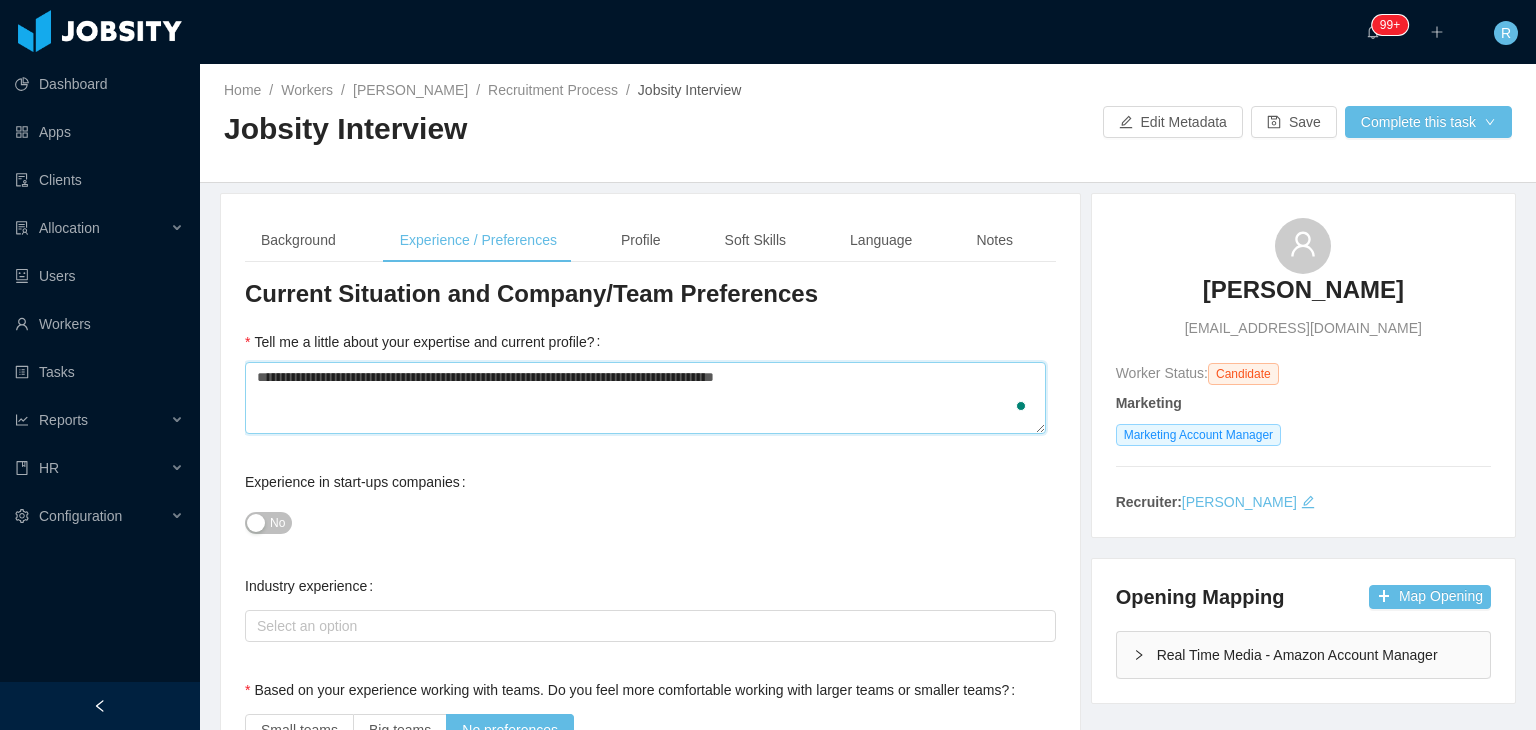 type on "**********" 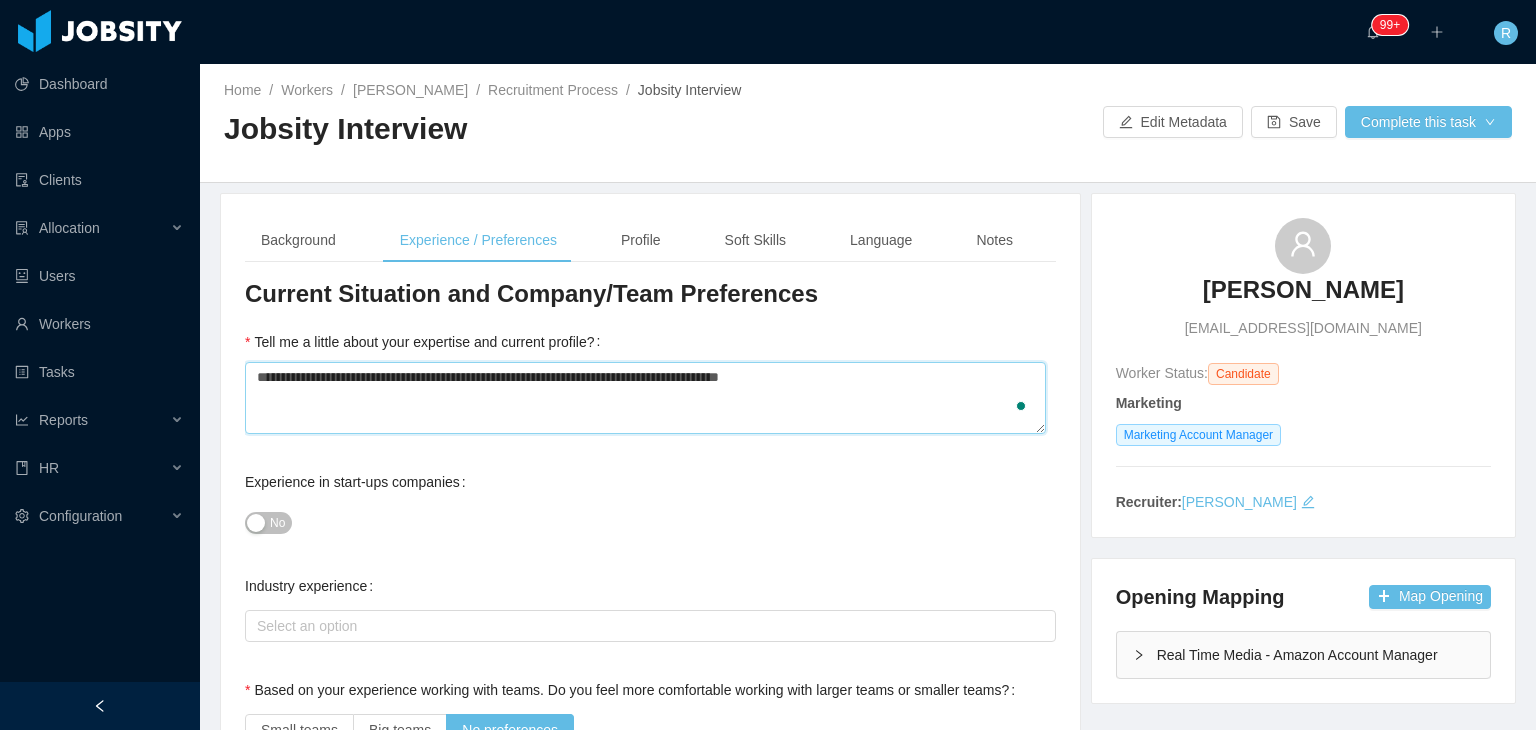 type on "**********" 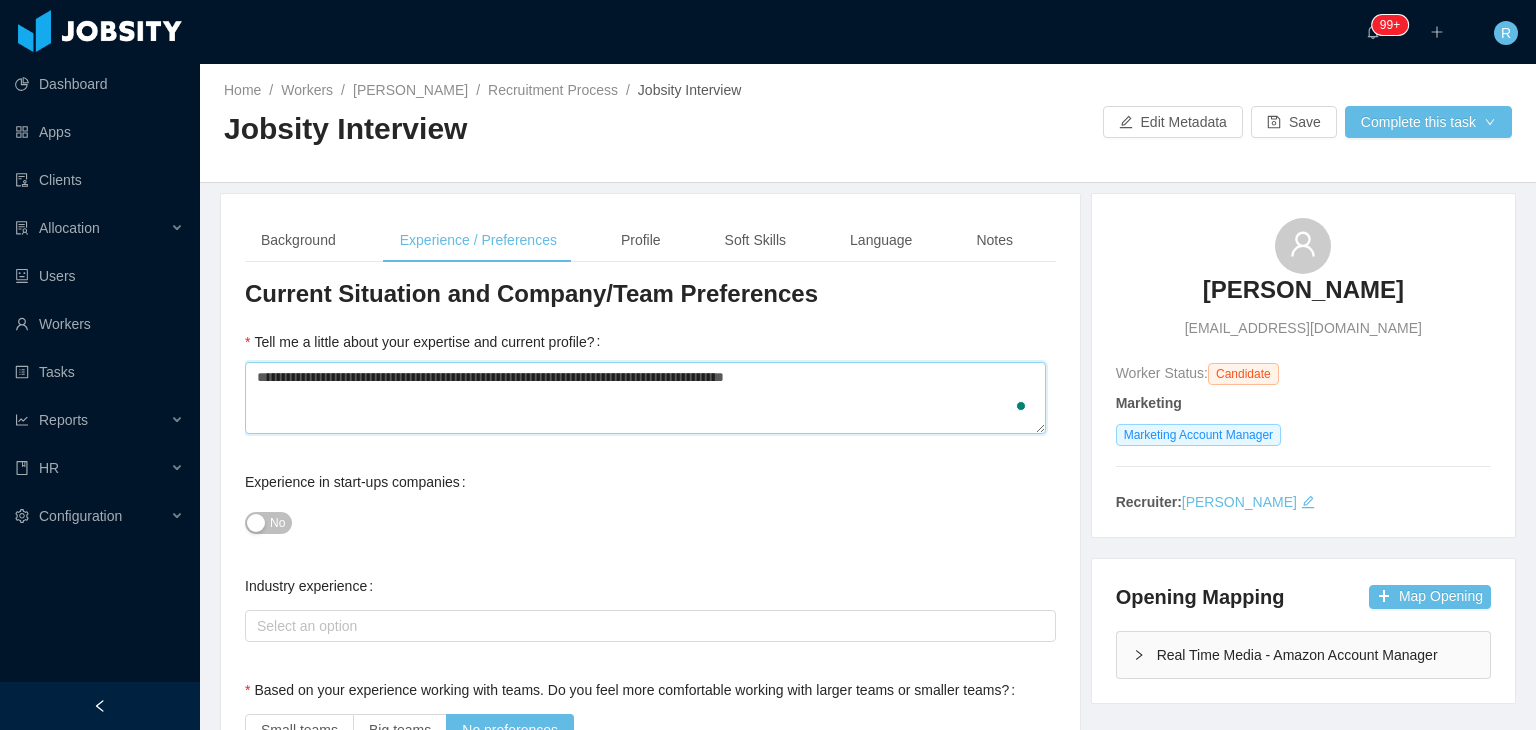 type on "**********" 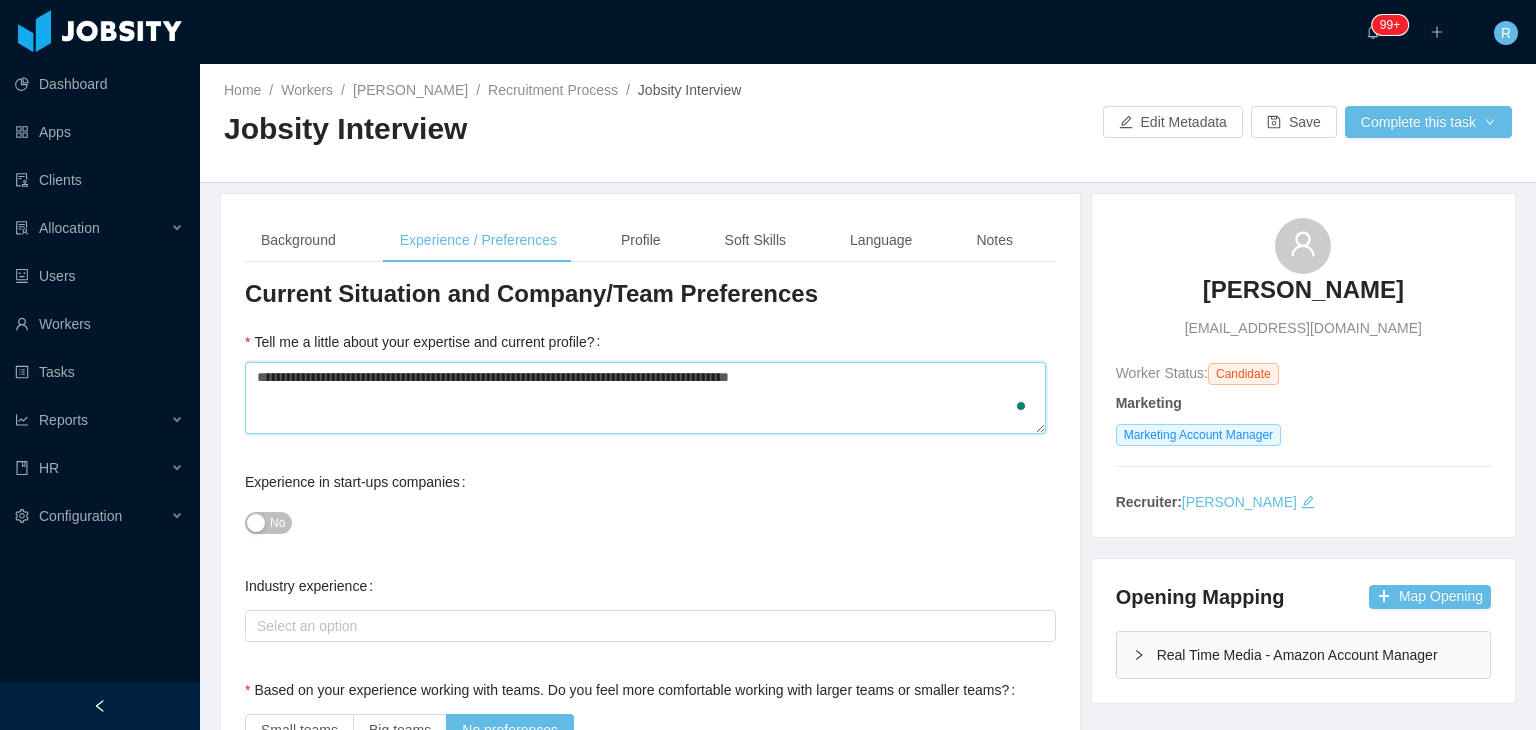 type on "**********" 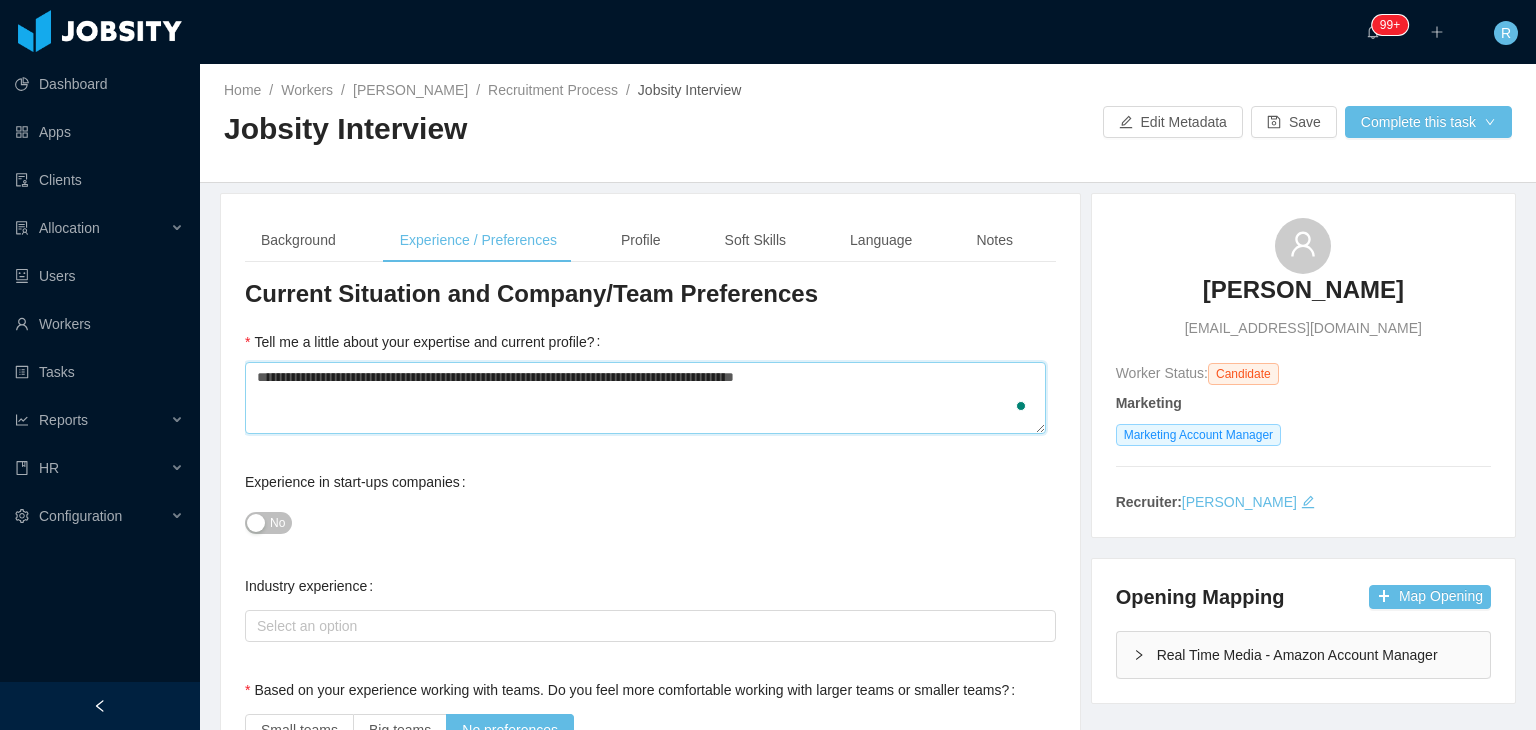 type on "**********" 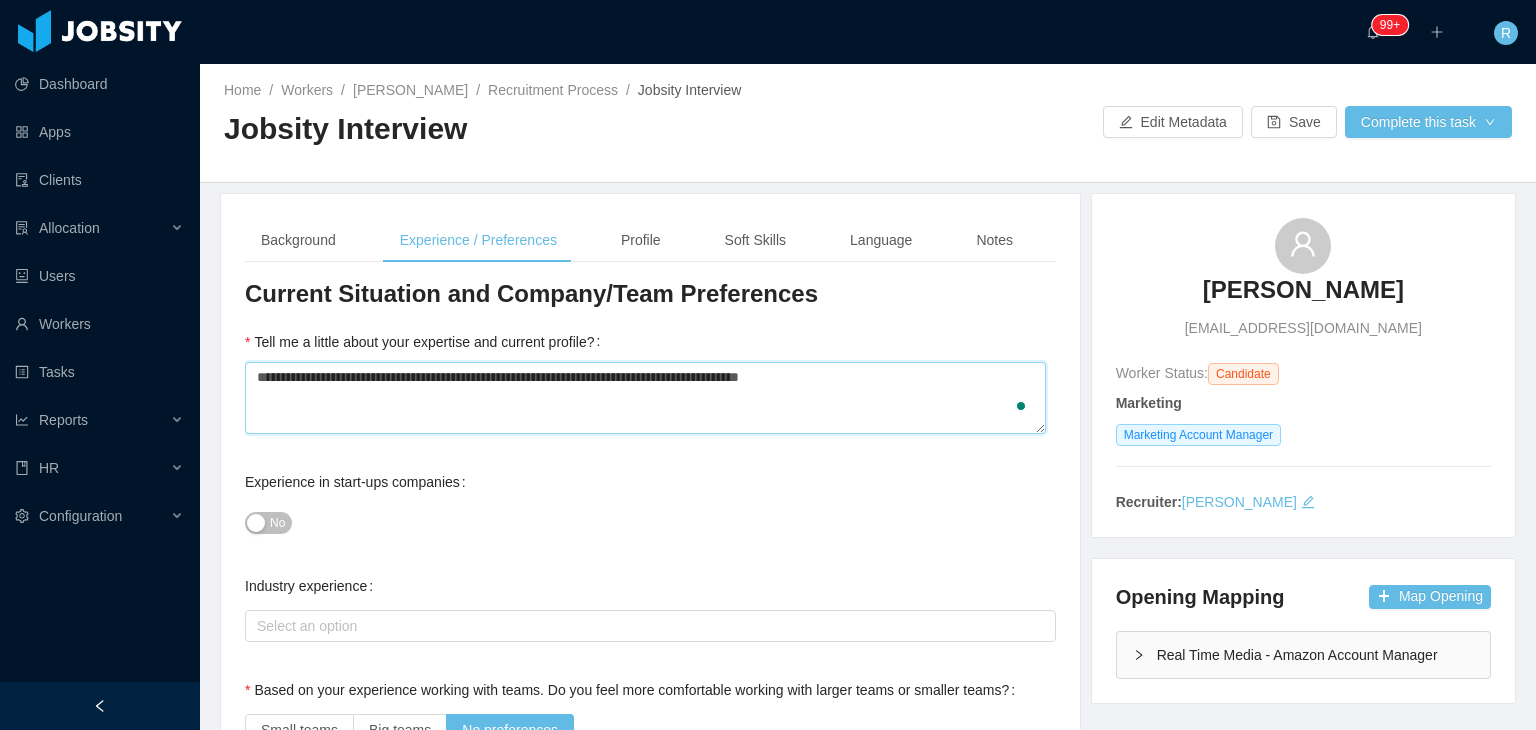 type on "**********" 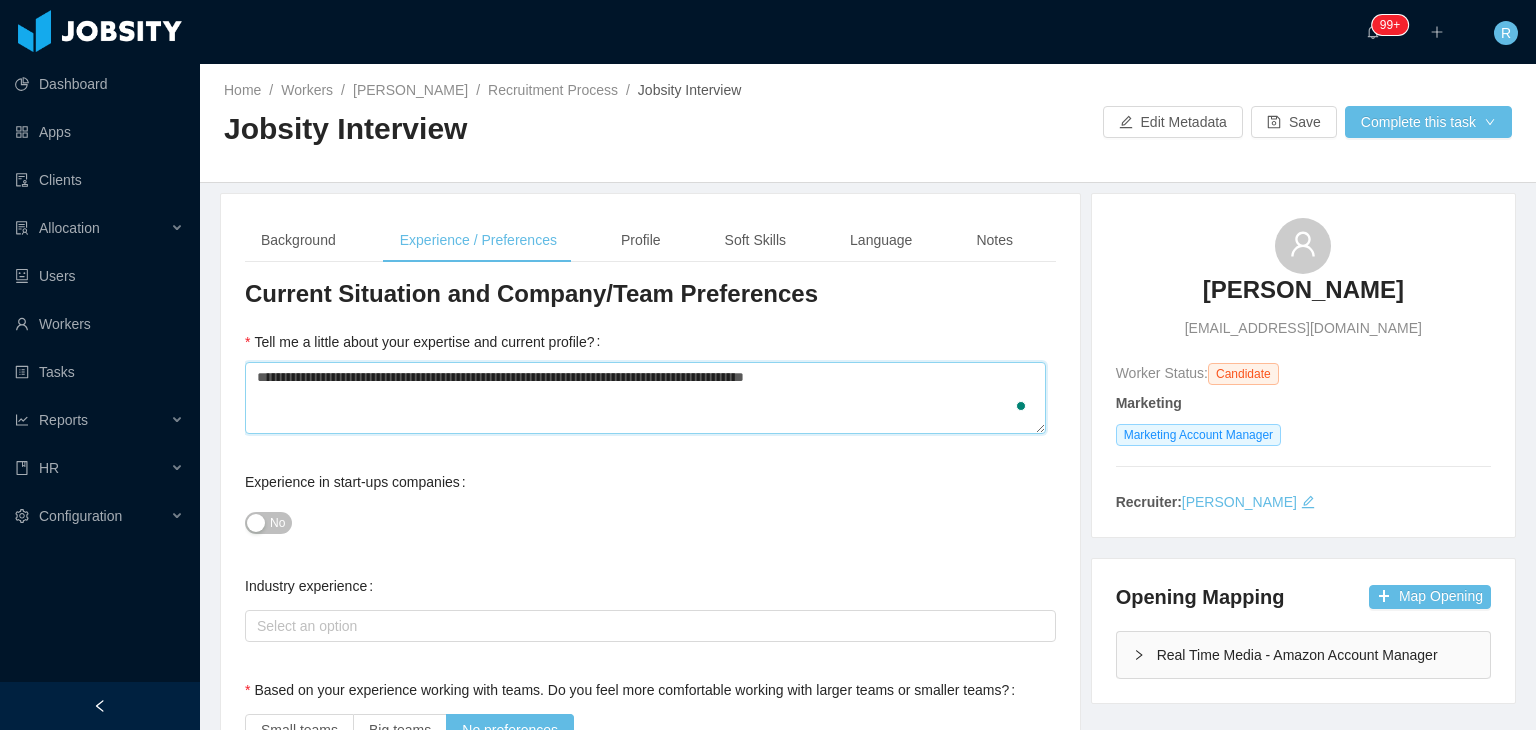 type on "**********" 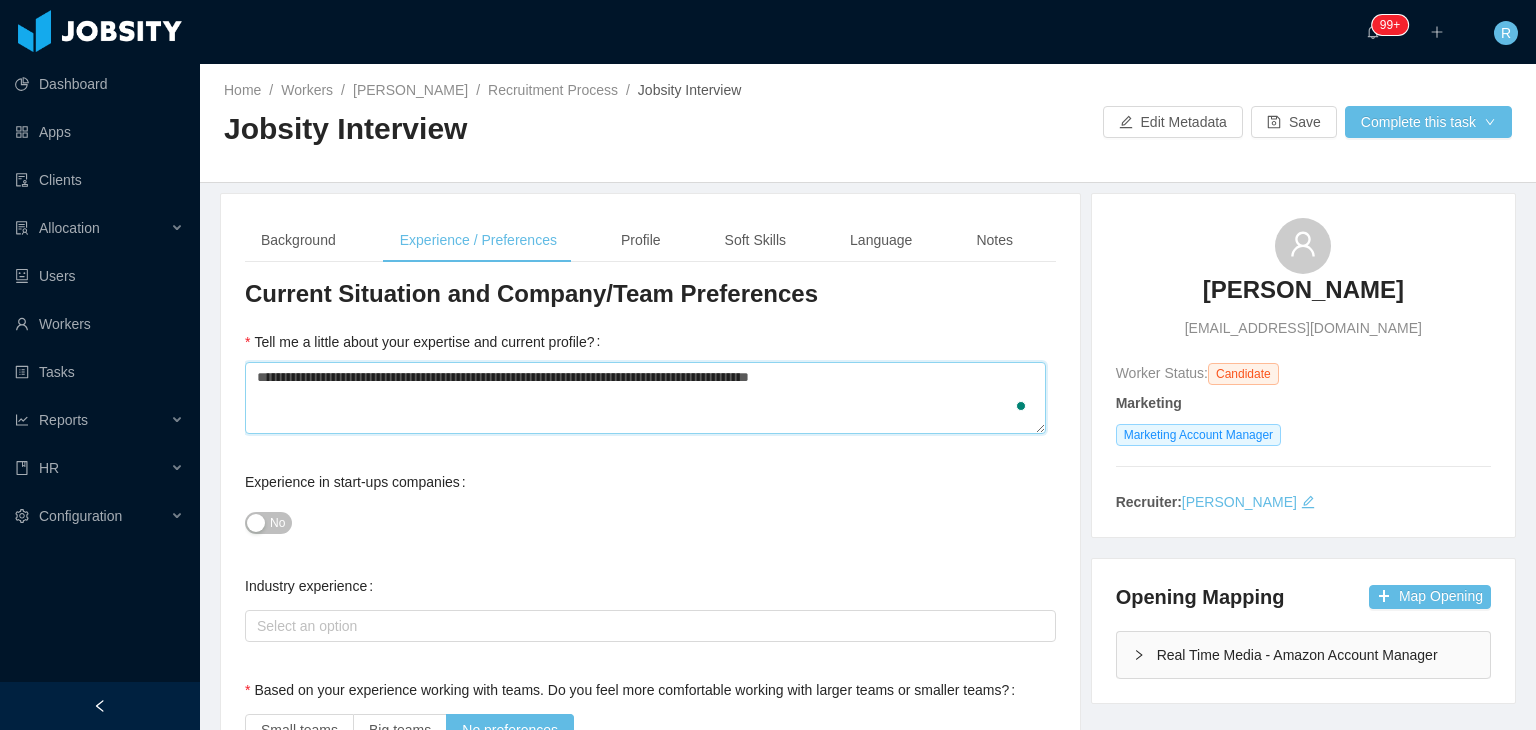 type on "**********" 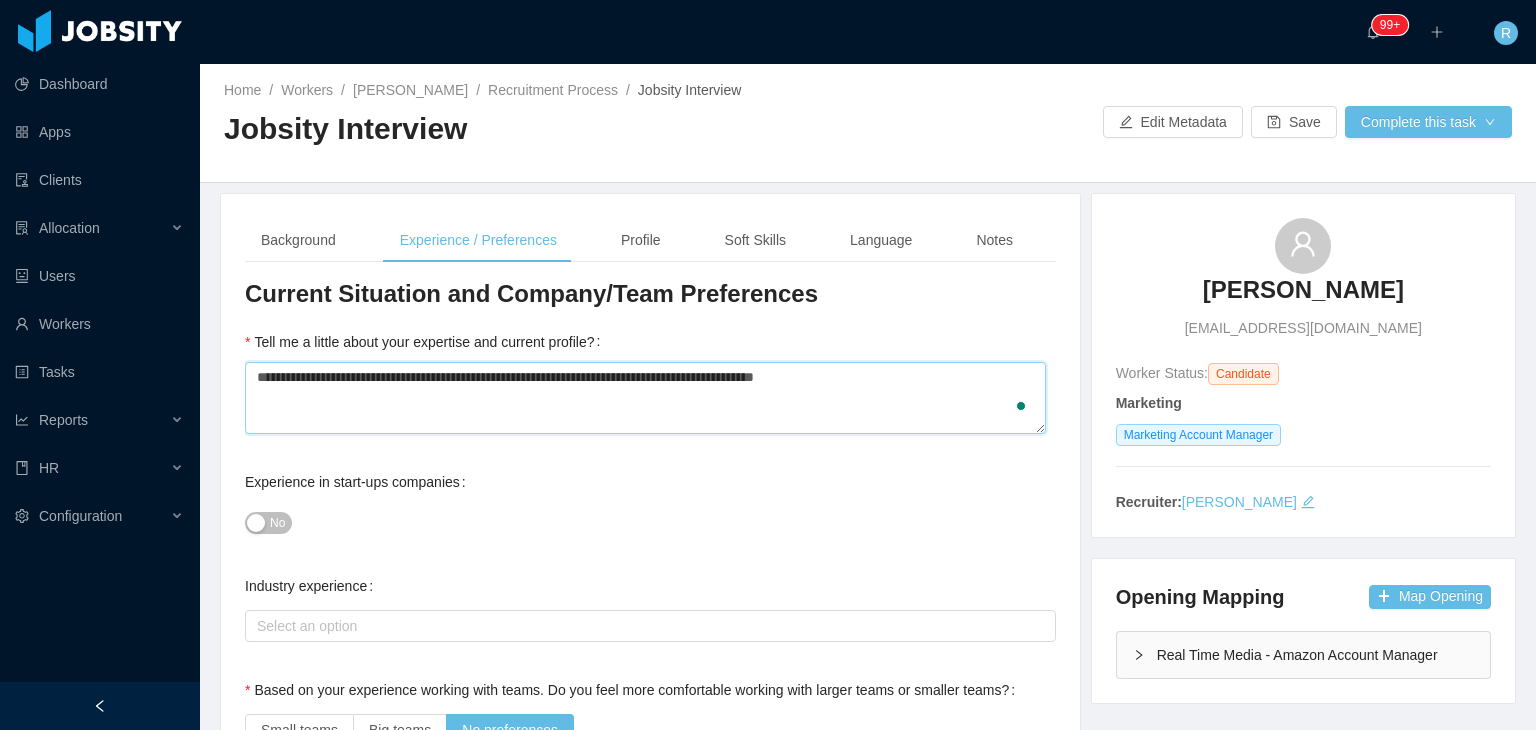 type 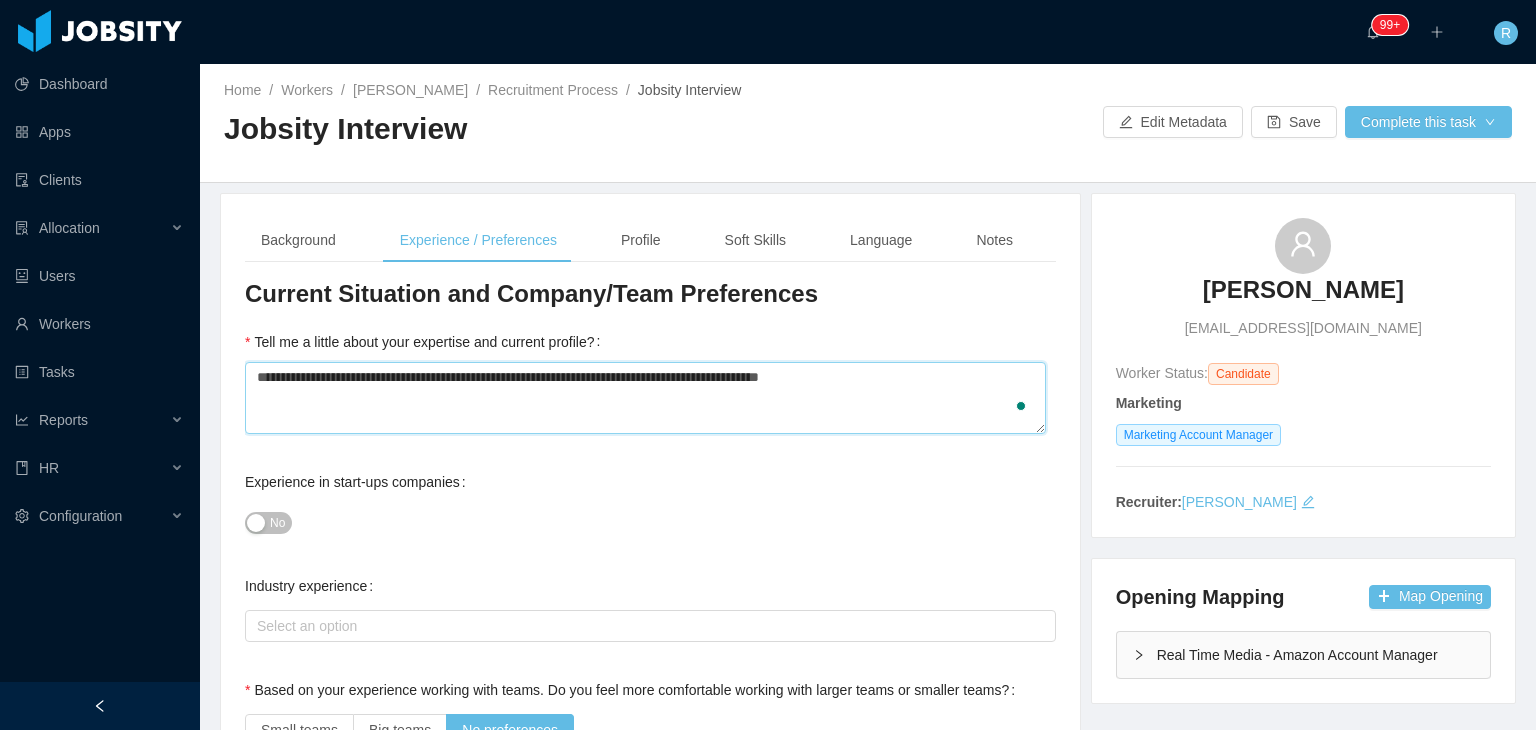 type on "**********" 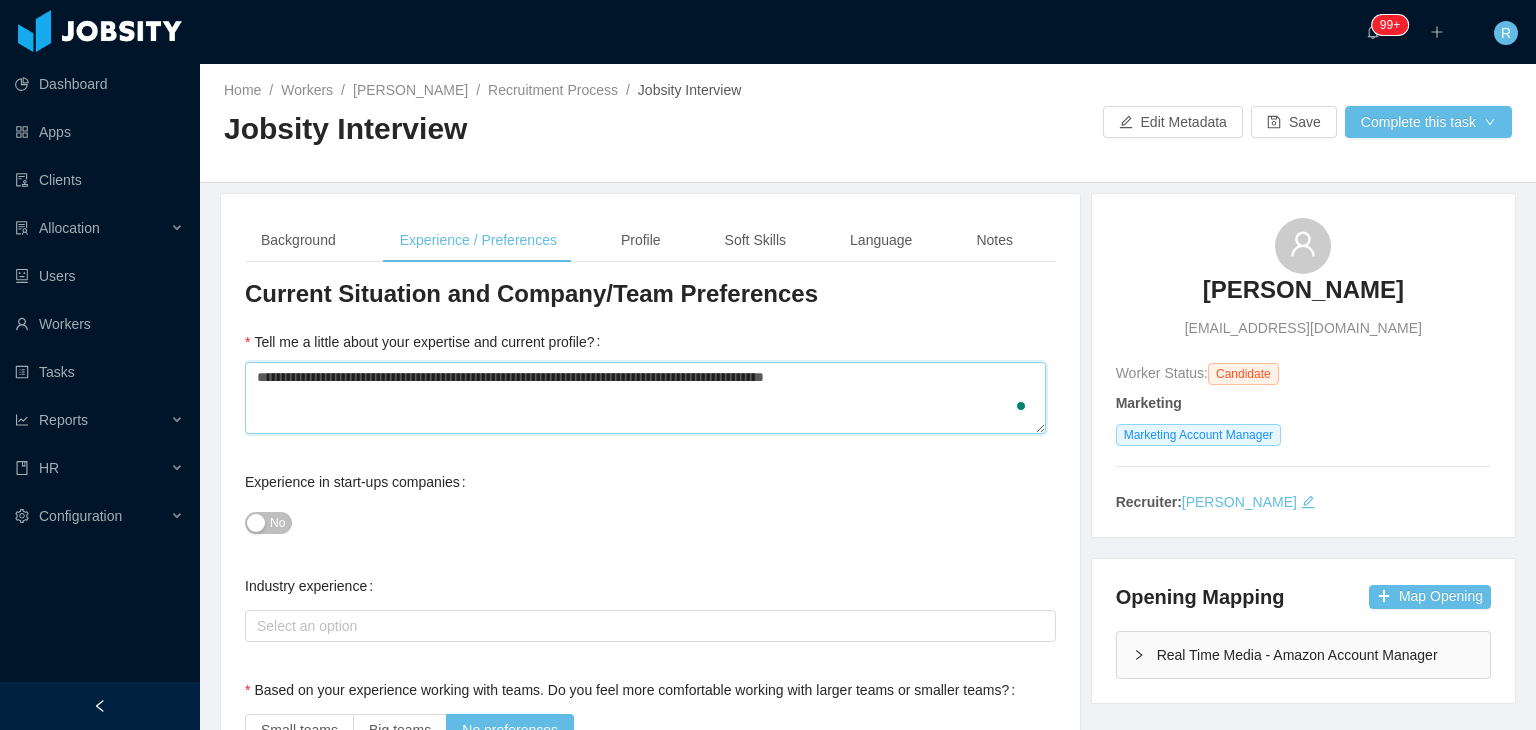 type on "**********" 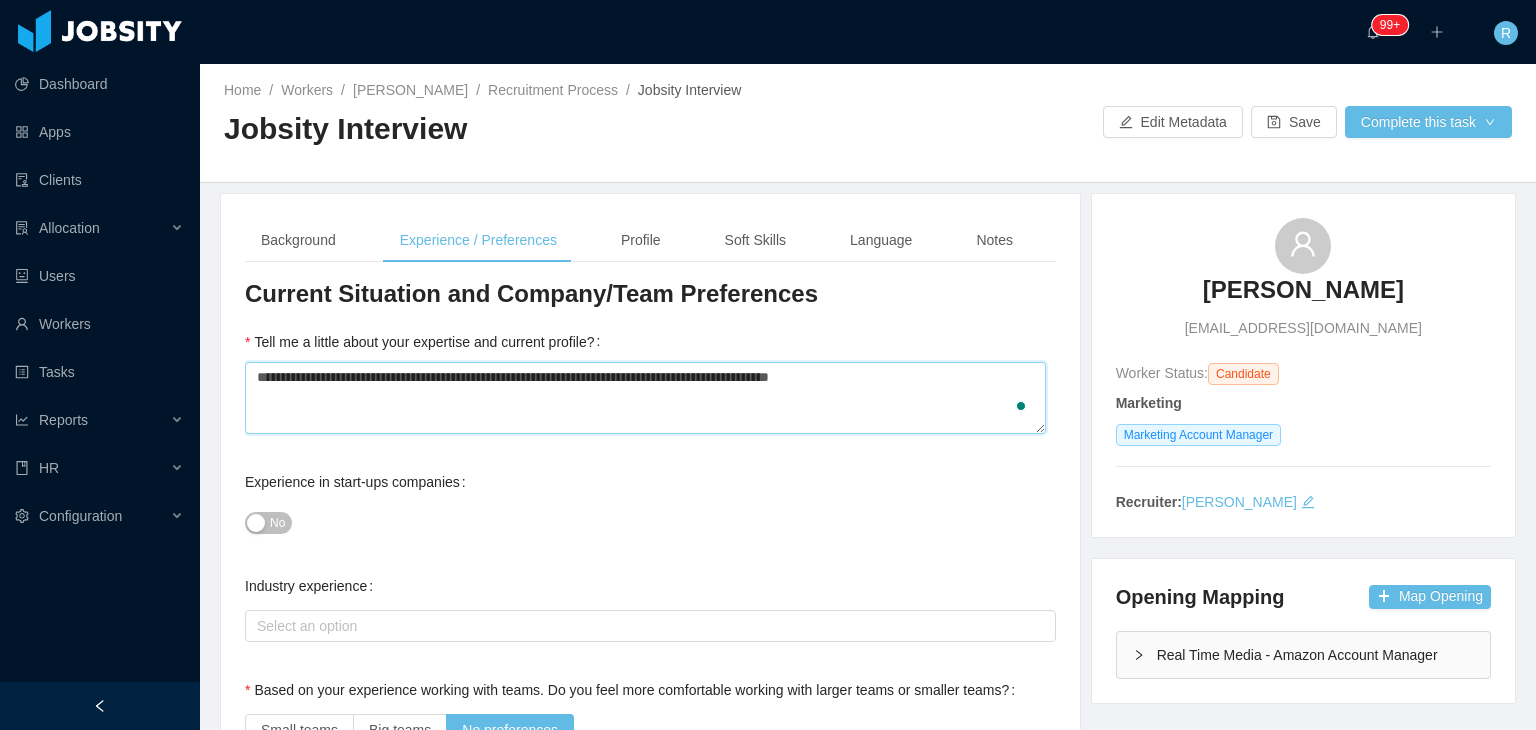 type on "**********" 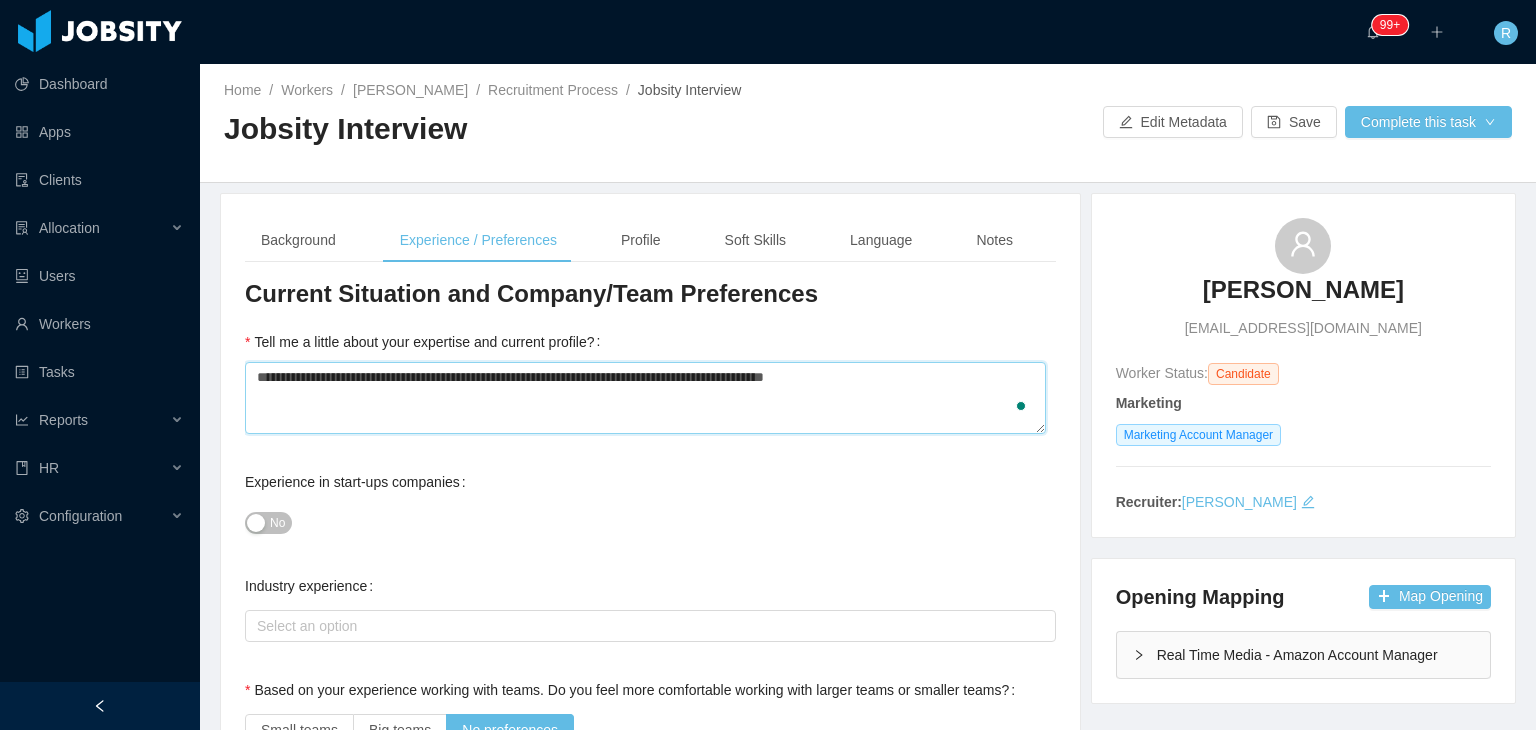 type on "**********" 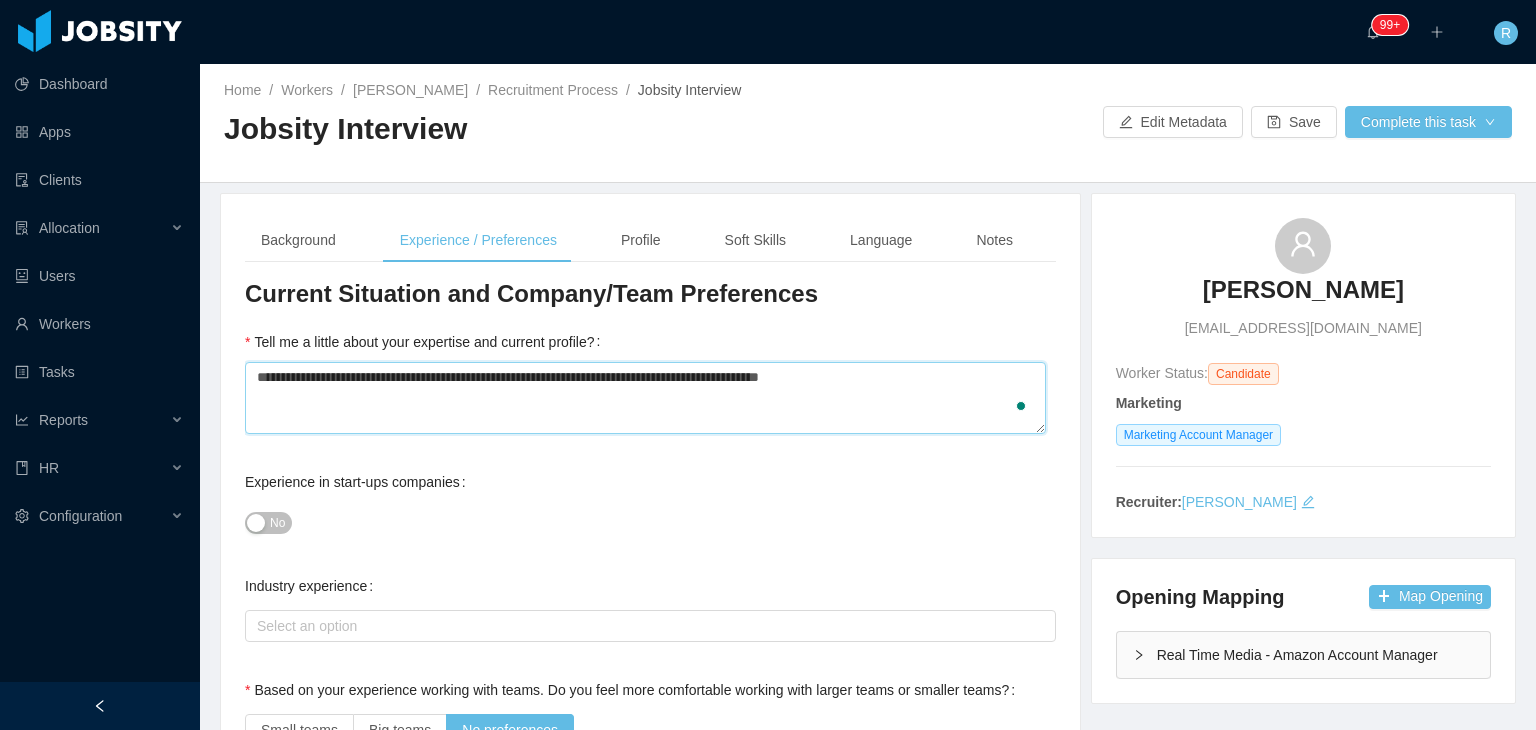 type 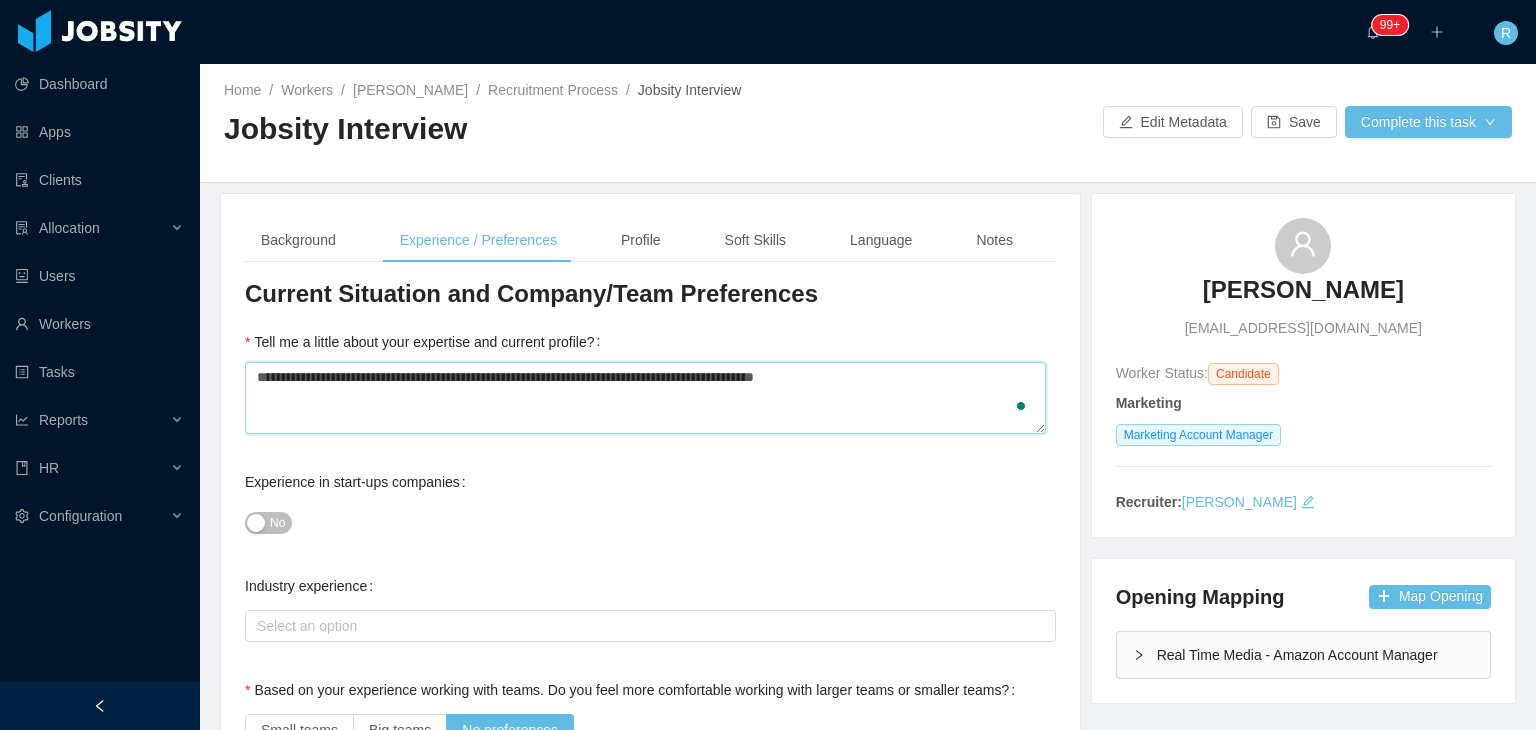 type on "**********" 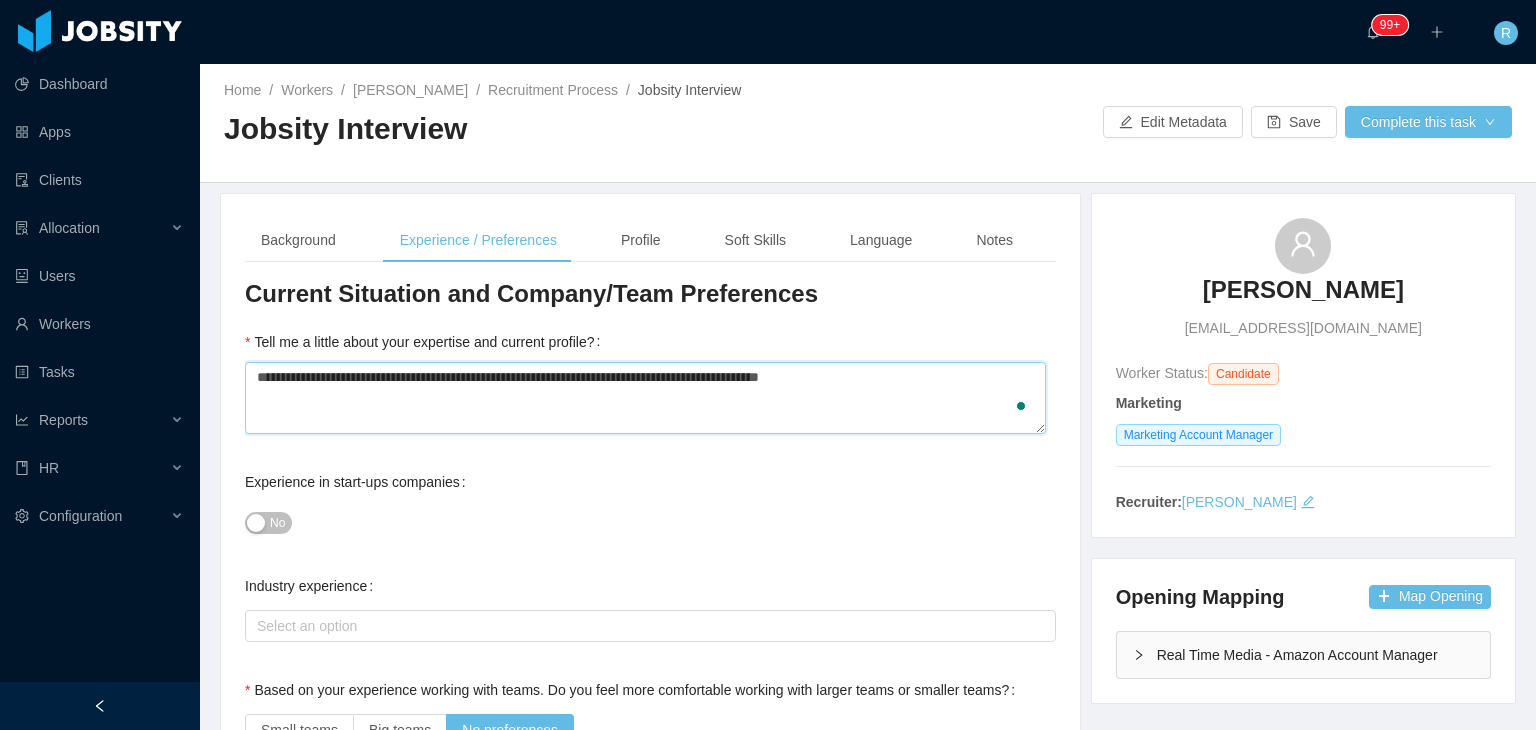 type on "**********" 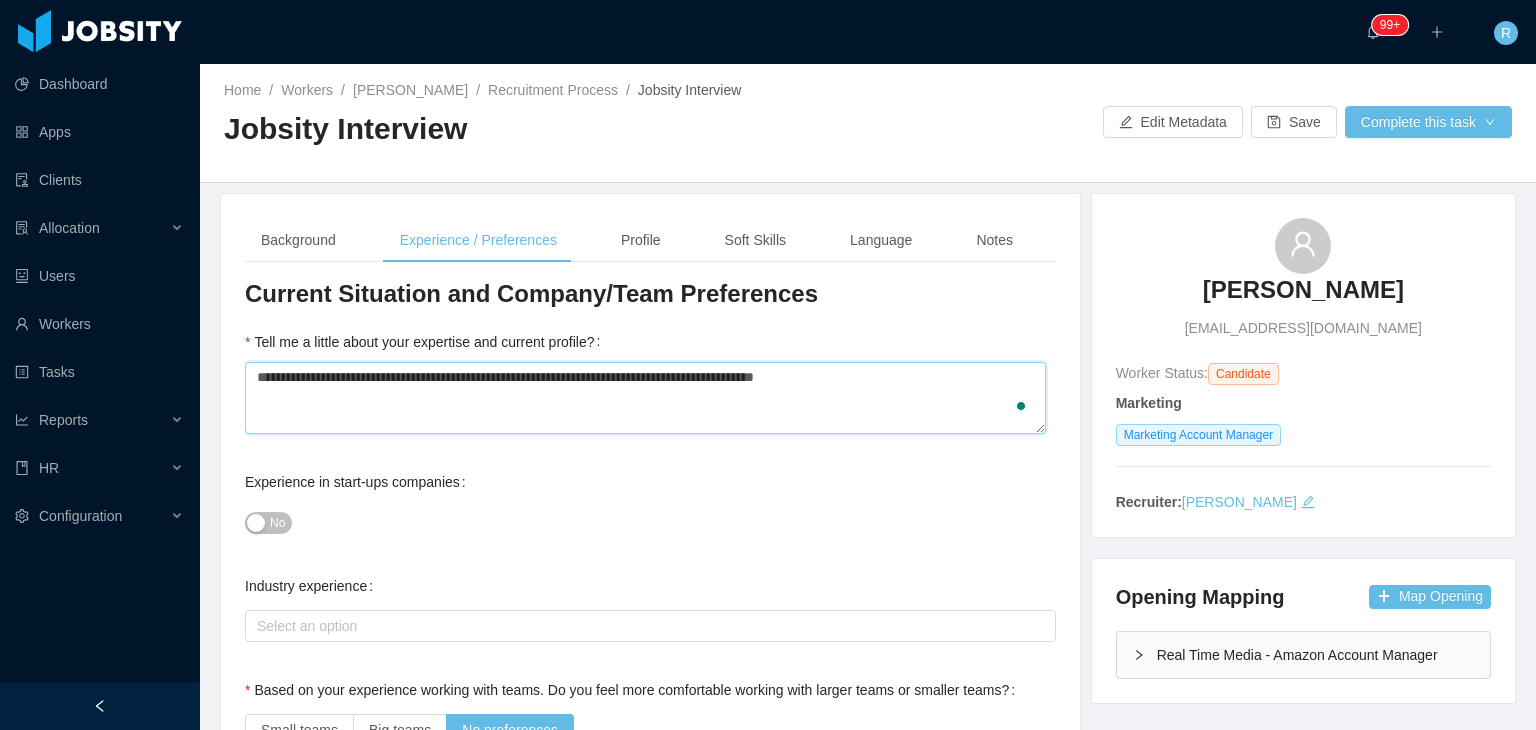 type on "**********" 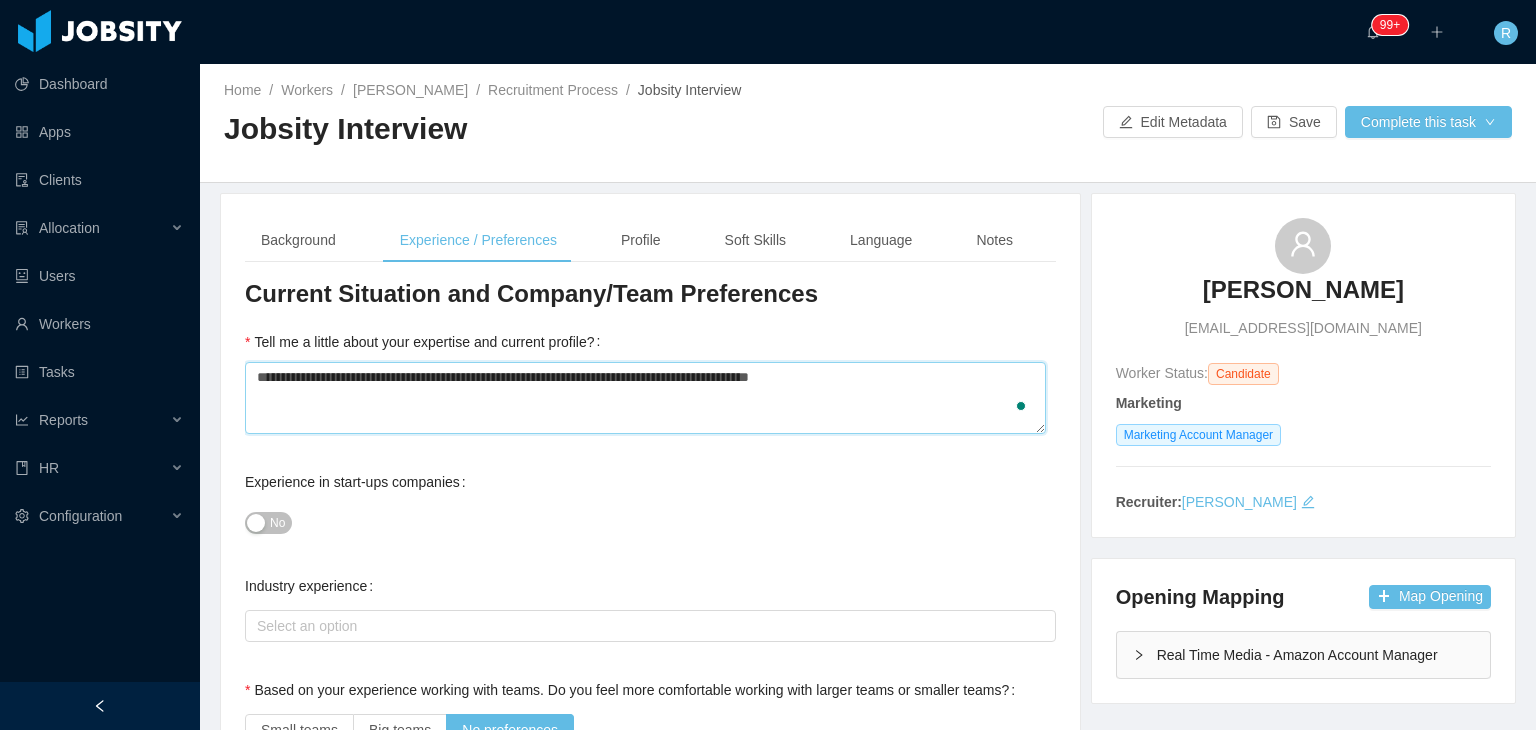 type on "**********" 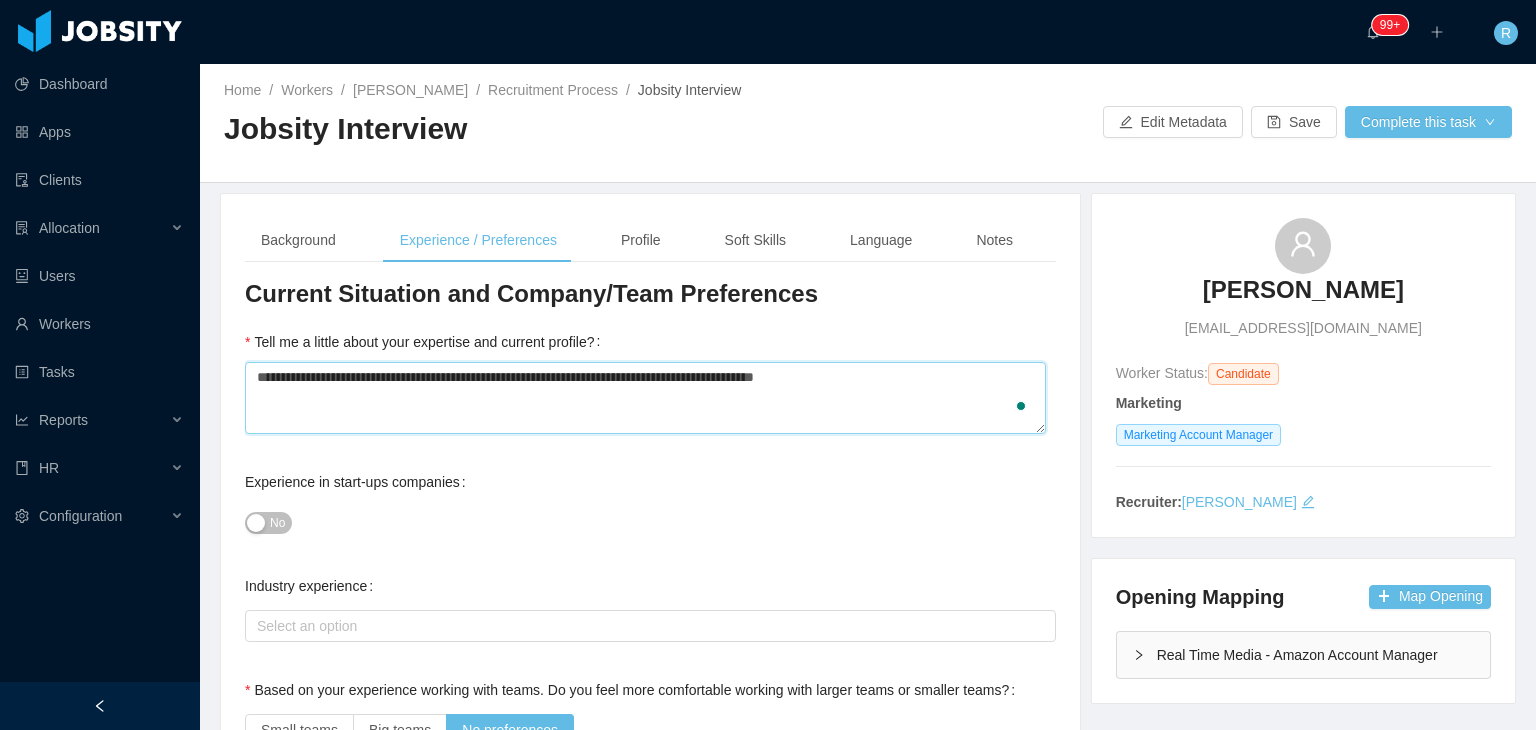 type on "**********" 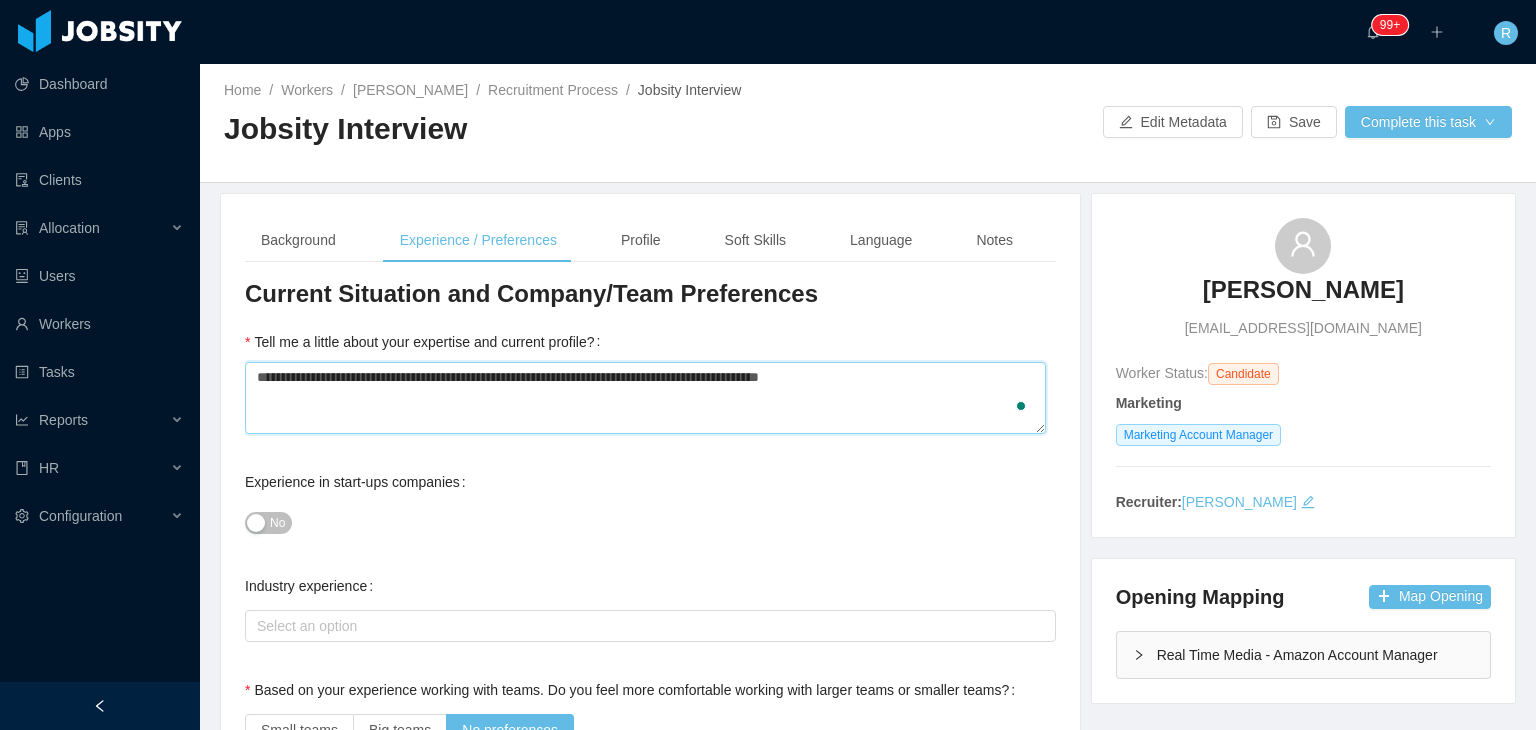 type on "**********" 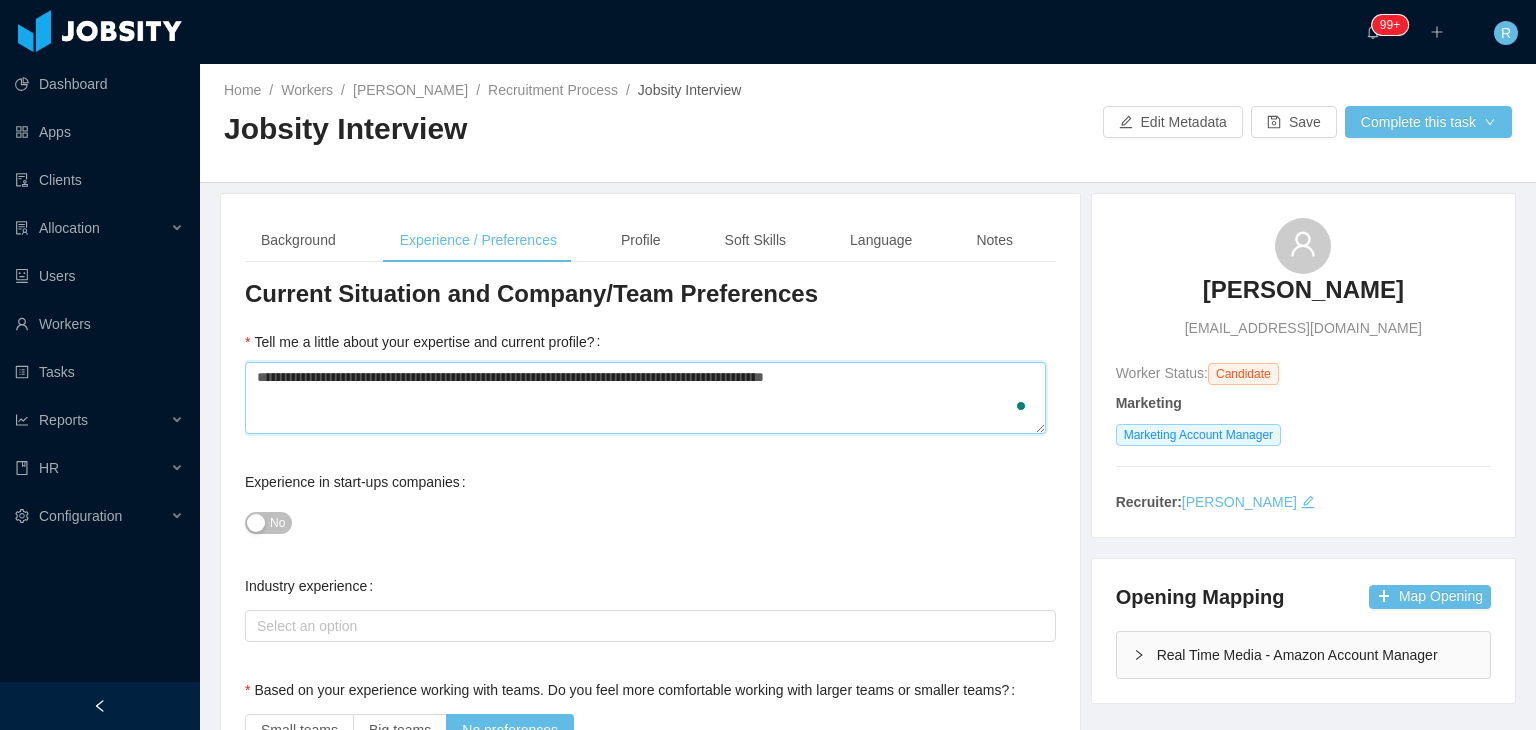 type on "**********" 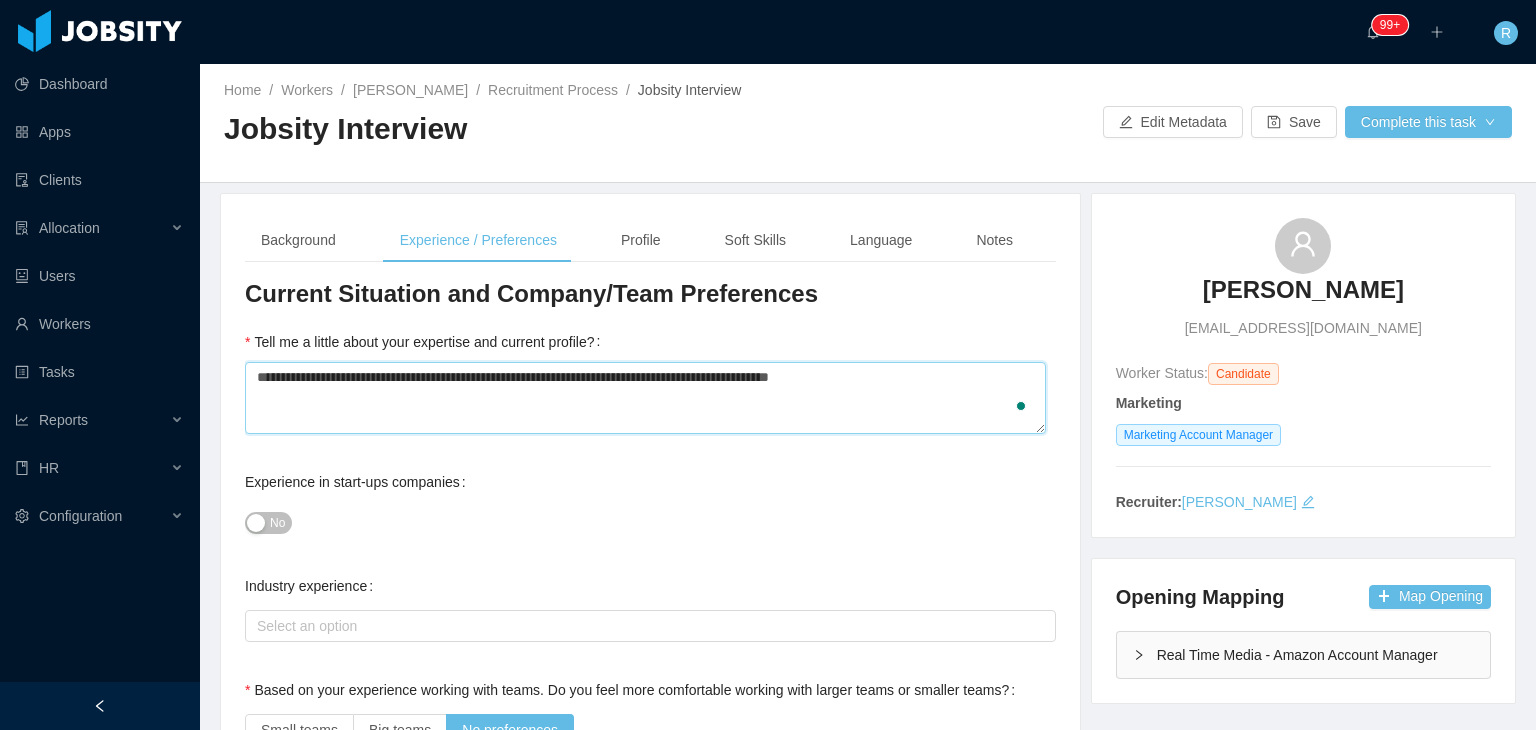 type on "**********" 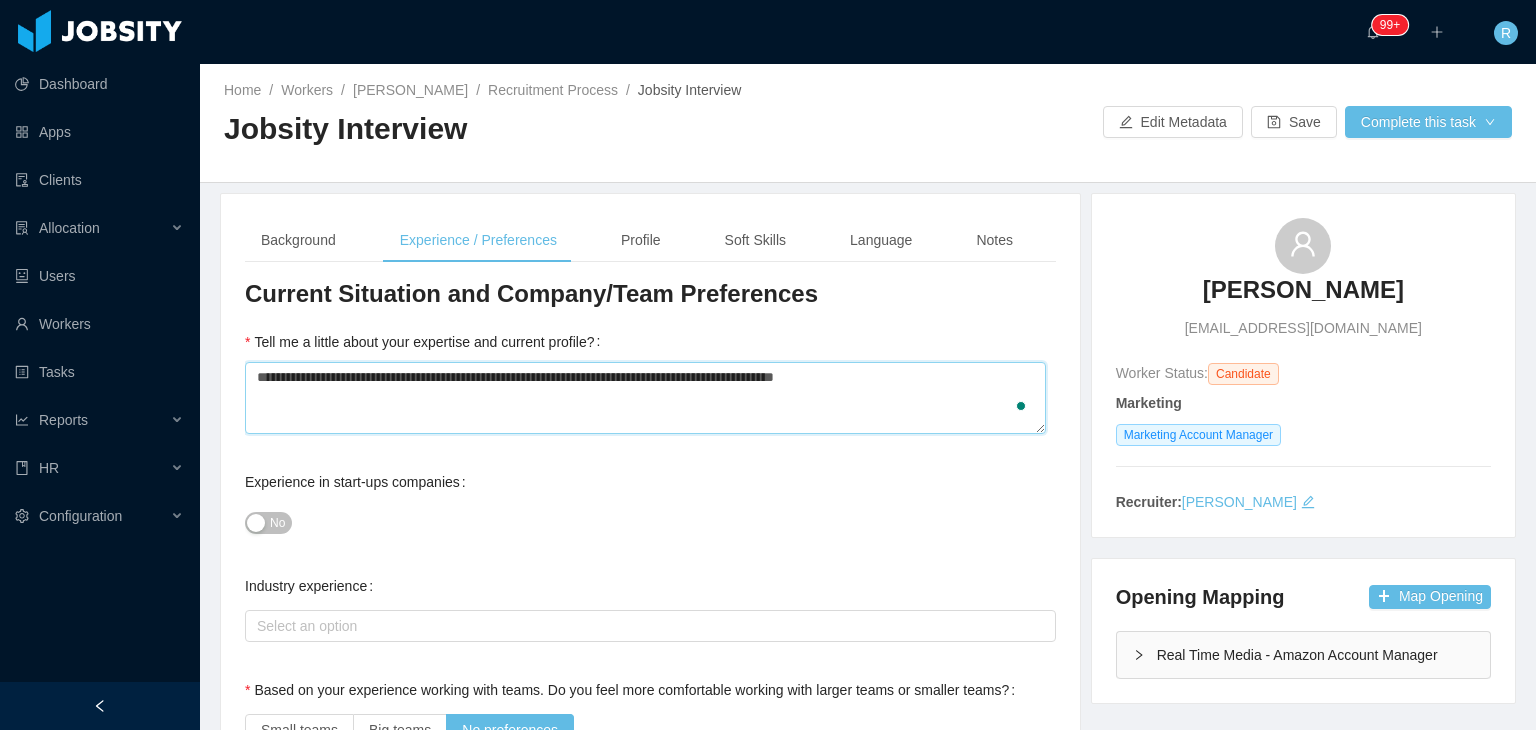 type on "**********" 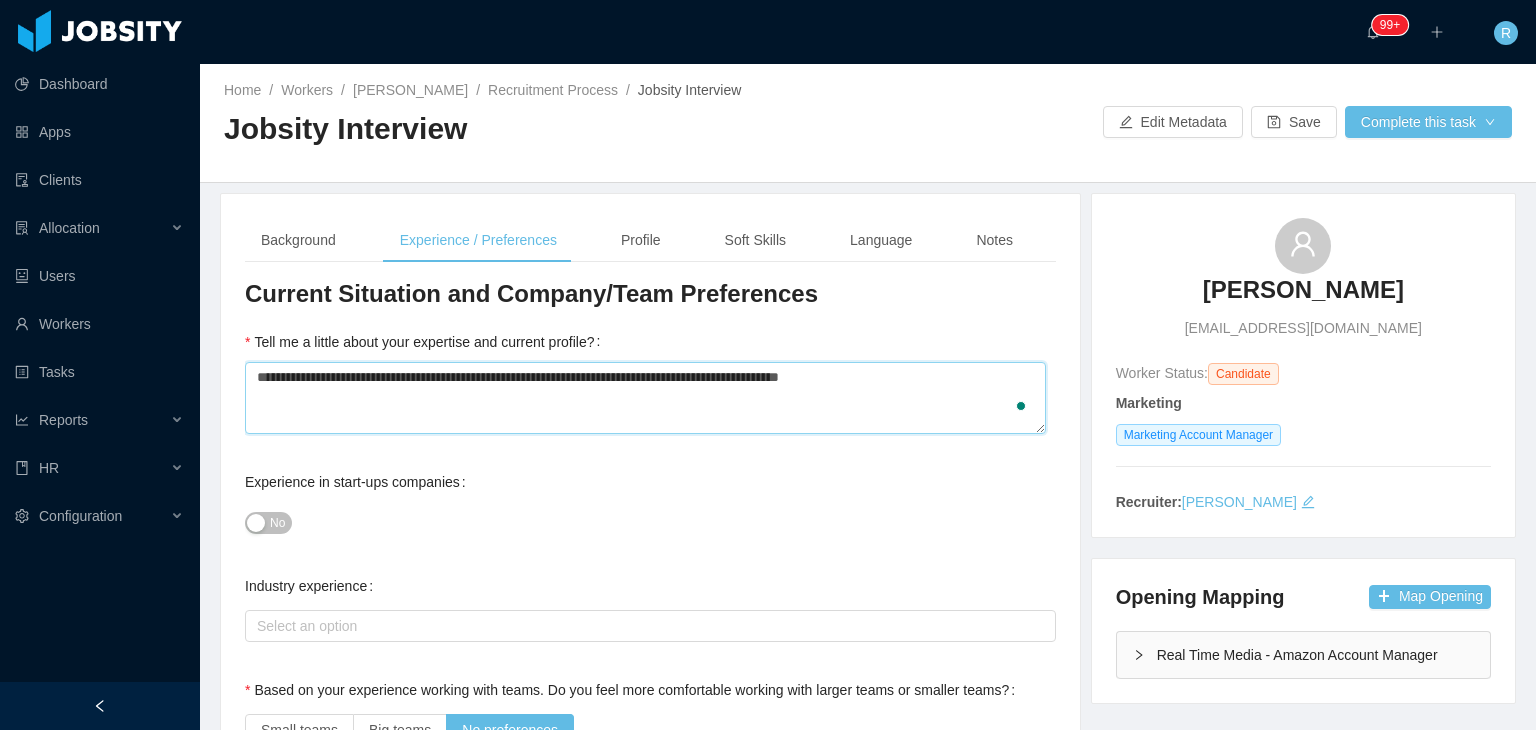 type on "**********" 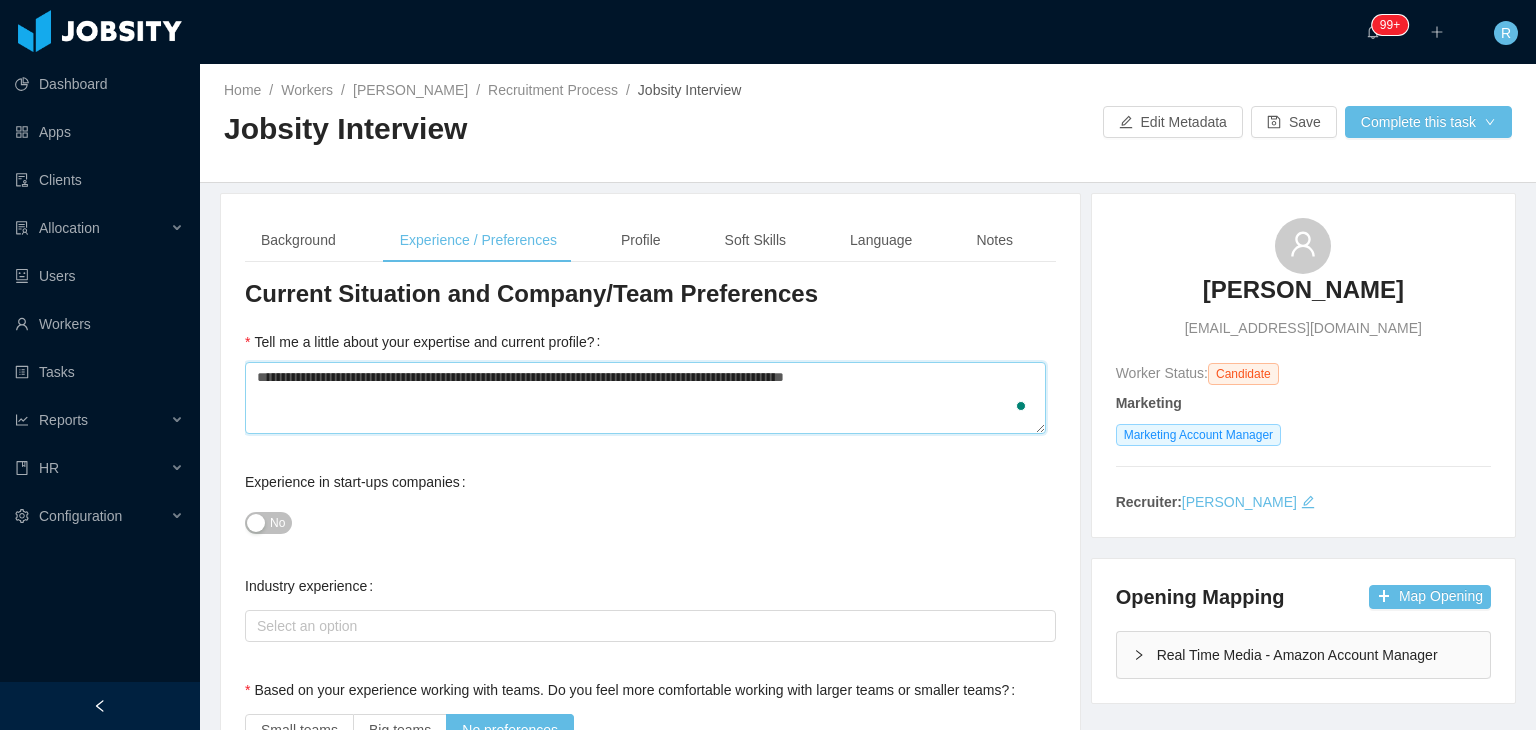 type on "**********" 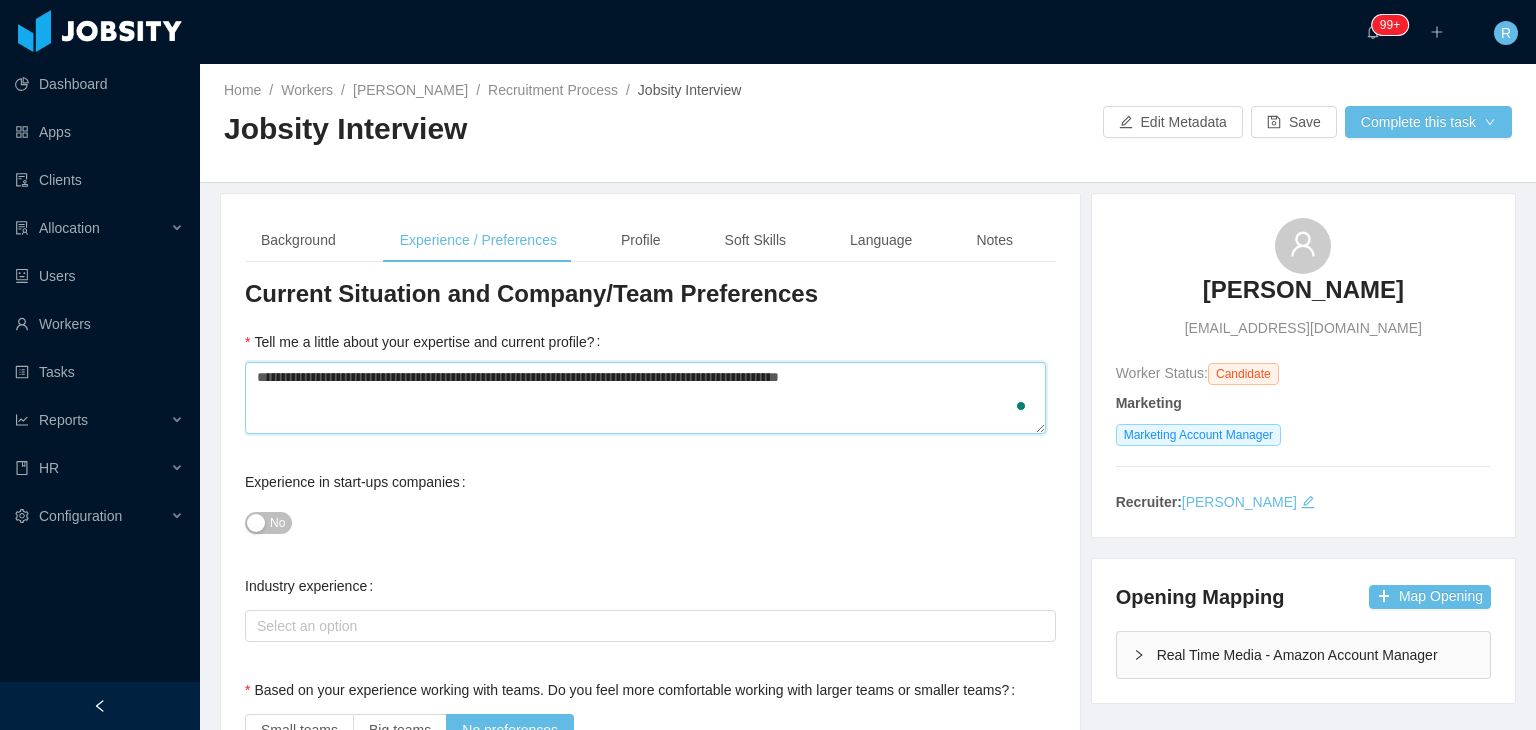 type on "**********" 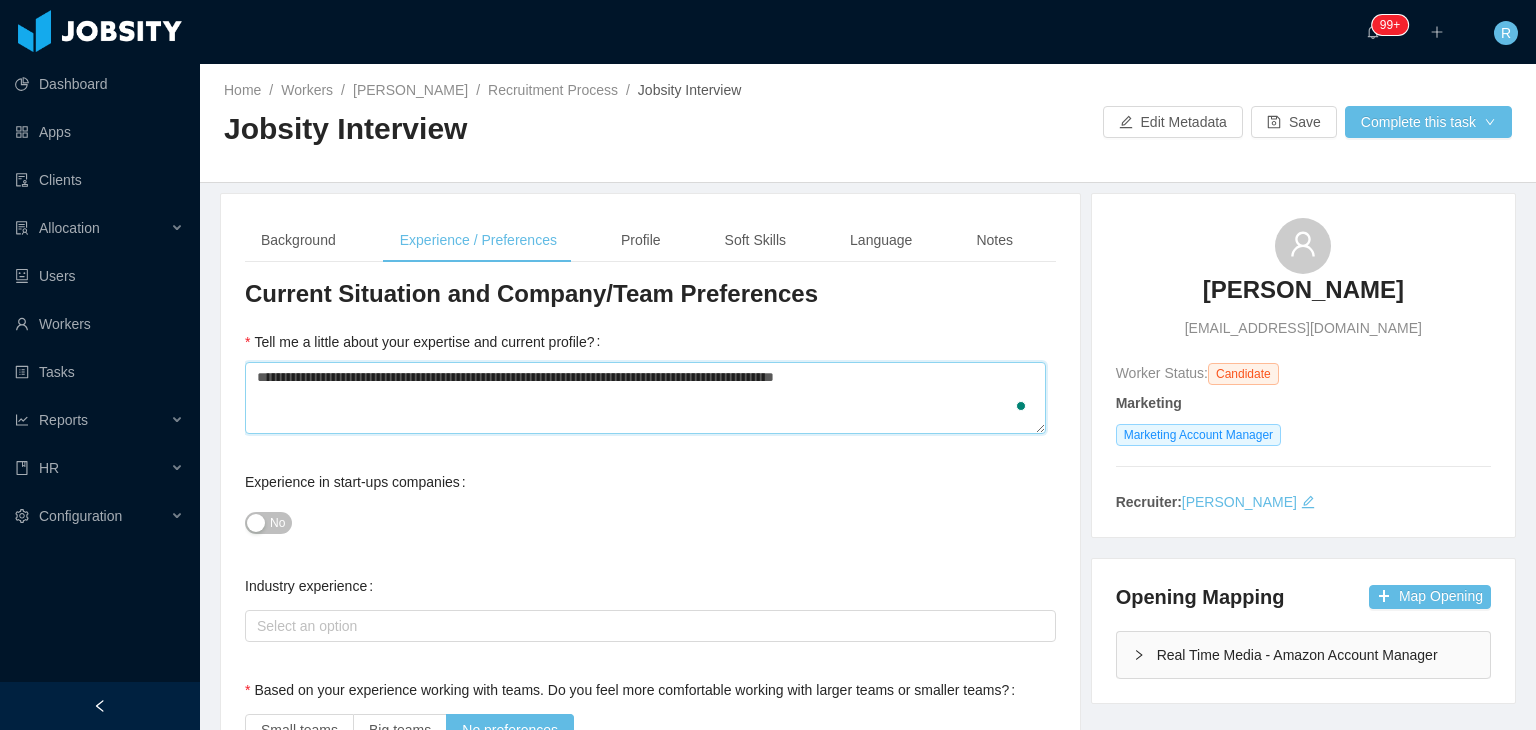 type on "**********" 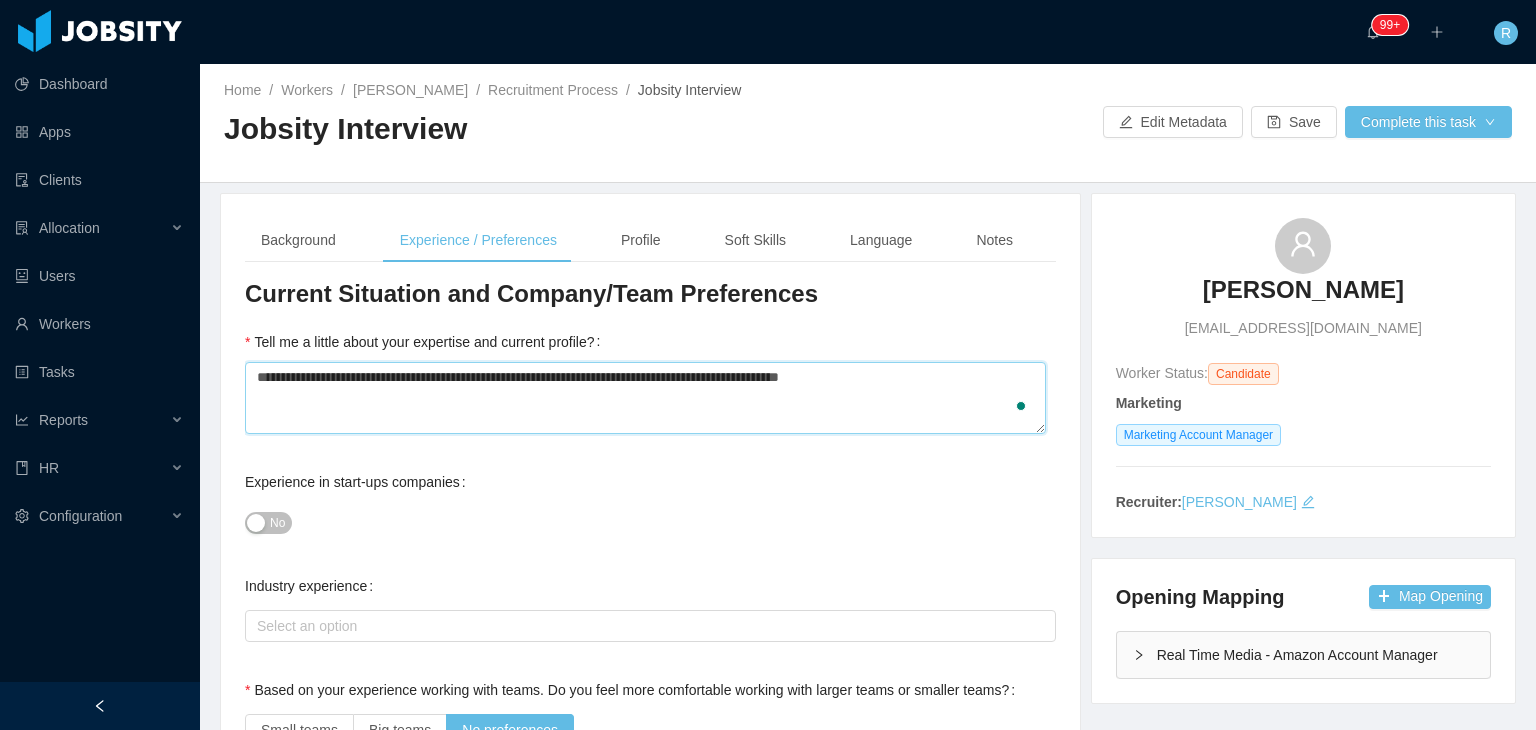 type on "**********" 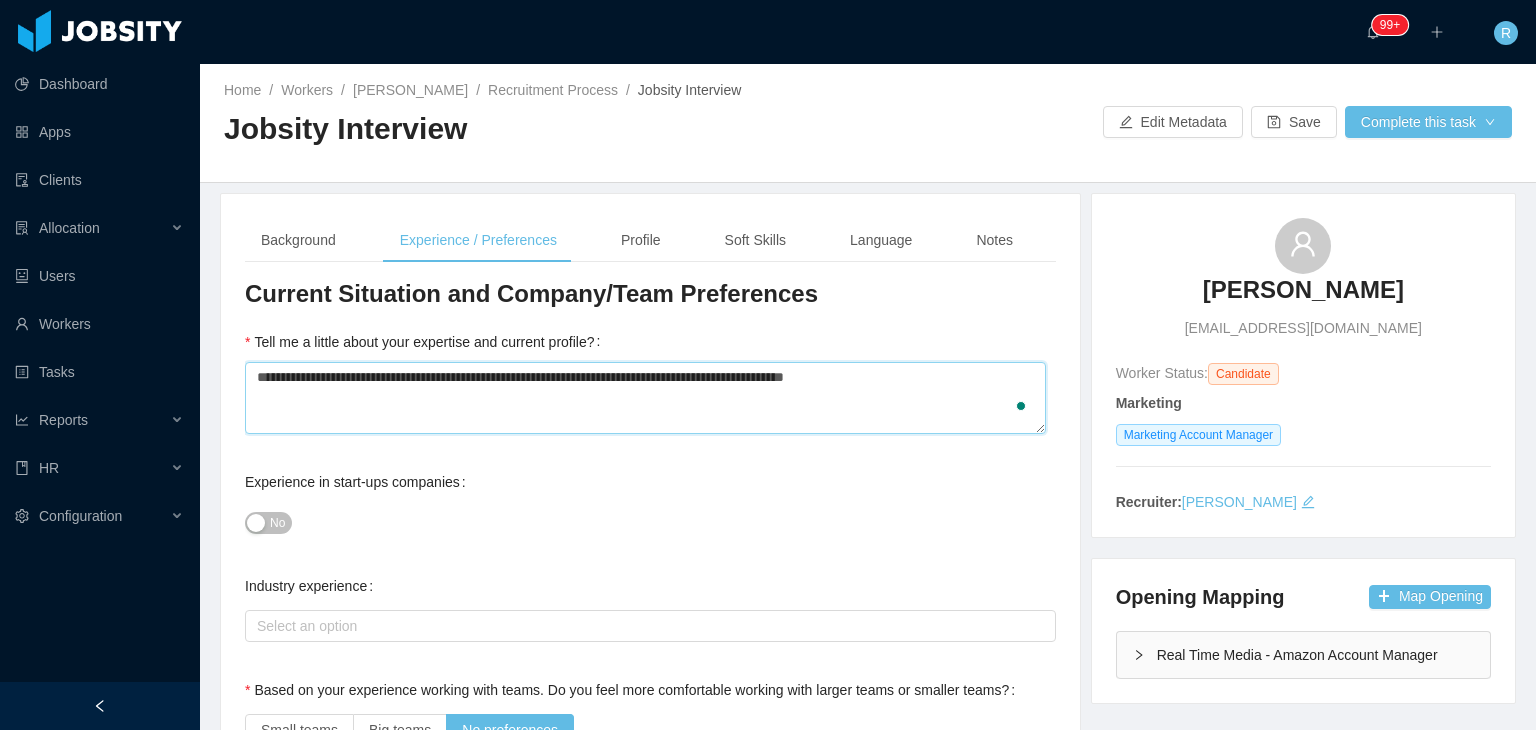 type on "**********" 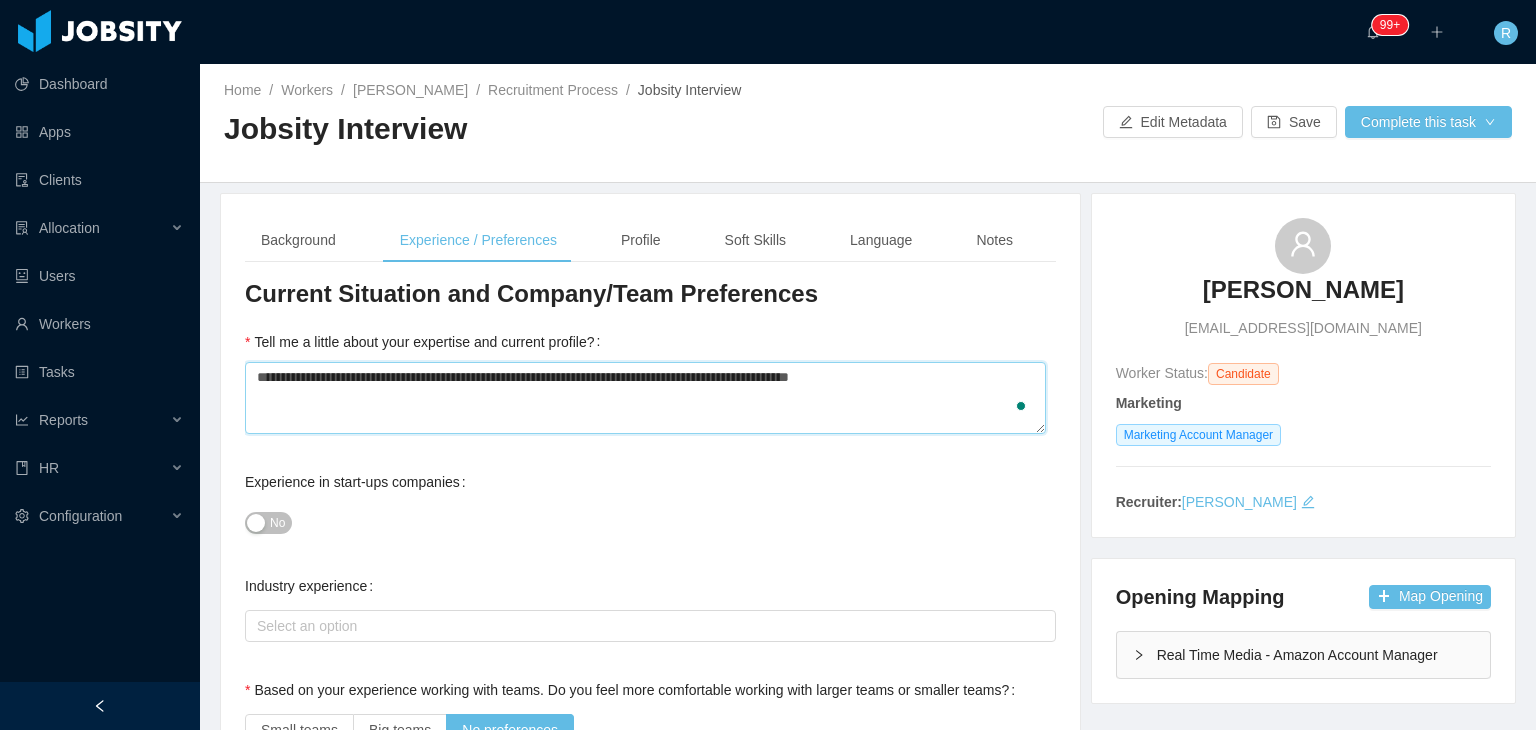 type on "**********" 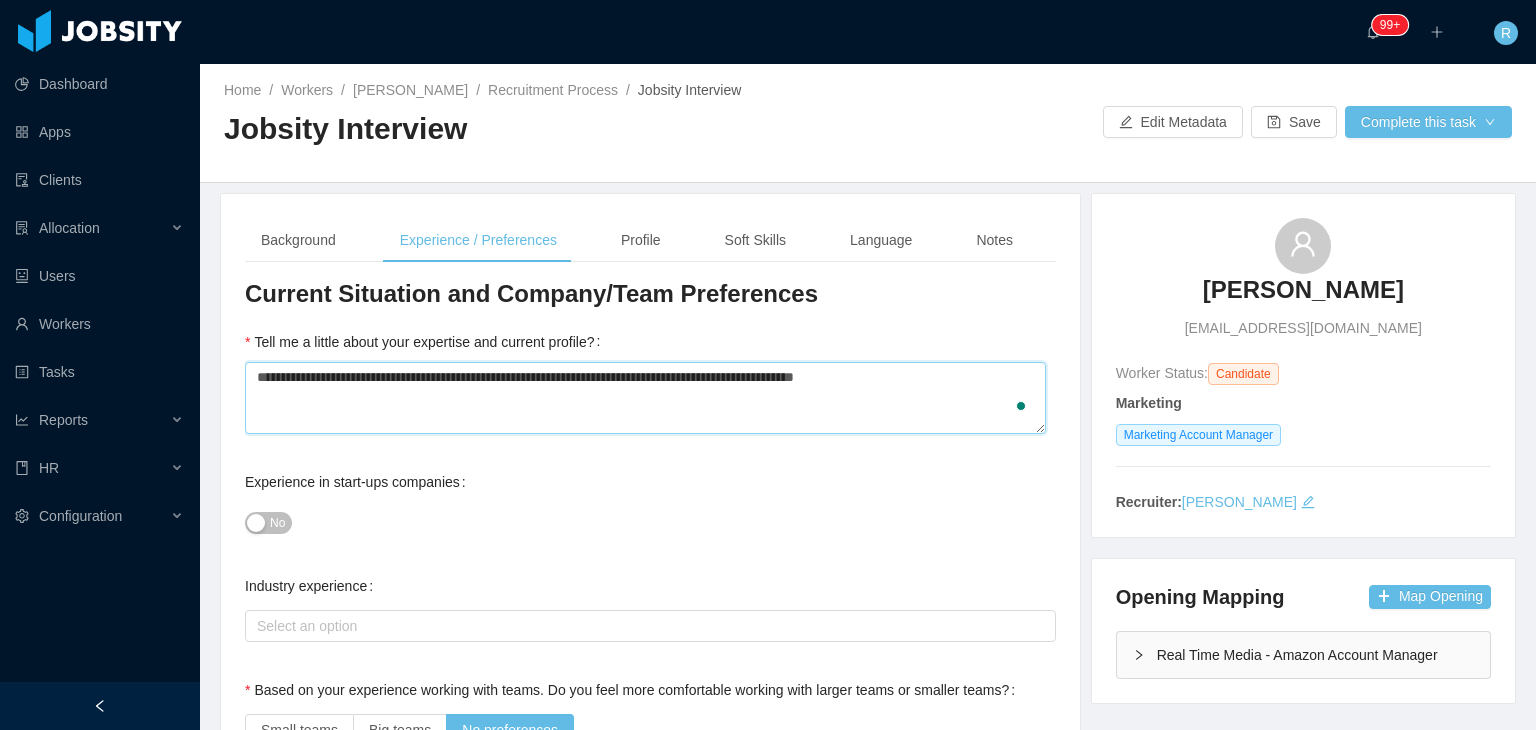 type 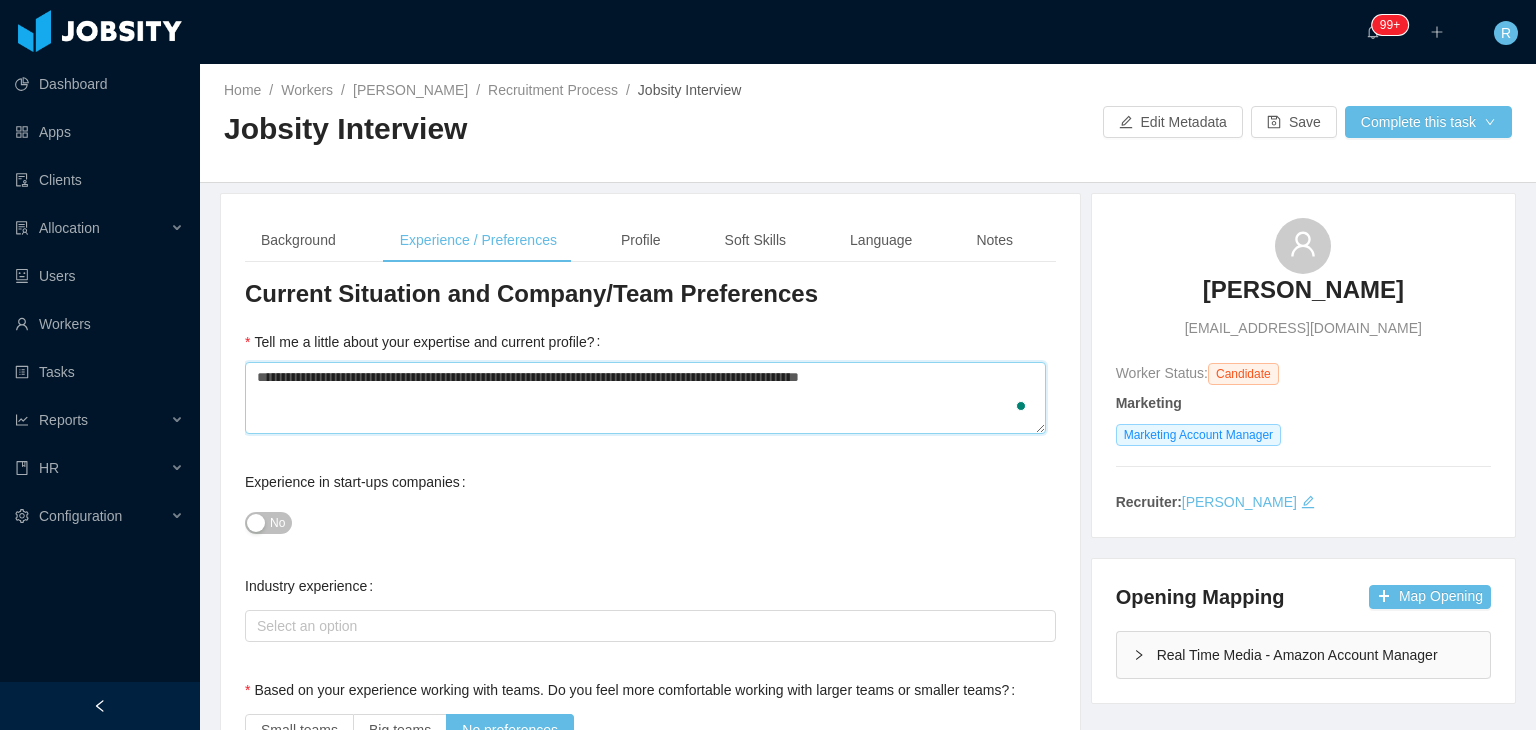 type on "**********" 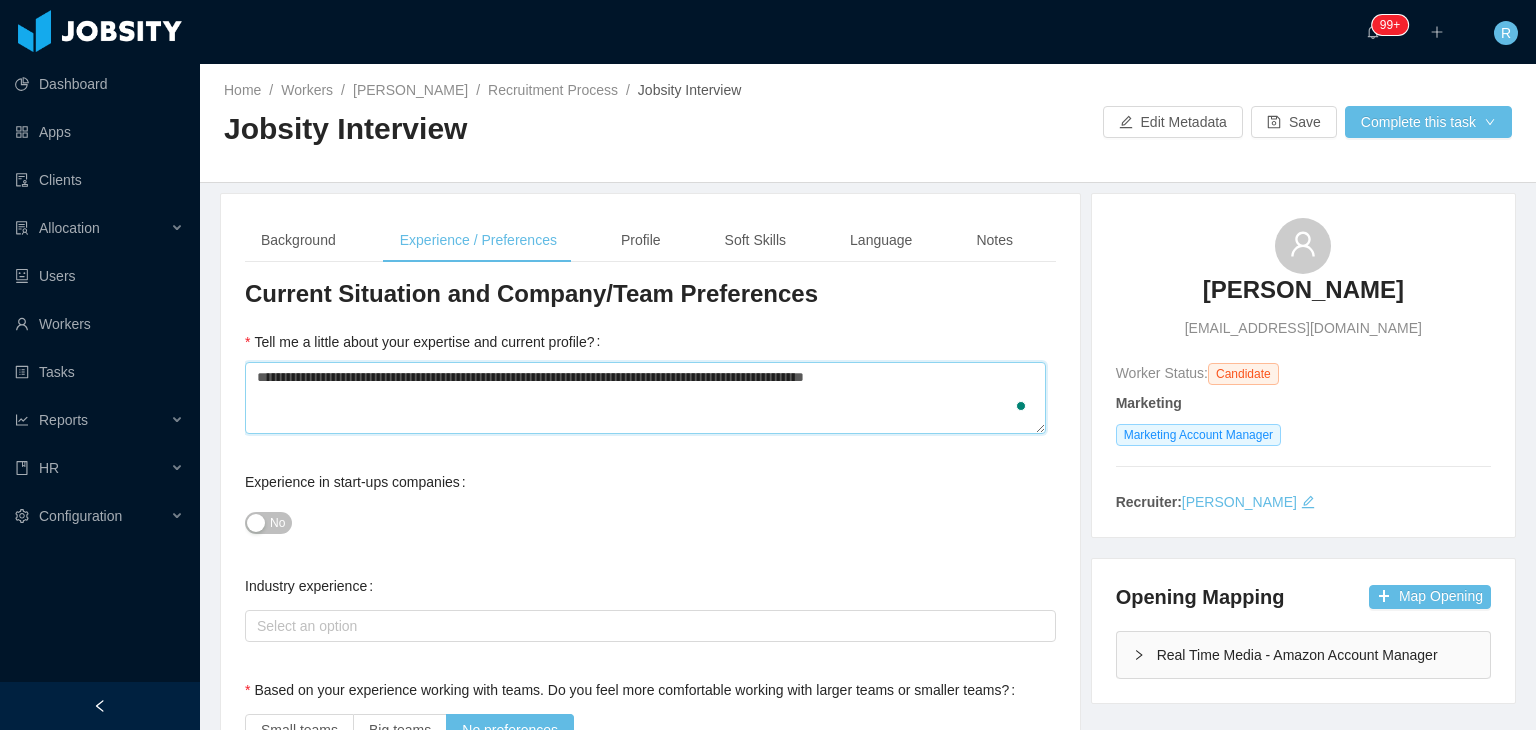 type on "**********" 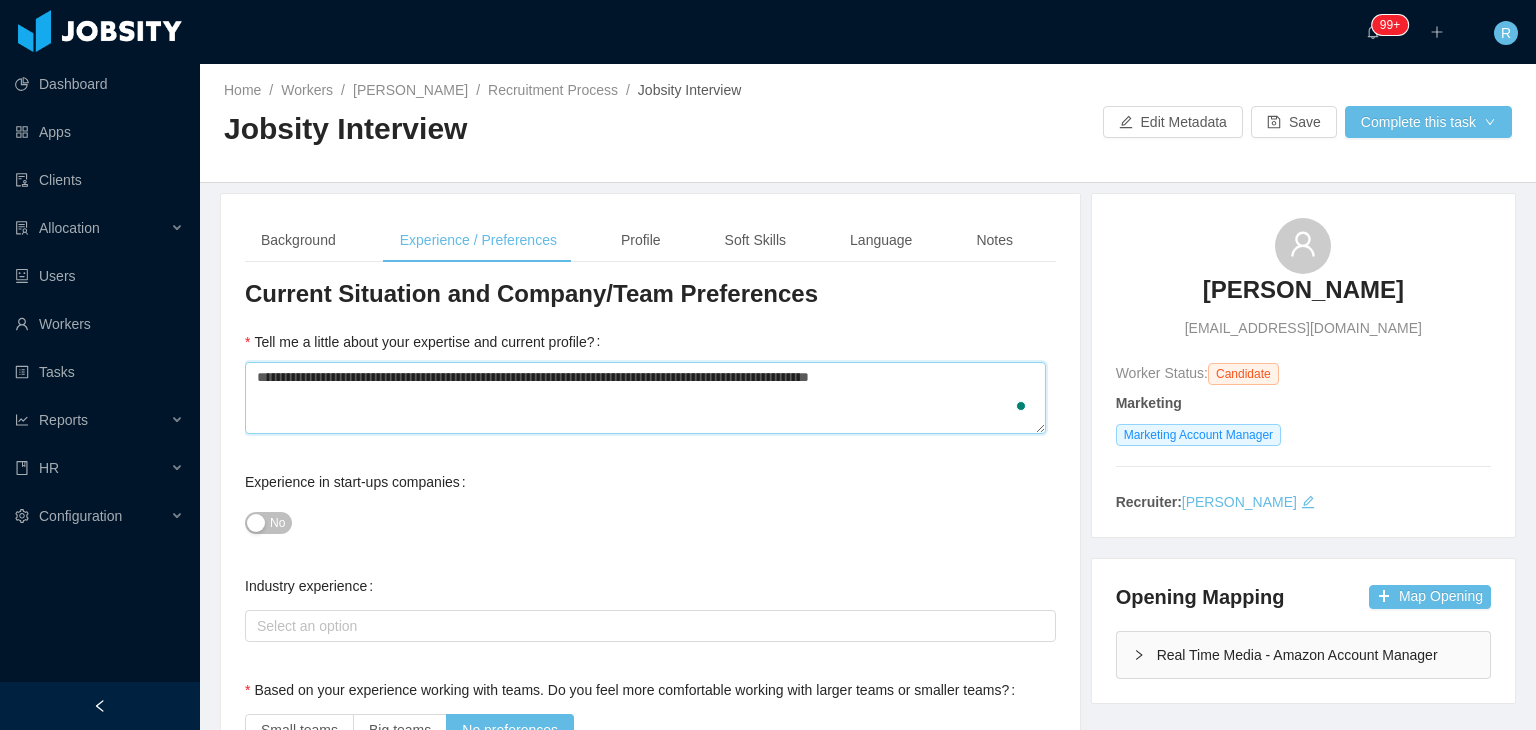 type on "**********" 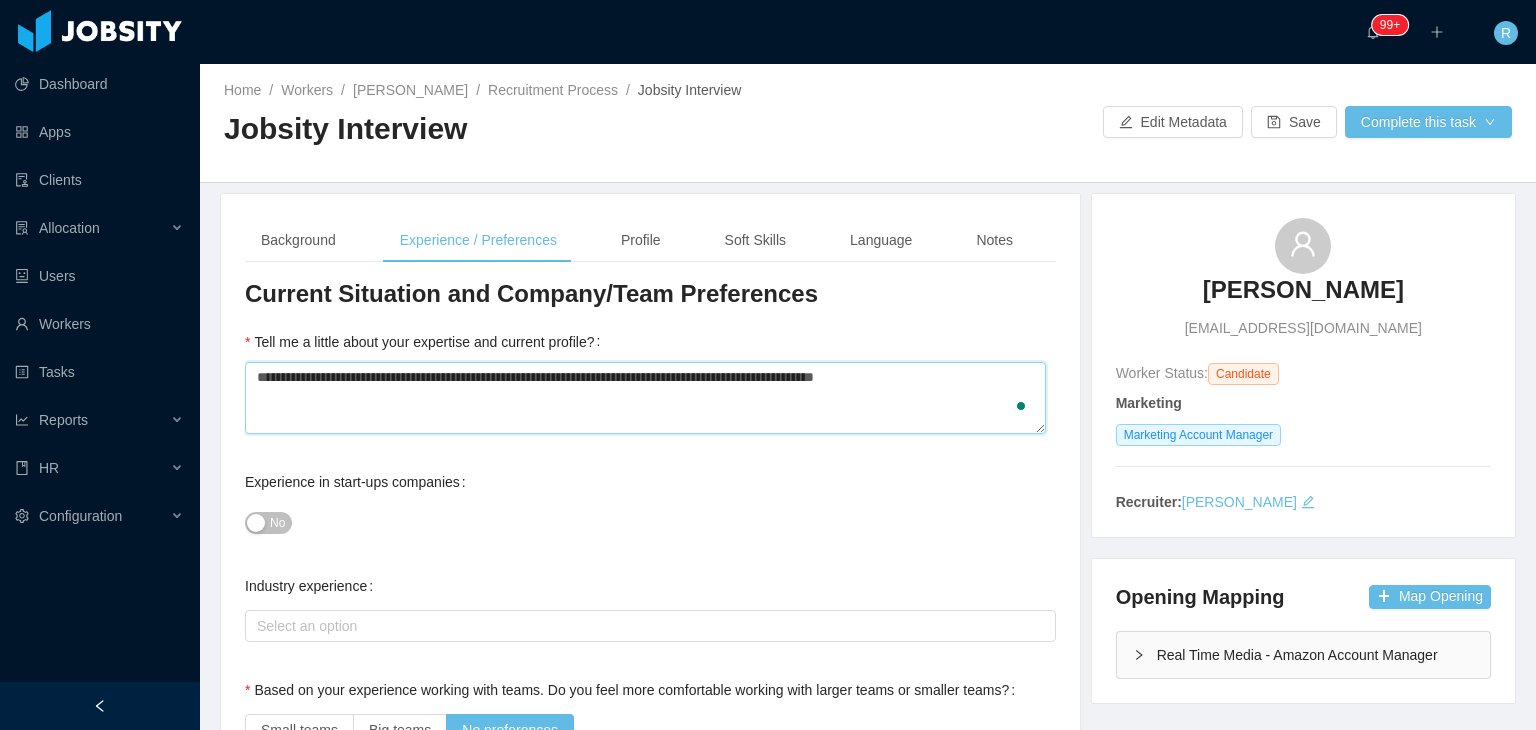 type on "**********" 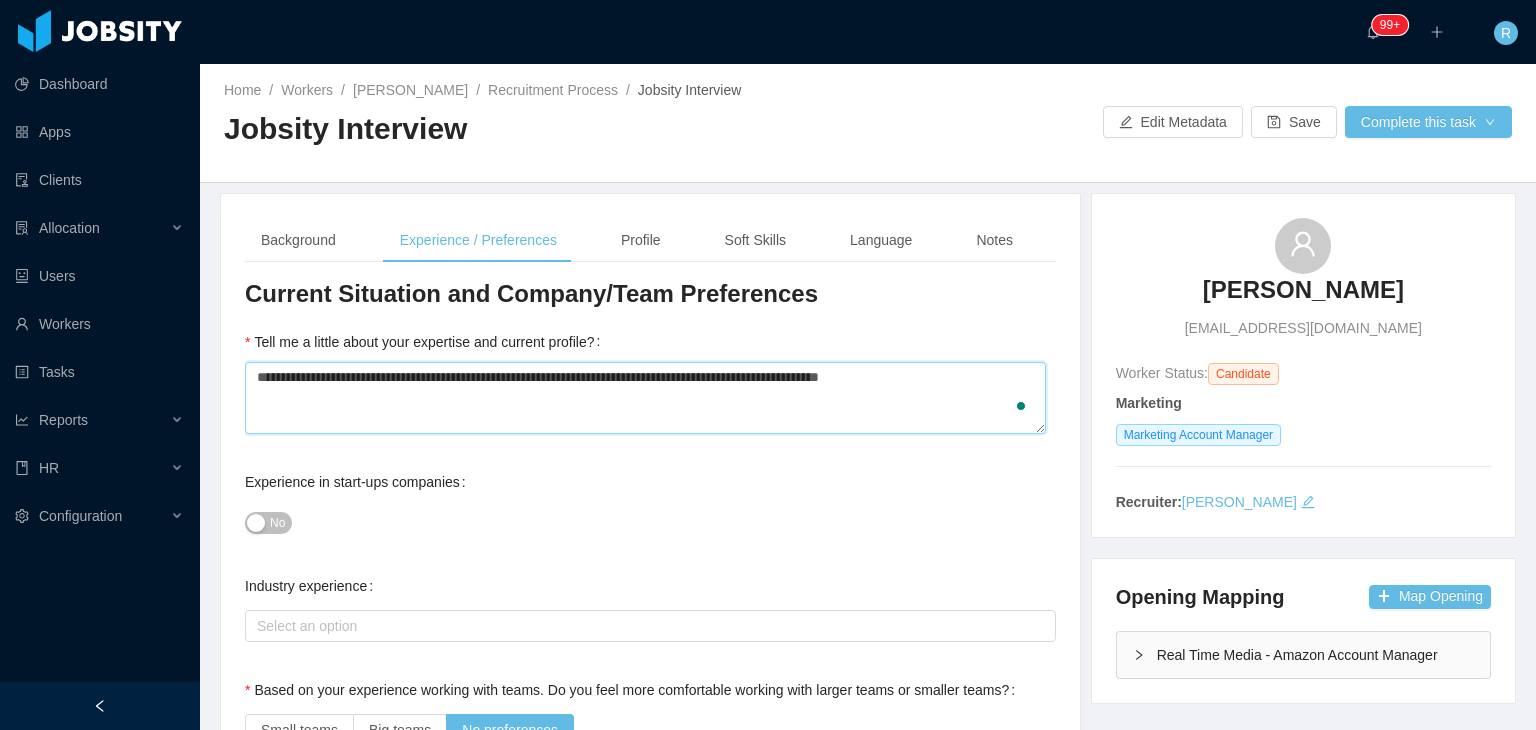 type 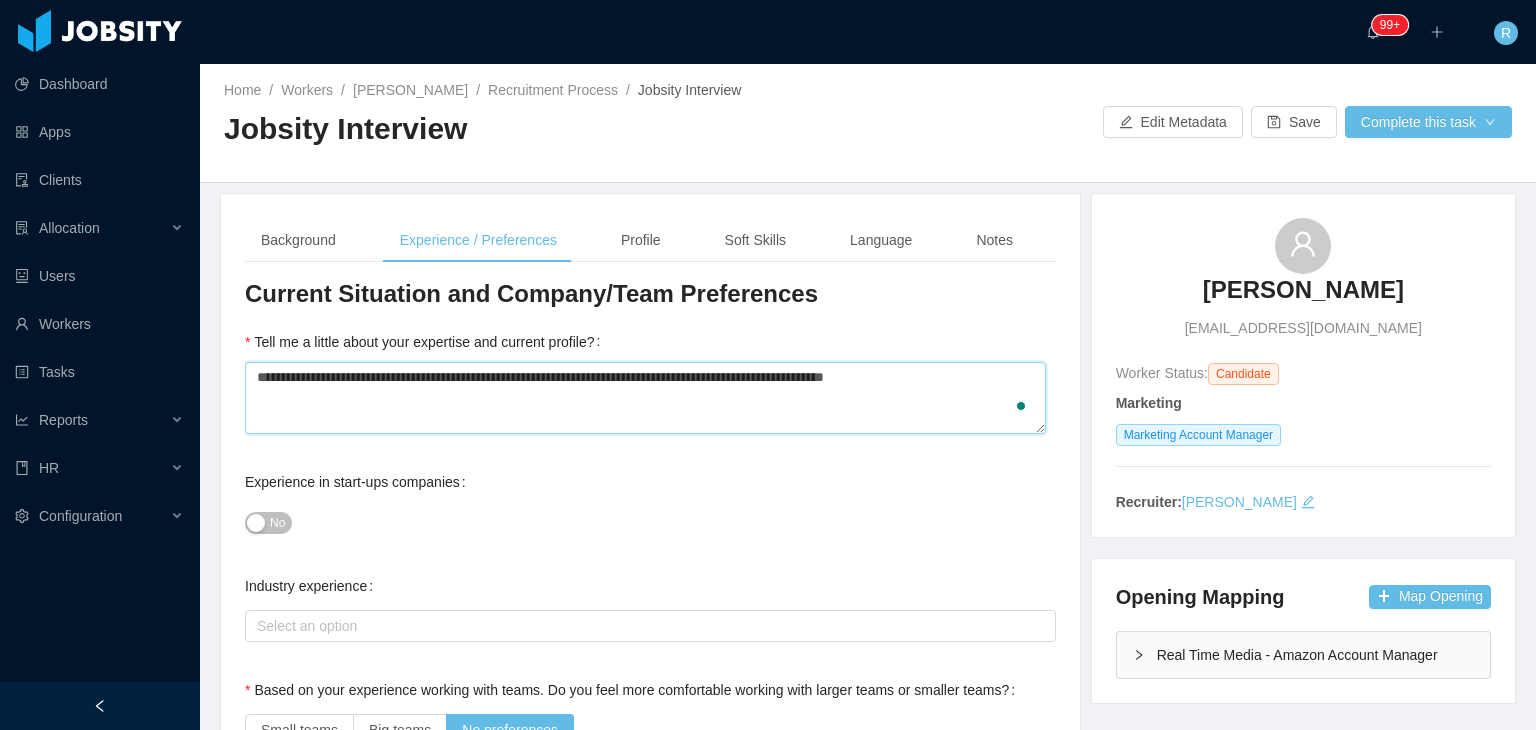 type on "**********" 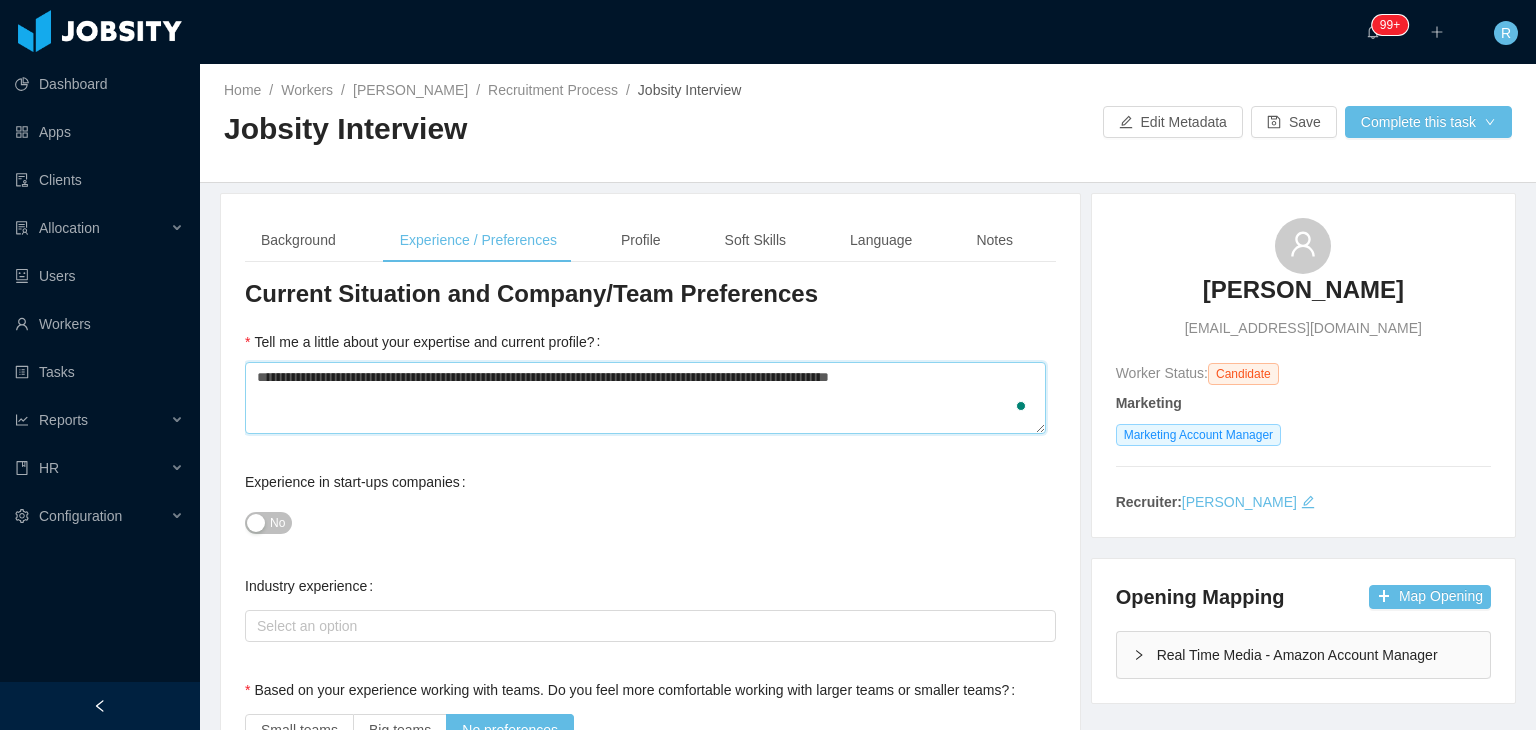 type on "**********" 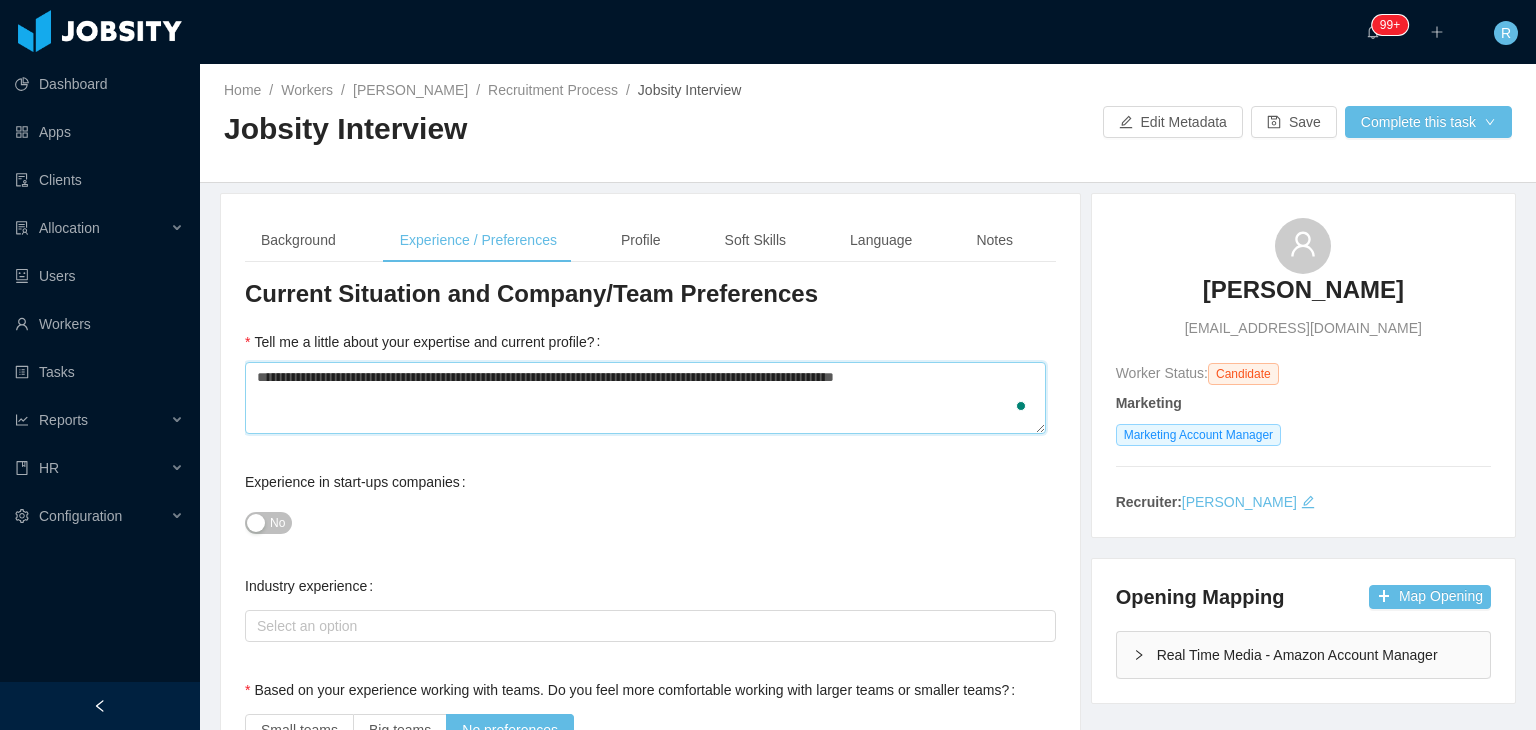 type on "**********" 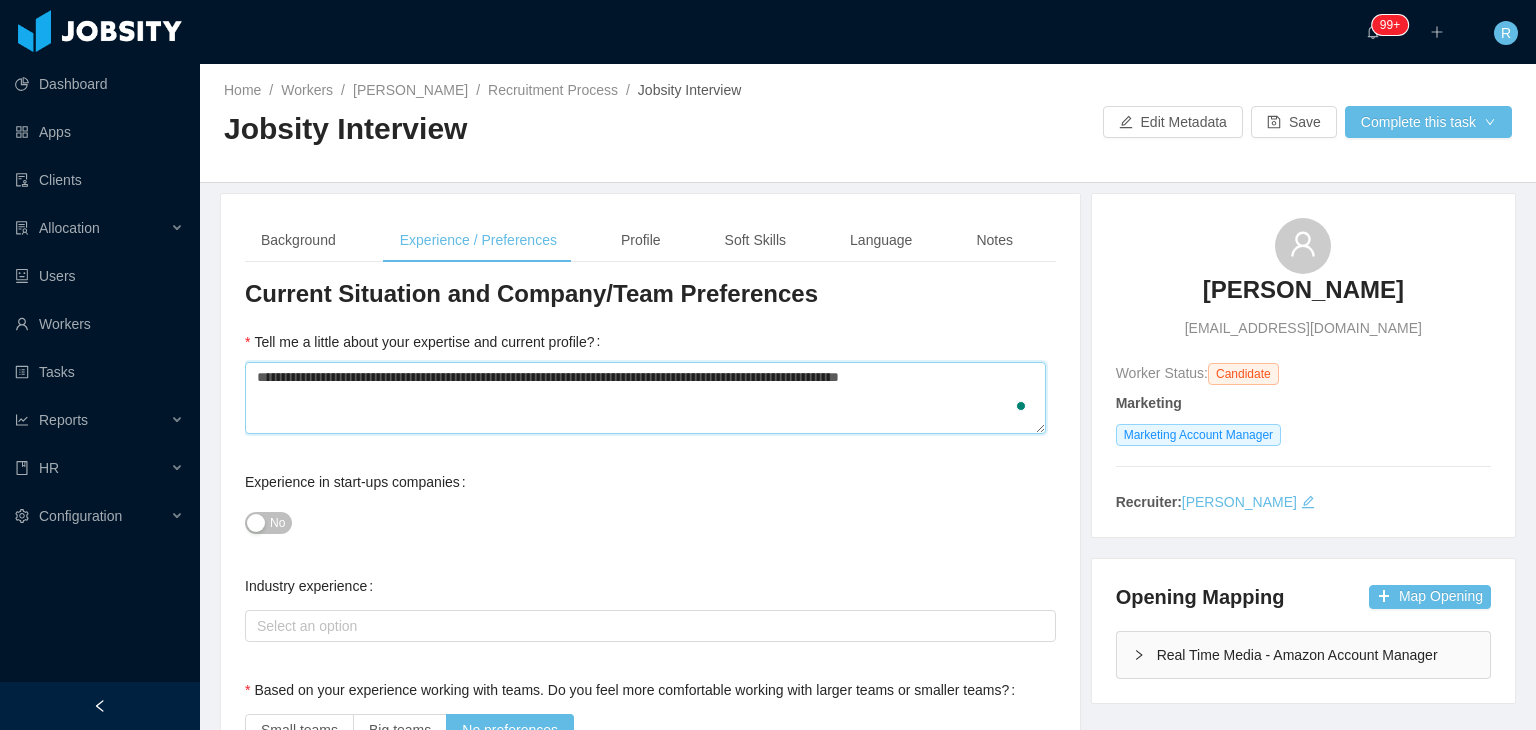 type on "**********" 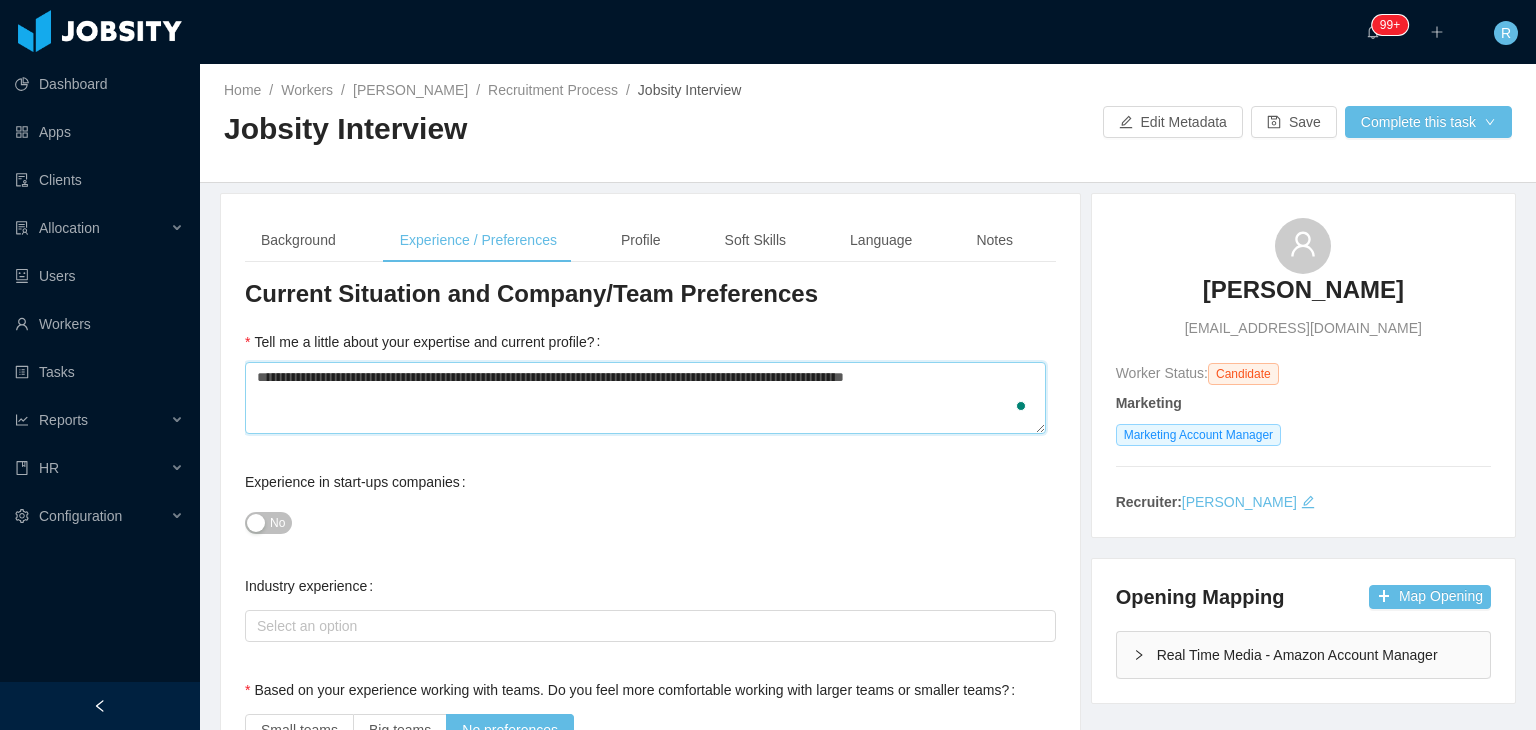 type on "**********" 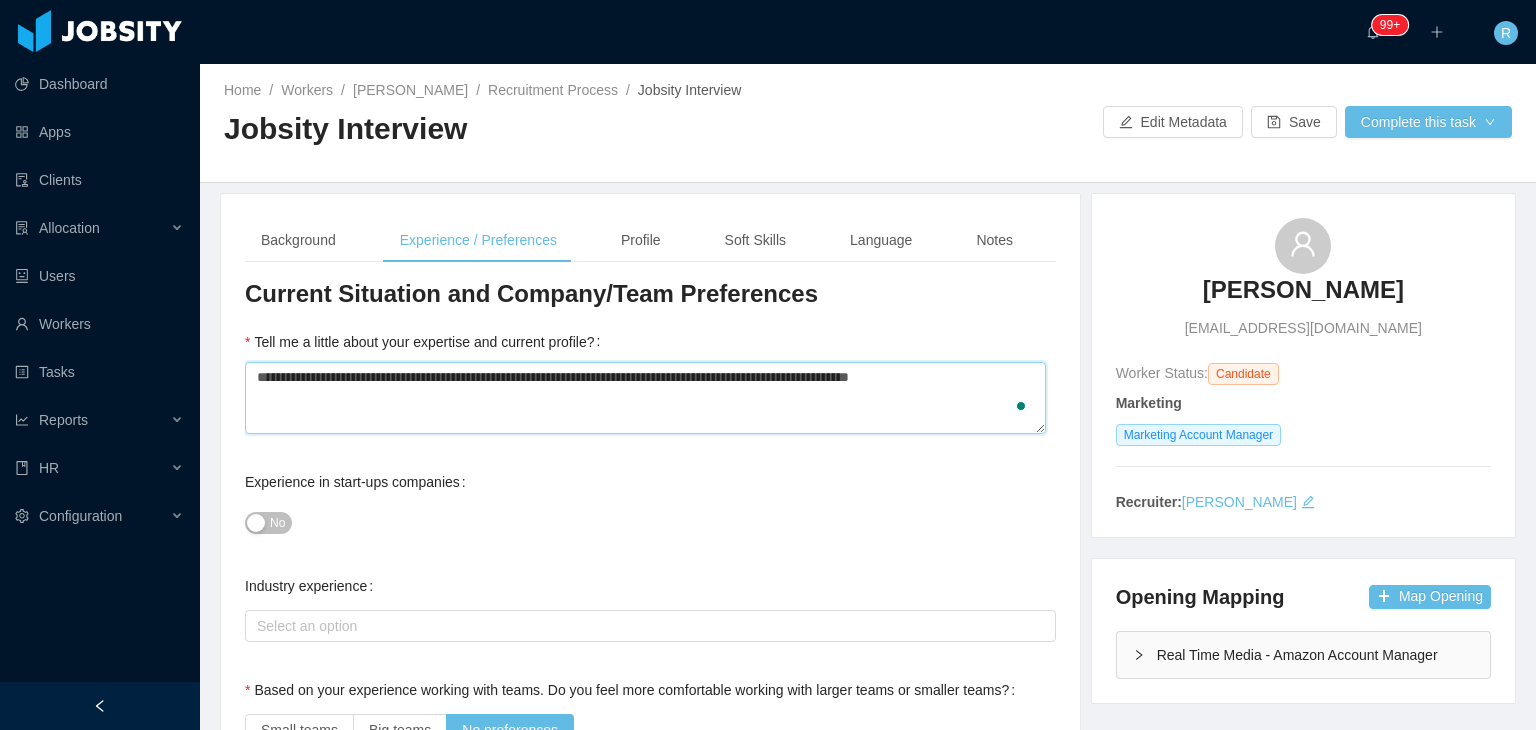 type on "**********" 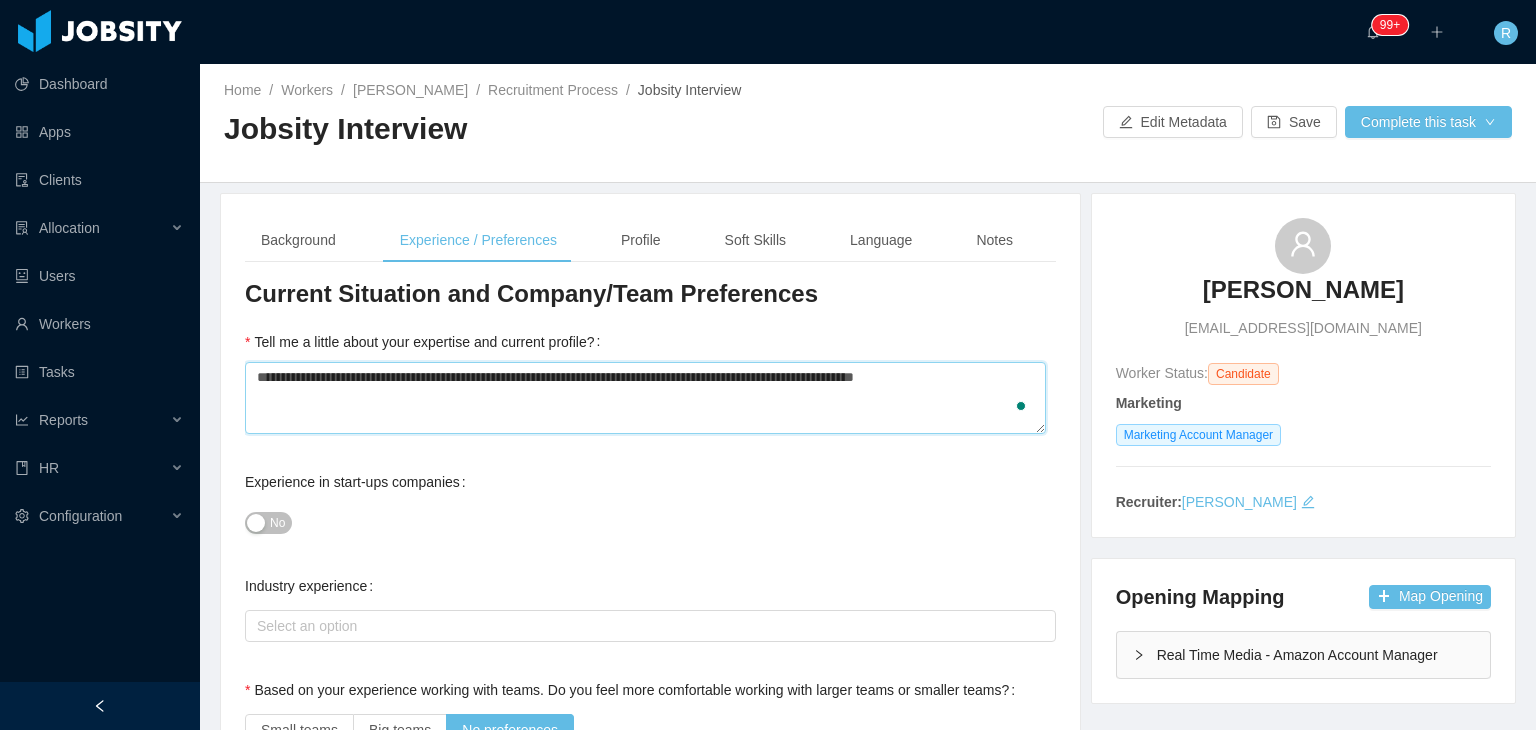 type on "**********" 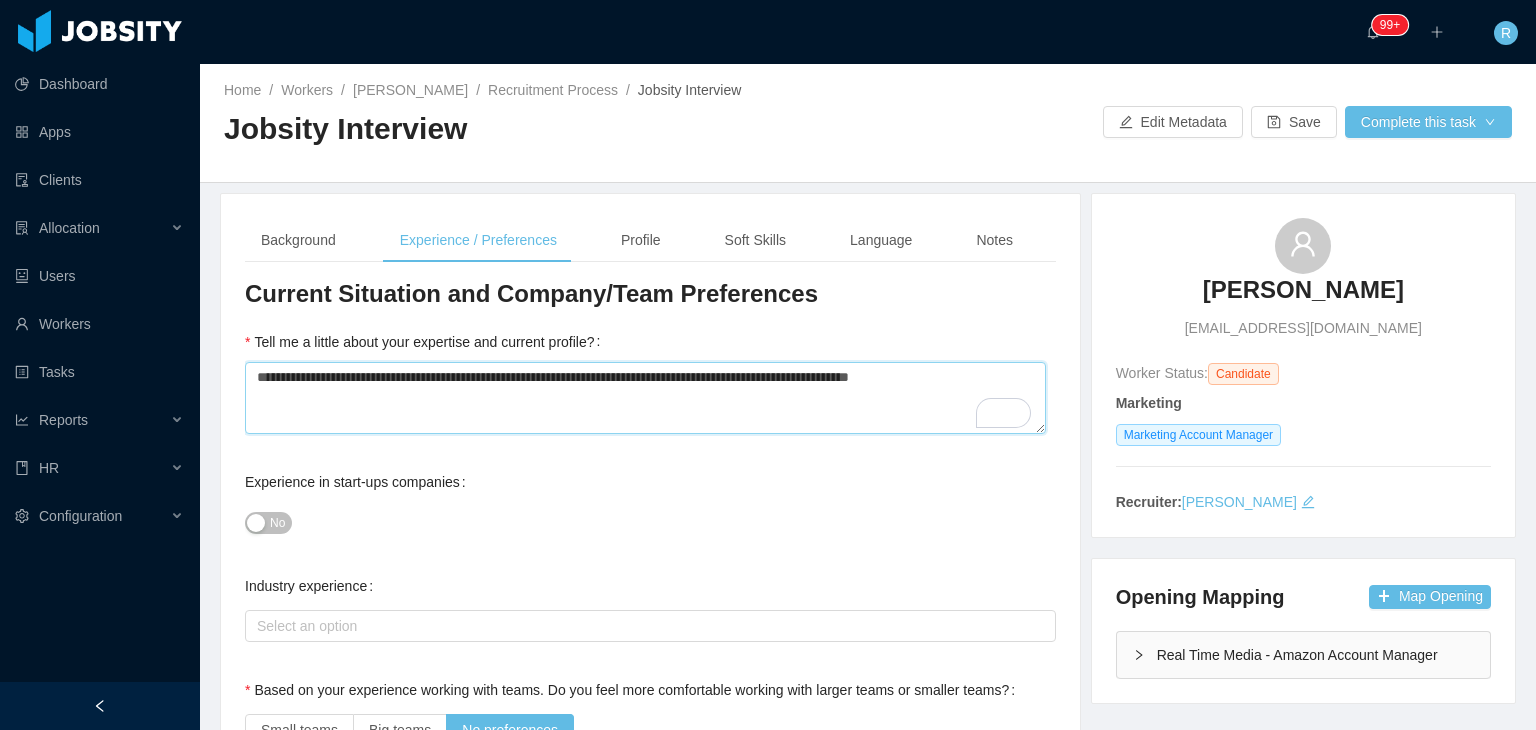 type on "**********" 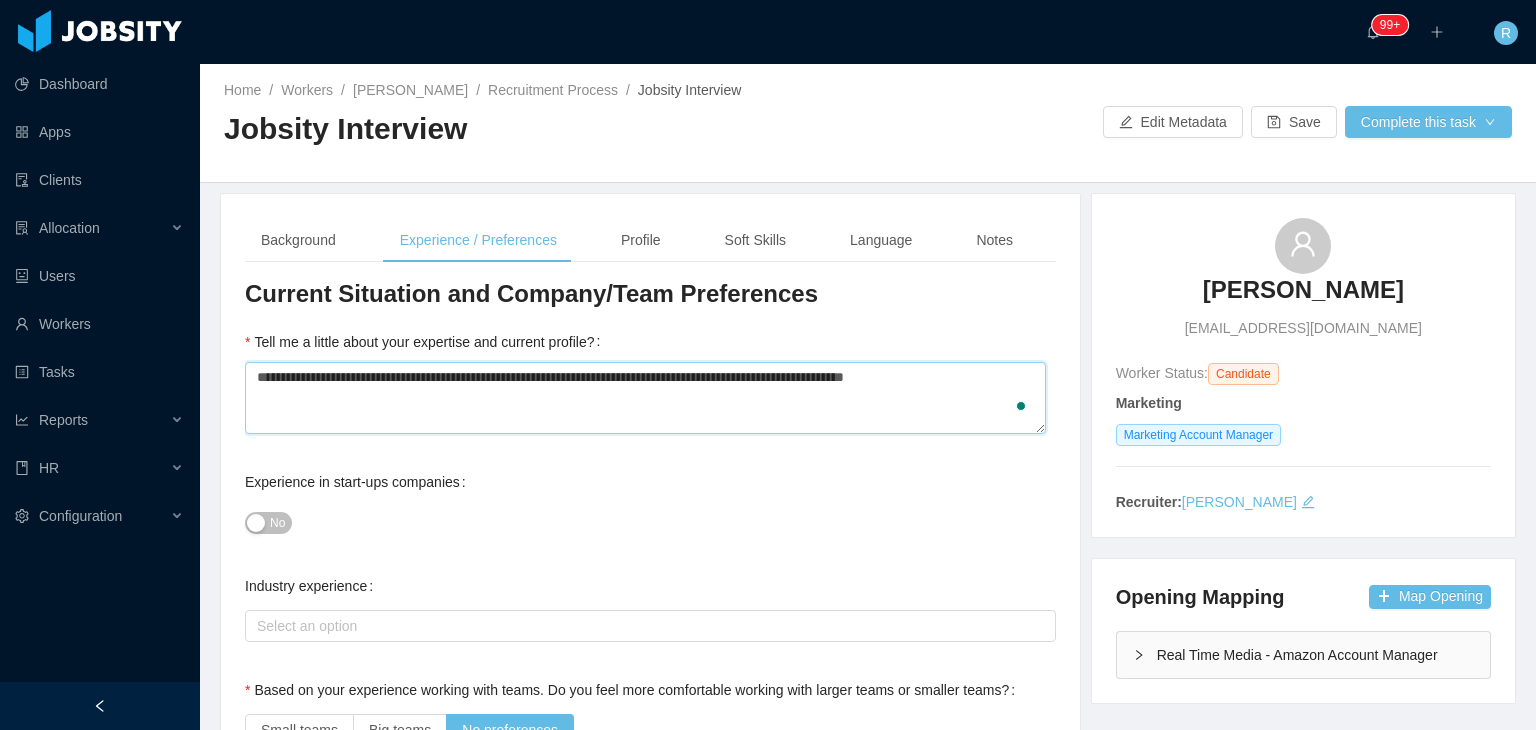 type on "**********" 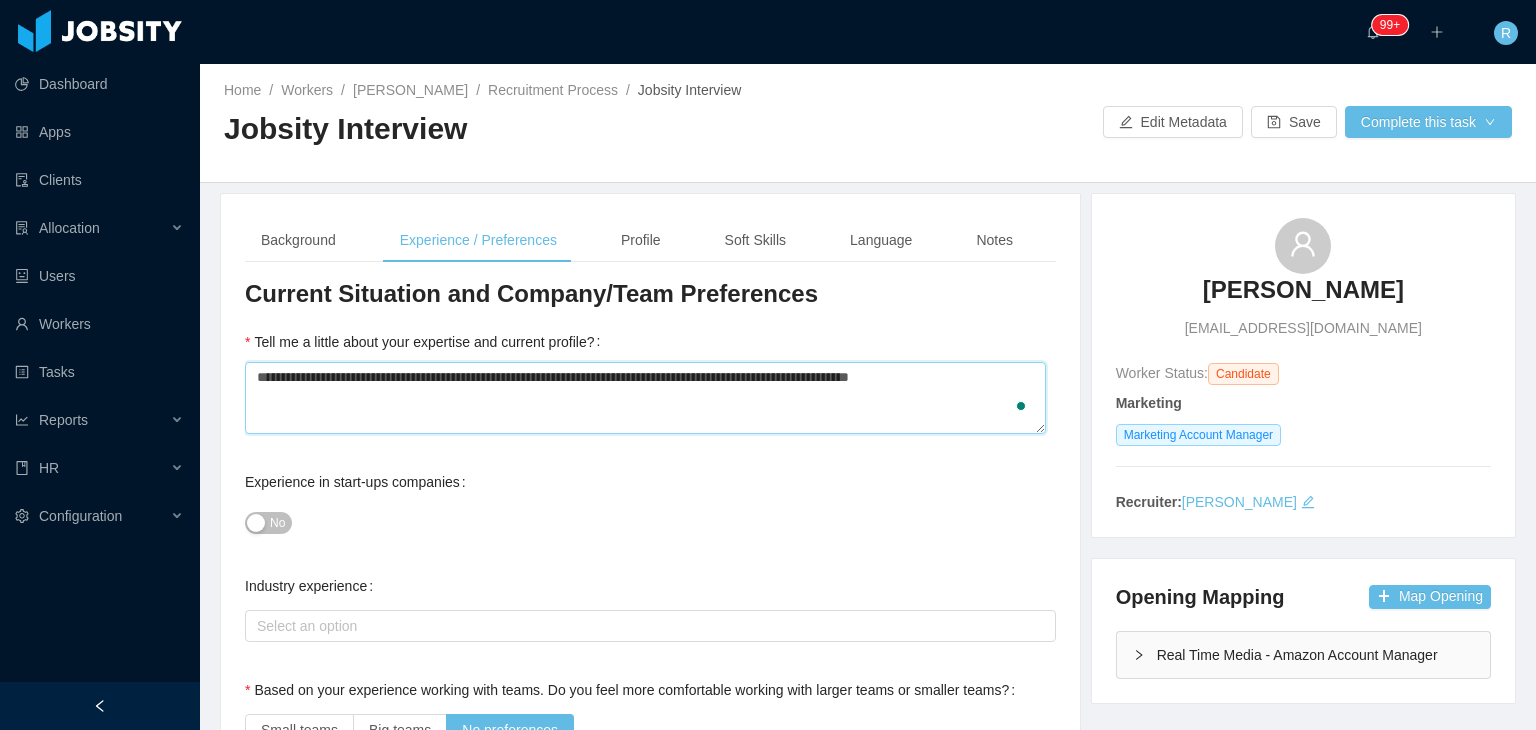 type on "**********" 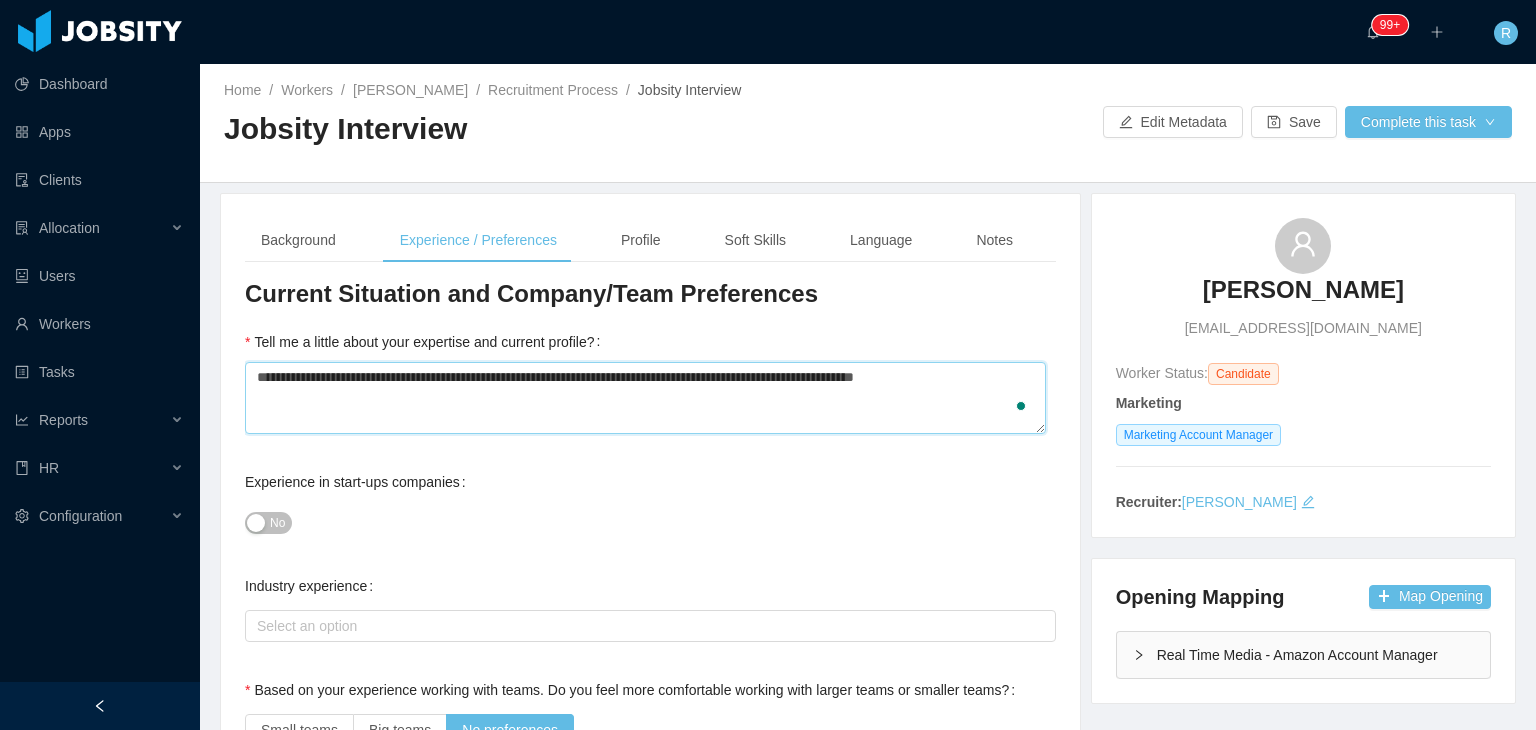 type on "**********" 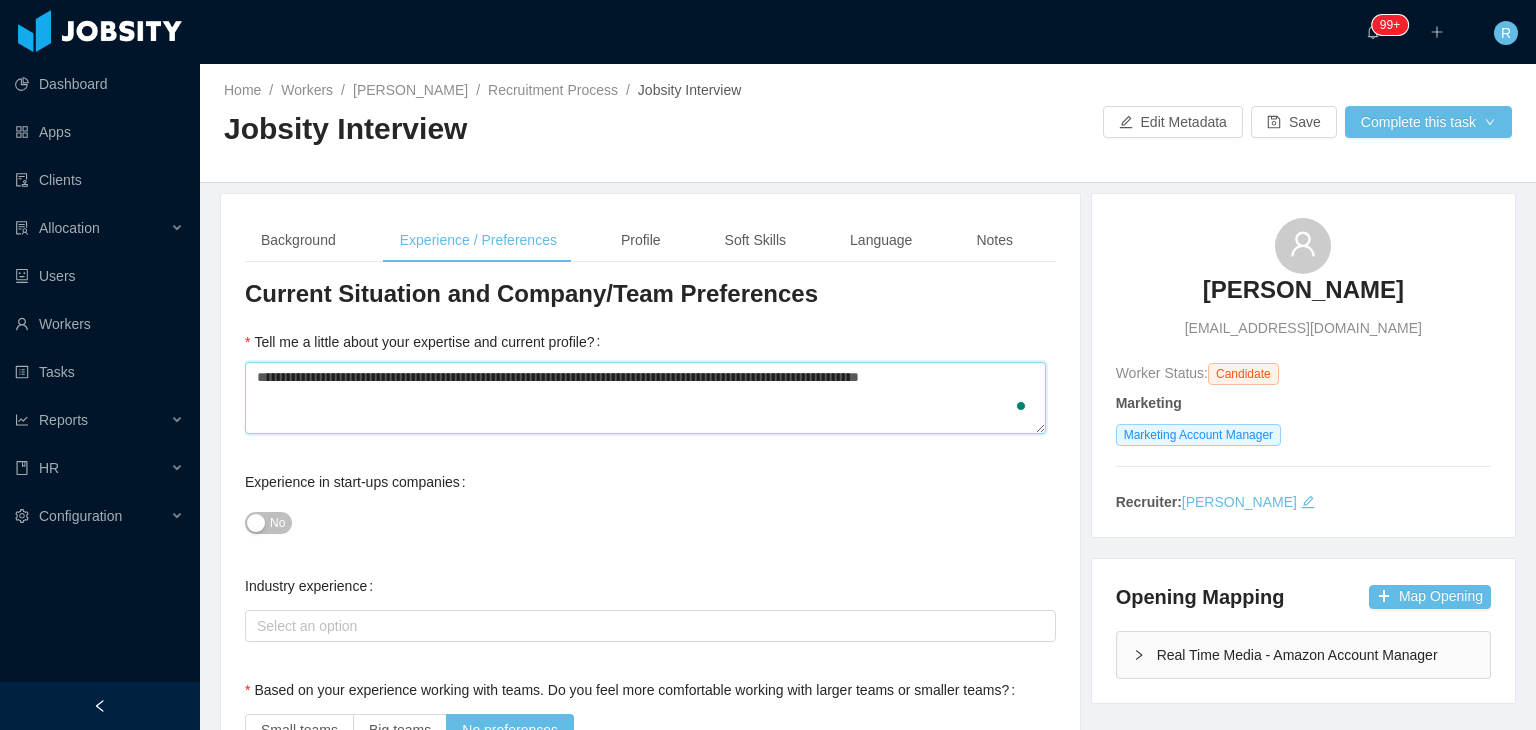 type on "**********" 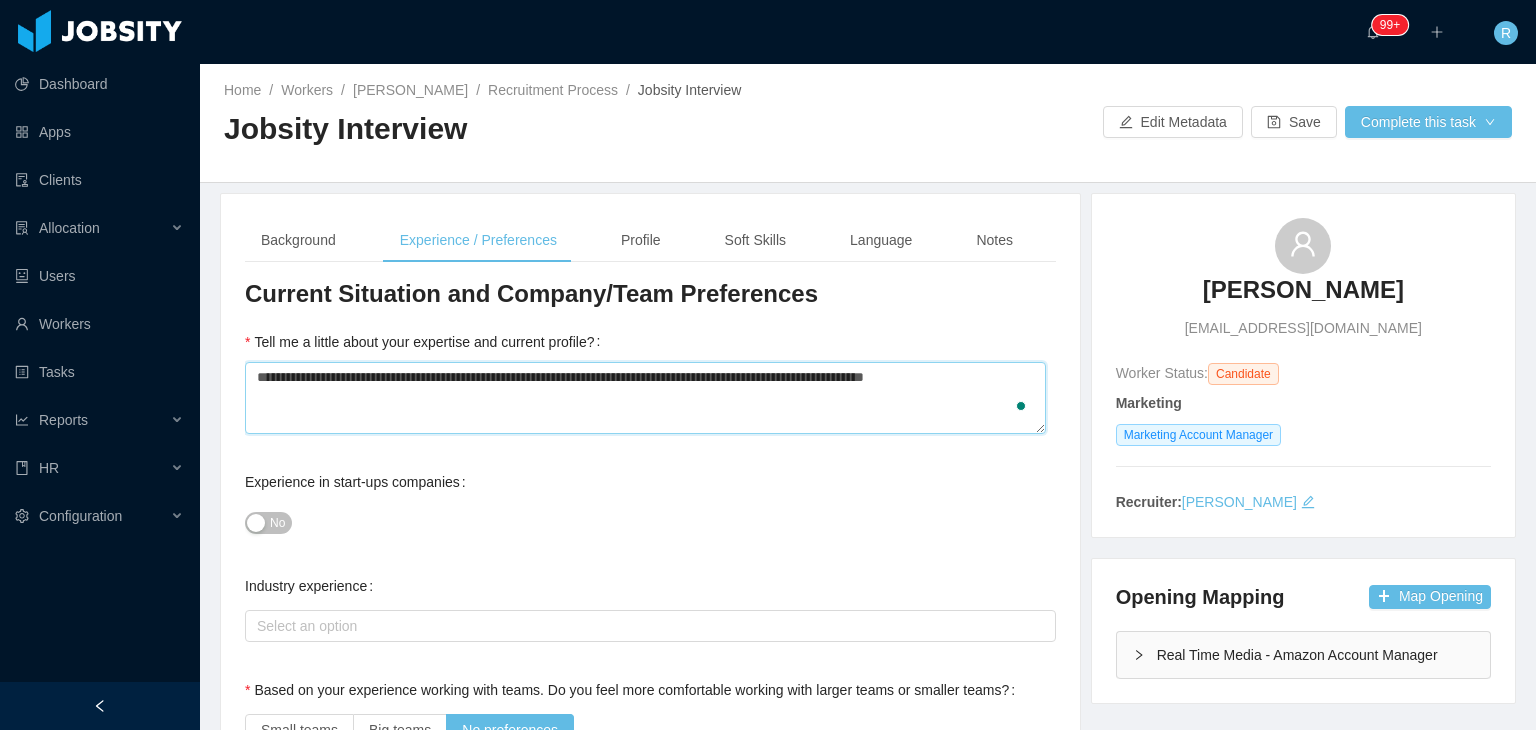 type on "**********" 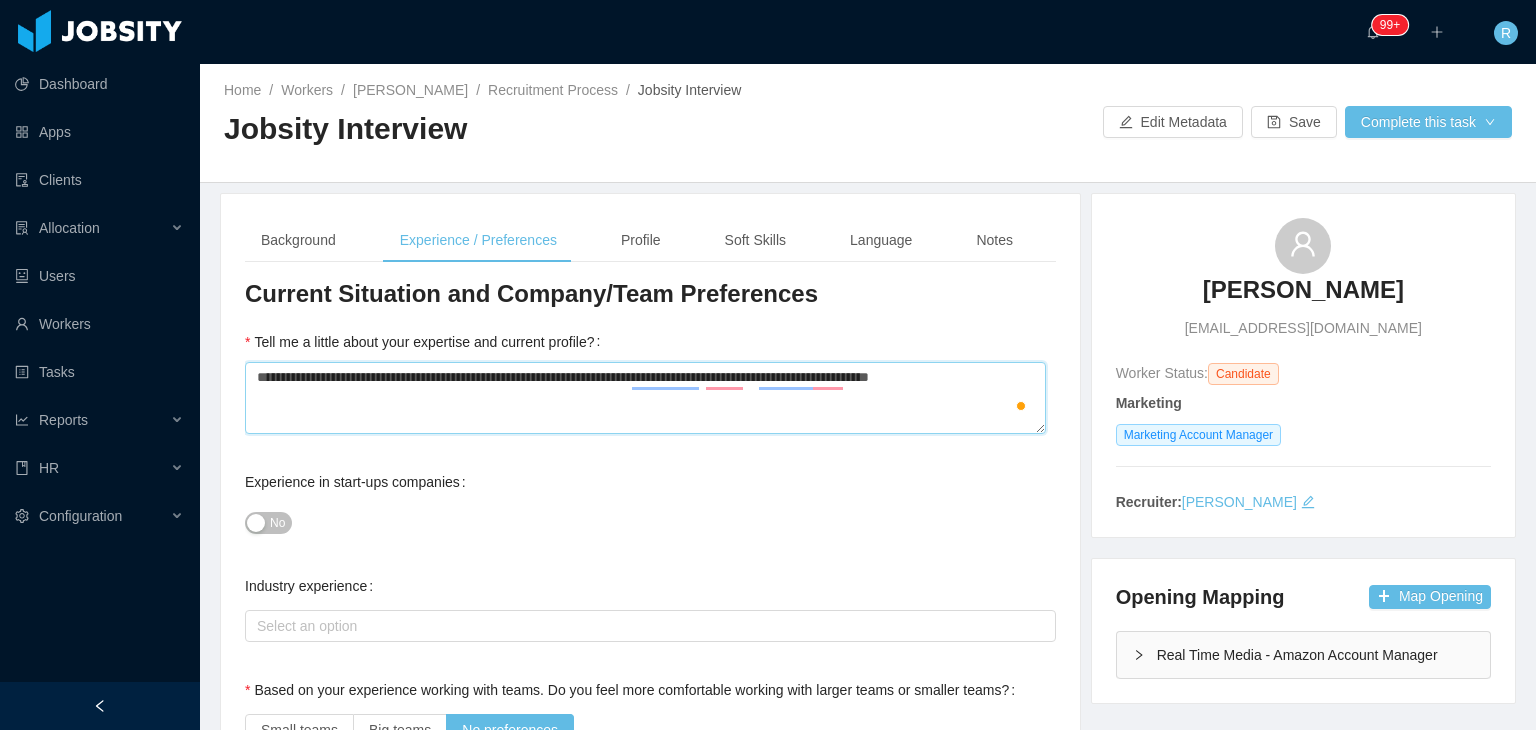 type on "**********" 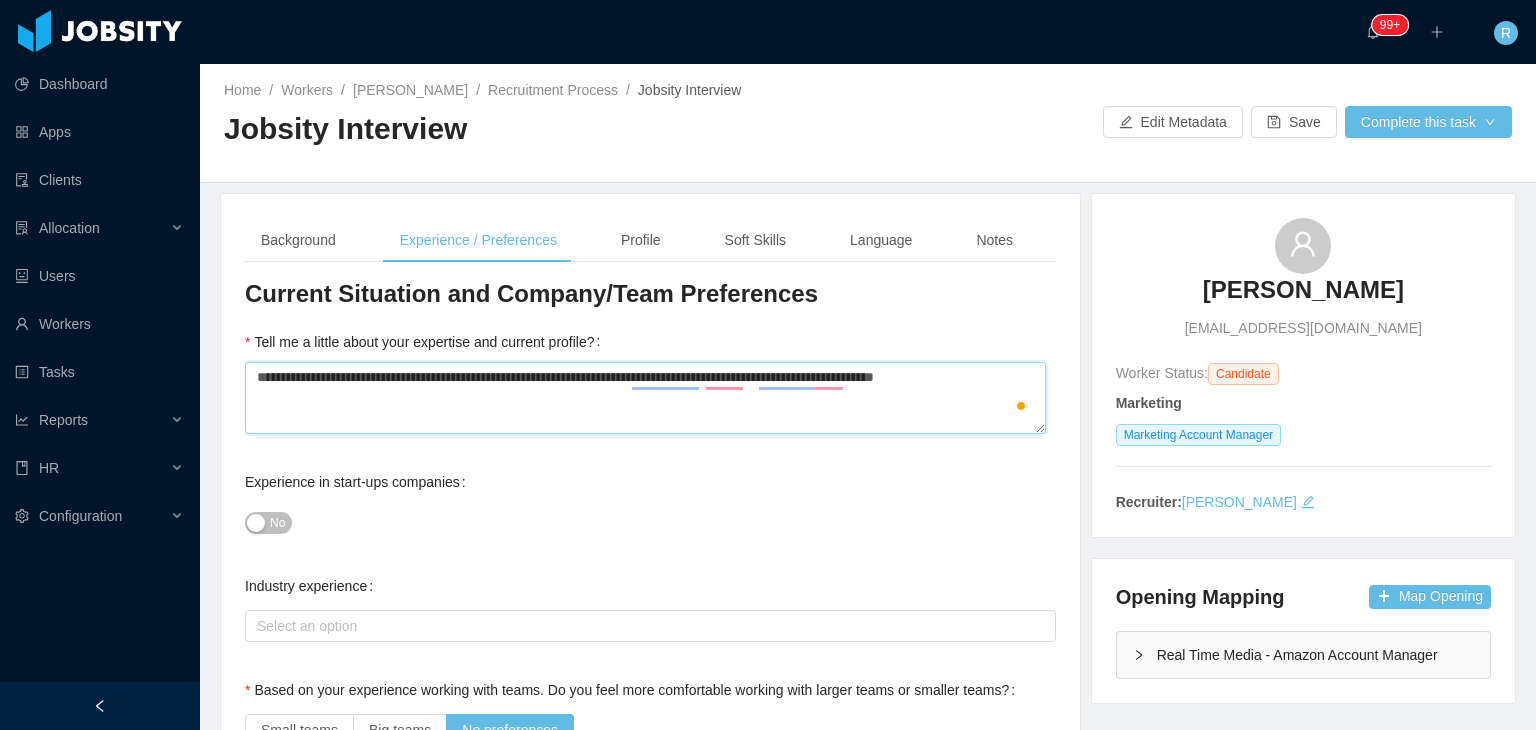 type on "**********" 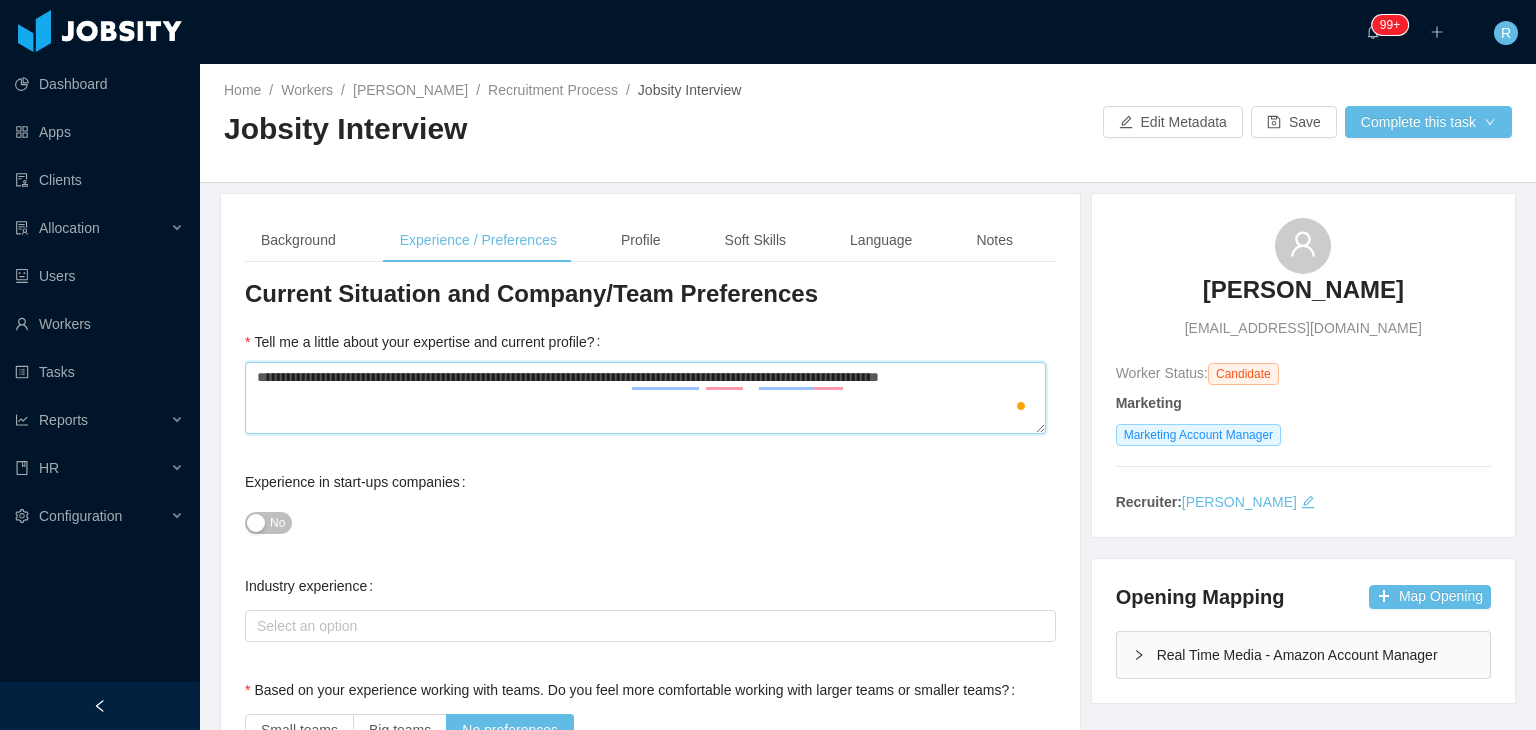 type 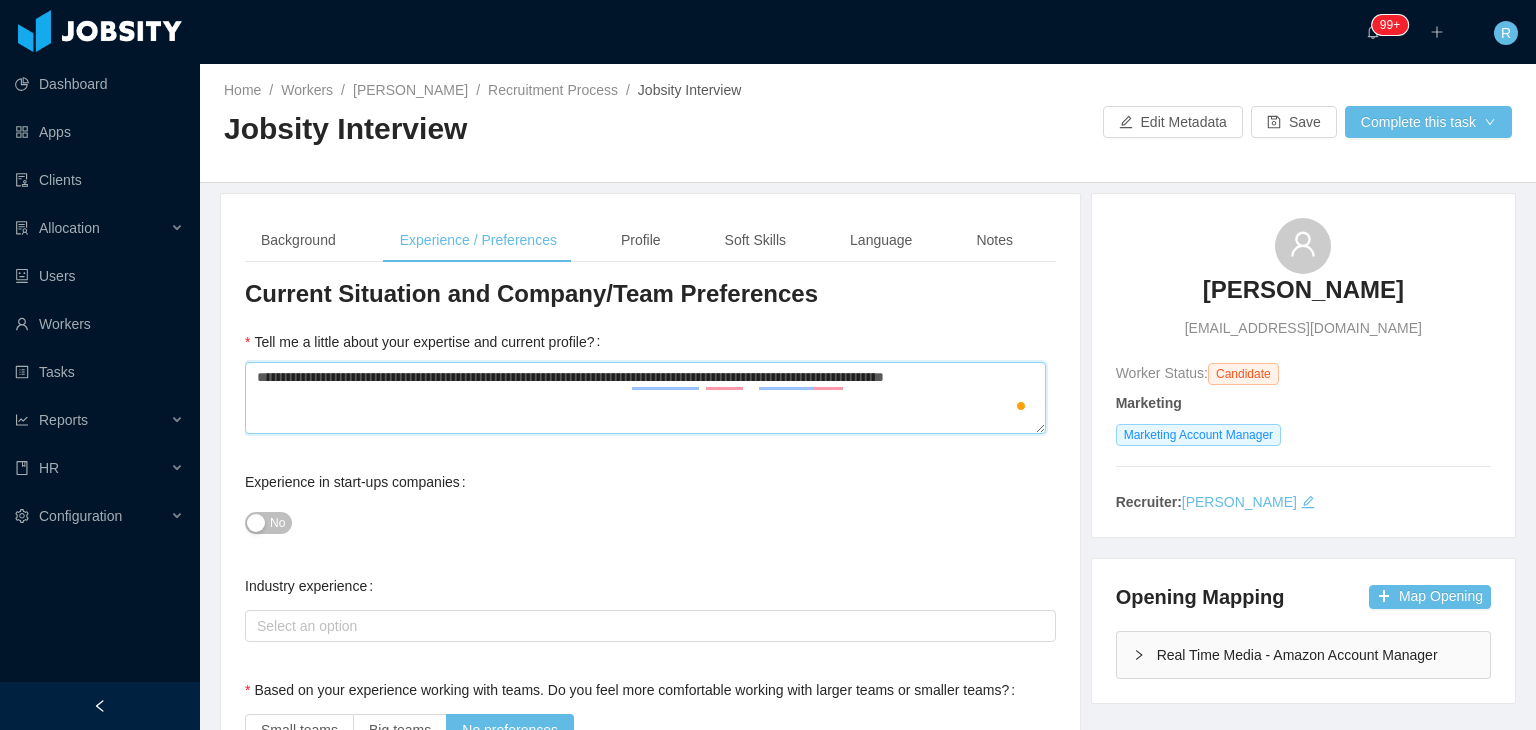 type on "**********" 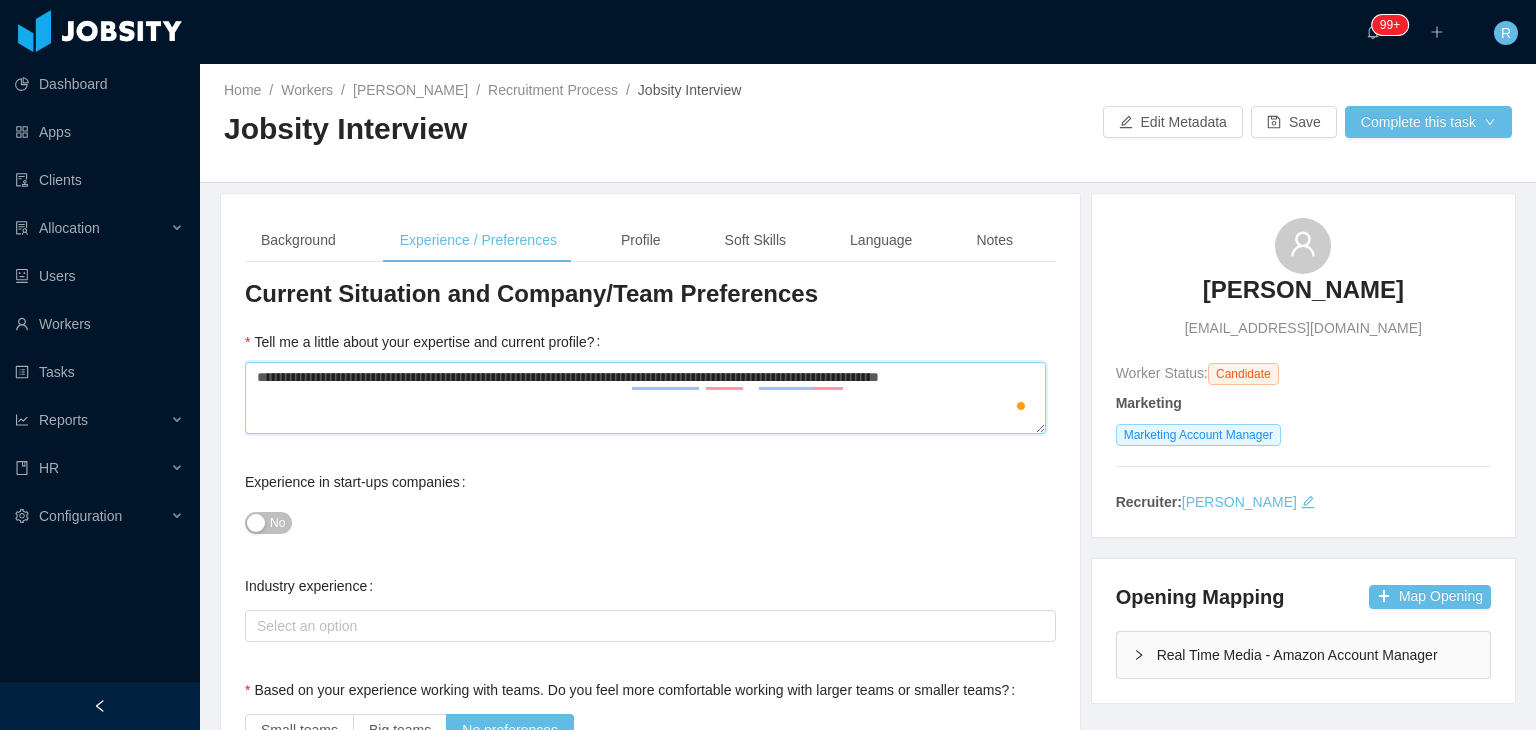 type on "**********" 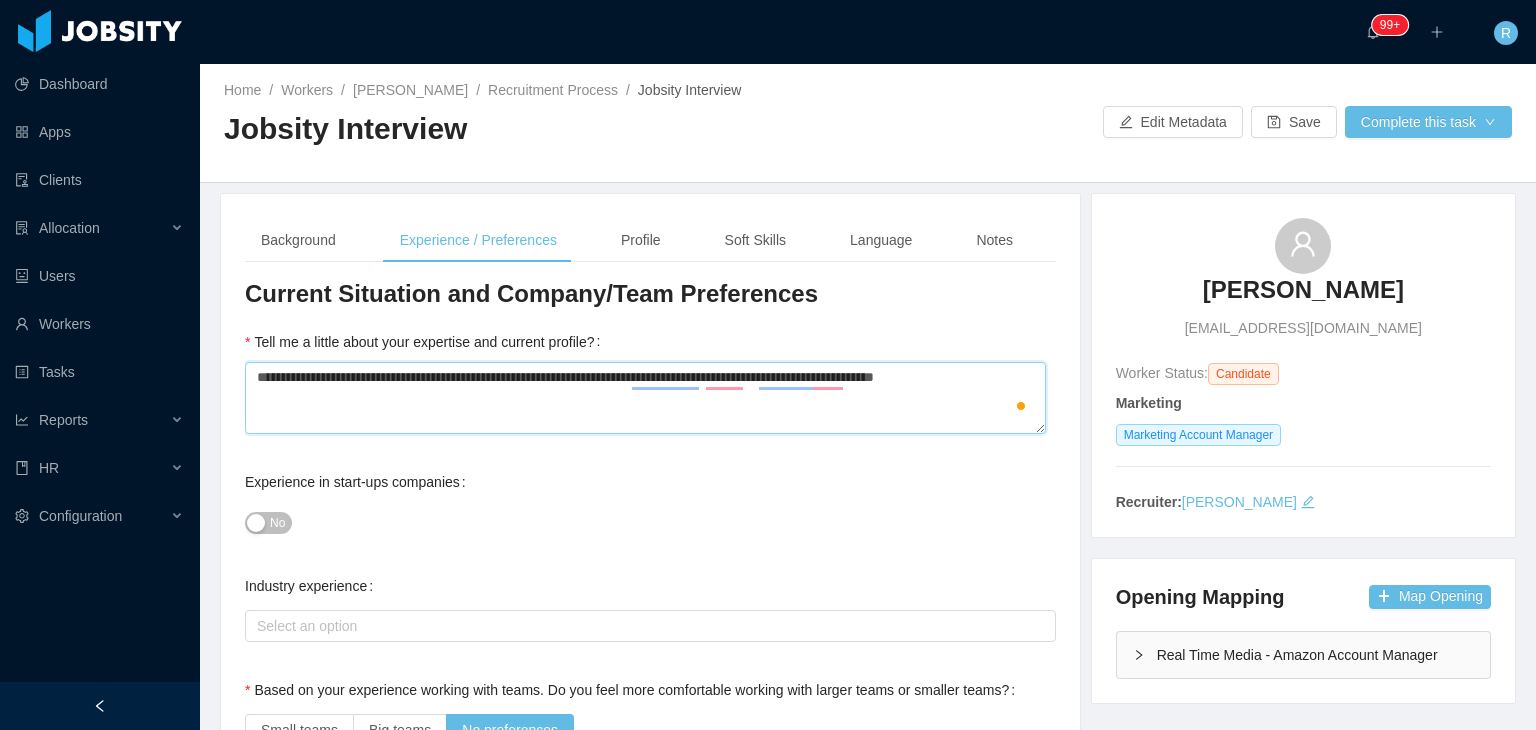 type on "**********" 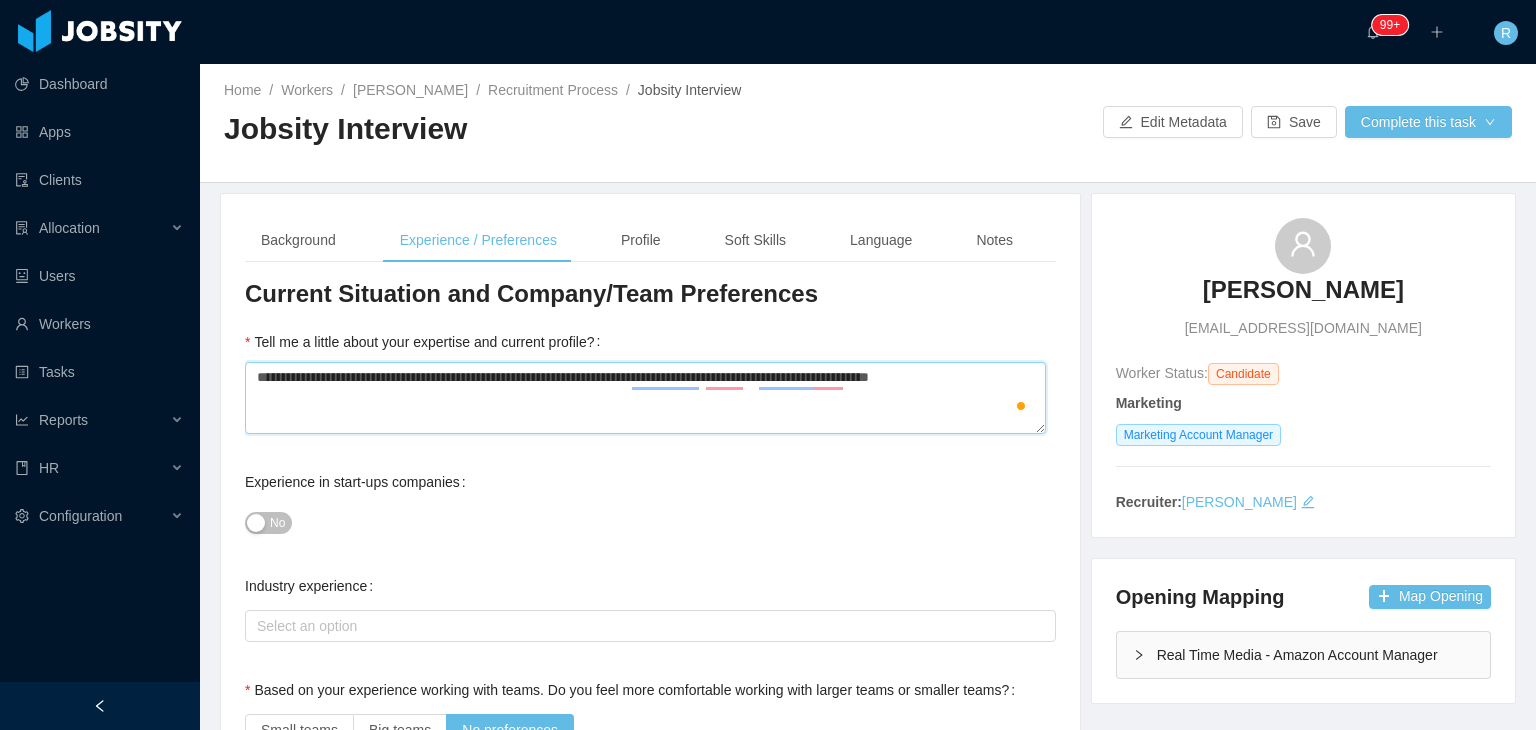 type on "**********" 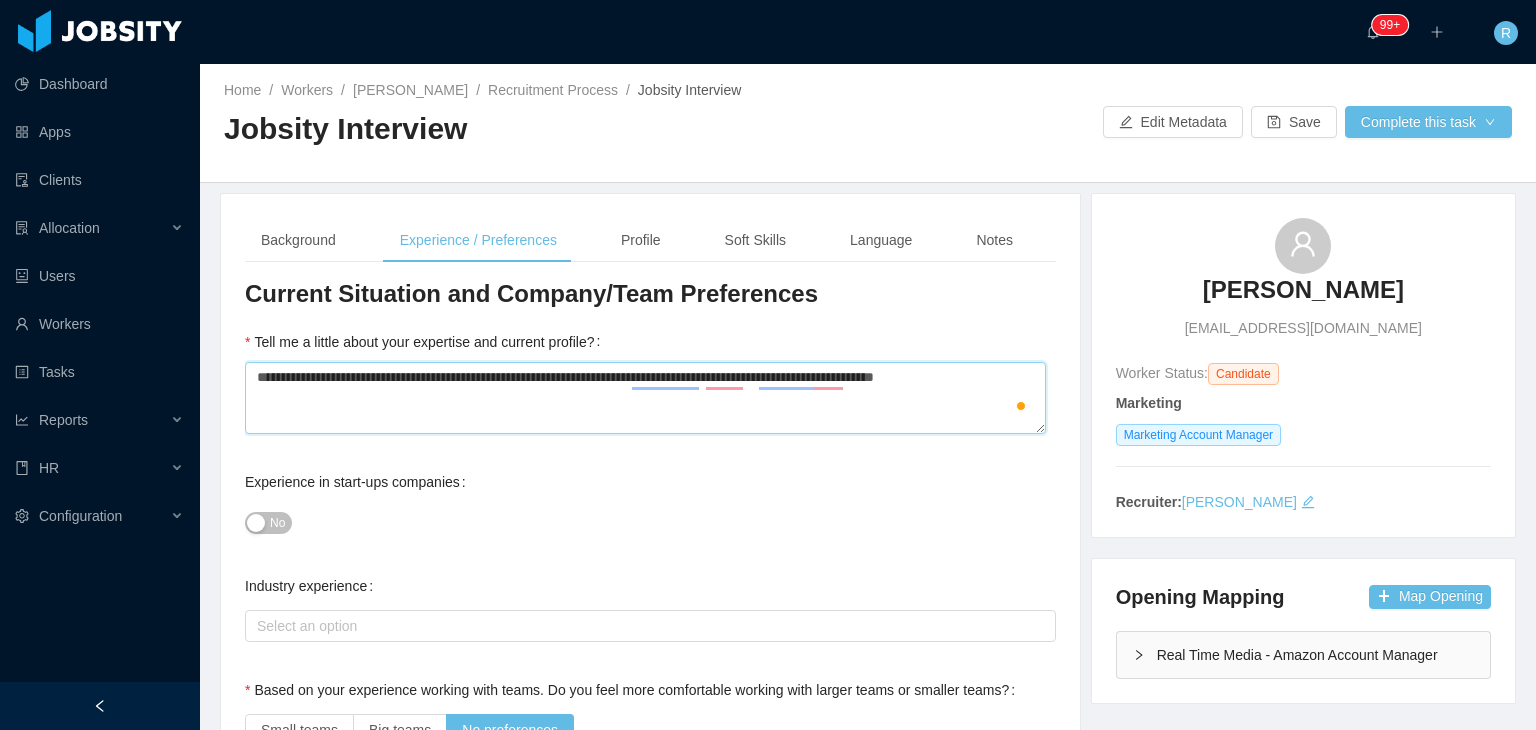 type on "**********" 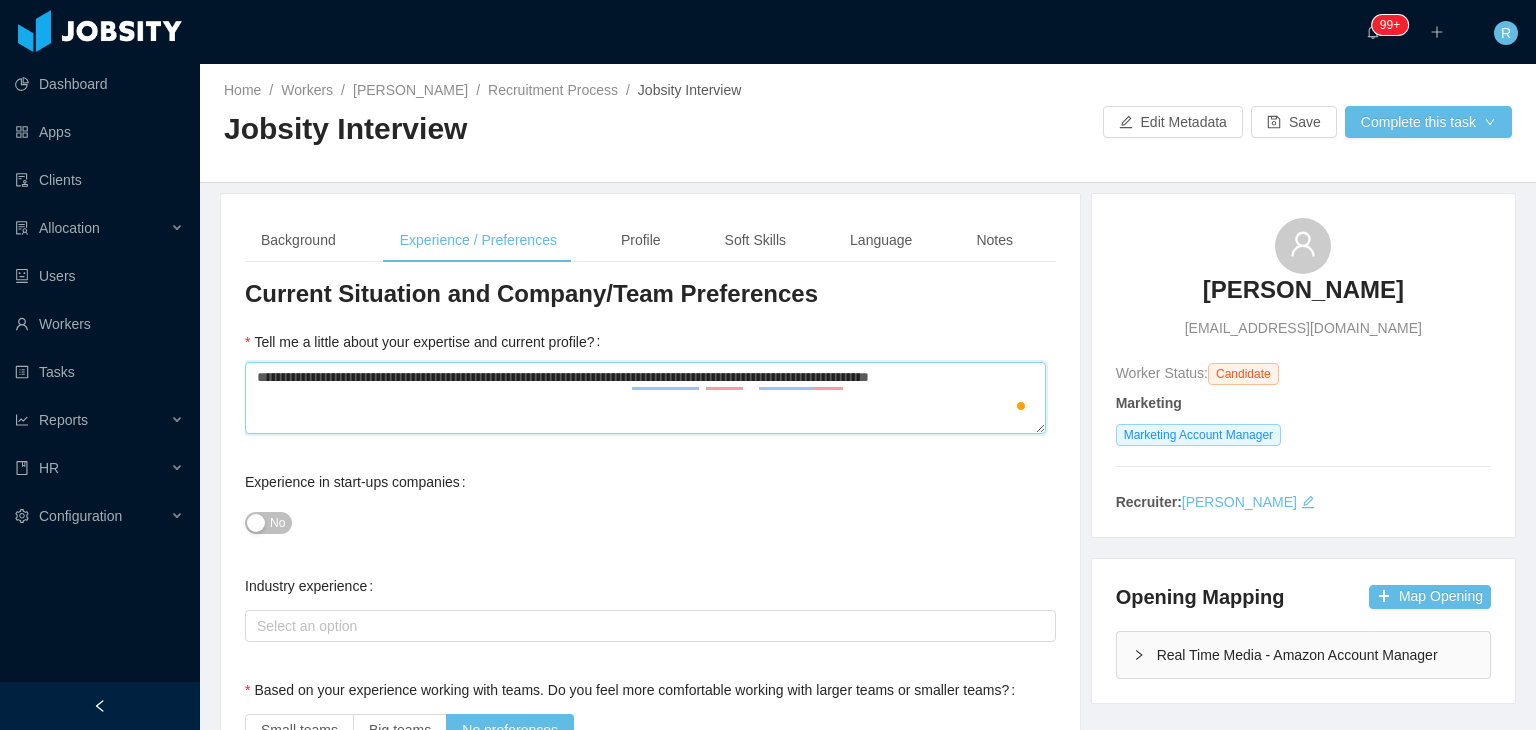 type on "**********" 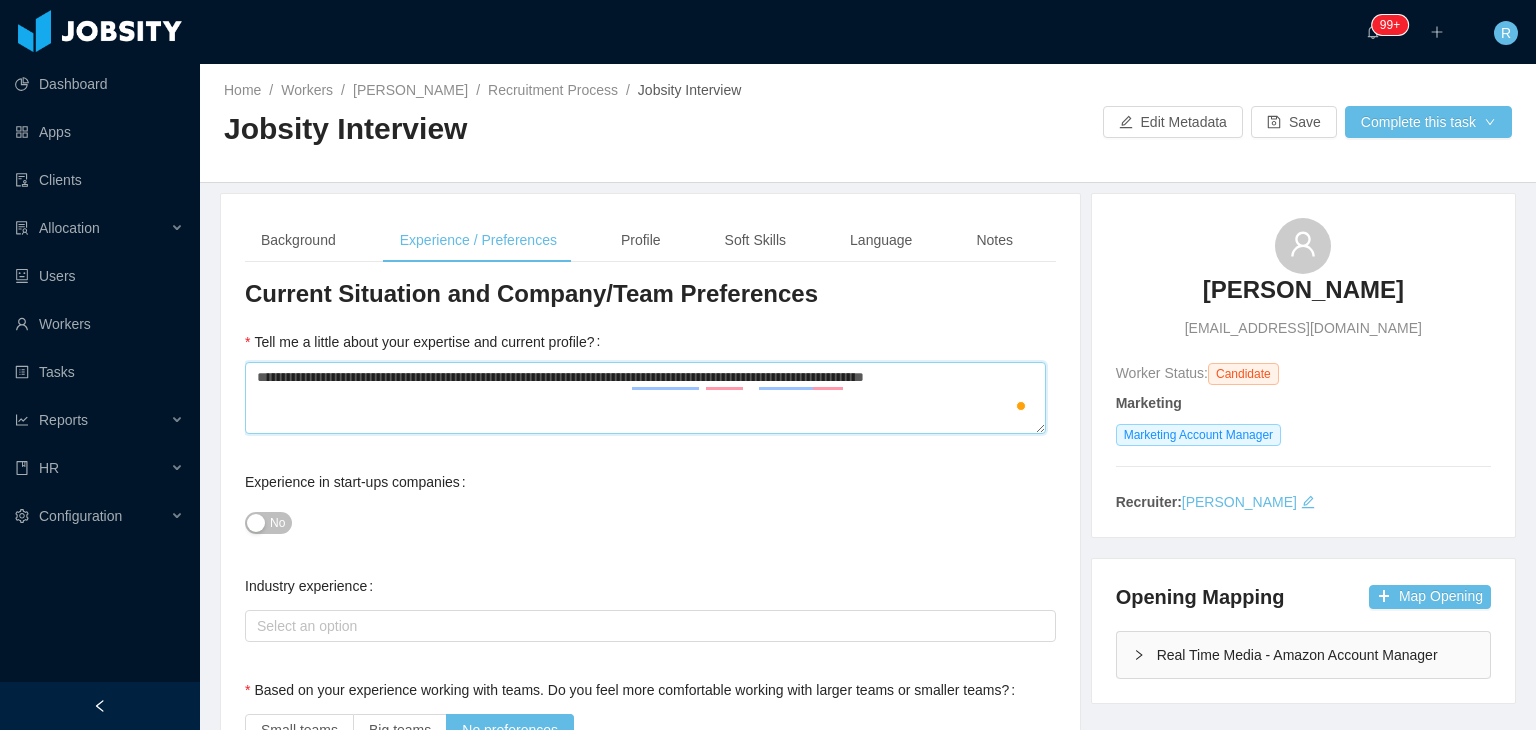 type on "**********" 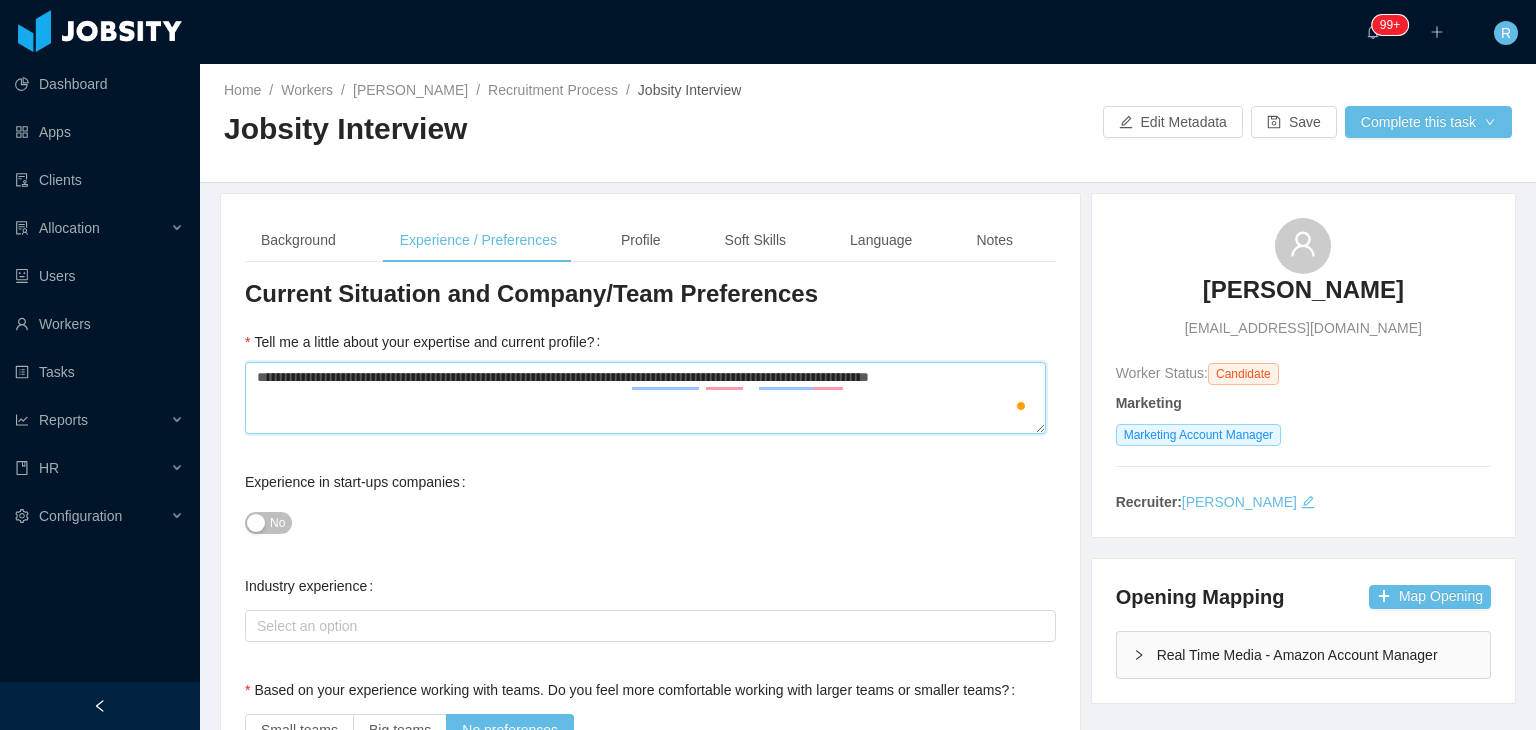 type on "**********" 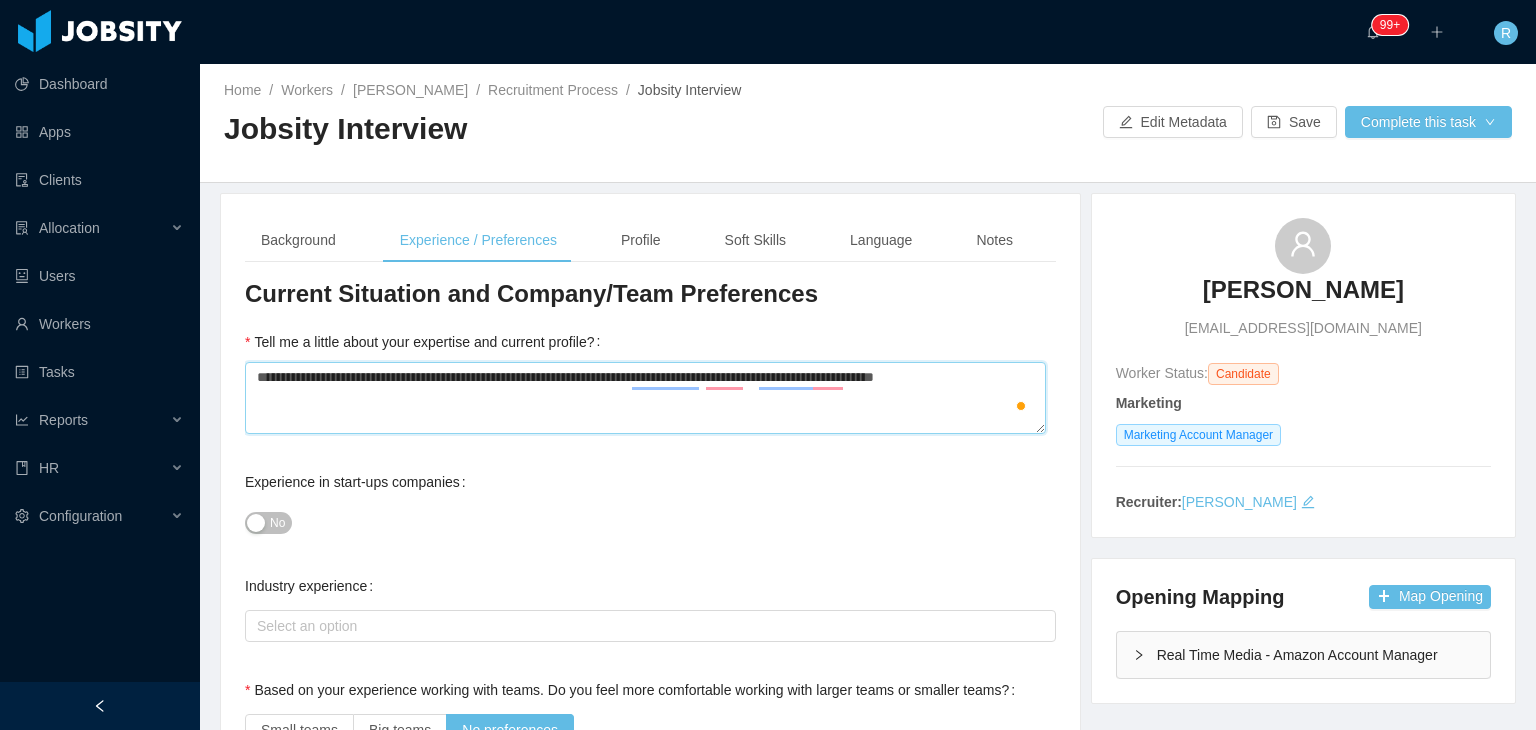 type on "**********" 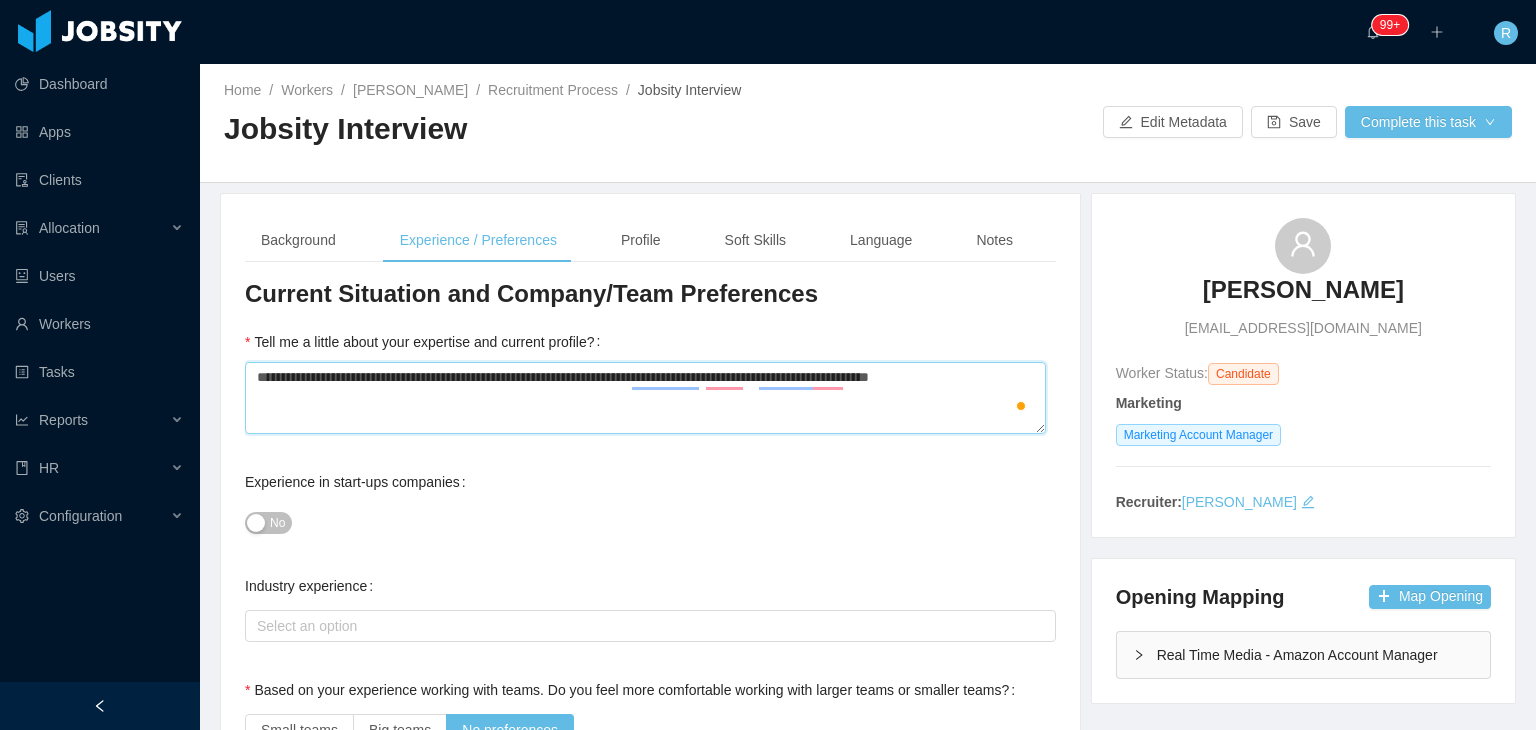 type on "**********" 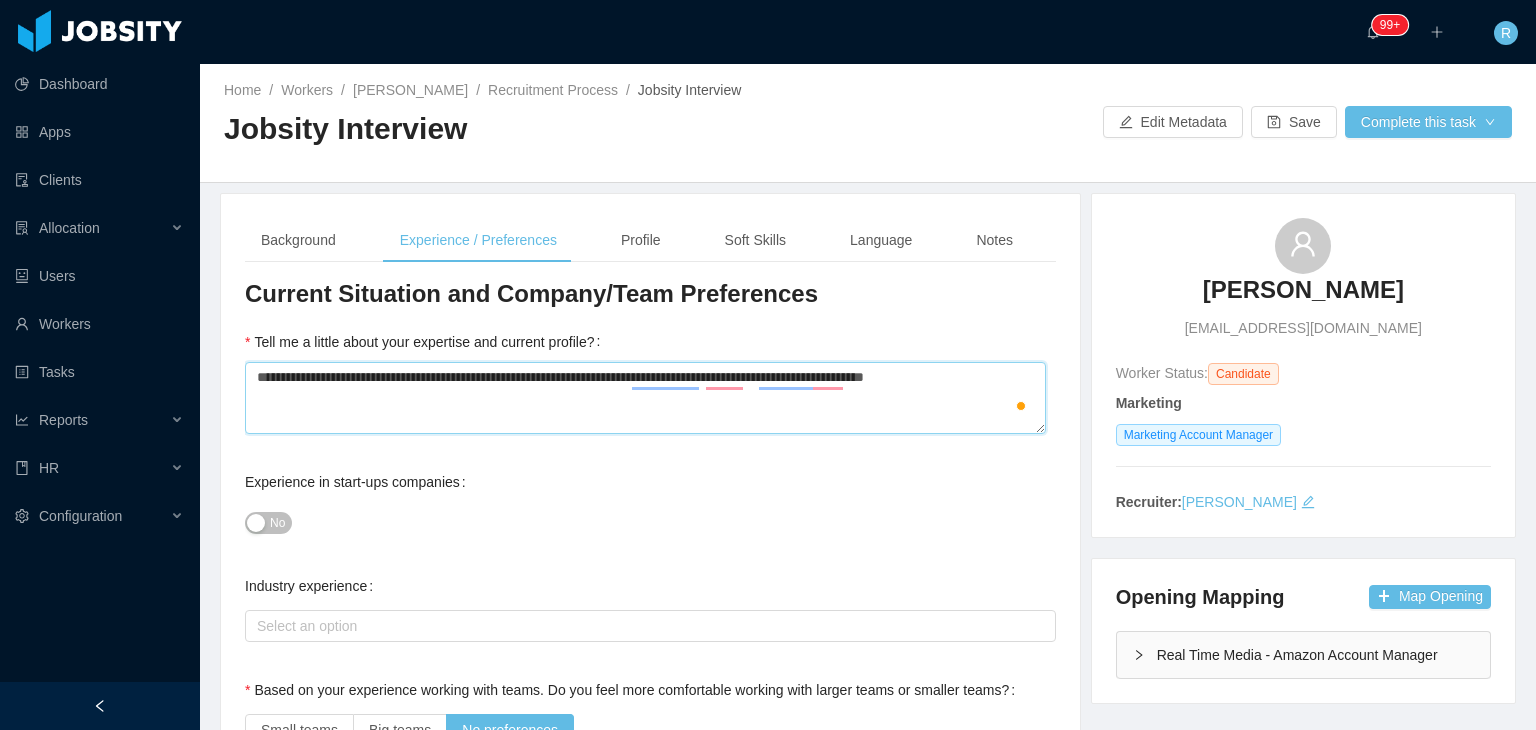 type 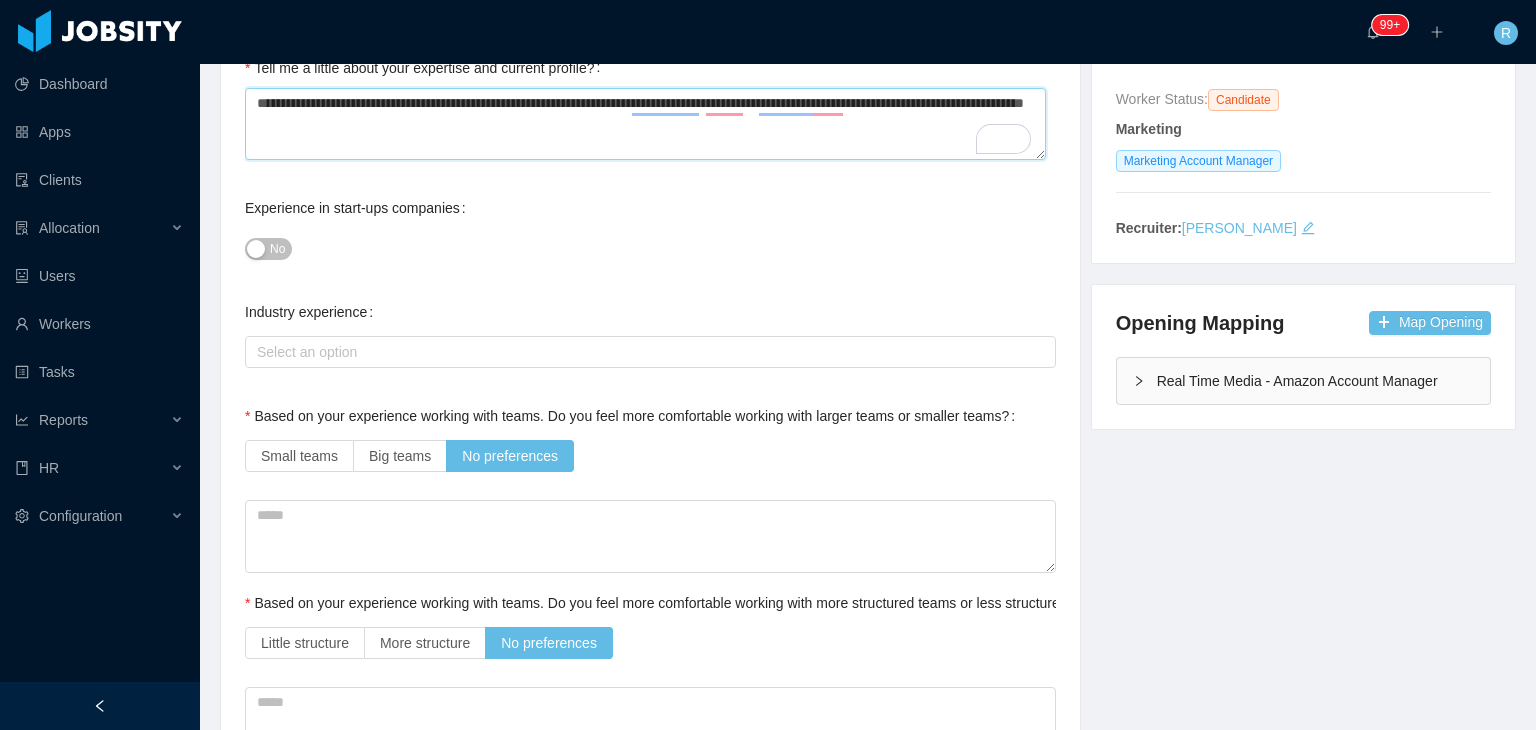 scroll, scrollTop: 0, scrollLeft: 0, axis: both 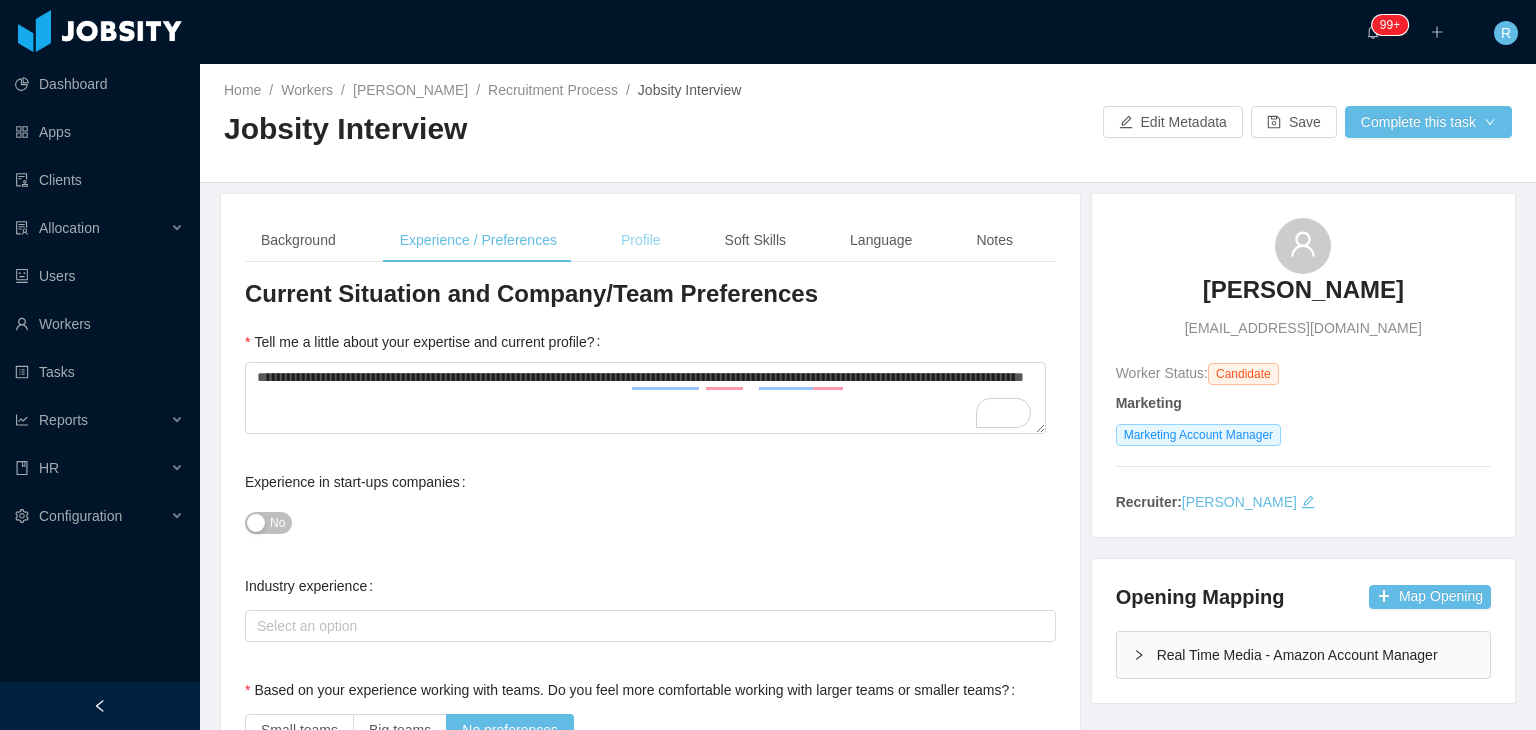 click on "Profile" at bounding box center [641, 240] 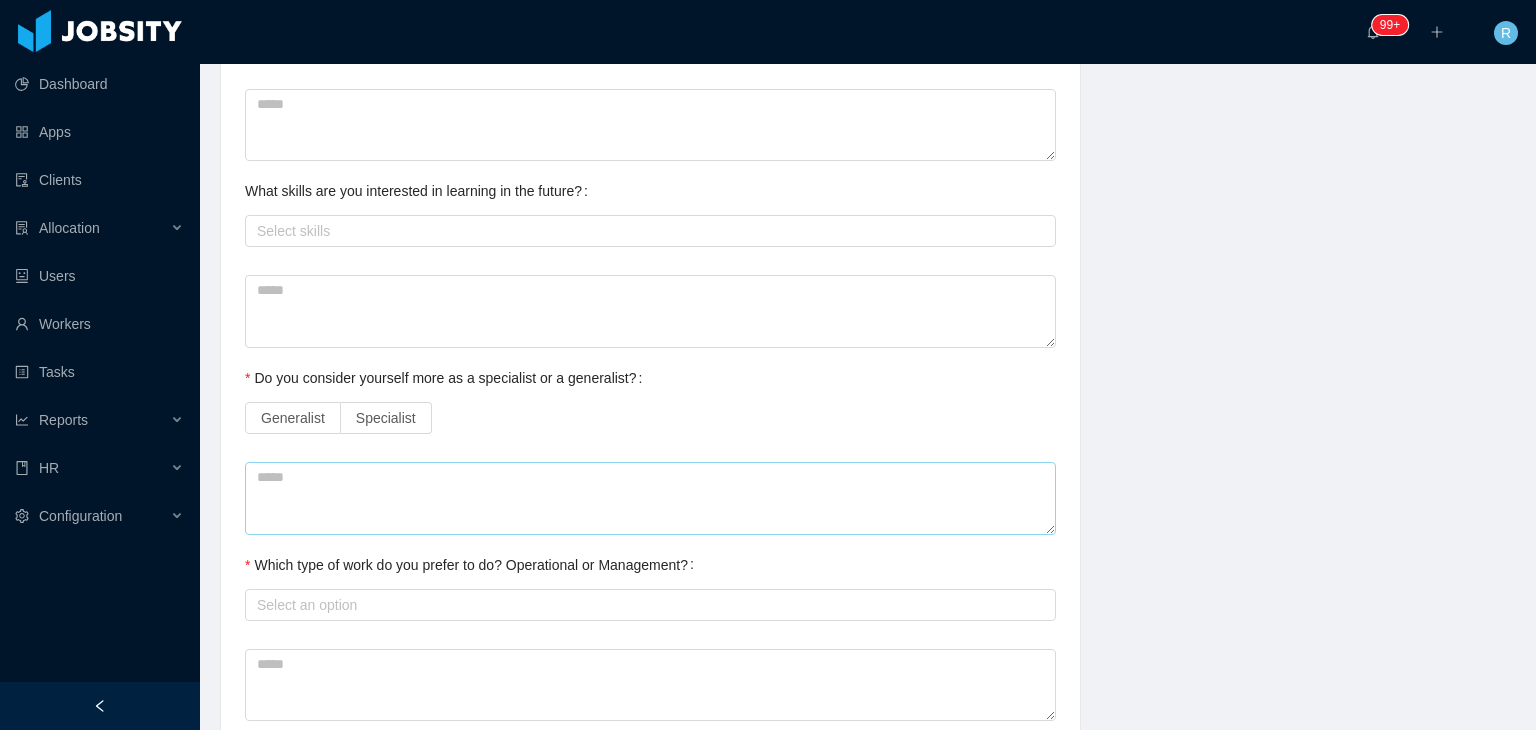 scroll, scrollTop: 973, scrollLeft: 0, axis: vertical 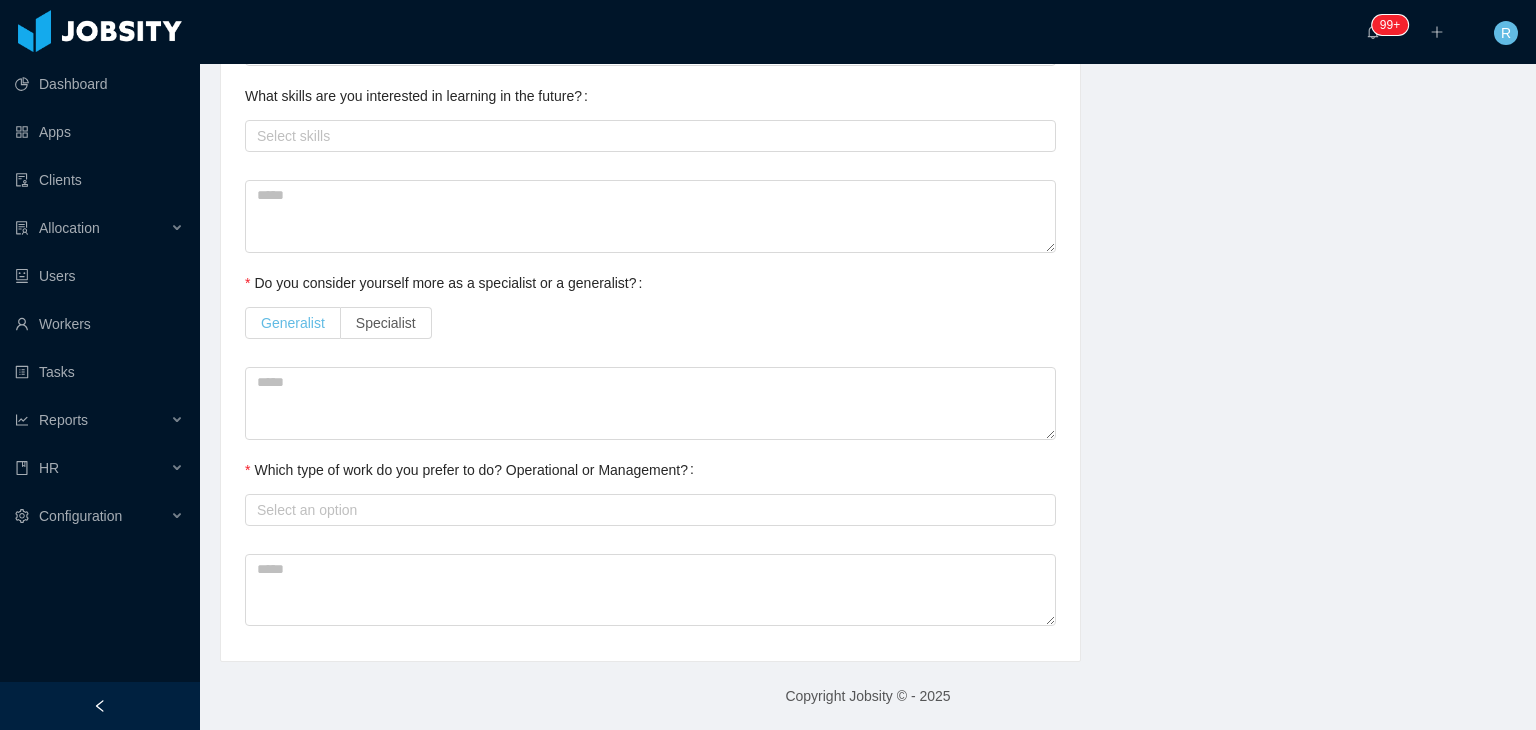 click on "Generalist" at bounding box center [293, 323] 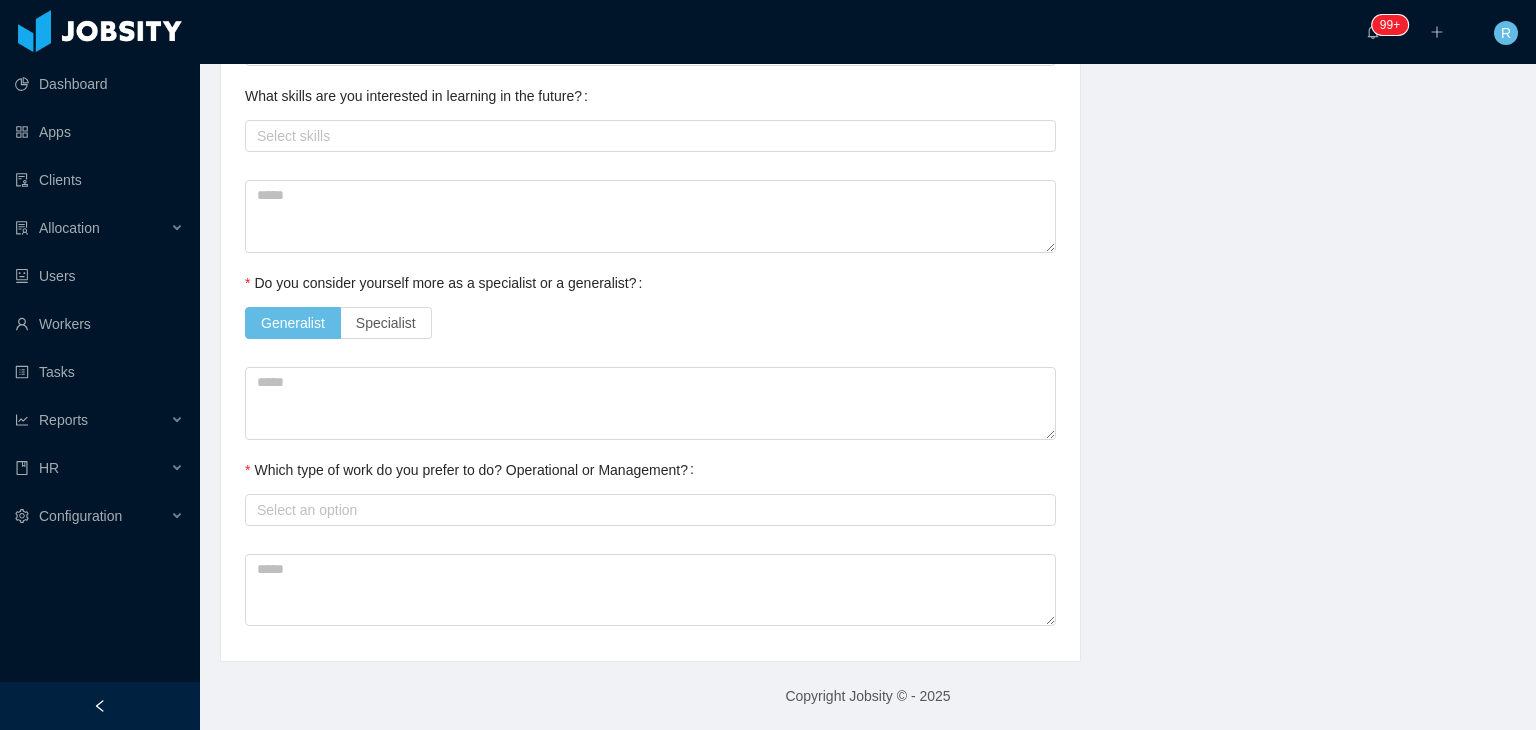 click on "Technical Profile and Role Preference Which technologies have you been most involved and committed to? Marketing Remove Edit Marketing Account Manager Add Type In which technologies do you have experience with? Marketing Account Manager Skills by Job Title Other Skills + Add Do you feel more comfortable in the BE, FE or in both, as a full stack? Select an option   Which technologies are you interested in working with? Select Job Titles Marketing Account Manager   What skills are you interested in learning in the future? Select skills   Do you consider yourself more as a specialist or a generalist? Generalist Specialist Which type of work do you prefer to do? Operational or Management? Select an option" at bounding box center (650, -29) 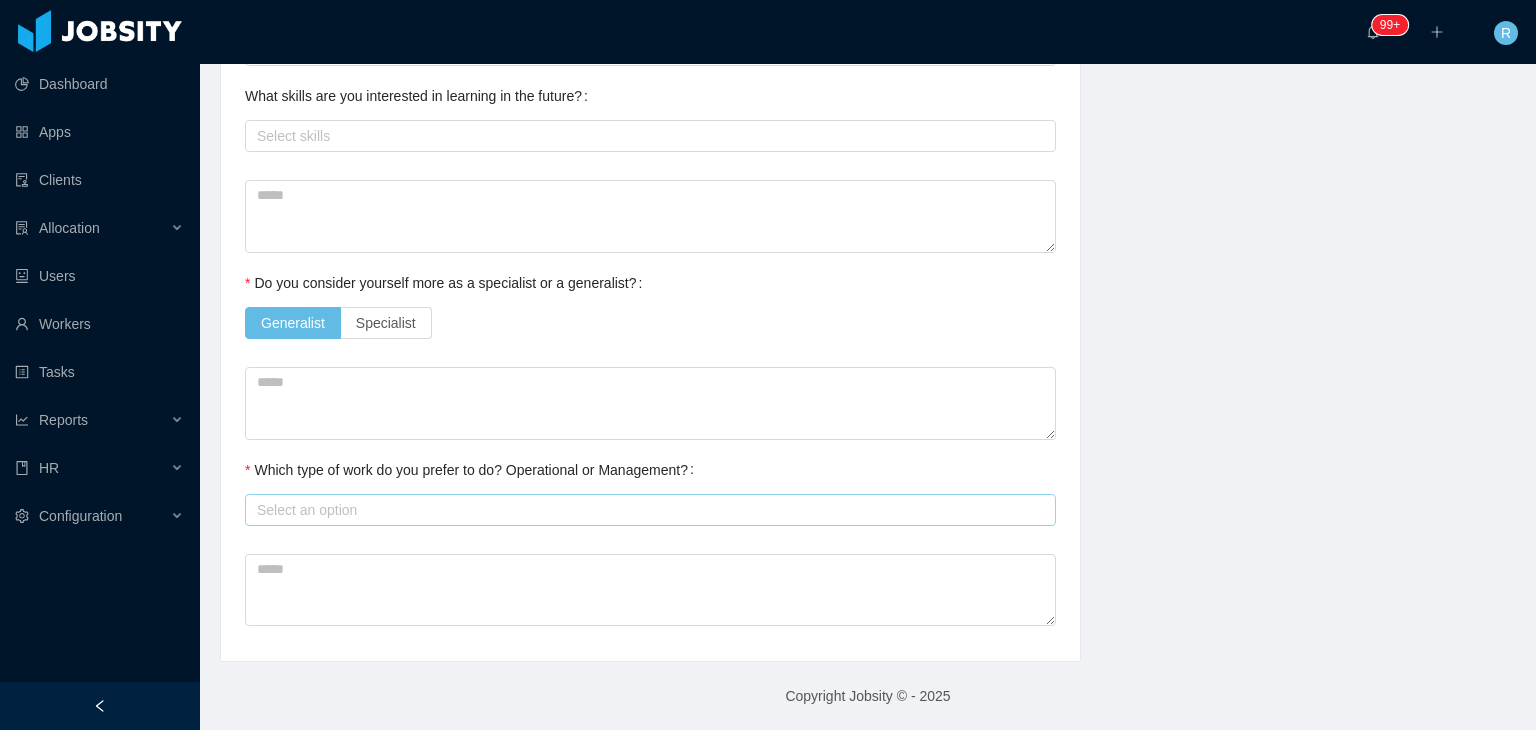 click on "Select an option" at bounding box center [646, 510] 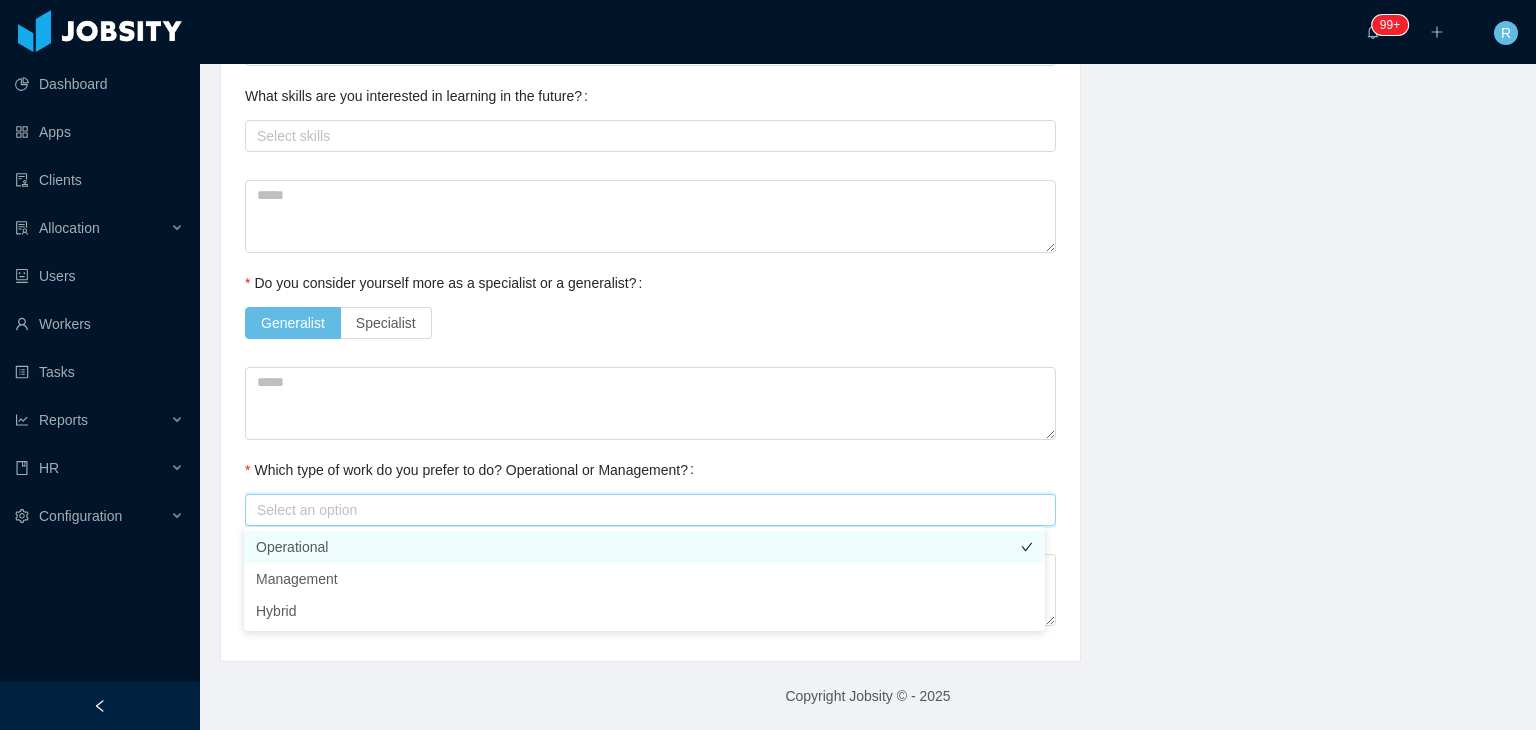 click on "Operational" at bounding box center (644, 547) 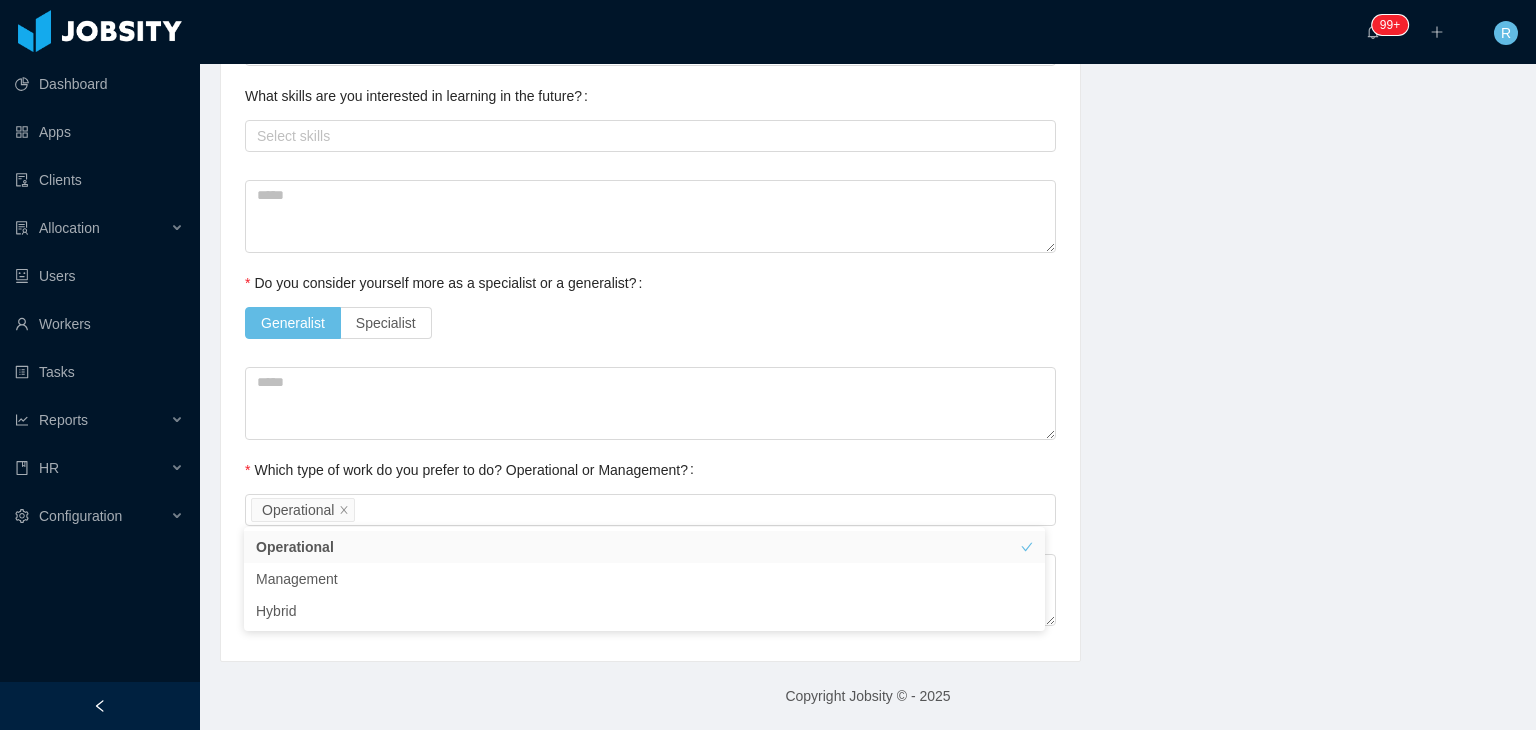 click on "Which type of work do you prefer to do? Operational or Management?" at bounding box center [473, 470] 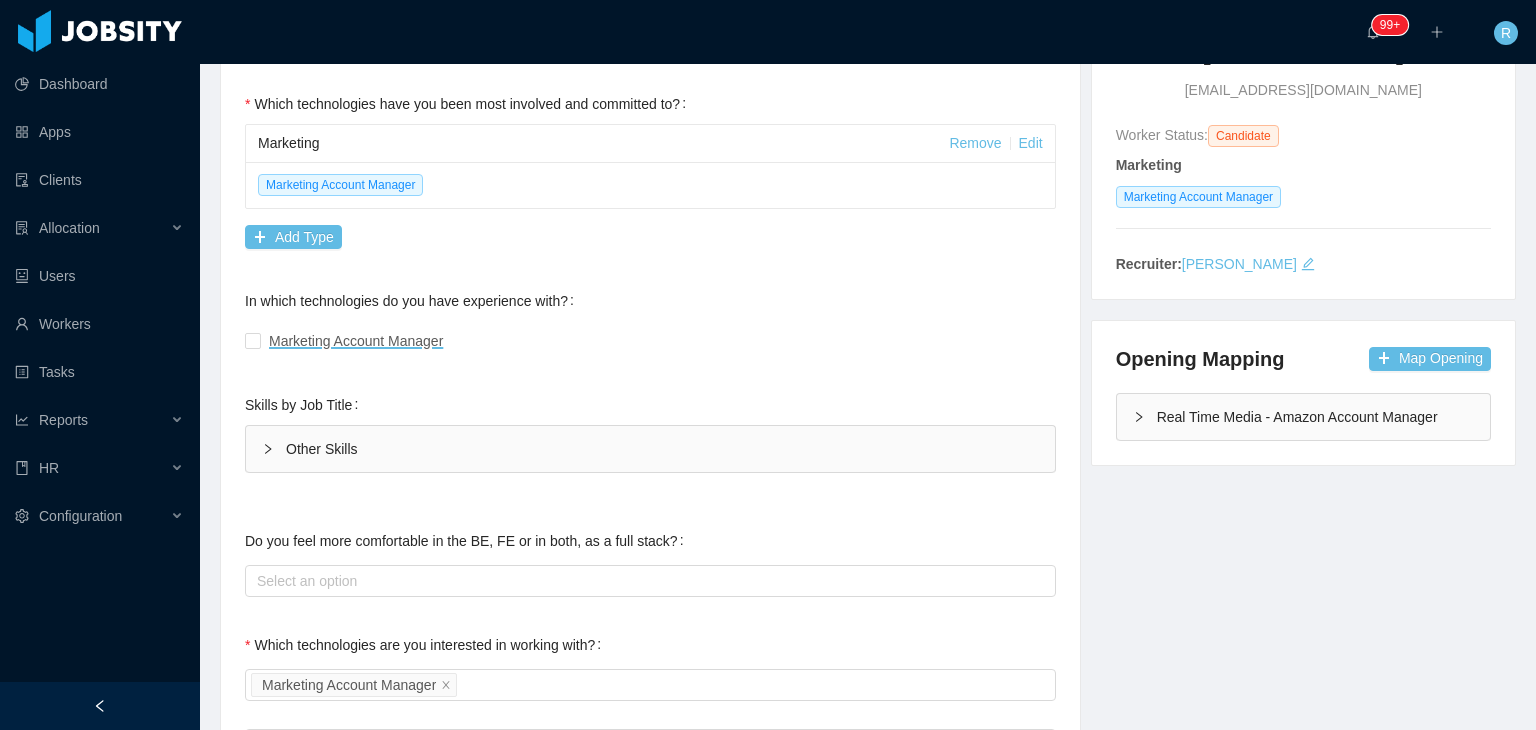 scroll, scrollTop: 0, scrollLeft: 0, axis: both 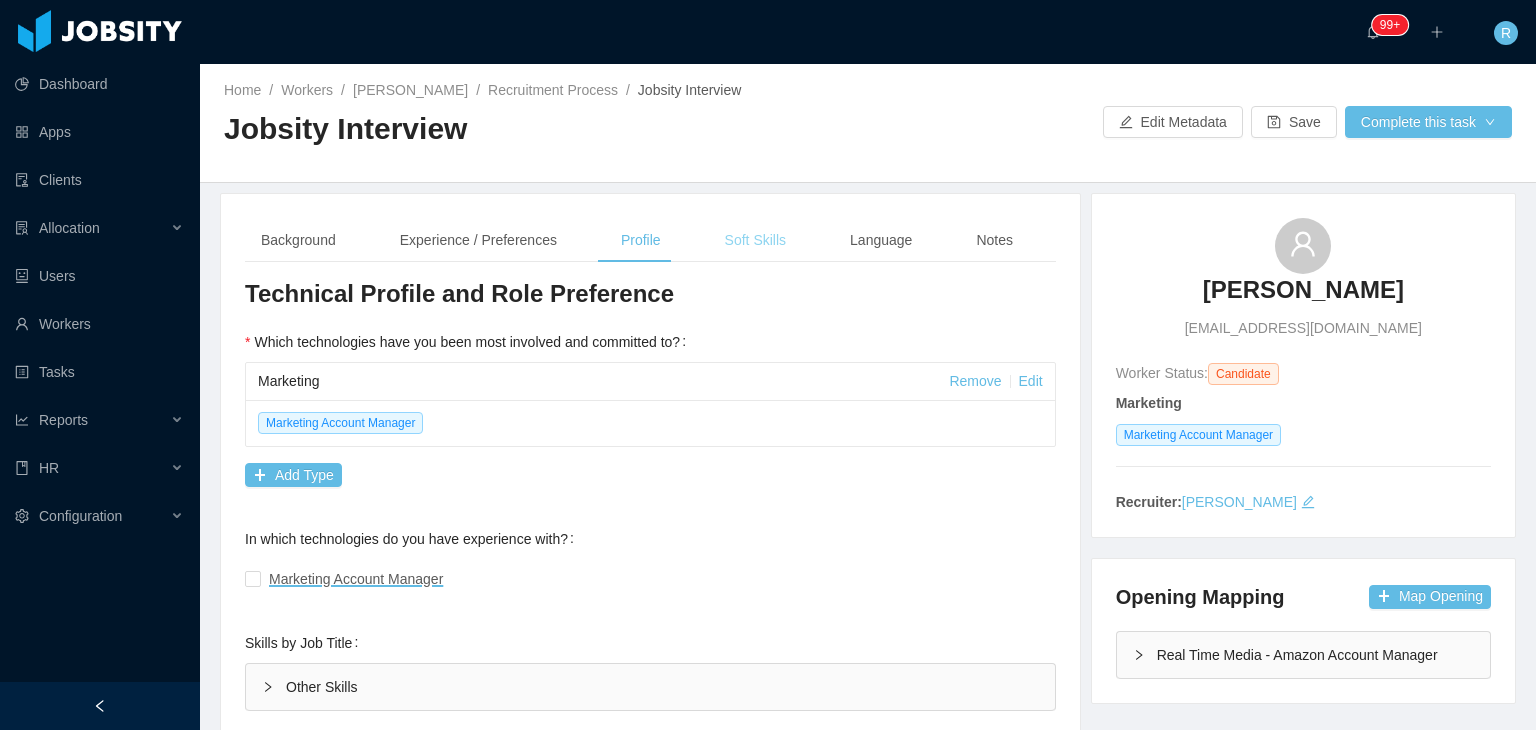 click on "Soft Skills" at bounding box center (755, 240) 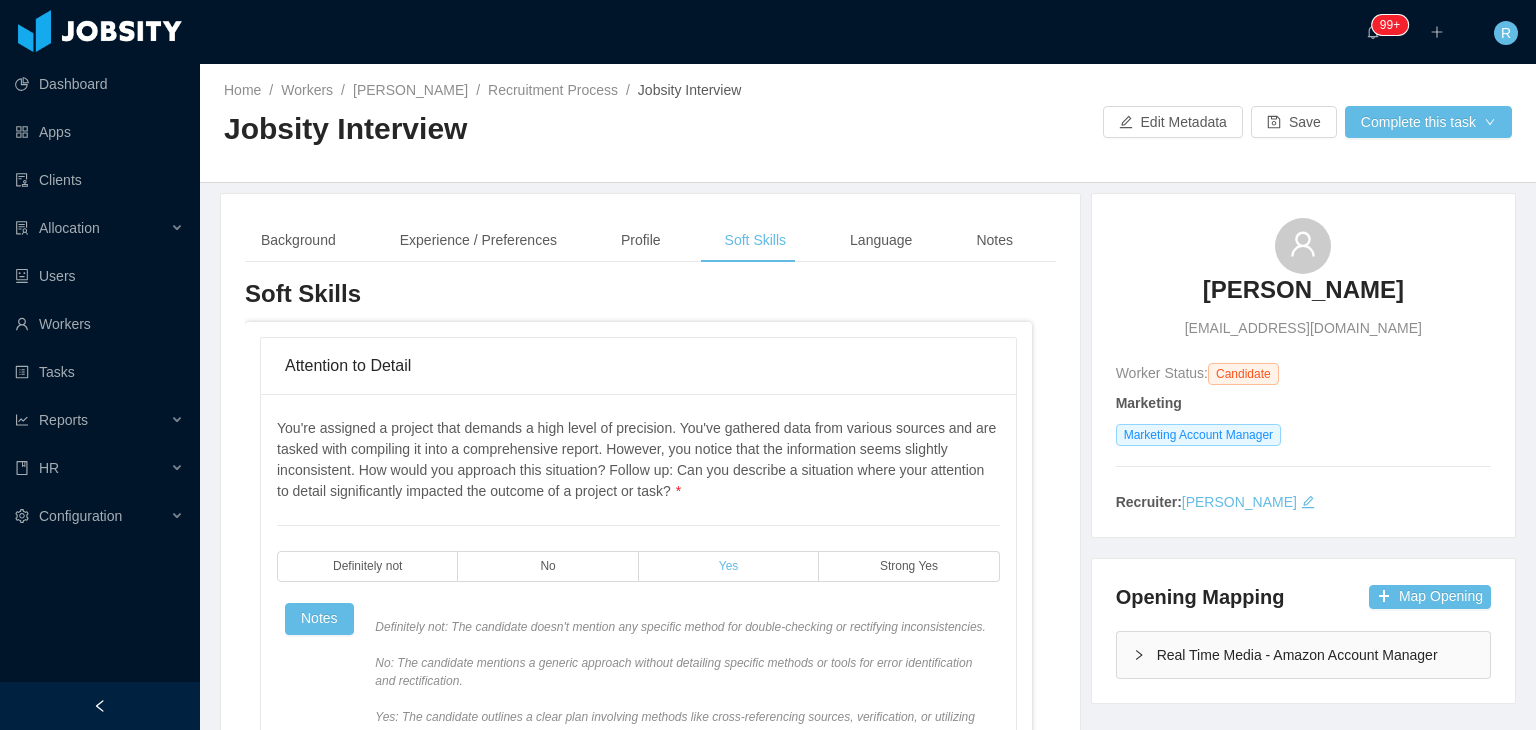 click on "Yes" at bounding box center (729, 566) 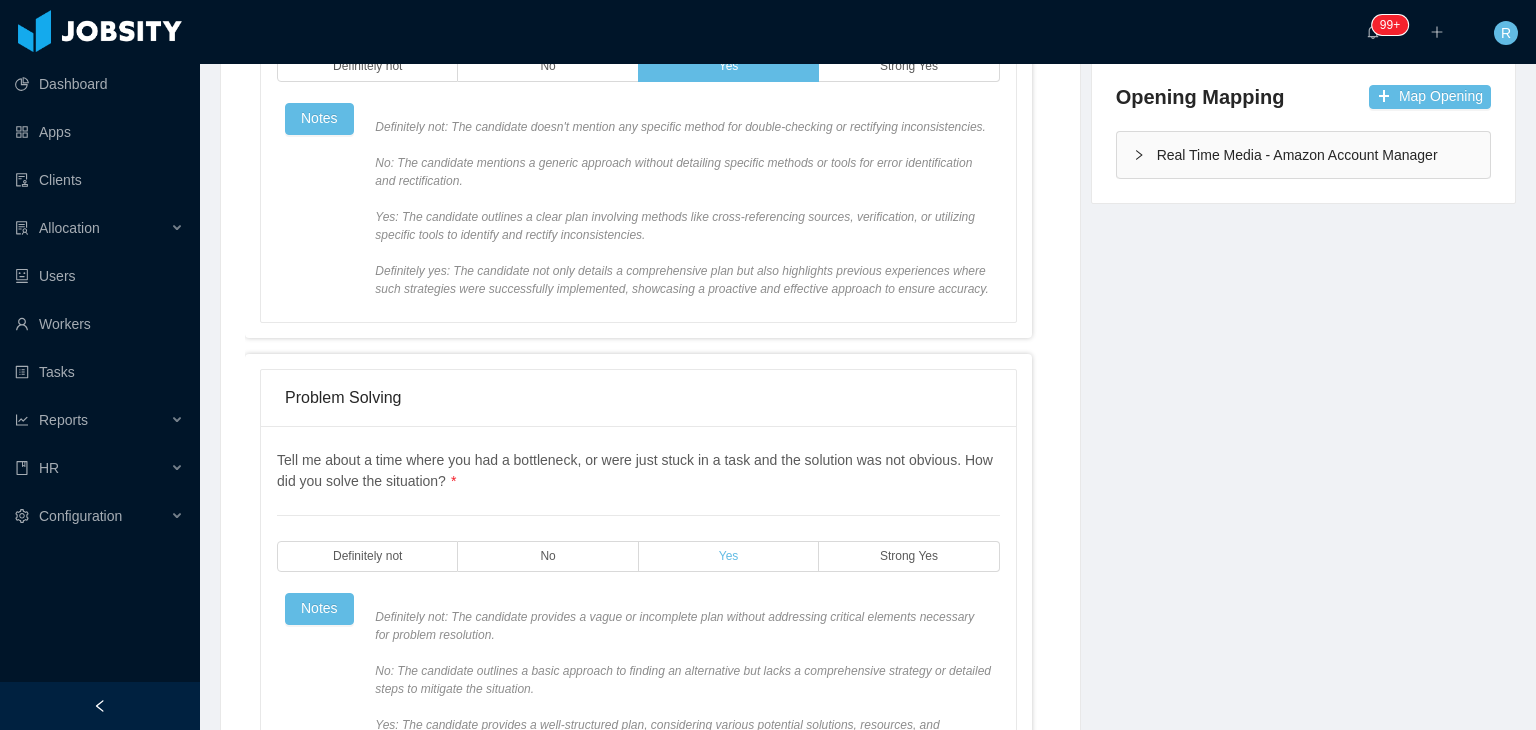 click on "Yes" at bounding box center [729, 556] 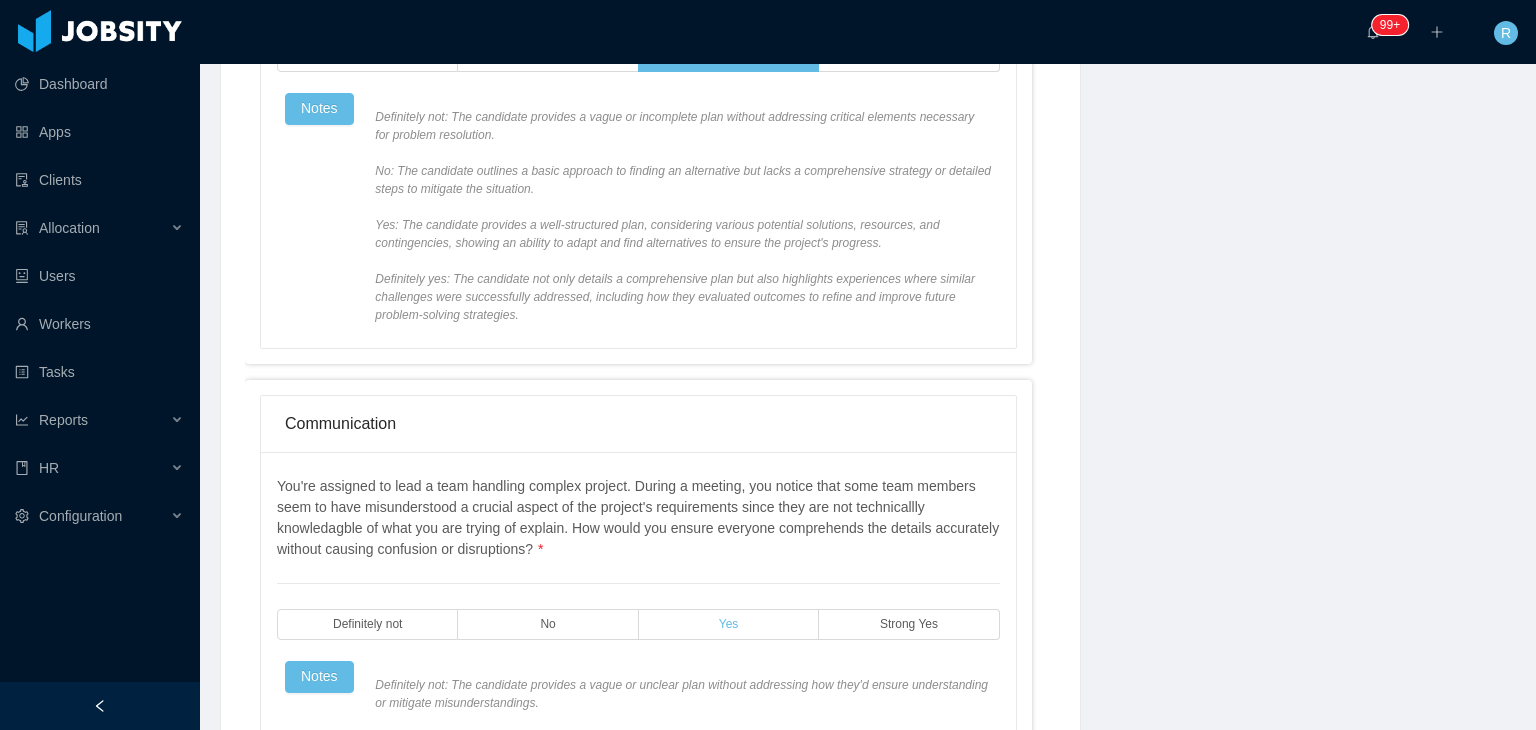 click on "Yes" at bounding box center [729, 624] 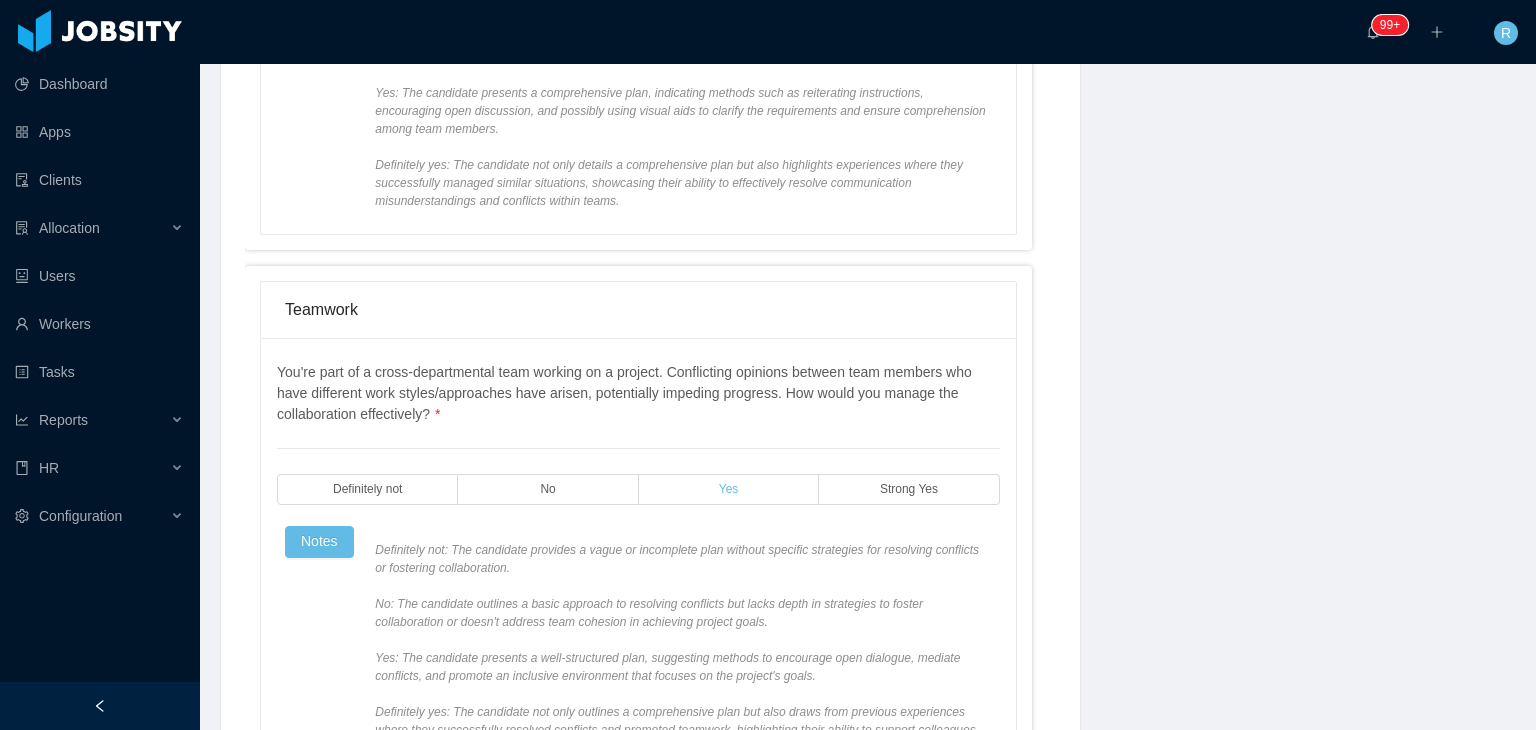 click on "Yes" at bounding box center (729, 489) 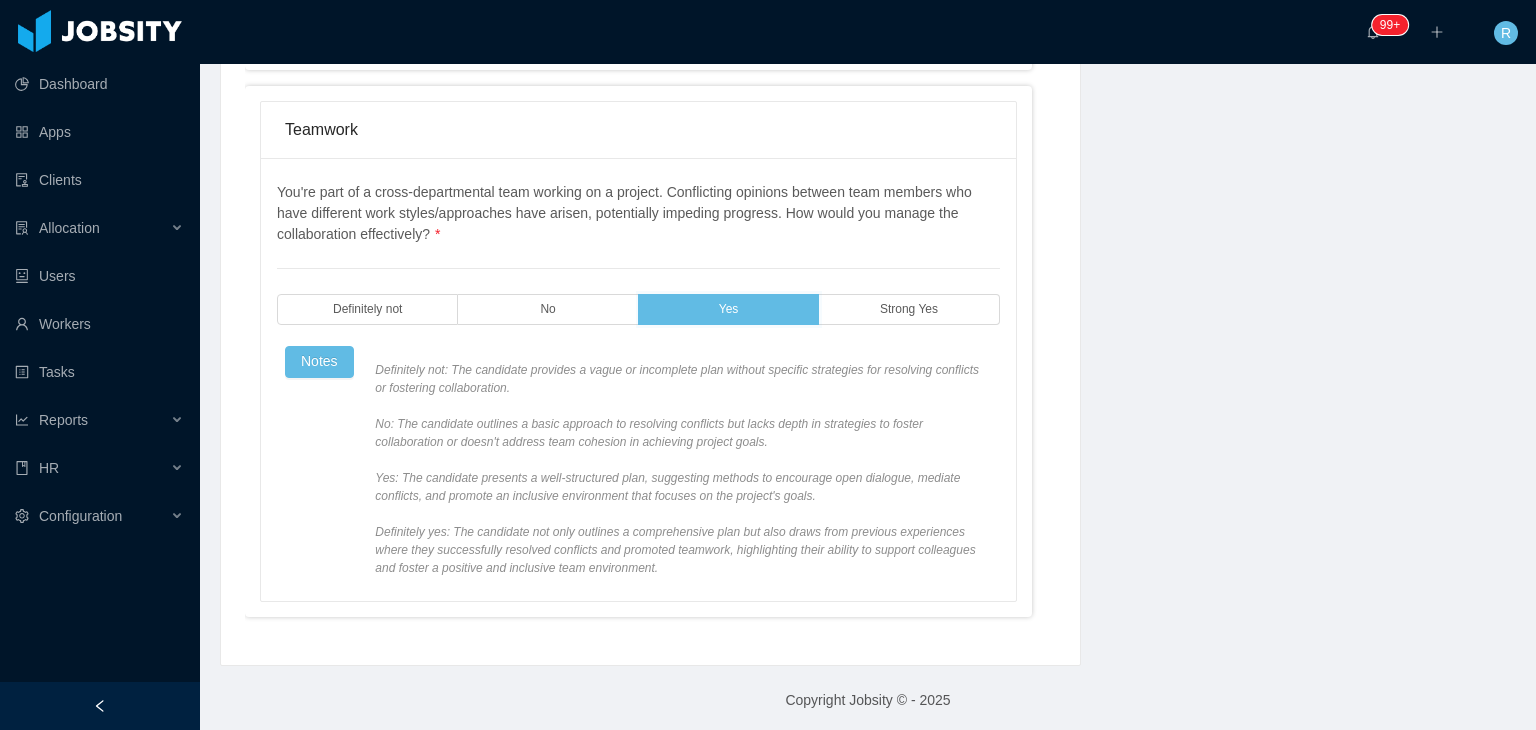 scroll, scrollTop: 1280, scrollLeft: 0, axis: vertical 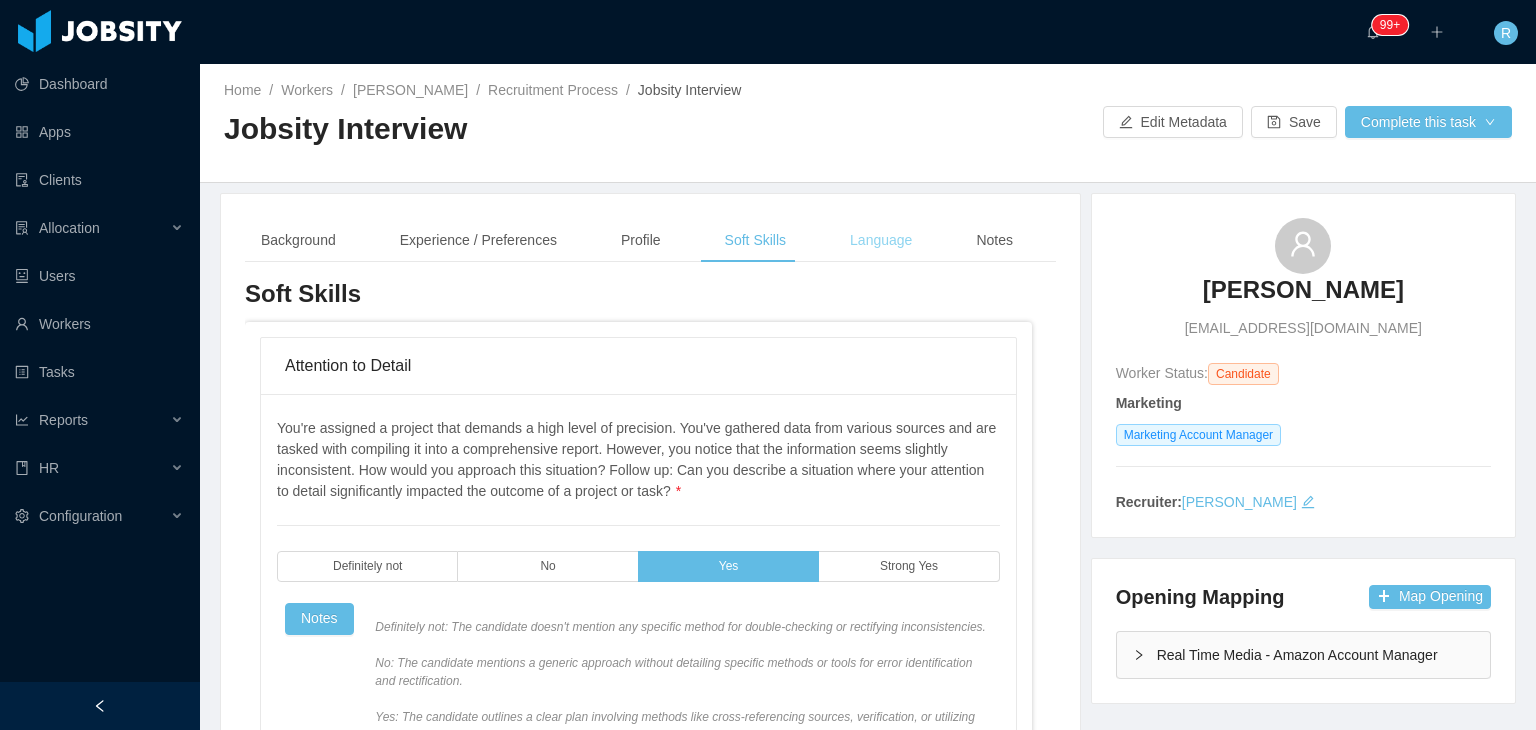 click on "Language" at bounding box center (881, 240) 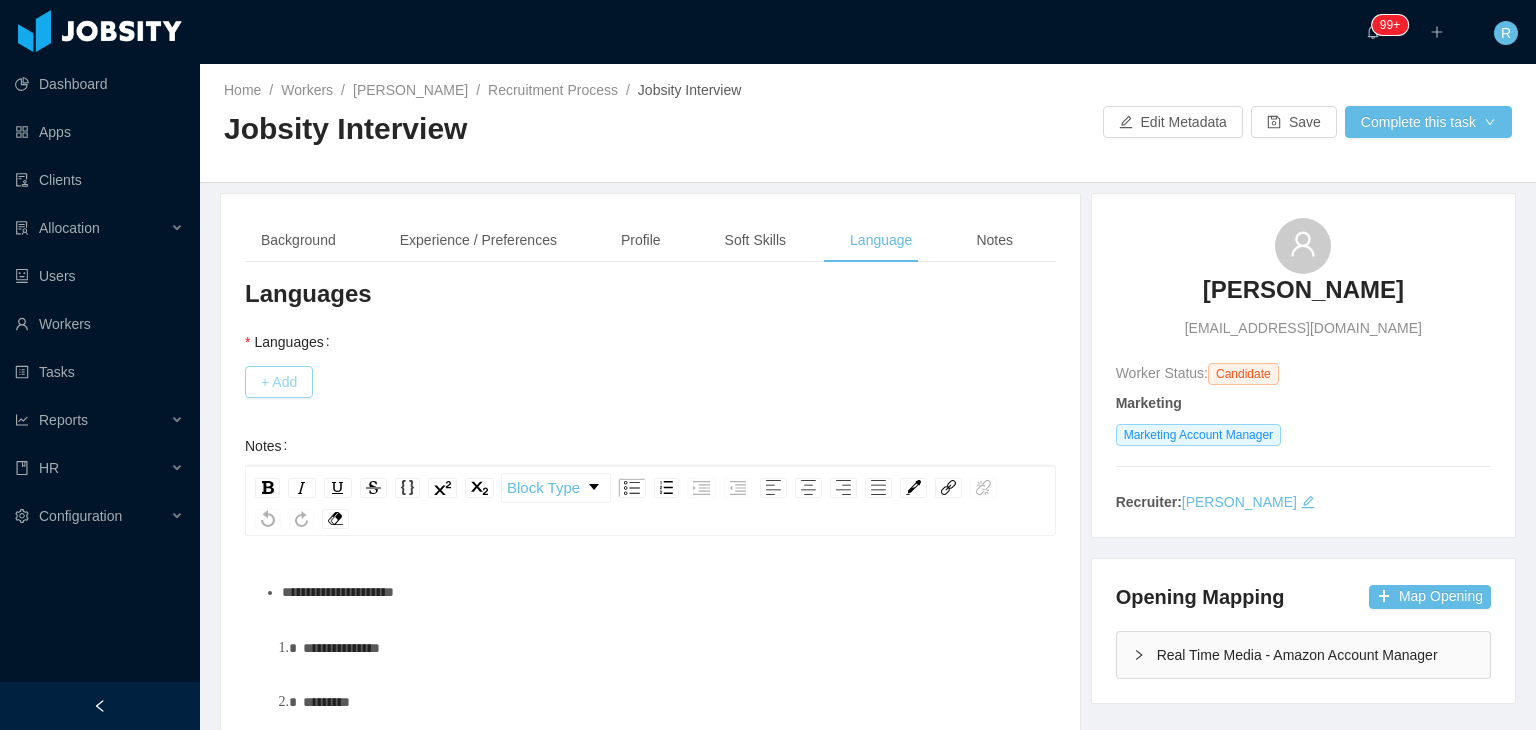 click on "+ Add" at bounding box center (279, 382) 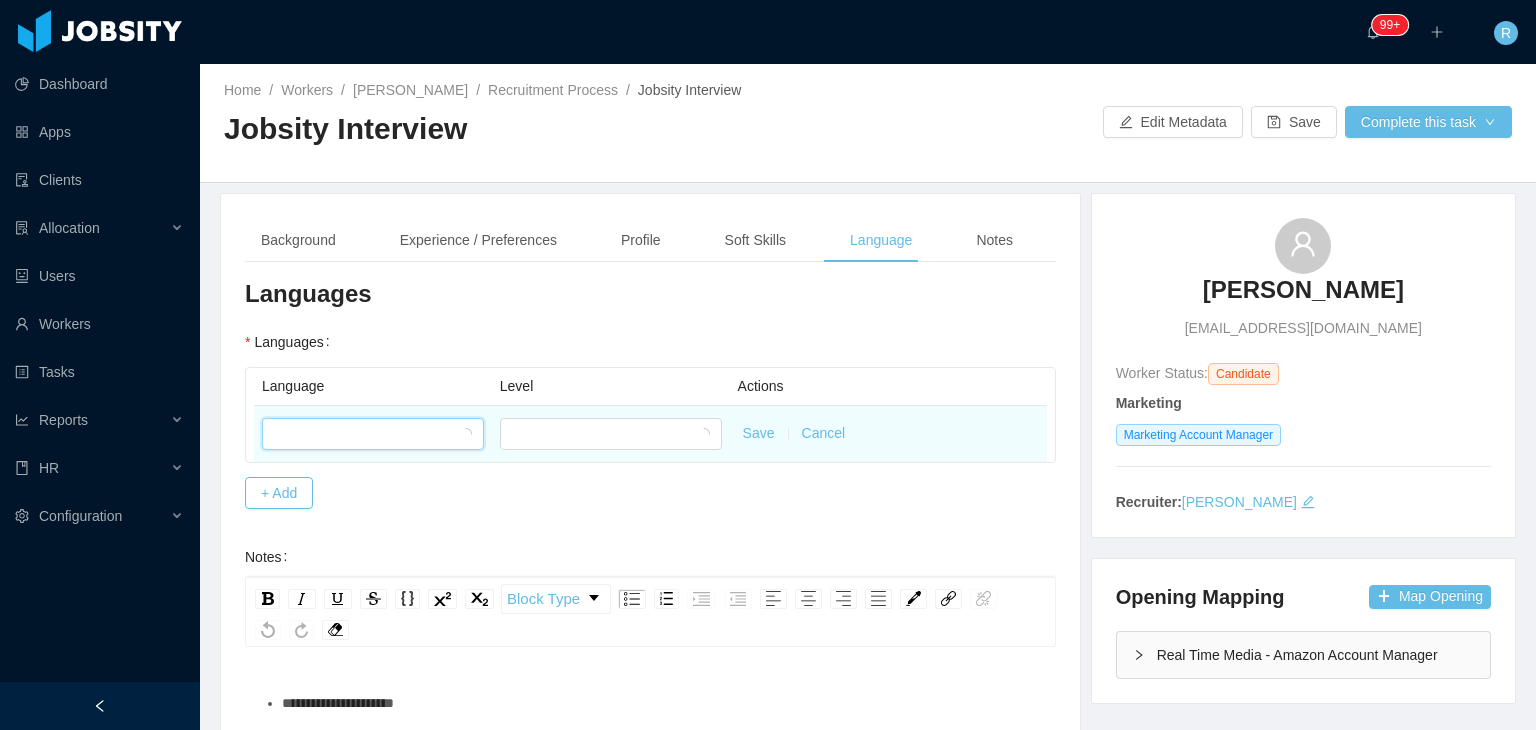 click at bounding box center [366, 434] 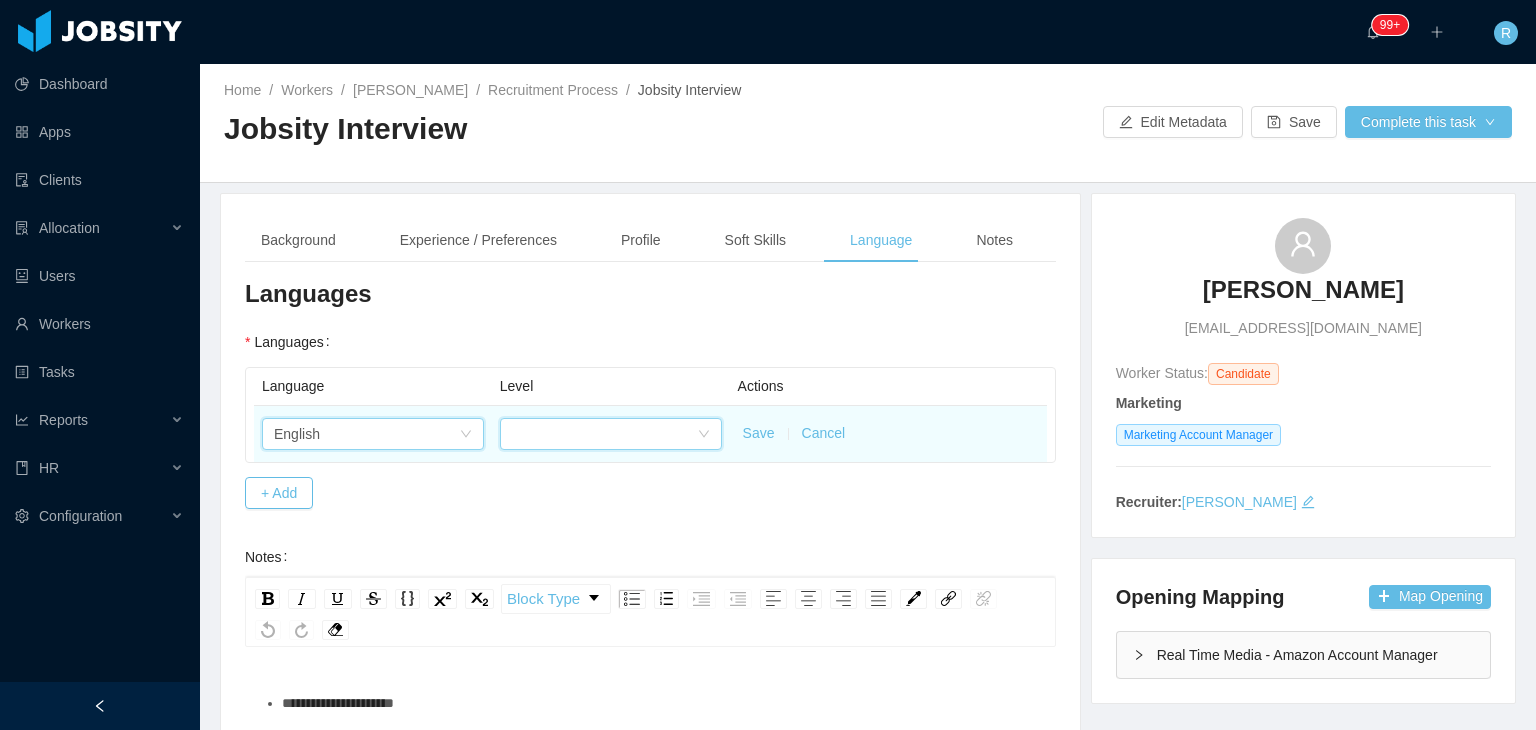 click at bounding box center [604, 434] 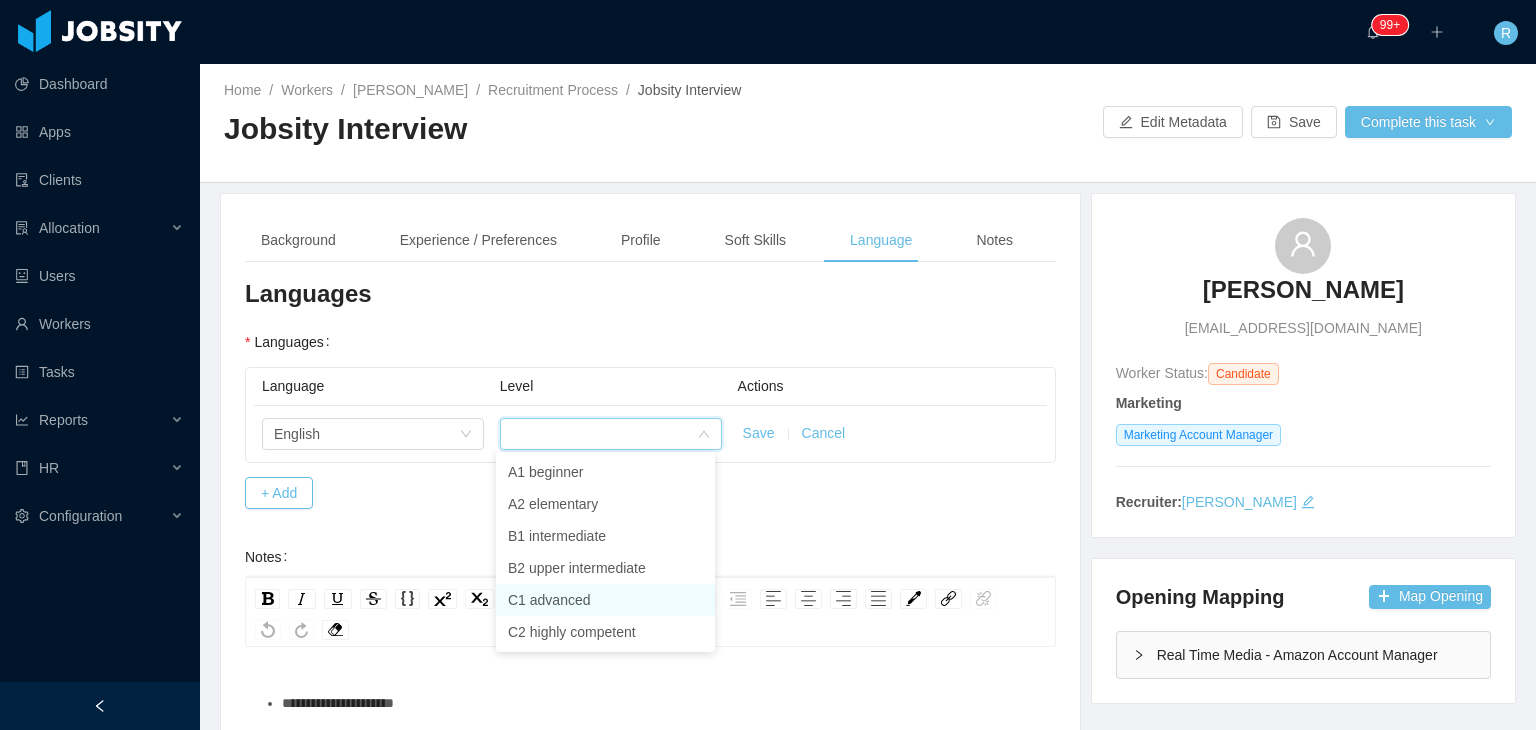 click on "C1 advanced" at bounding box center [605, 600] 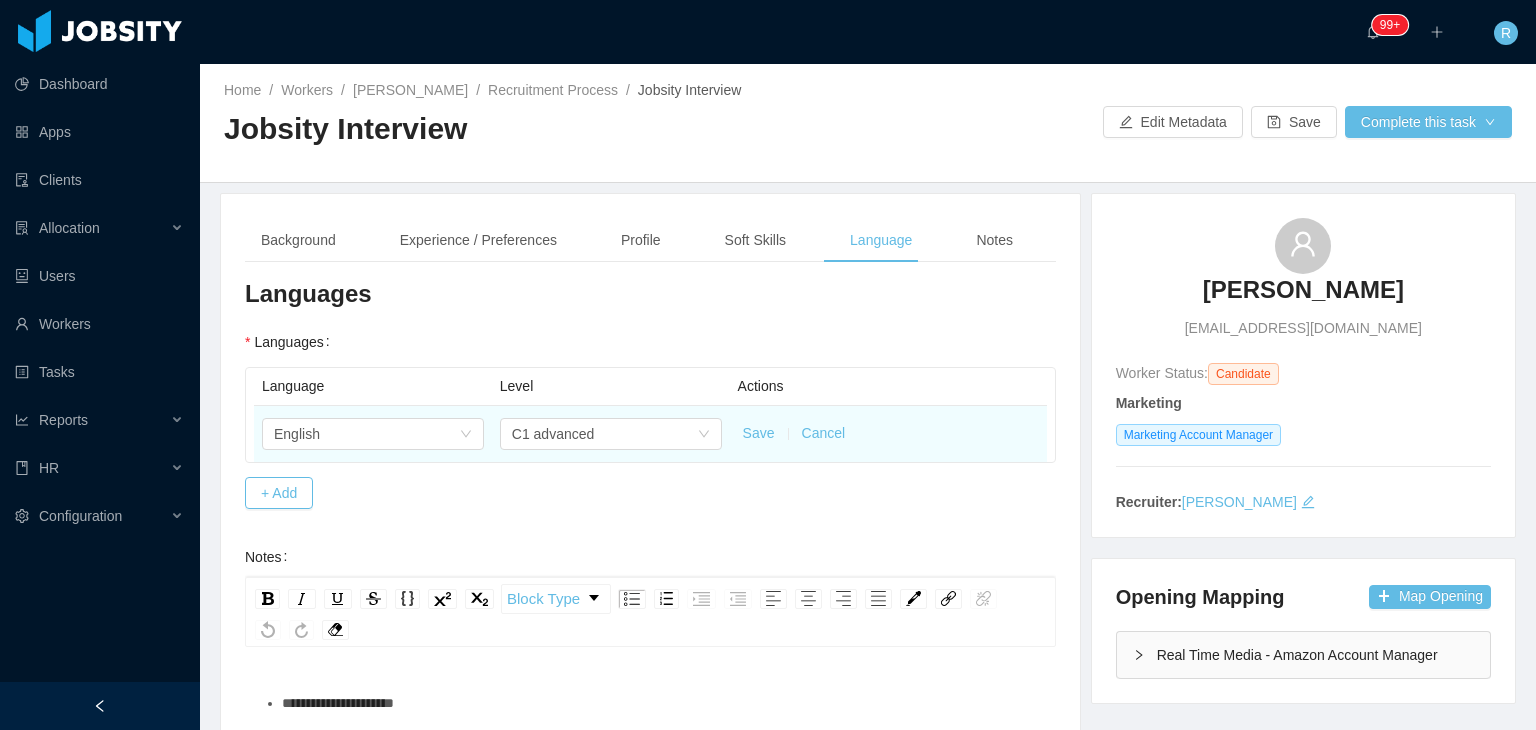 click on "Save Cancel" at bounding box center (888, 434) 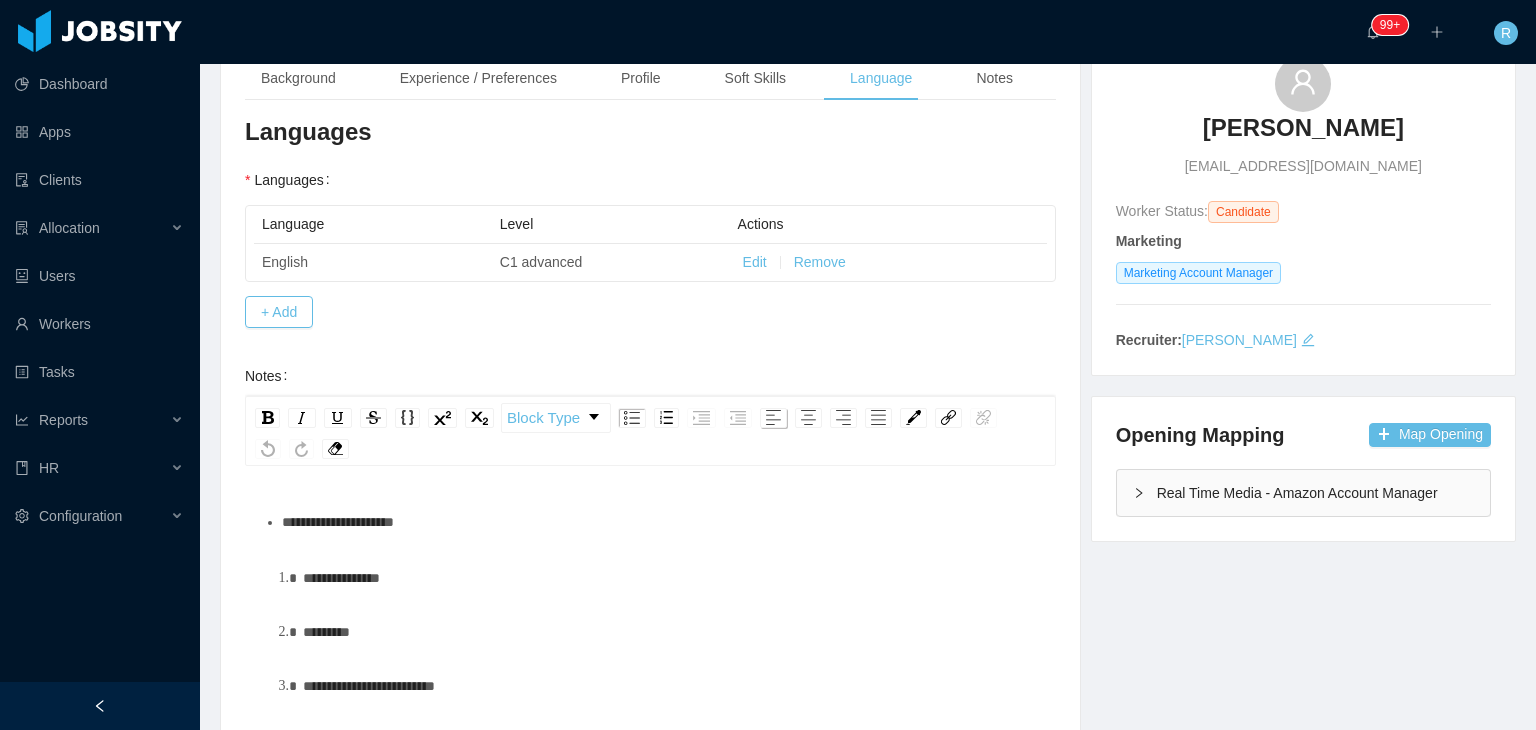 scroll, scrollTop: 300, scrollLeft: 0, axis: vertical 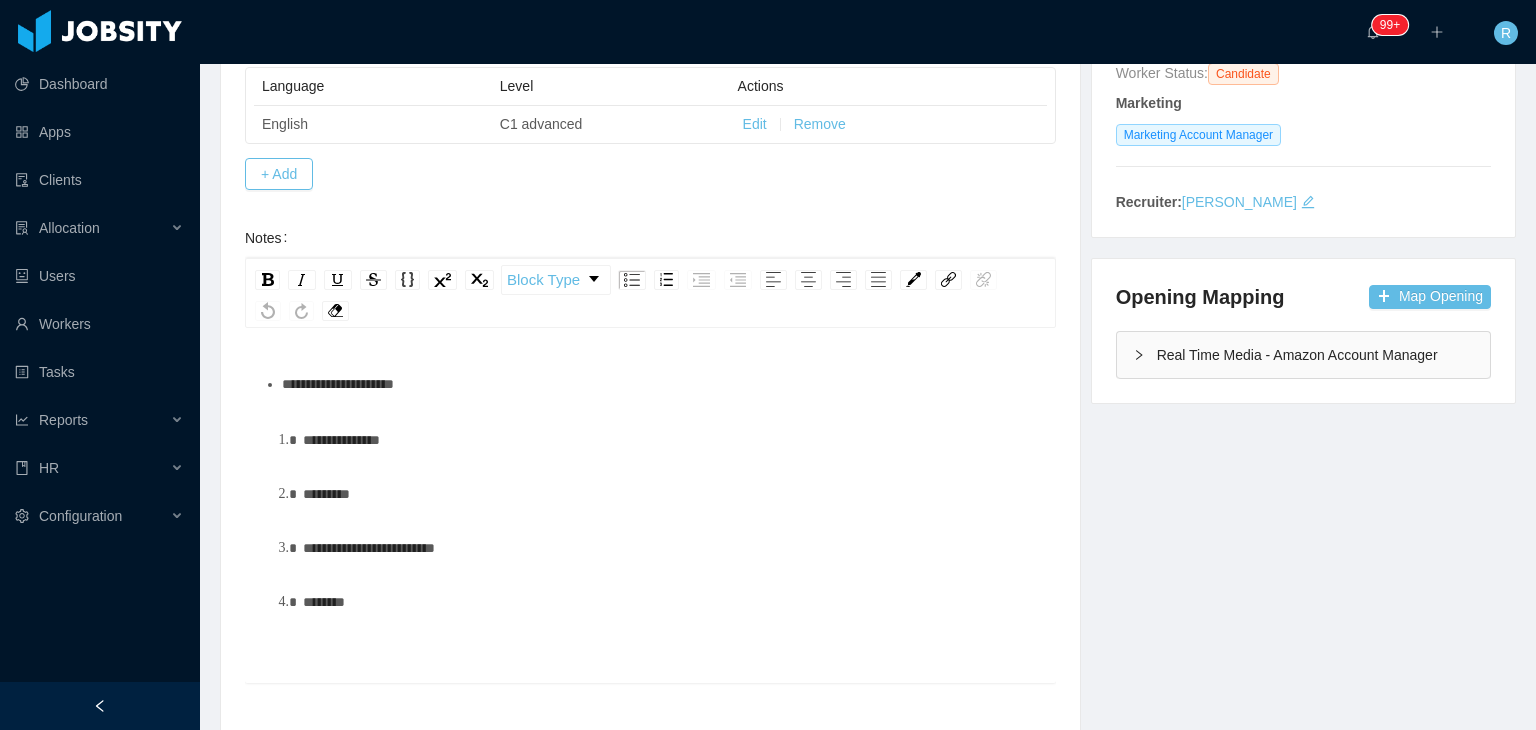 click on "**********" at bounding box center [661, 384] 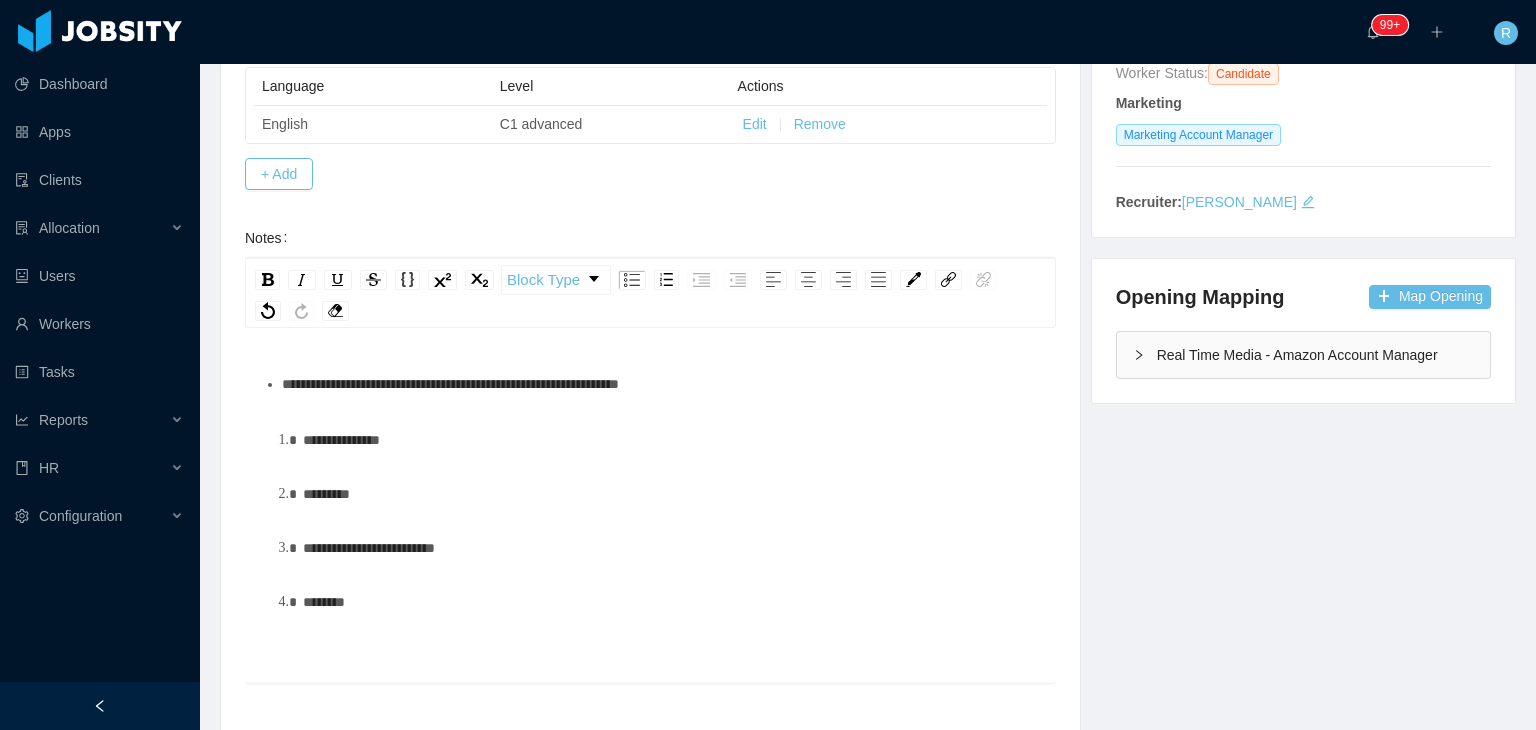 click on "**********" at bounding box center [868, 313] 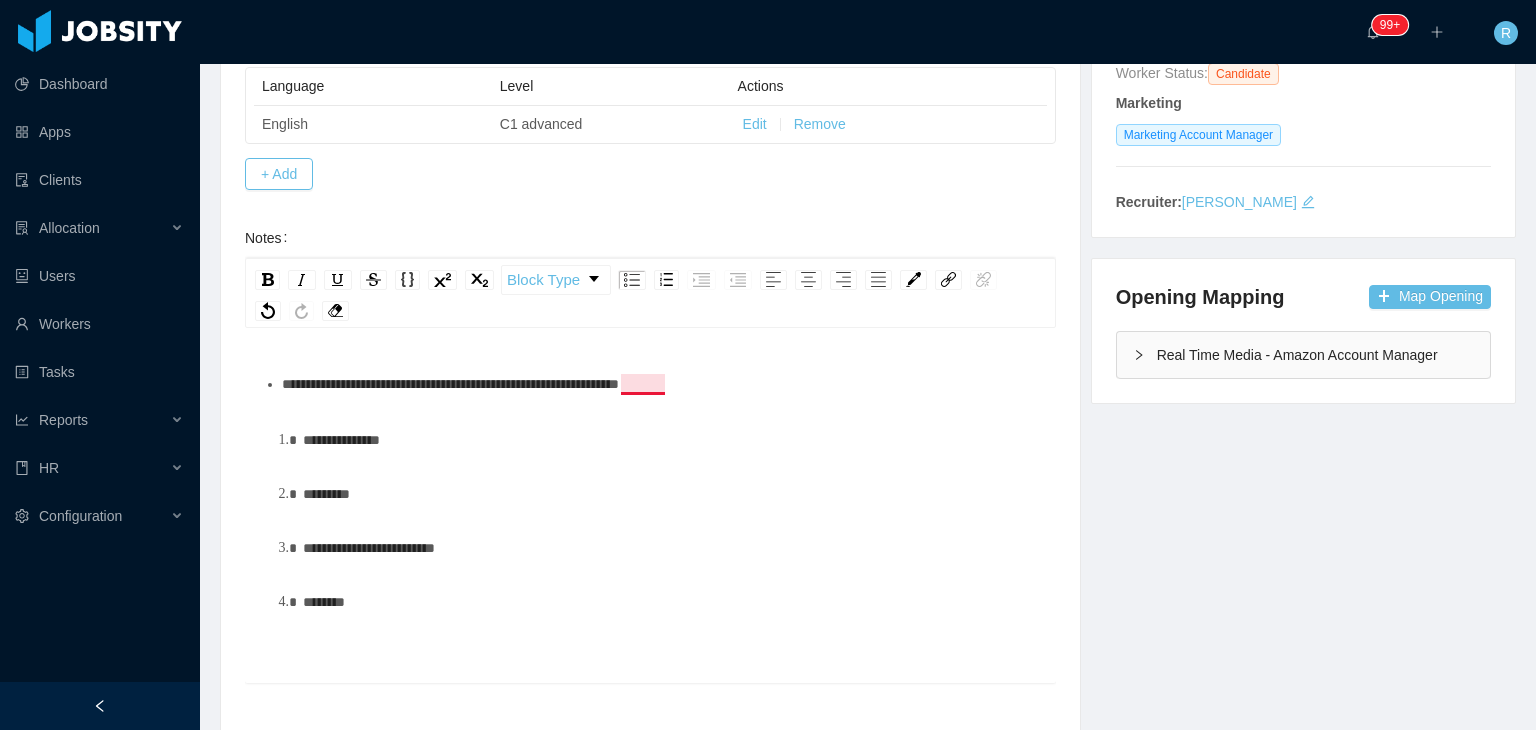 click on "**********" at bounding box center (450, 384) 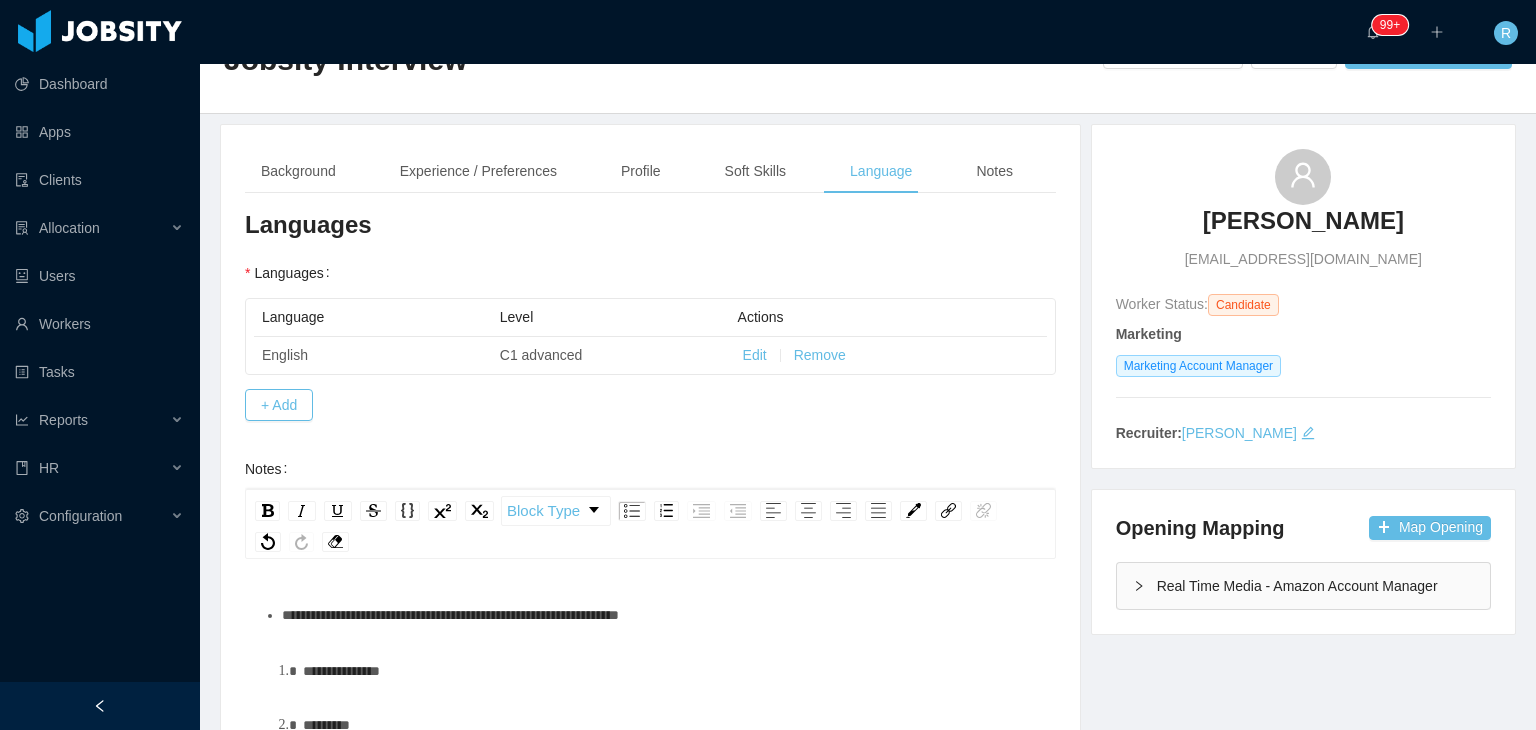 scroll, scrollTop: 0, scrollLeft: 0, axis: both 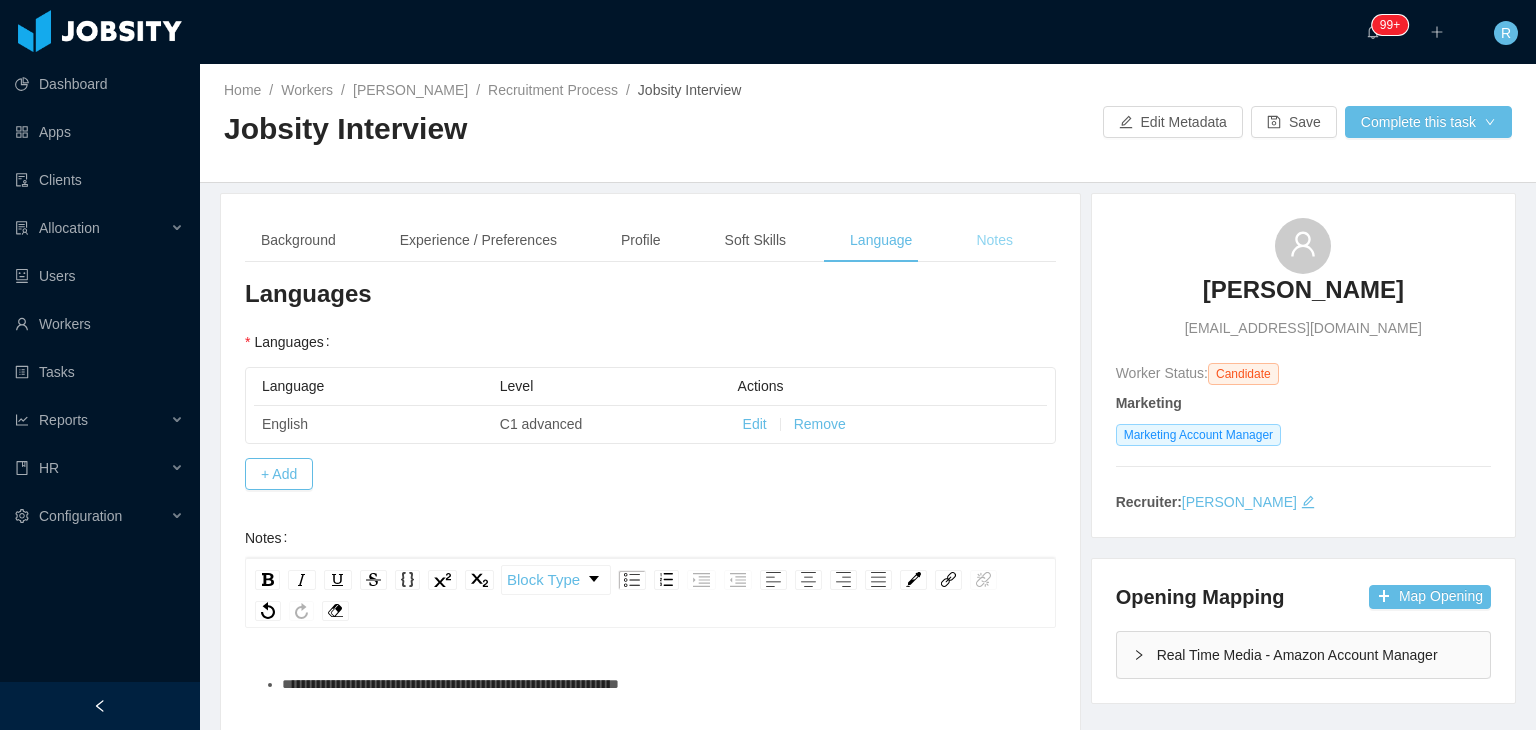 click on "Notes" at bounding box center [994, 240] 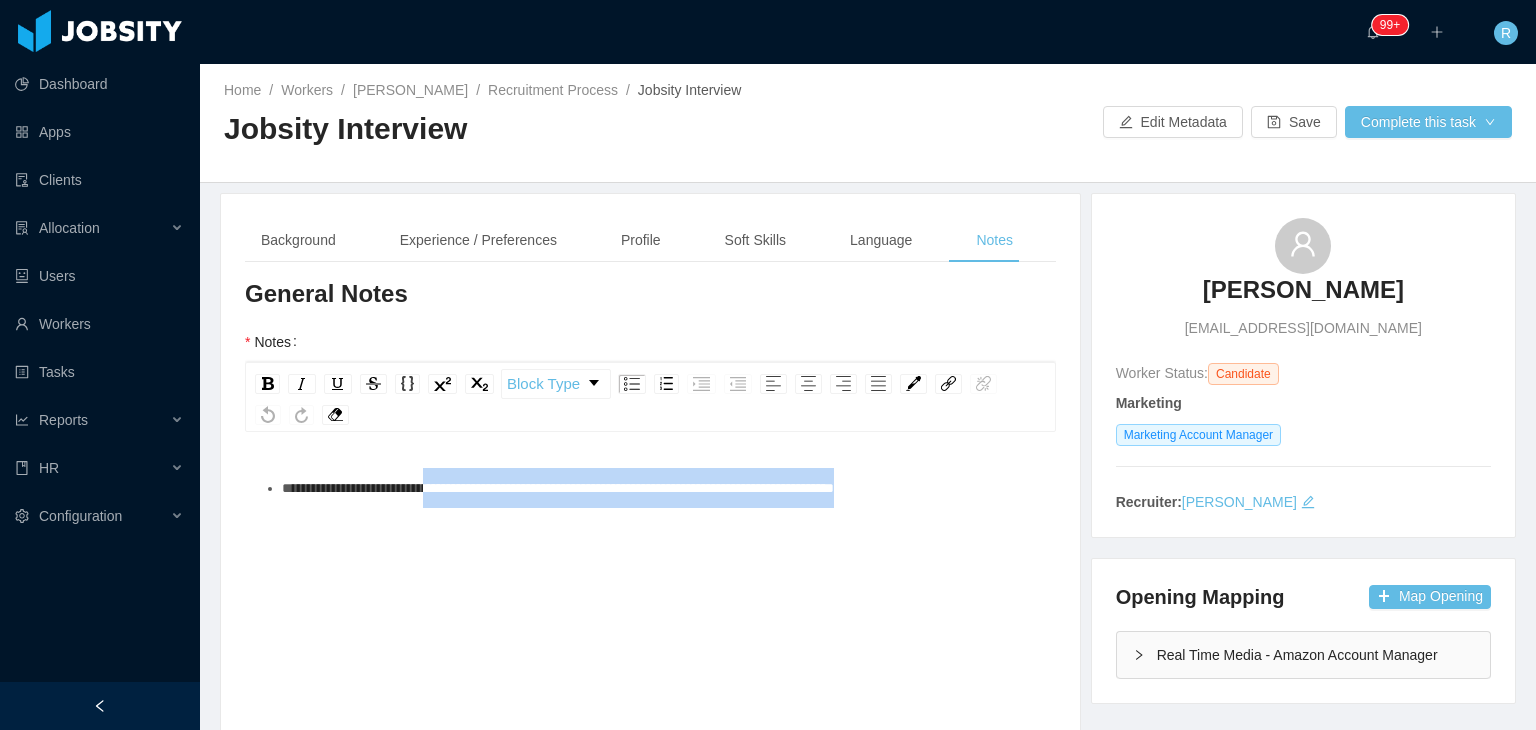 drag, startPoint x: 1010, startPoint y: 498, endPoint x: 460, endPoint y: 486, distance: 550.1309 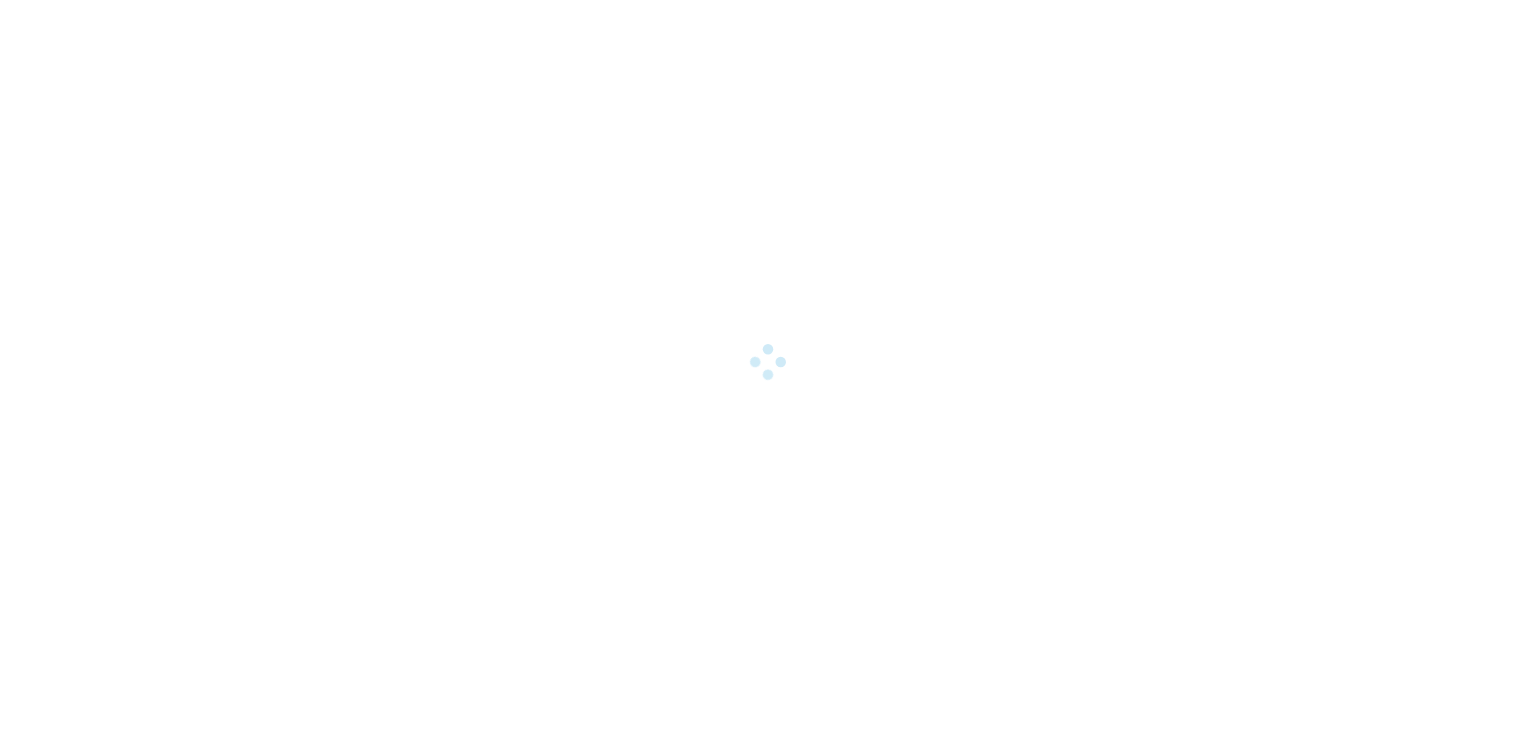 scroll, scrollTop: 0, scrollLeft: 0, axis: both 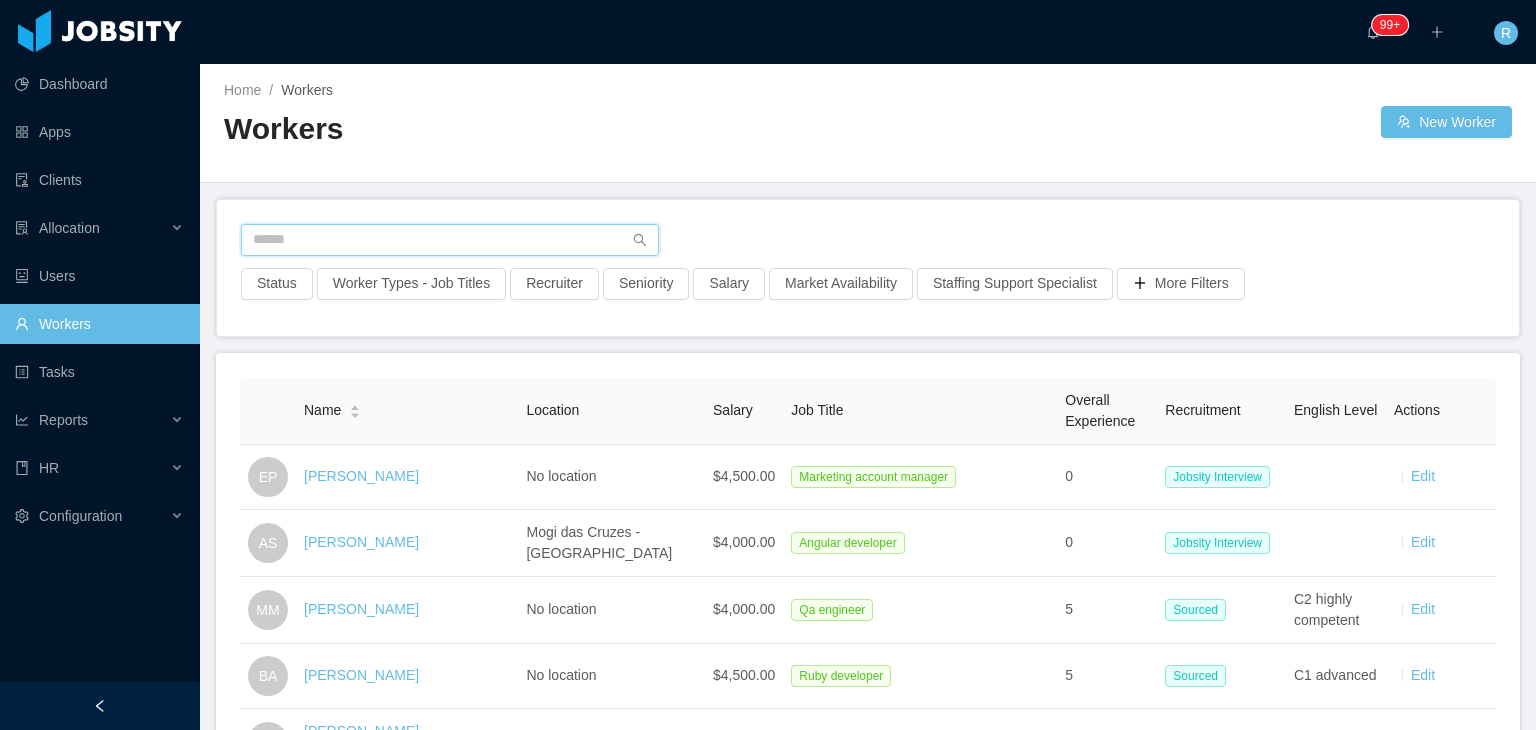 click at bounding box center (450, 240) 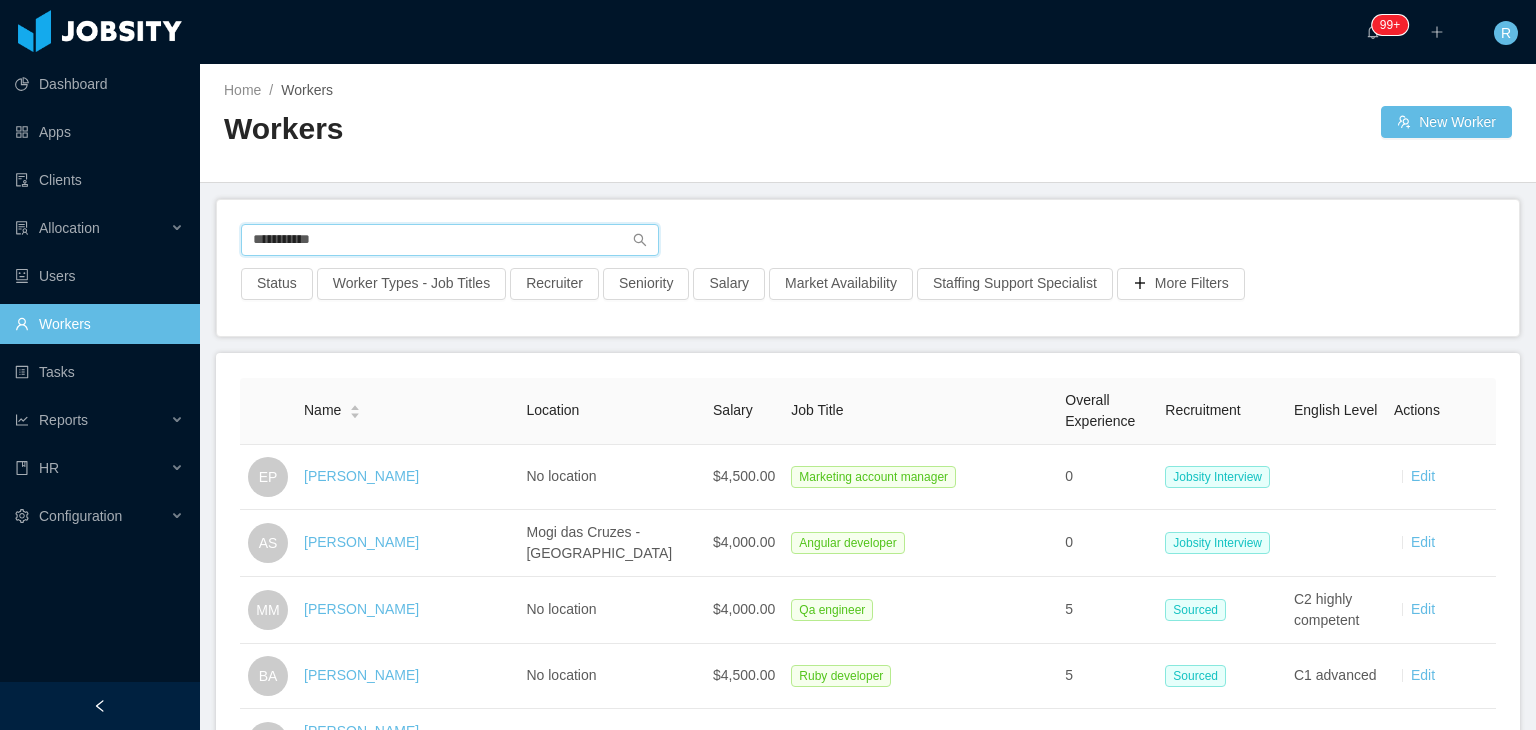 type on "**********" 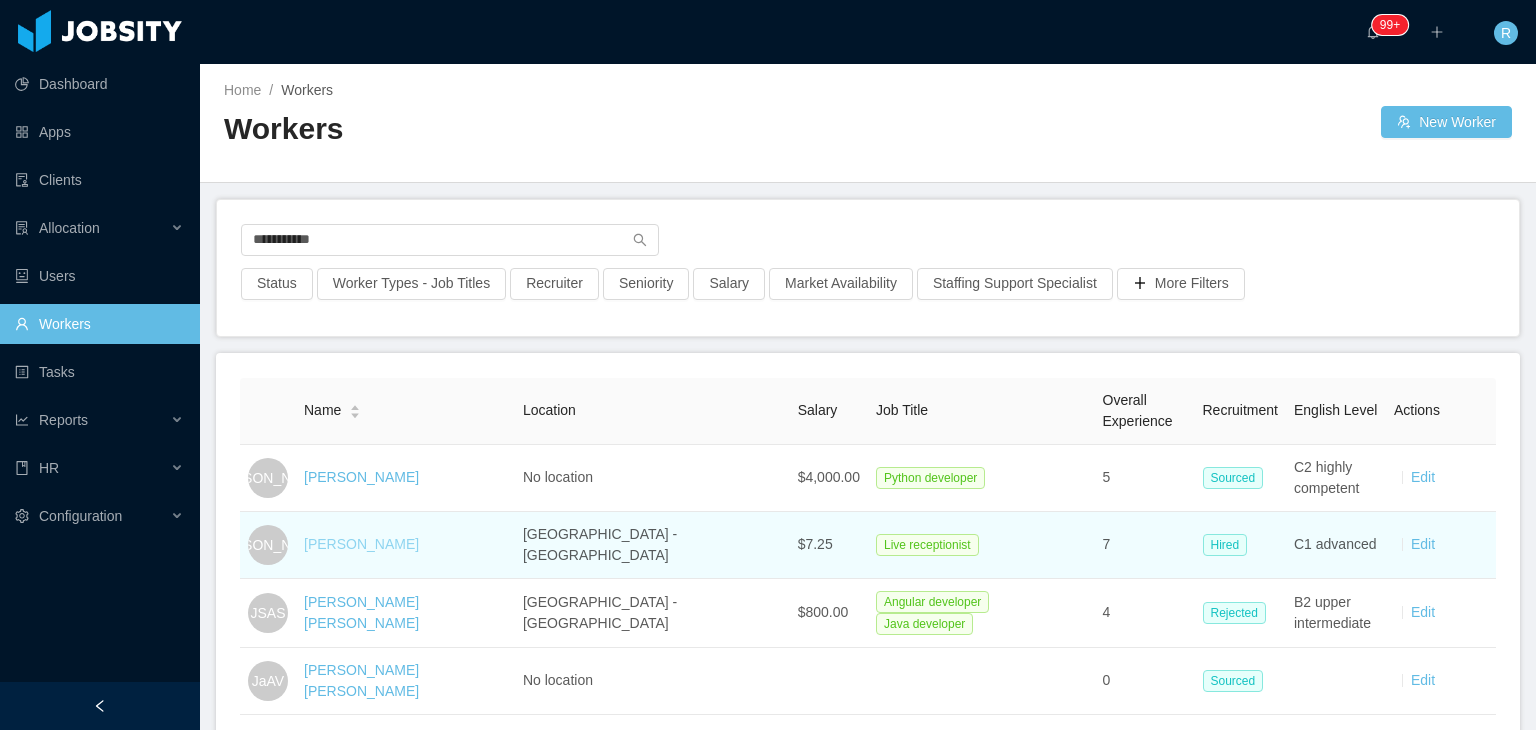 click on "Jorge Ayala Sanchez" at bounding box center [361, 544] 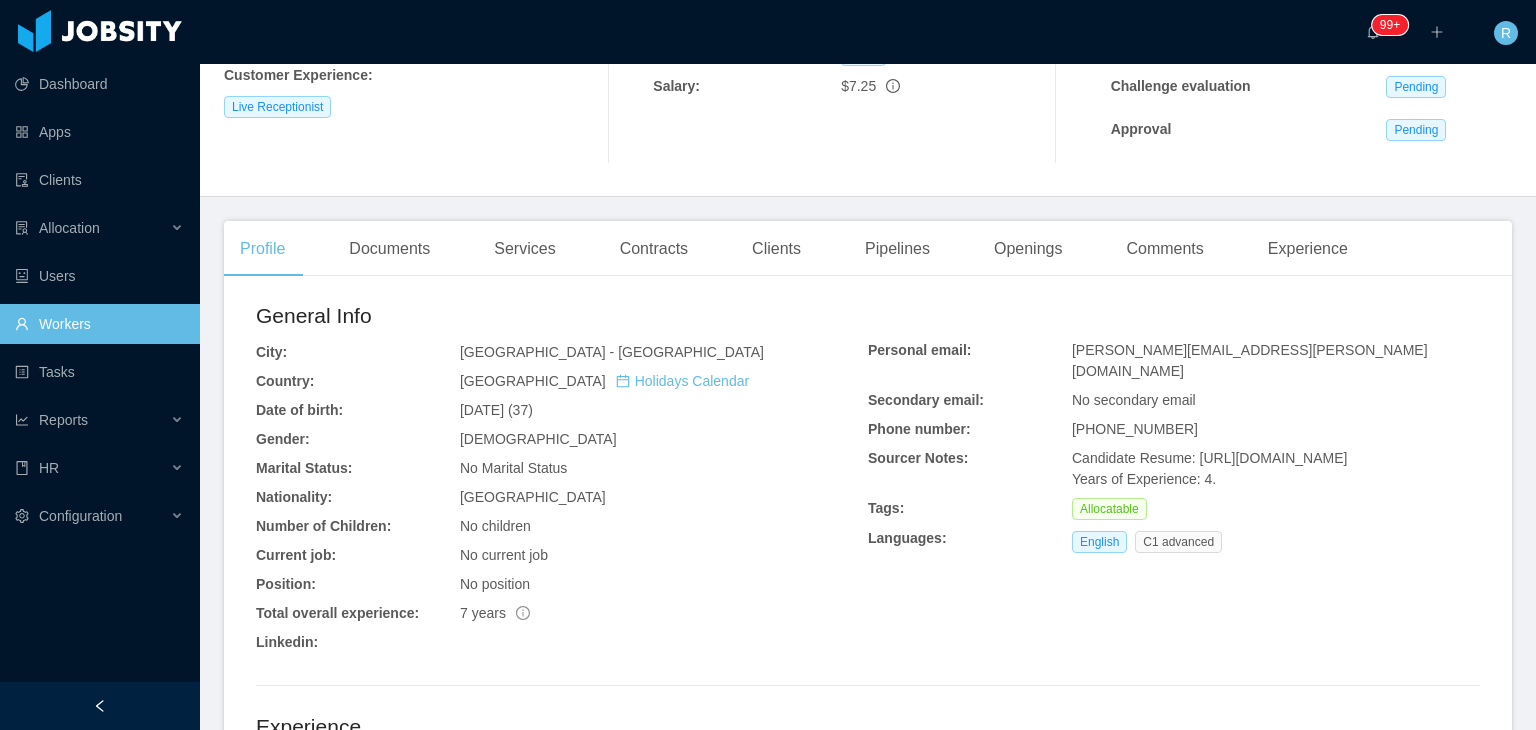 scroll, scrollTop: 400, scrollLeft: 0, axis: vertical 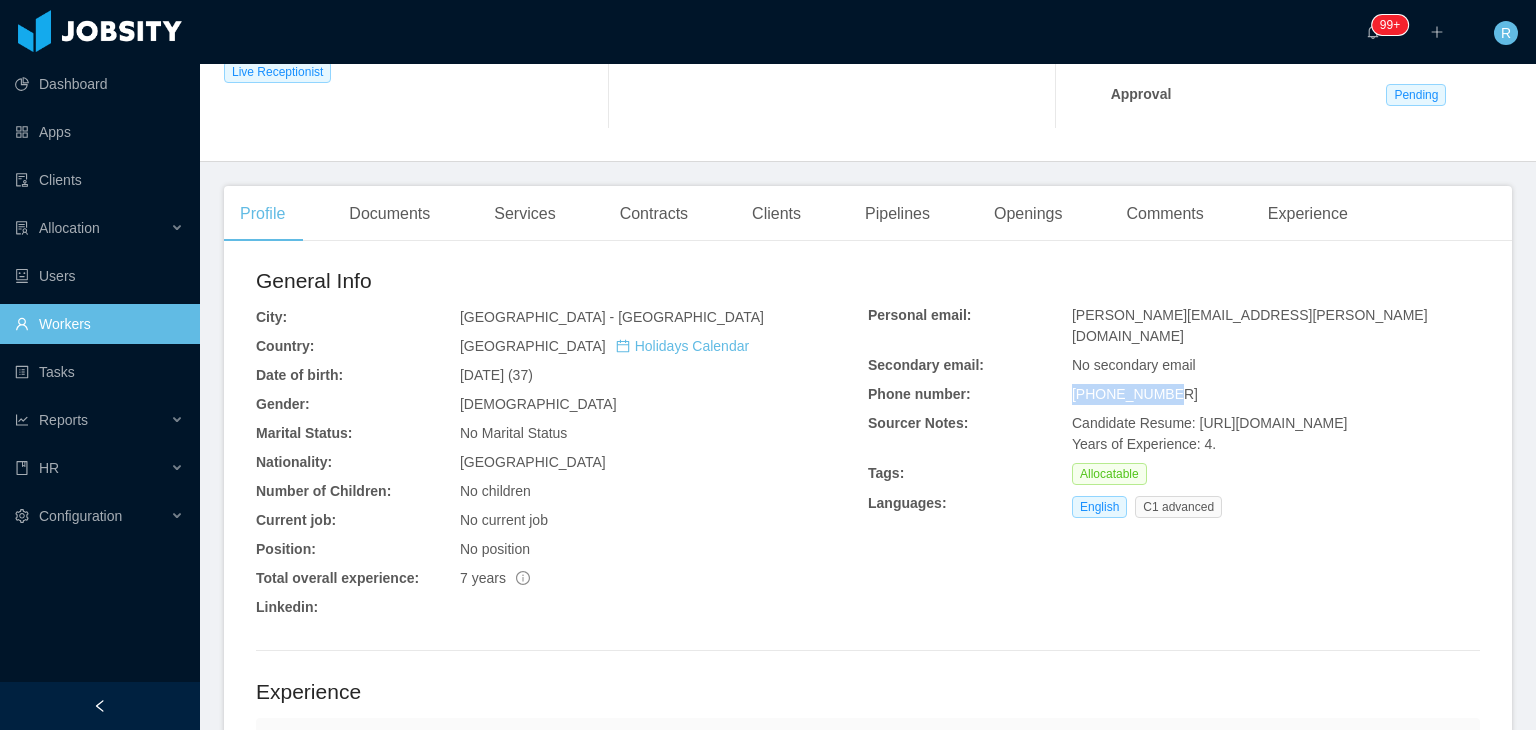 drag, startPoint x: 1161, startPoint y: 375, endPoint x: 1055, endPoint y: 367, distance: 106.30146 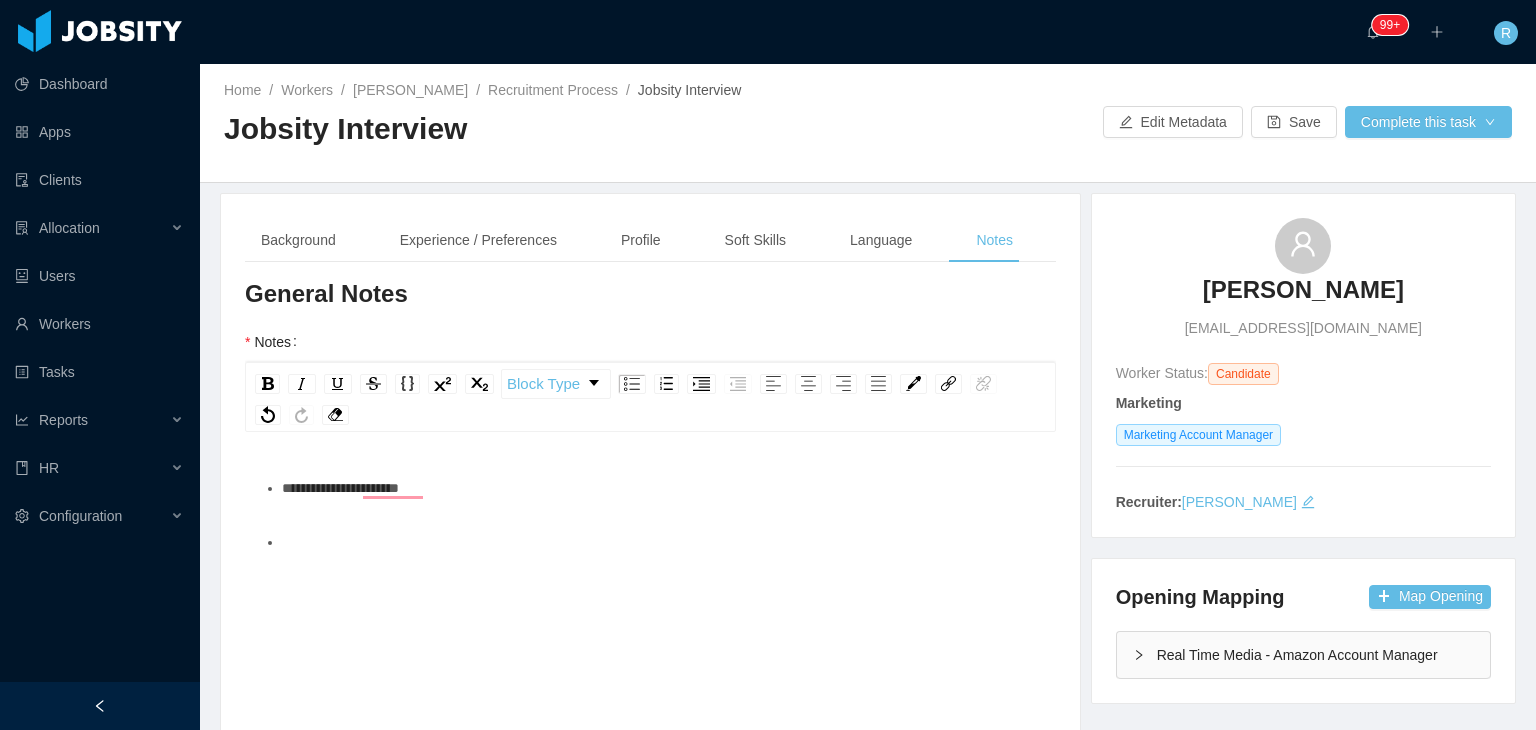 scroll, scrollTop: 0, scrollLeft: 0, axis: both 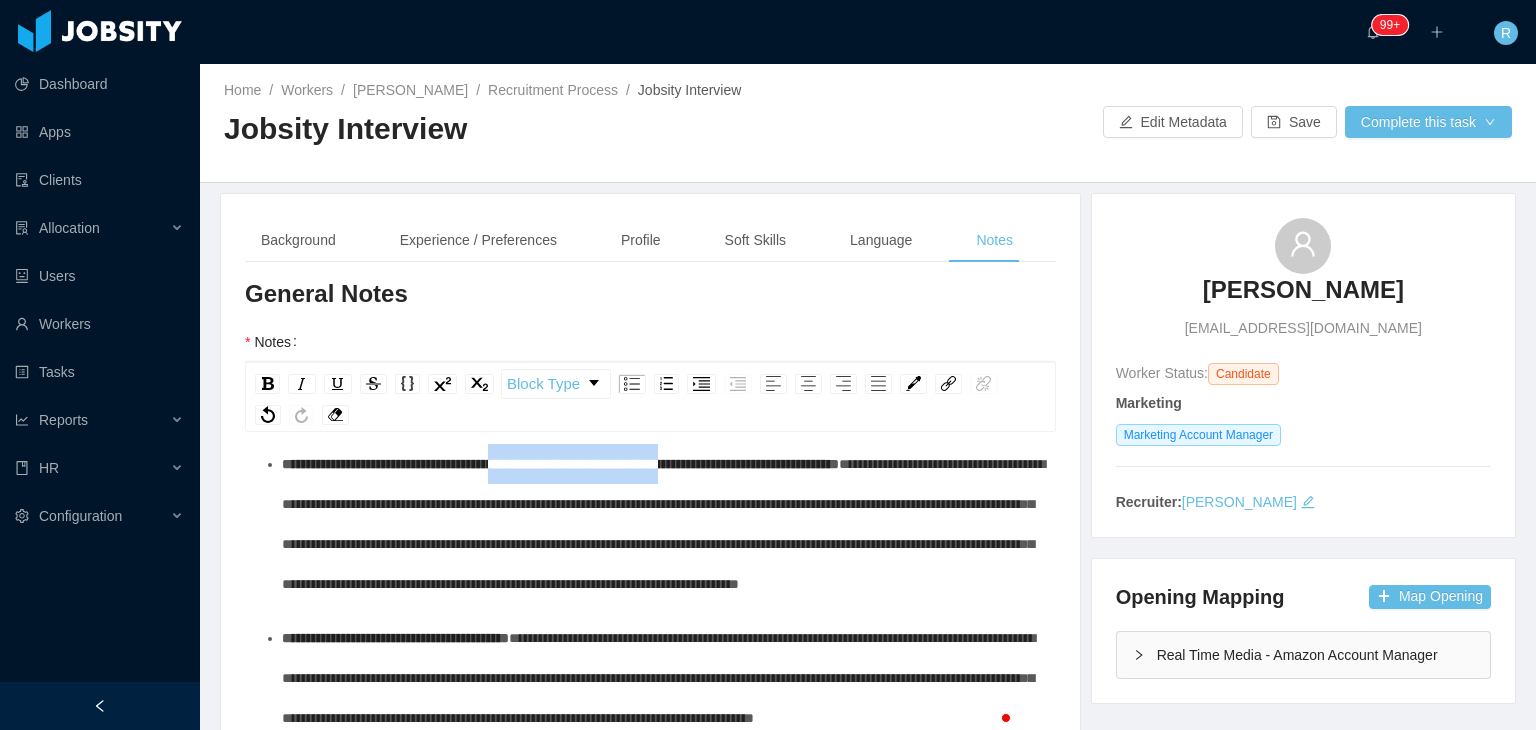 drag, startPoint x: 780, startPoint y: 460, endPoint x: 555, endPoint y: 462, distance: 225.0089 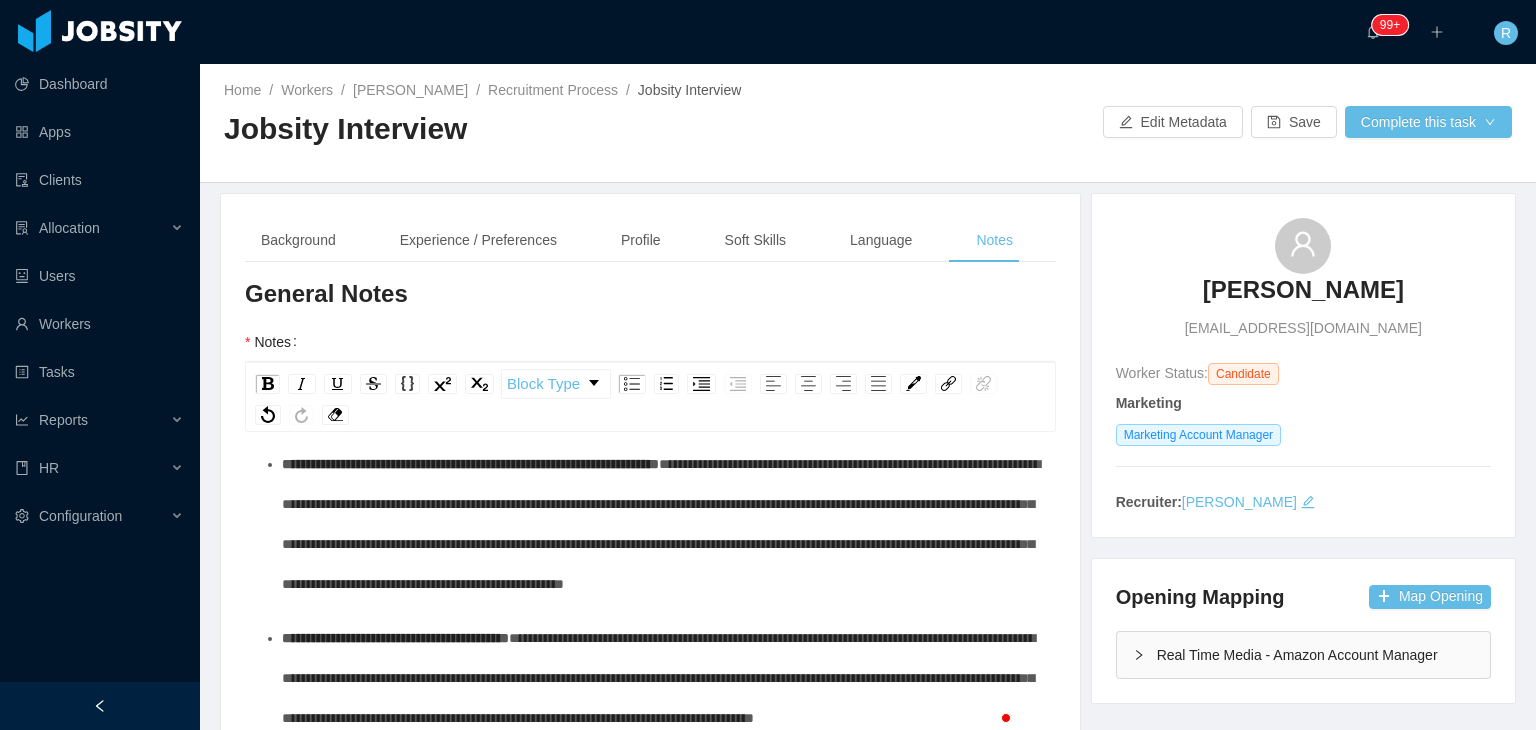 type 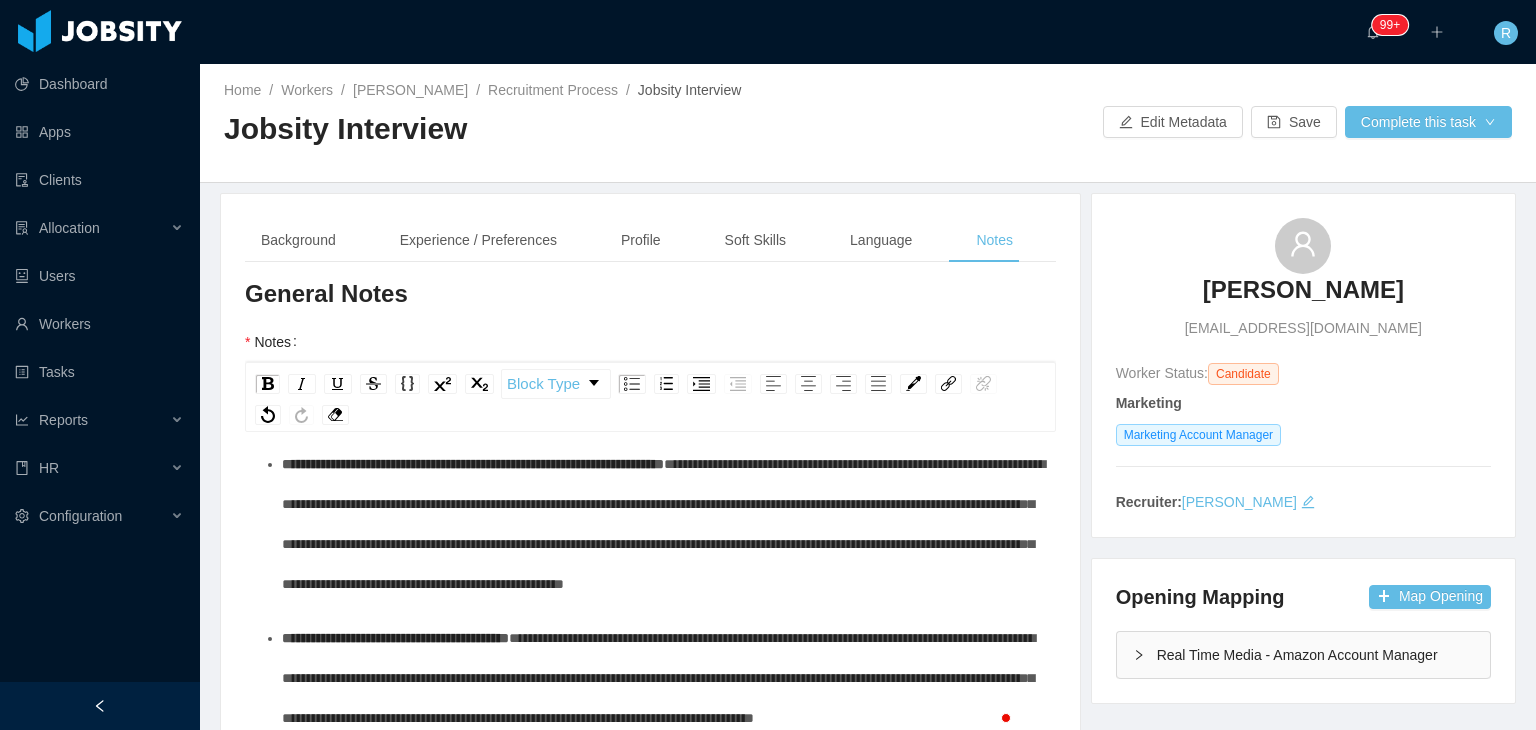 click on "**********" at bounding box center [473, 464] 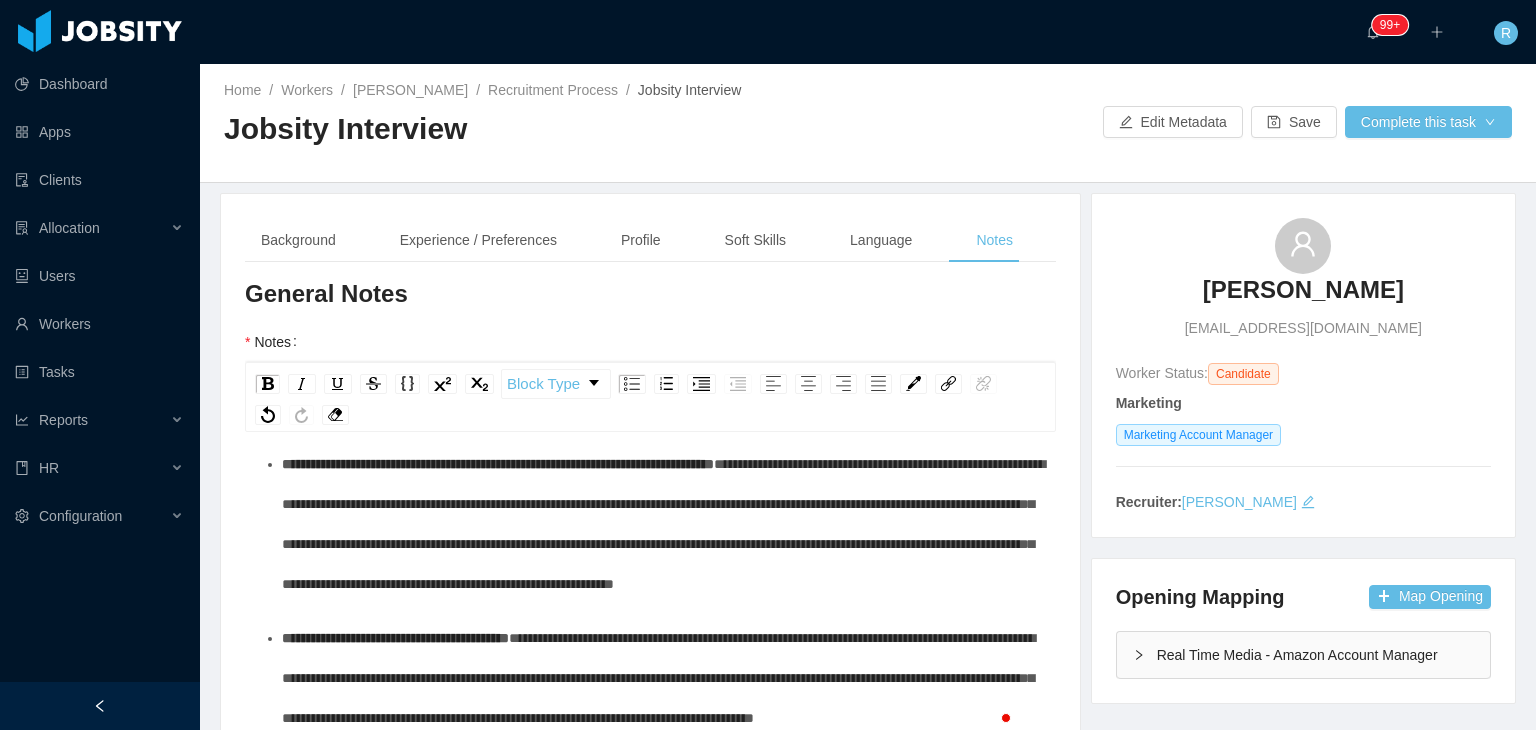 scroll, scrollTop: 100, scrollLeft: 0, axis: vertical 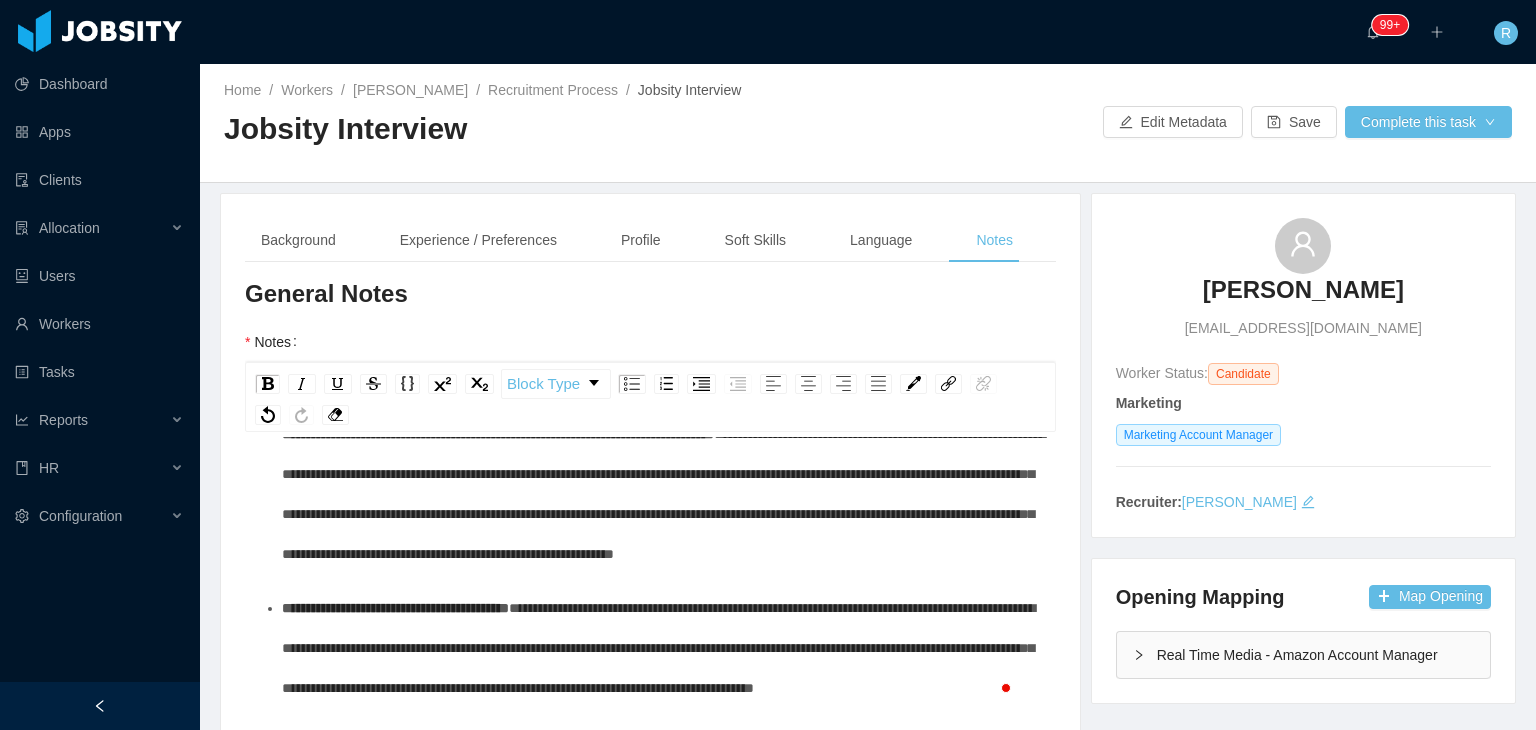 click on "**********" at bounding box center (663, 494) 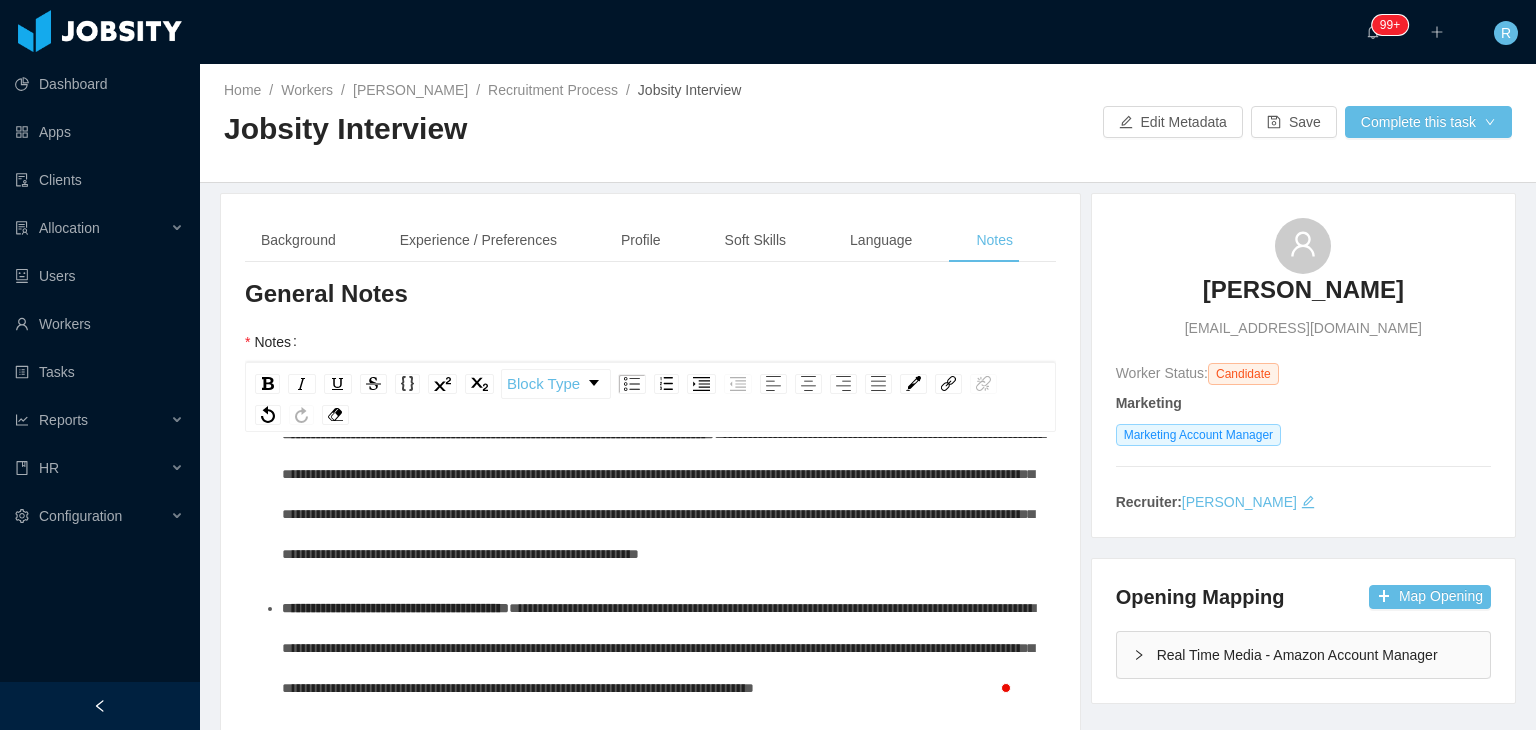 scroll, scrollTop: 96, scrollLeft: 0, axis: vertical 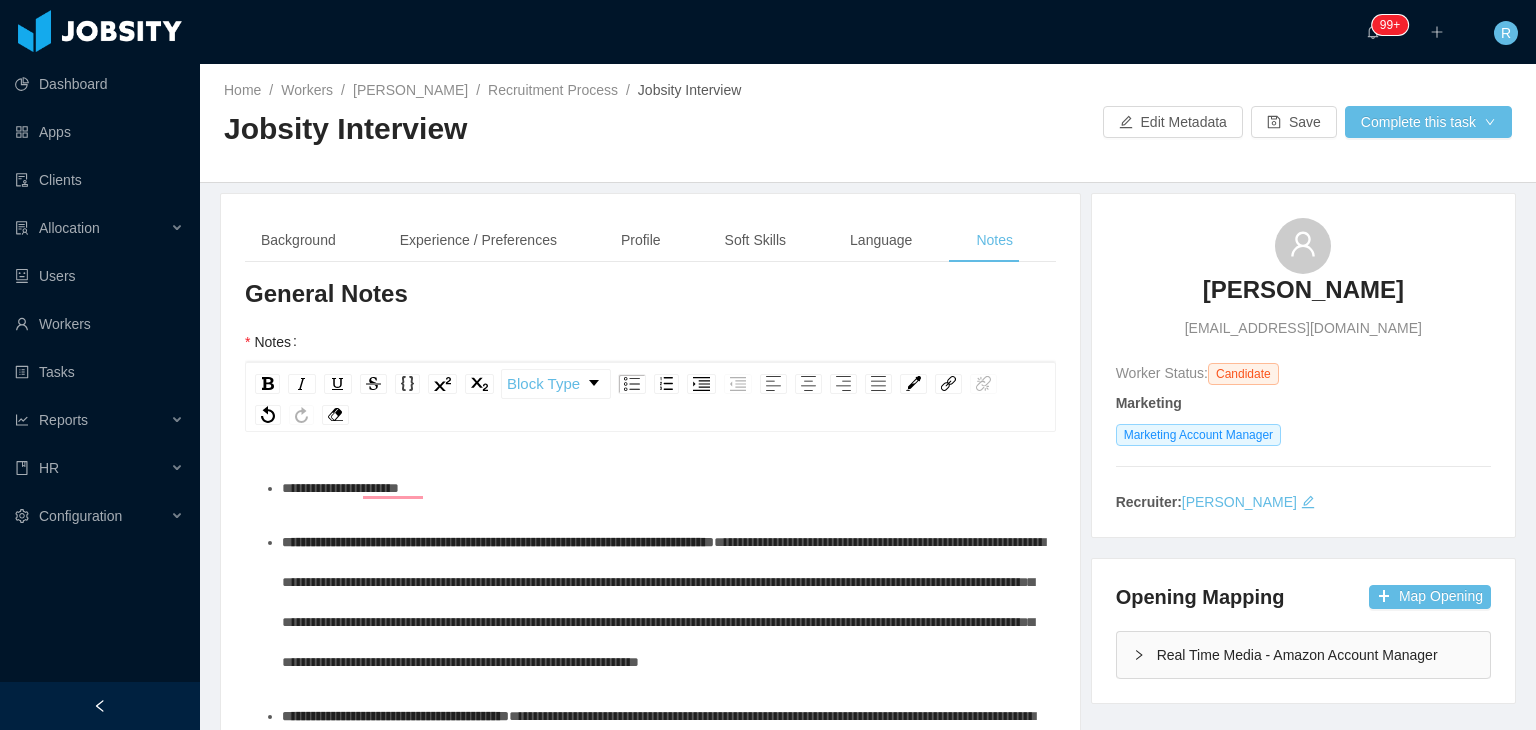 click on "**********" at bounding box center [661, 488] 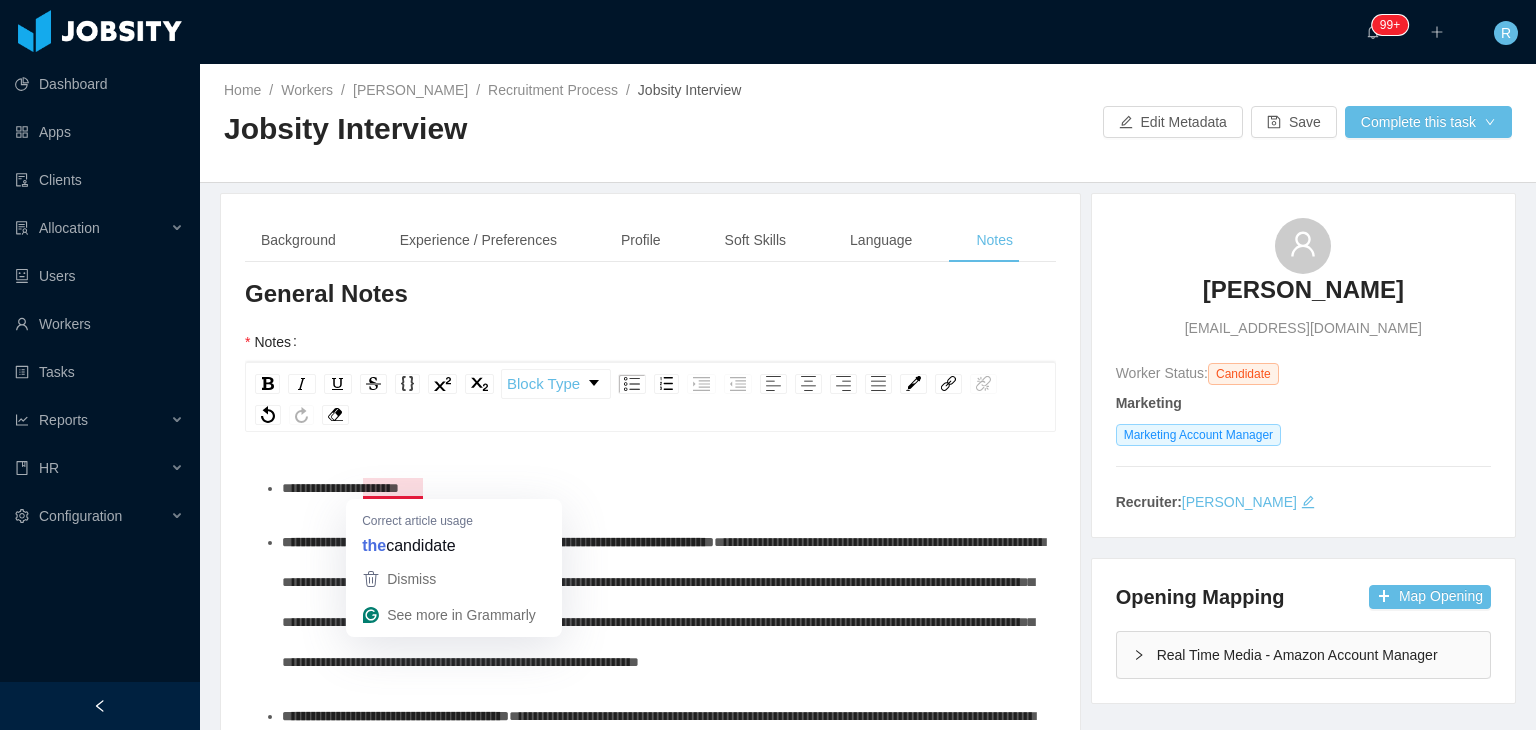 click on "**********" at bounding box center [340, 488] 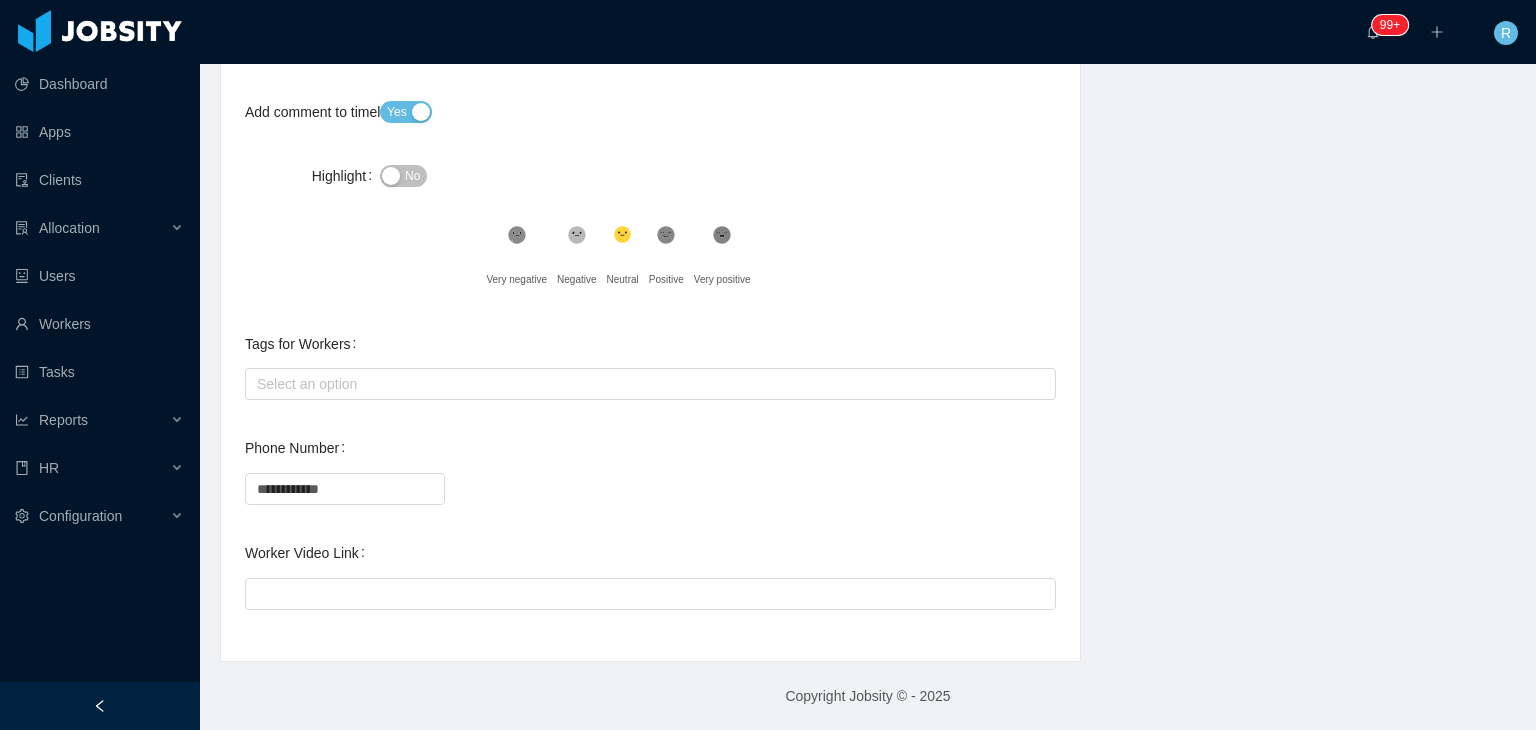 drag, startPoint x: 280, startPoint y: 536, endPoint x: 668, endPoint y: 21, distance: 644.8015 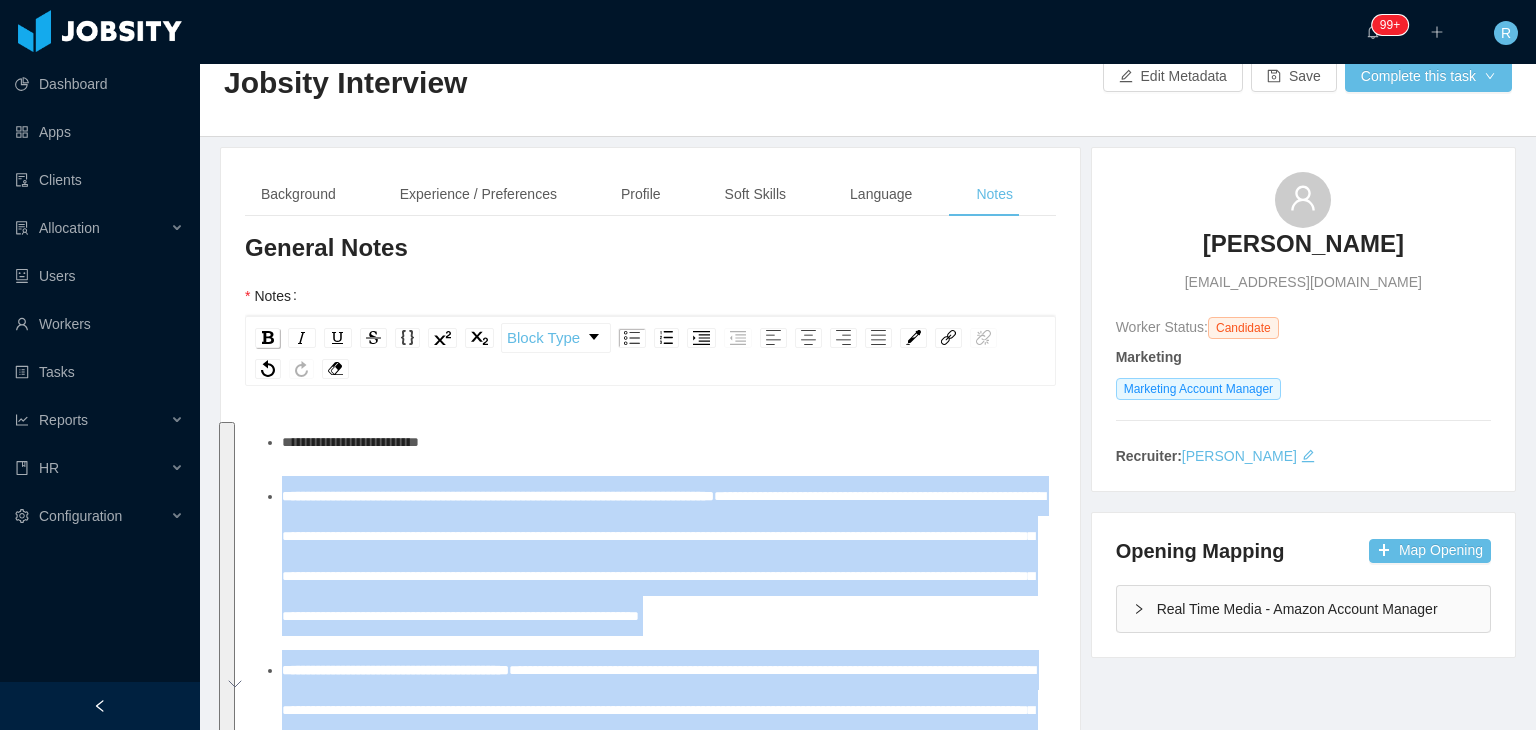 drag, startPoint x: 565, startPoint y: 167, endPoint x: 264, endPoint y: 330, distance: 342.30103 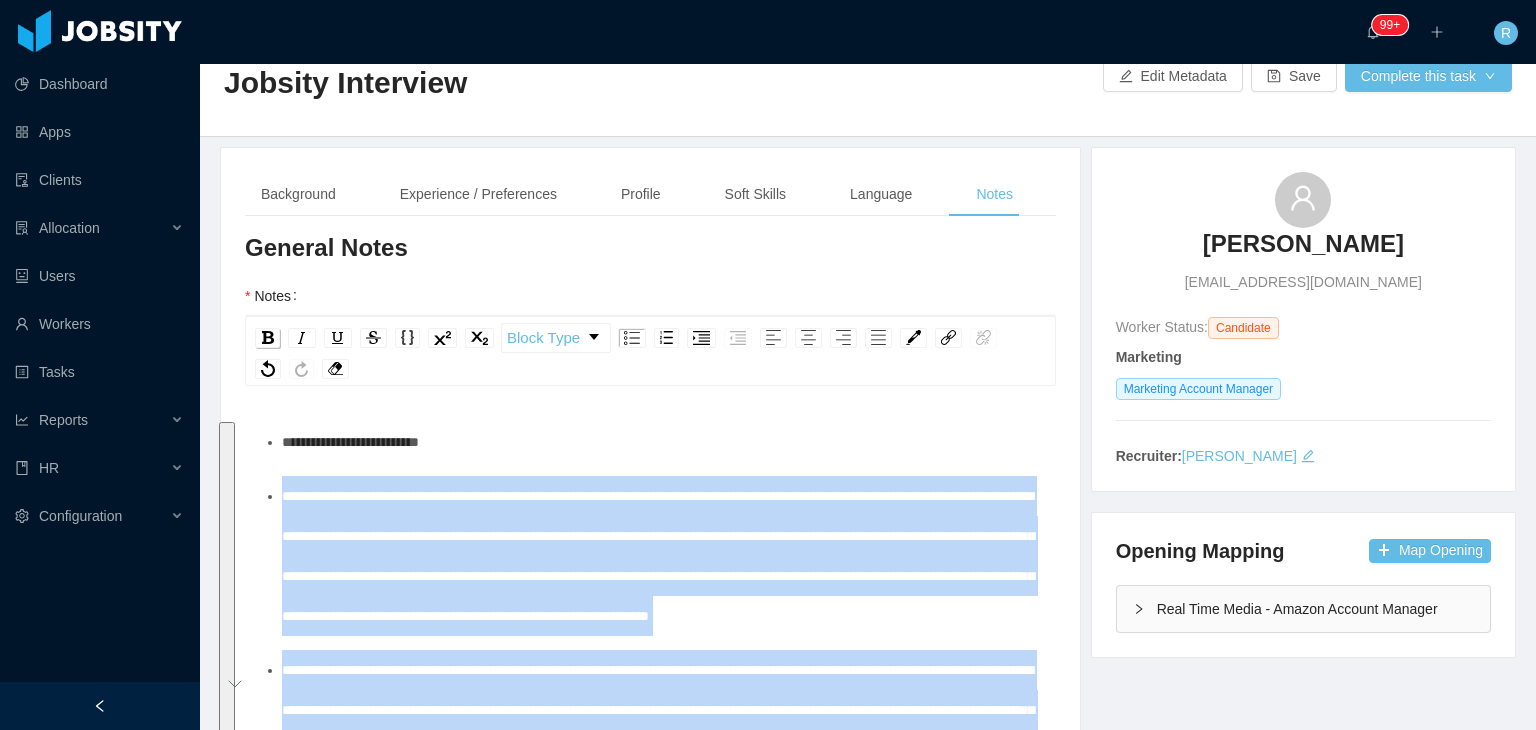 click at bounding box center [268, 337] 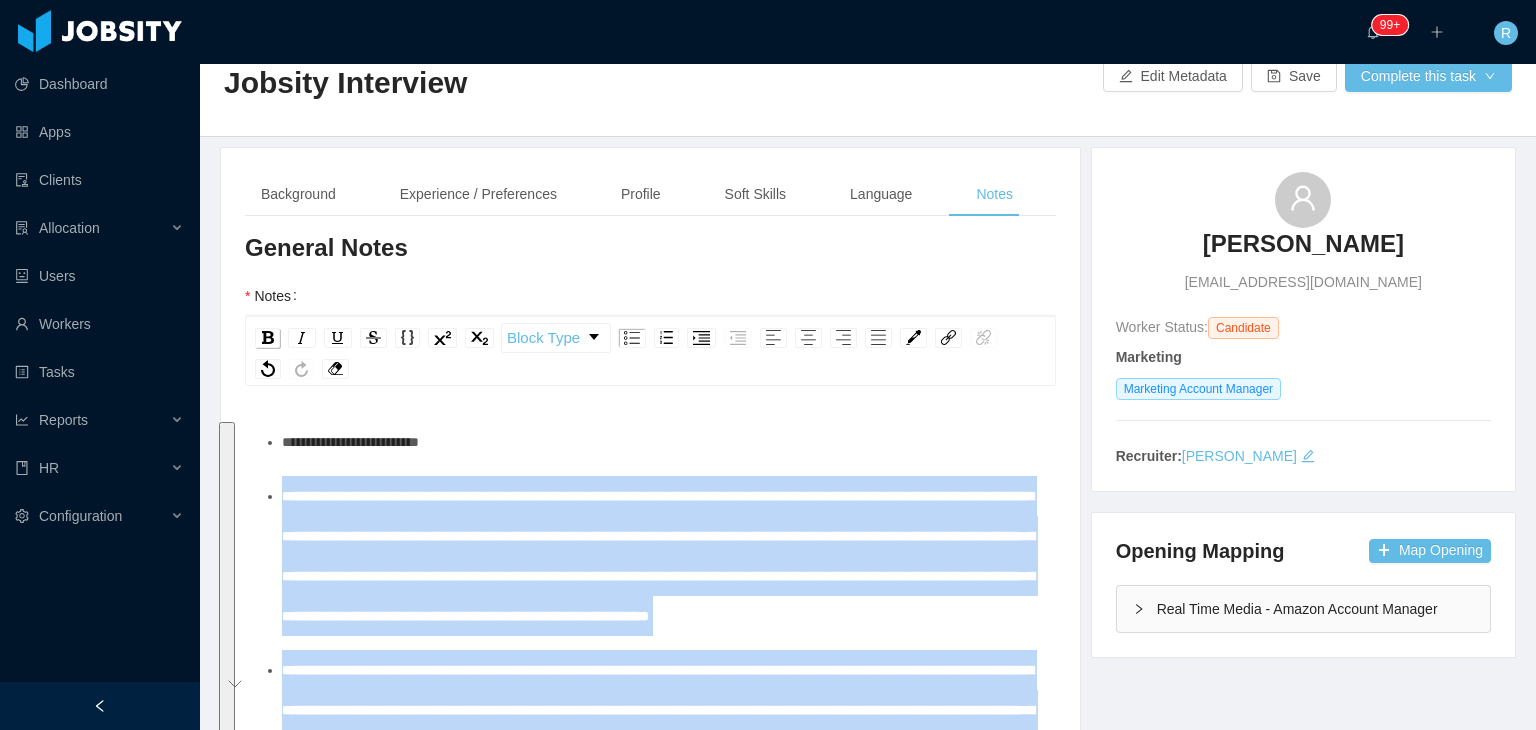 click at bounding box center (268, 337) 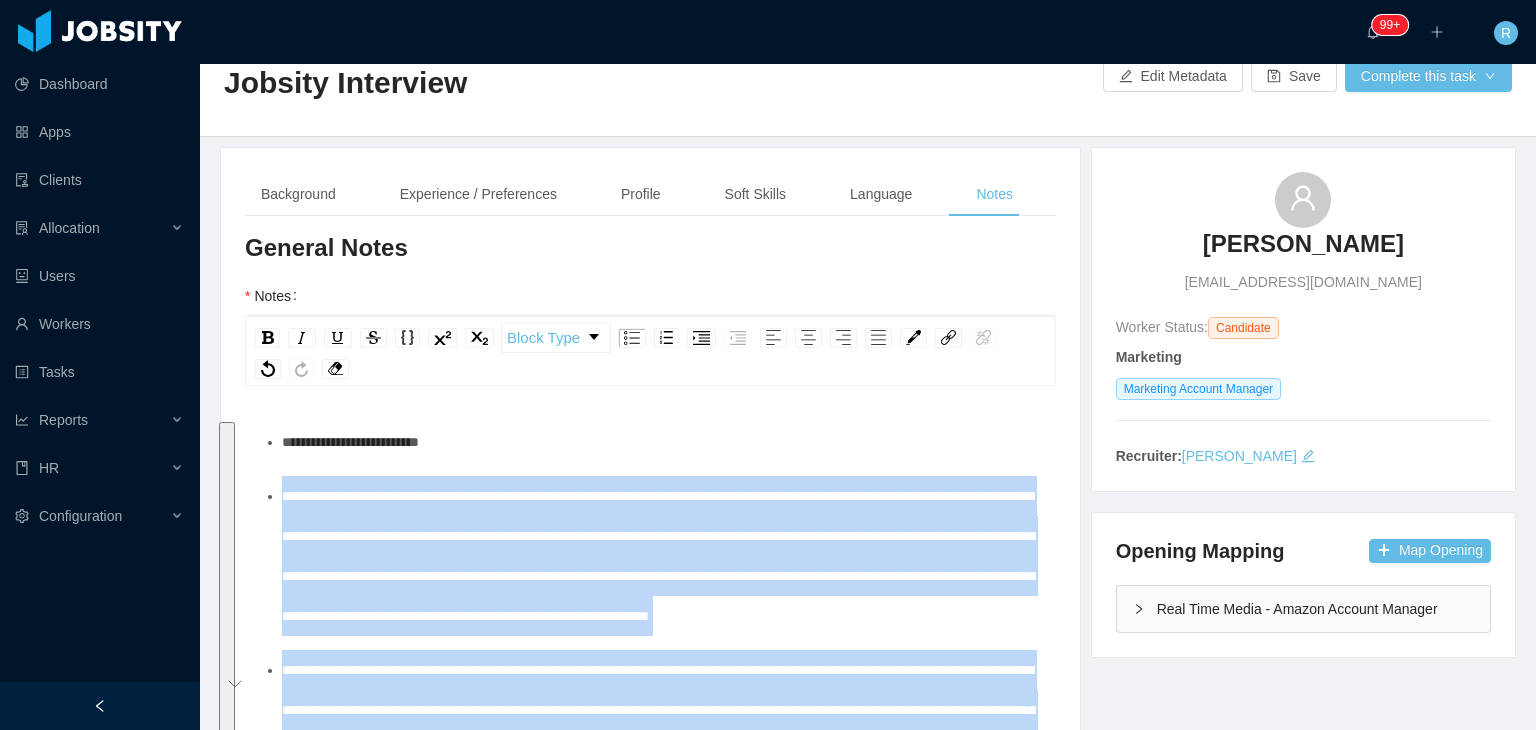 click on "**********" at bounding box center [658, 556] 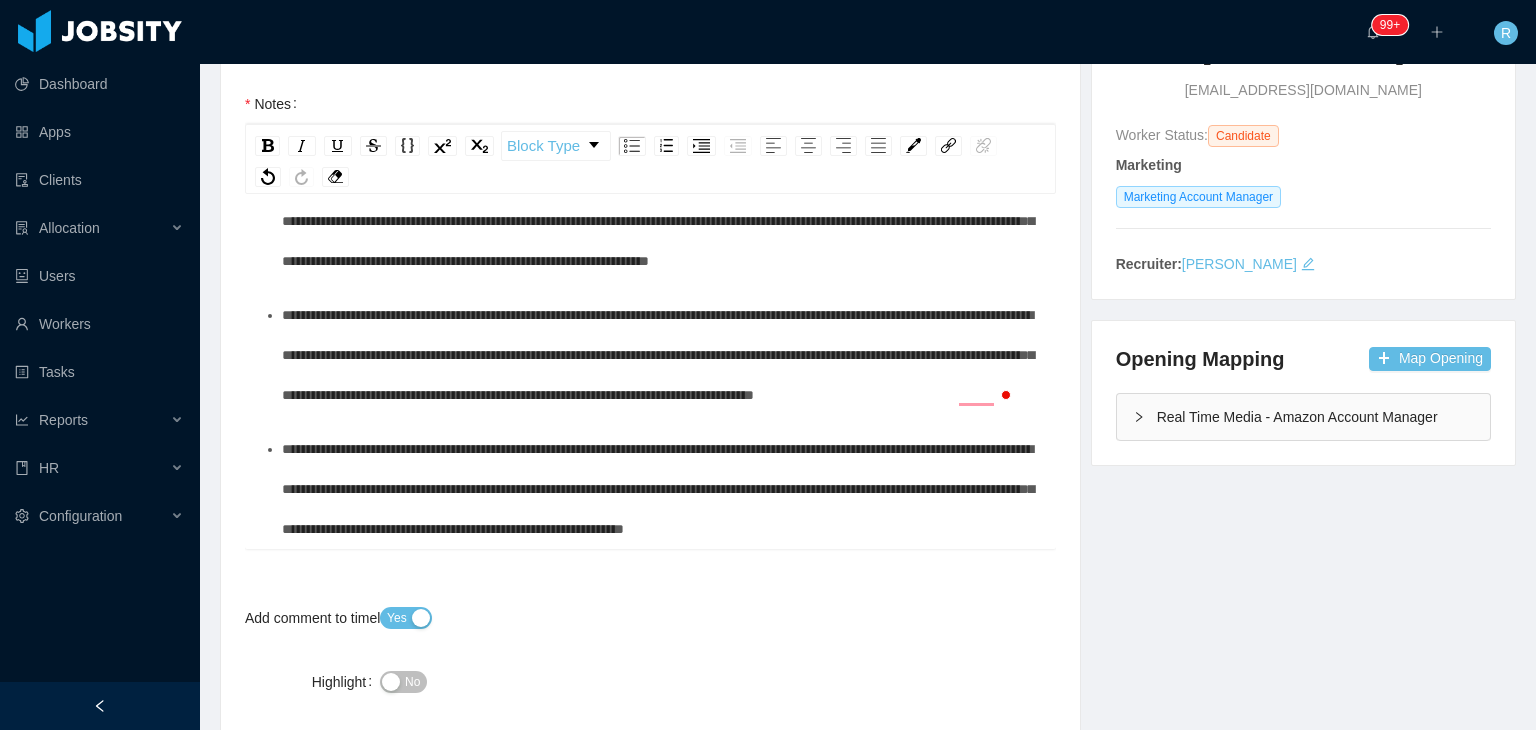 click on "**********" at bounding box center (661, 489) 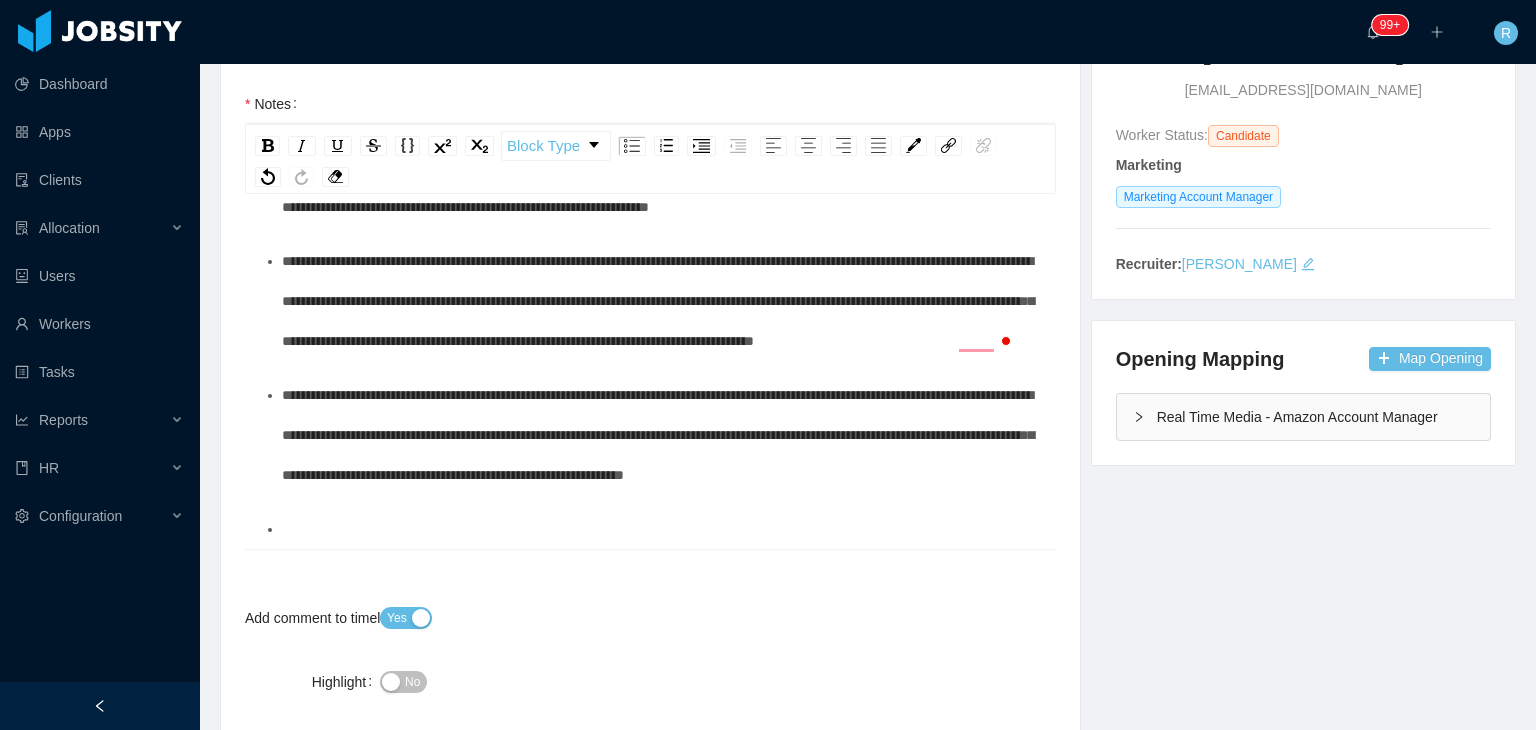 scroll, scrollTop: 323, scrollLeft: 0, axis: vertical 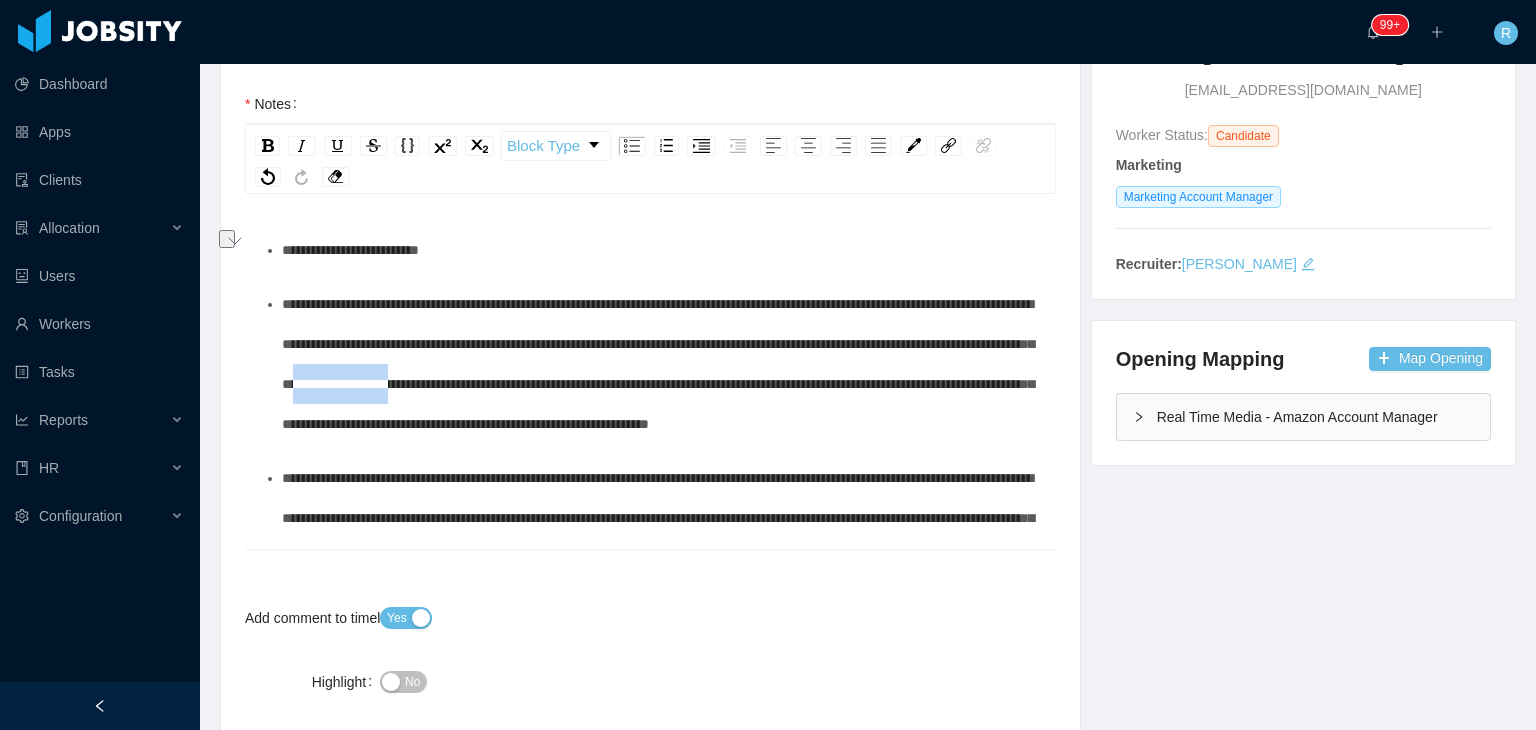 drag, startPoint x: 766, startPoint y: 385, endPoint x: 888, endPoint y: 387, distance: 122.016396 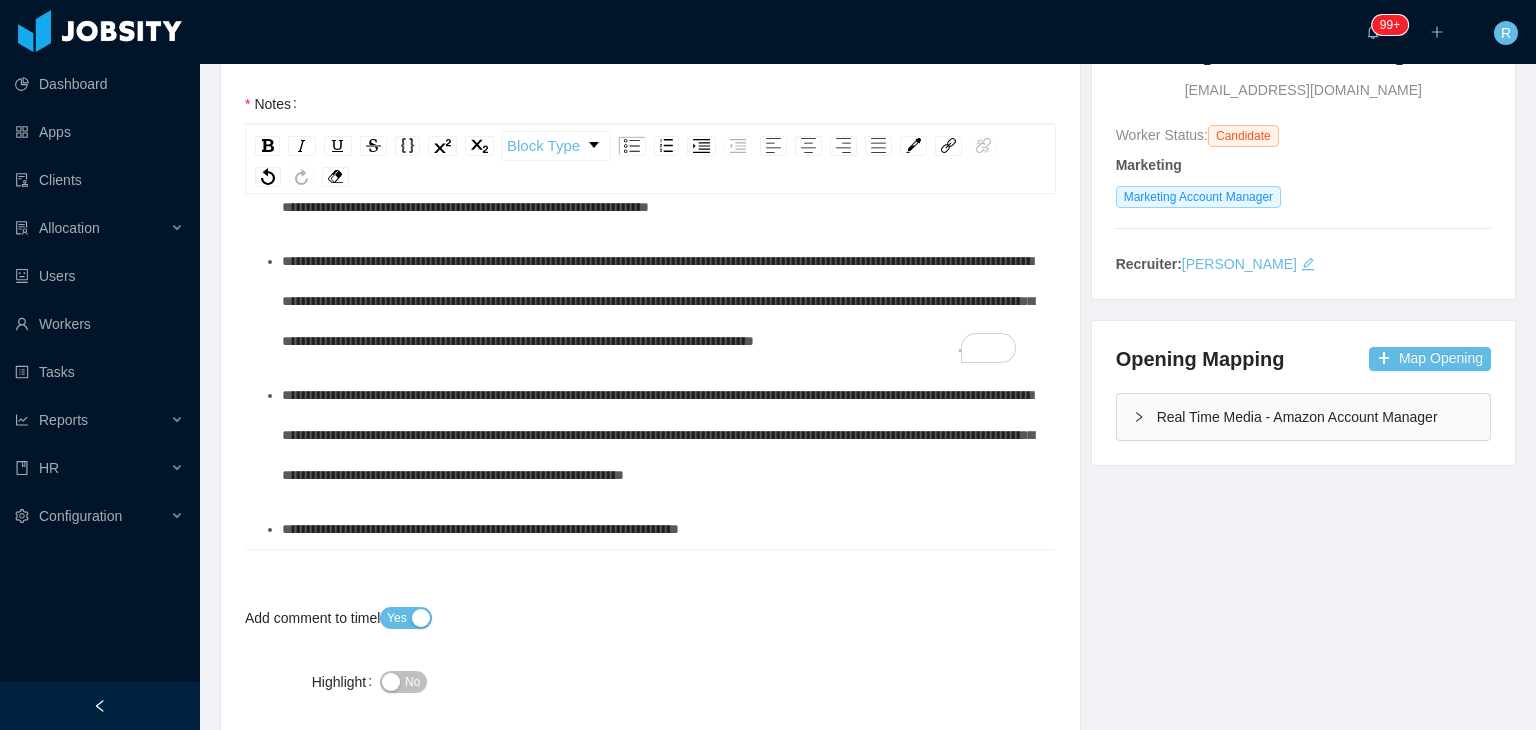 scroll, scrollTop: 336, scrollLeft: 0, axis: vertical 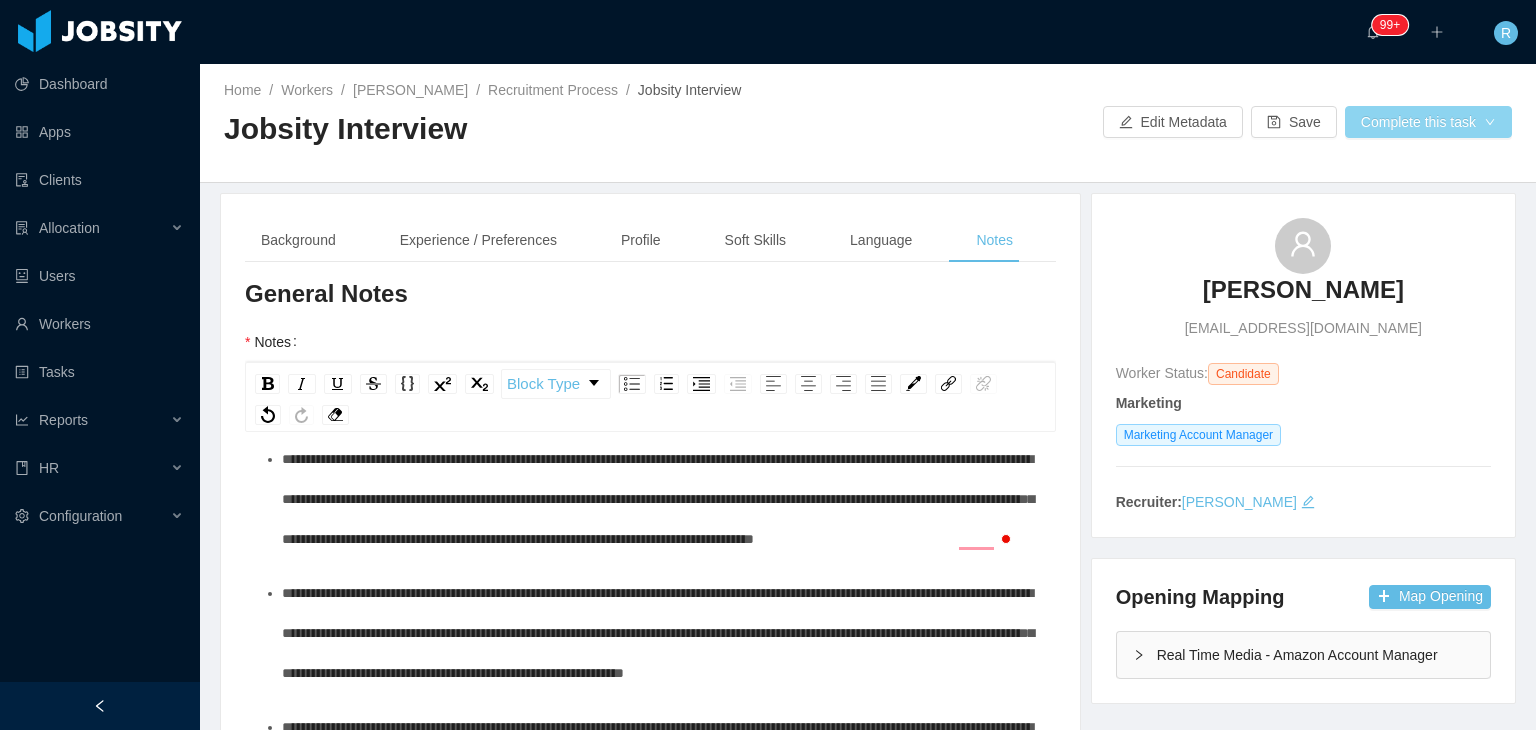 click on "Complete this task" at bounding box center (1428, 122) 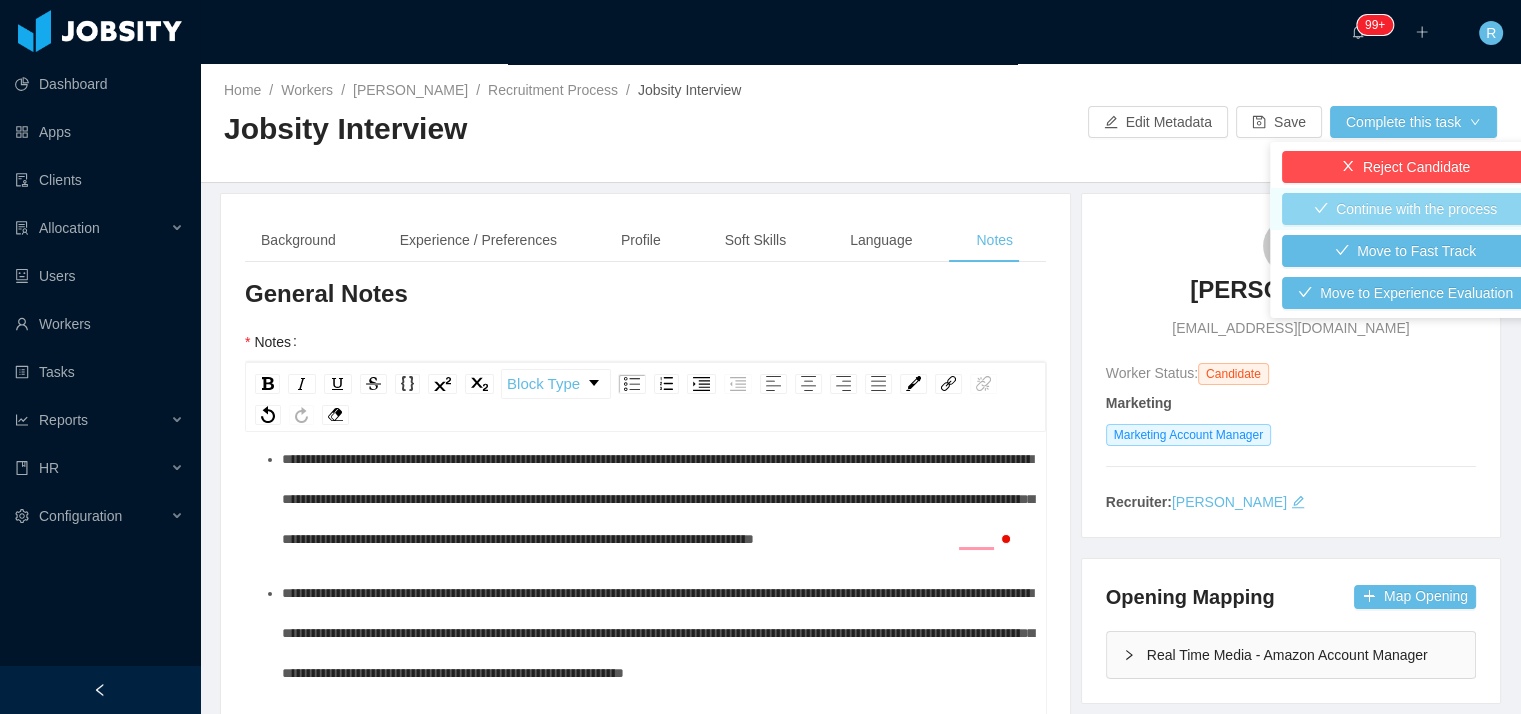 click on "Continue with the process" at bounding box center (1405, 209) 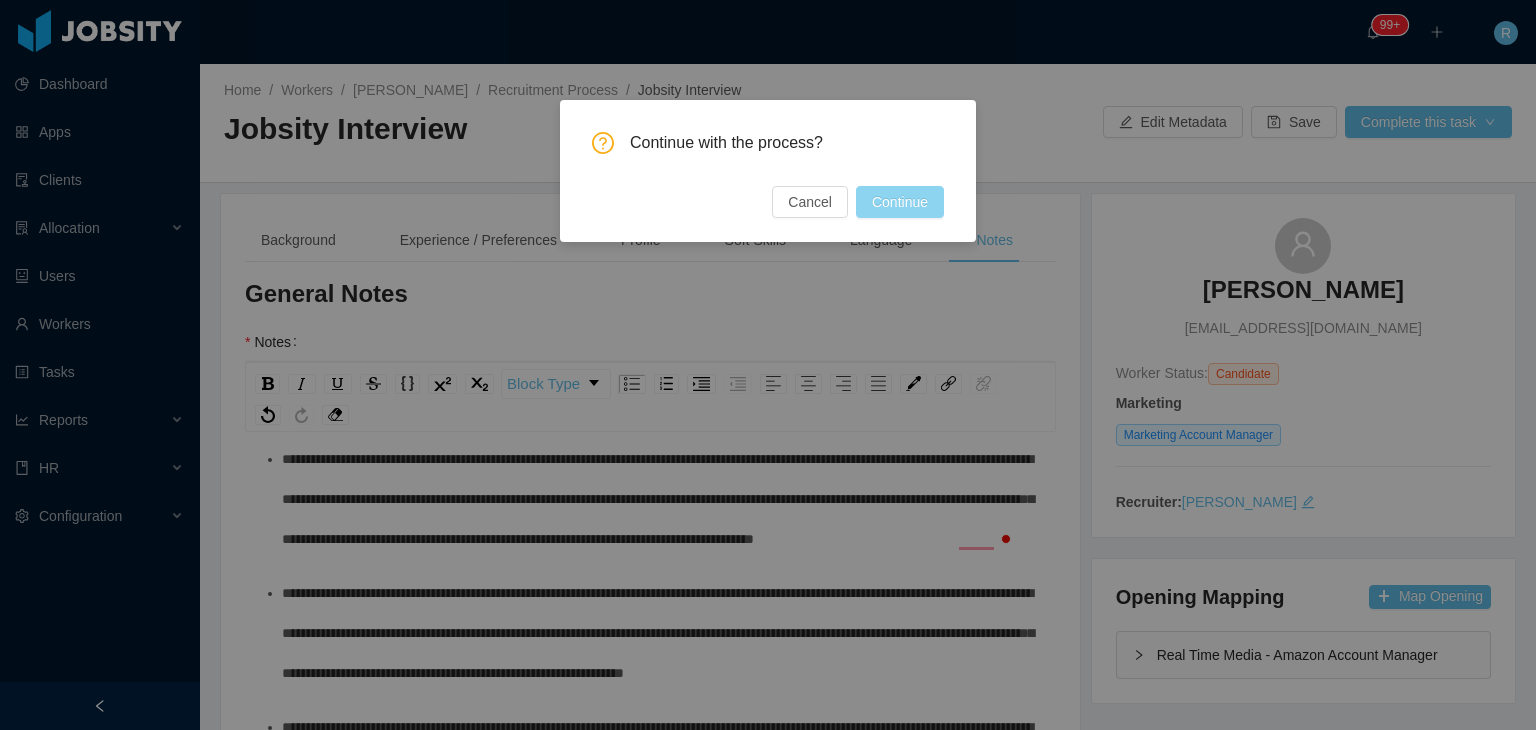 click on "Continue" at bounding box center [900, 202] 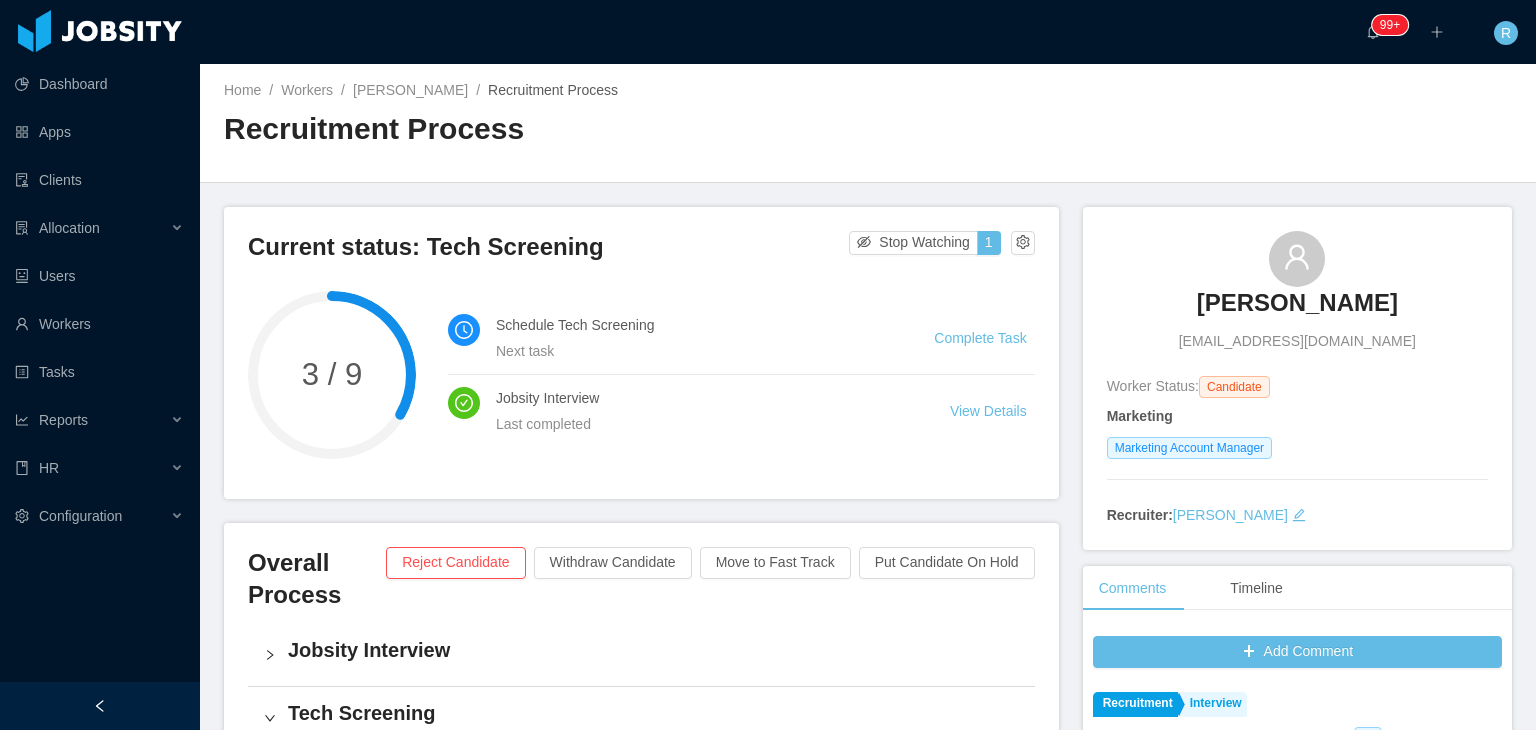 click on "[PERSON_NAME]" at bounding box center (1297, 303) 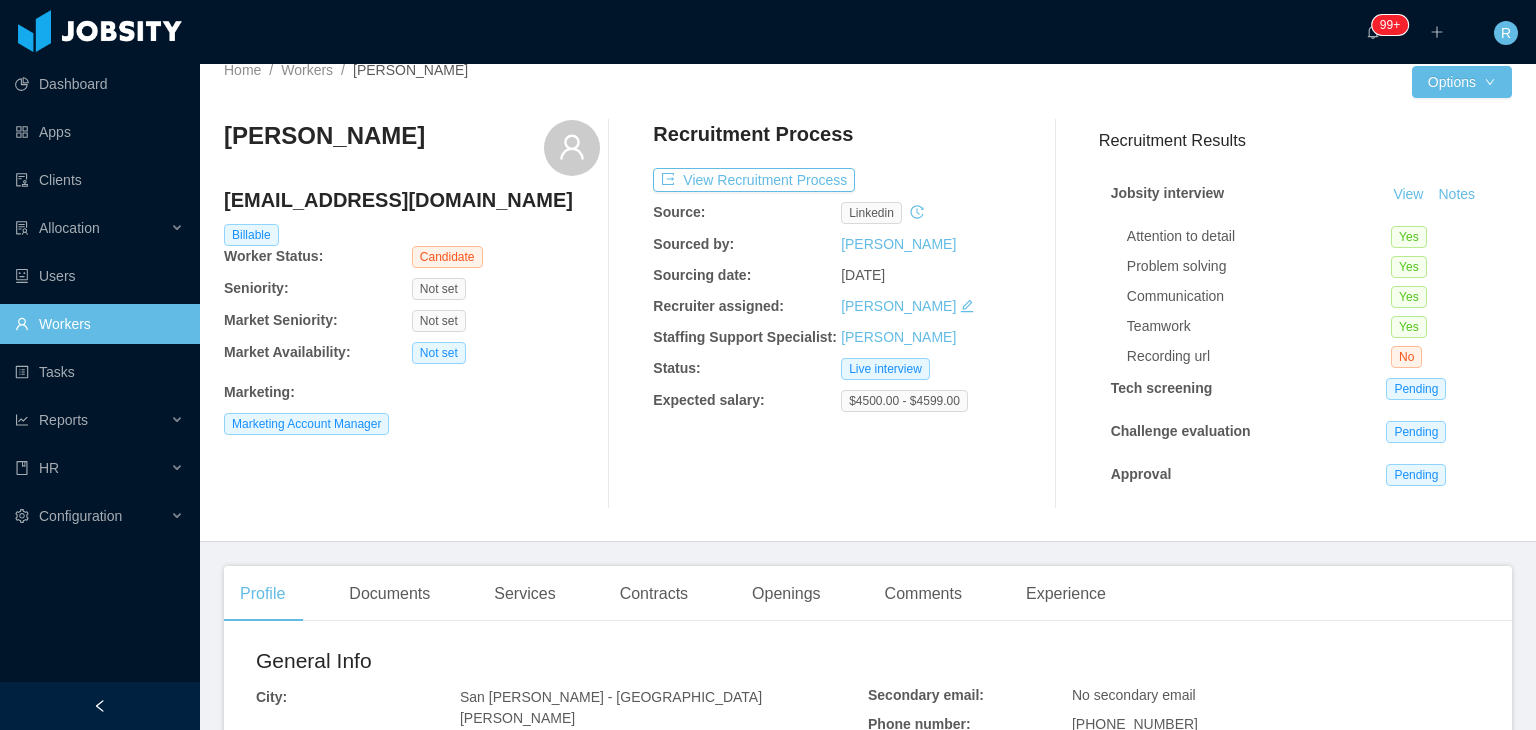 scroll, scrollTop: 0, scrollLeft: 0, axis: both 